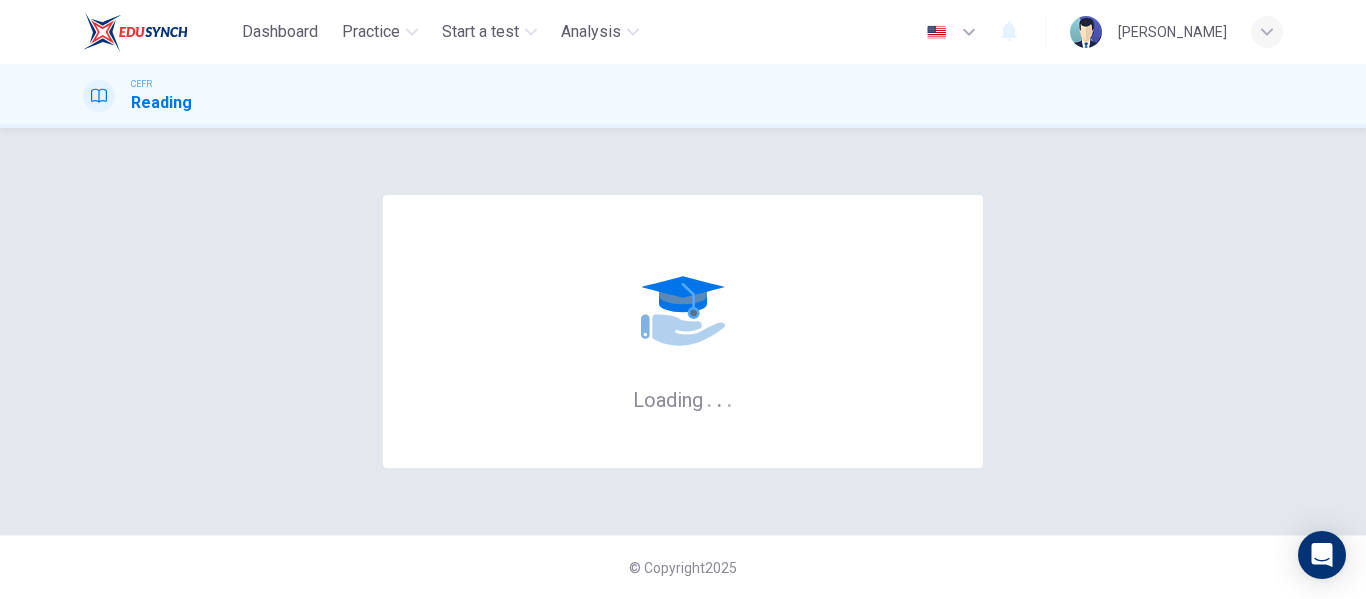 scroll, scrollTop: 0, scrollLeft: 0, axis: both 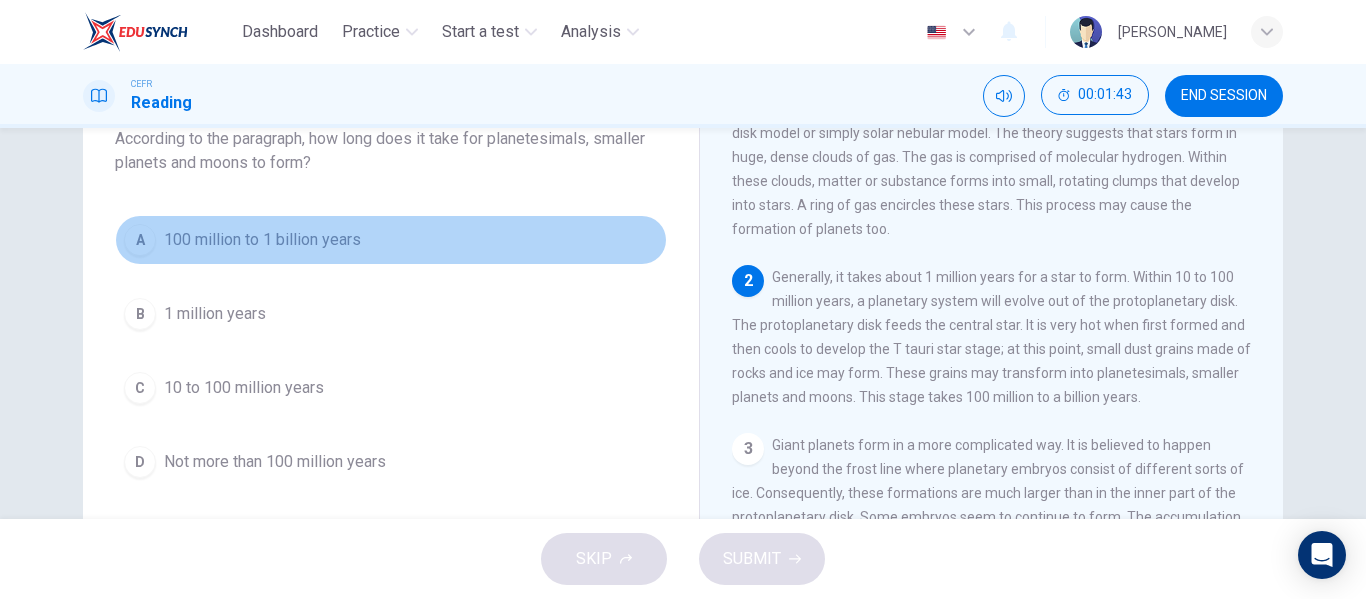 click on "100 million to 1 billion years" at bounding box center [262, 240] 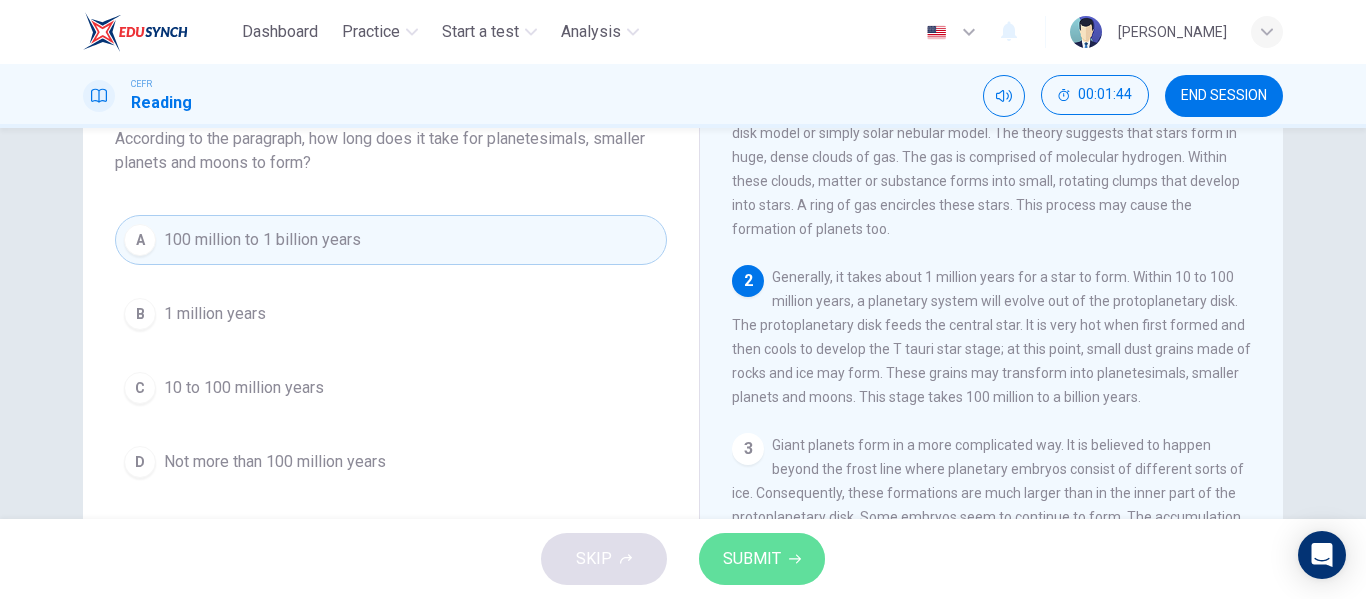 click on "SUBMIT" at bounding box center (762, 559) 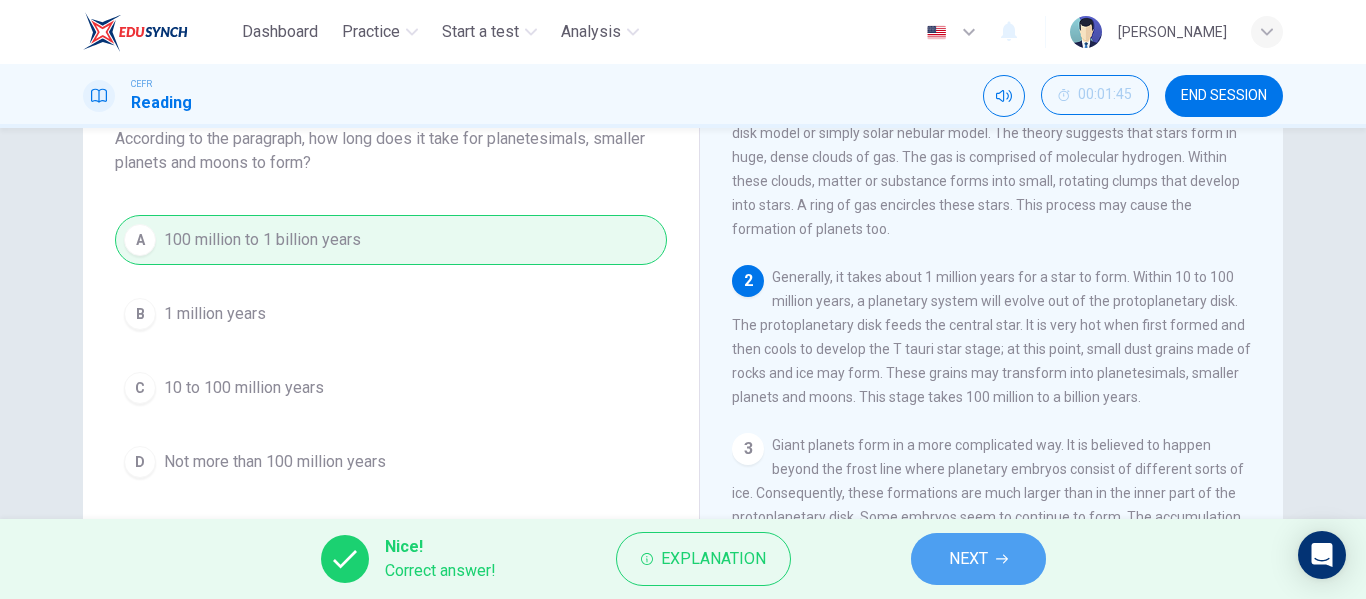 click on "NEXT" at bounding box center (978, 559) 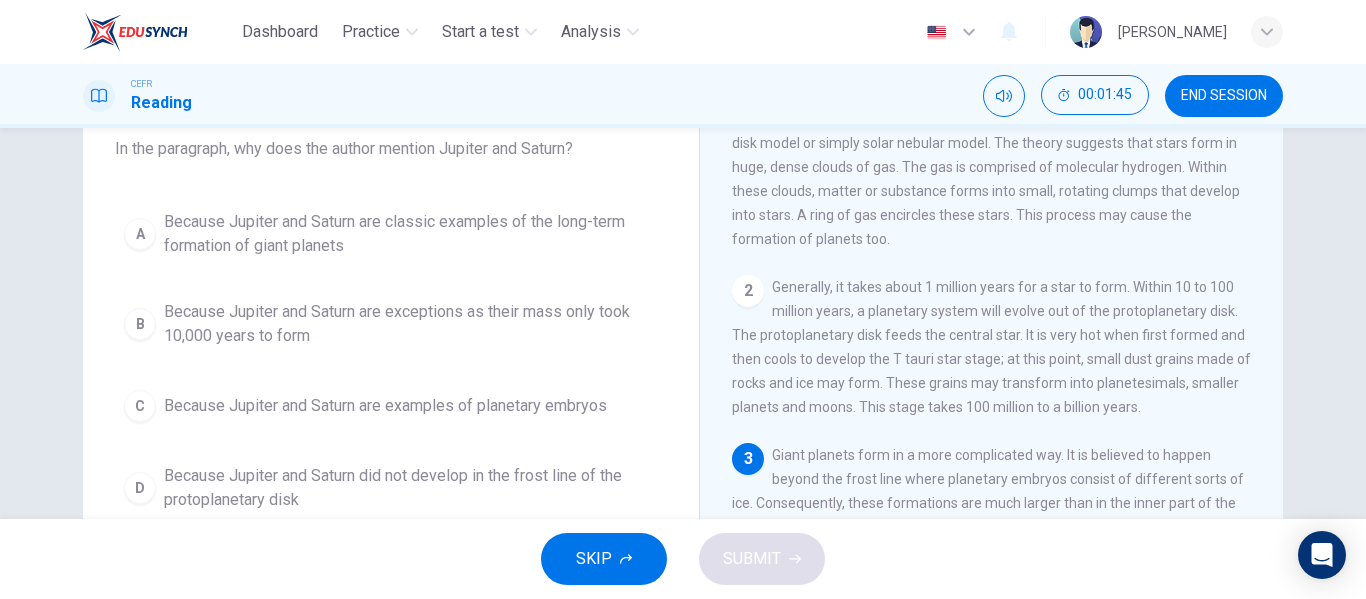scroll, scrollTop: 126, scrollLeft: 0, axis: vertical 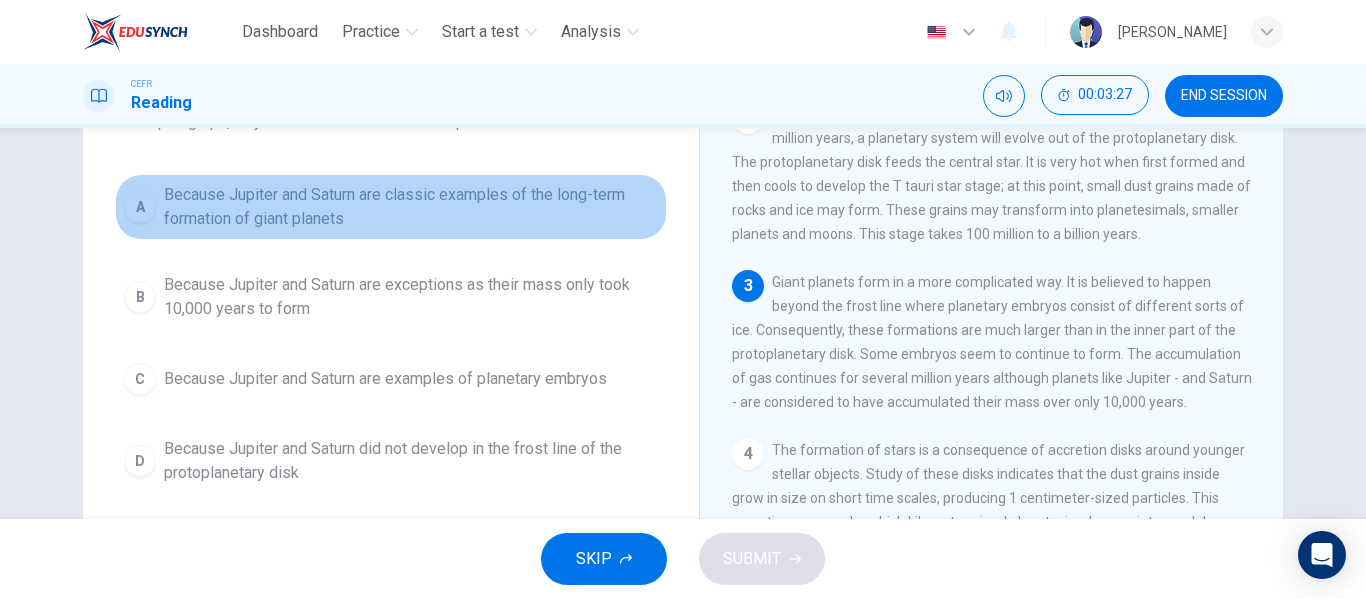 click on "Because Jupiter and Saturn are classic examples of the long-term formation of giant planets" at bounding box center [411, 207] 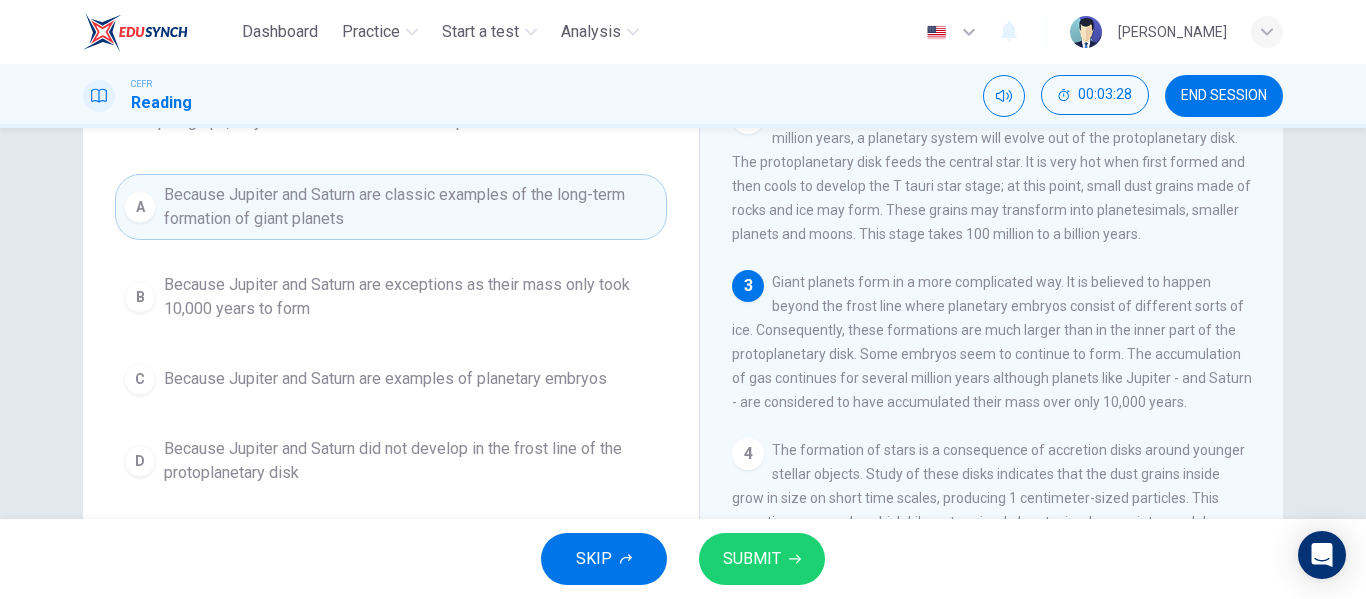 click on "SUBMIT" at bounding box center (752, 559) 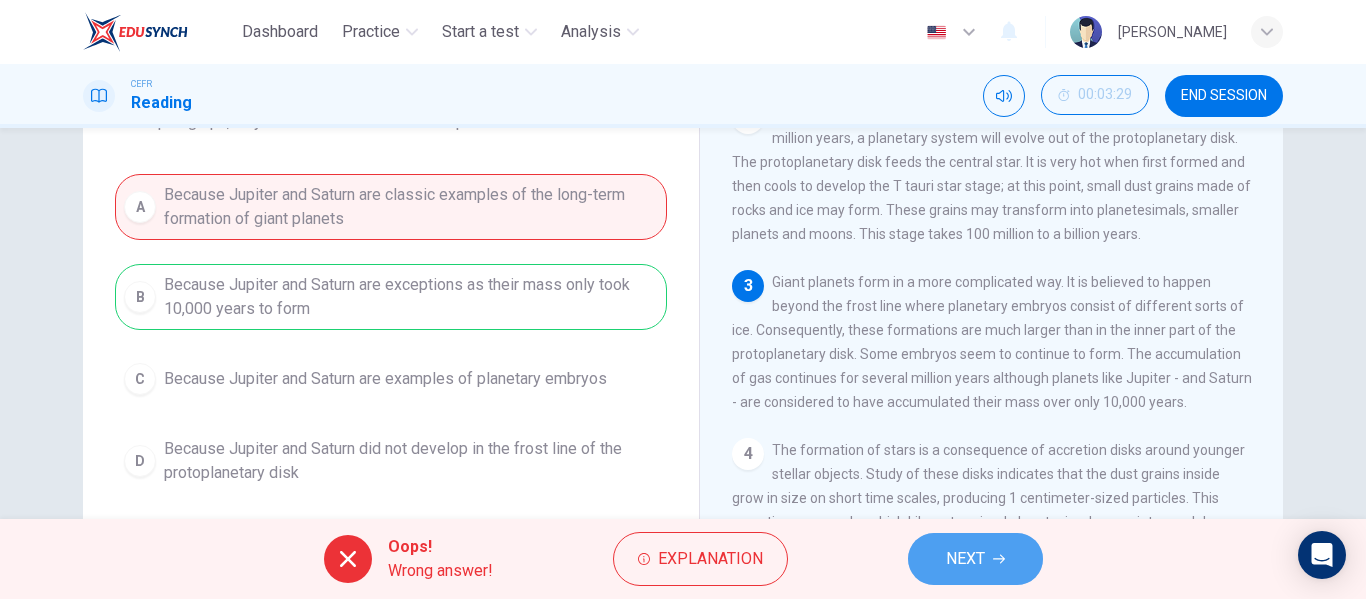 click 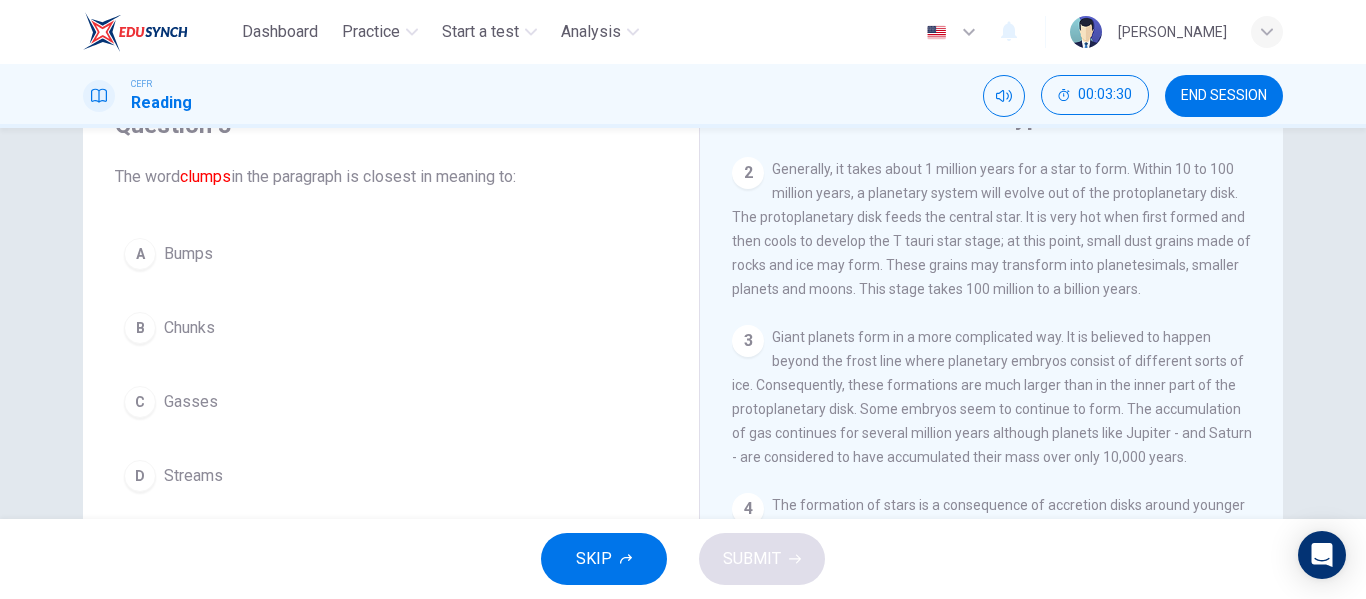 scroll, scrollTop: 111, scrollLeft: 0, axis: vertical 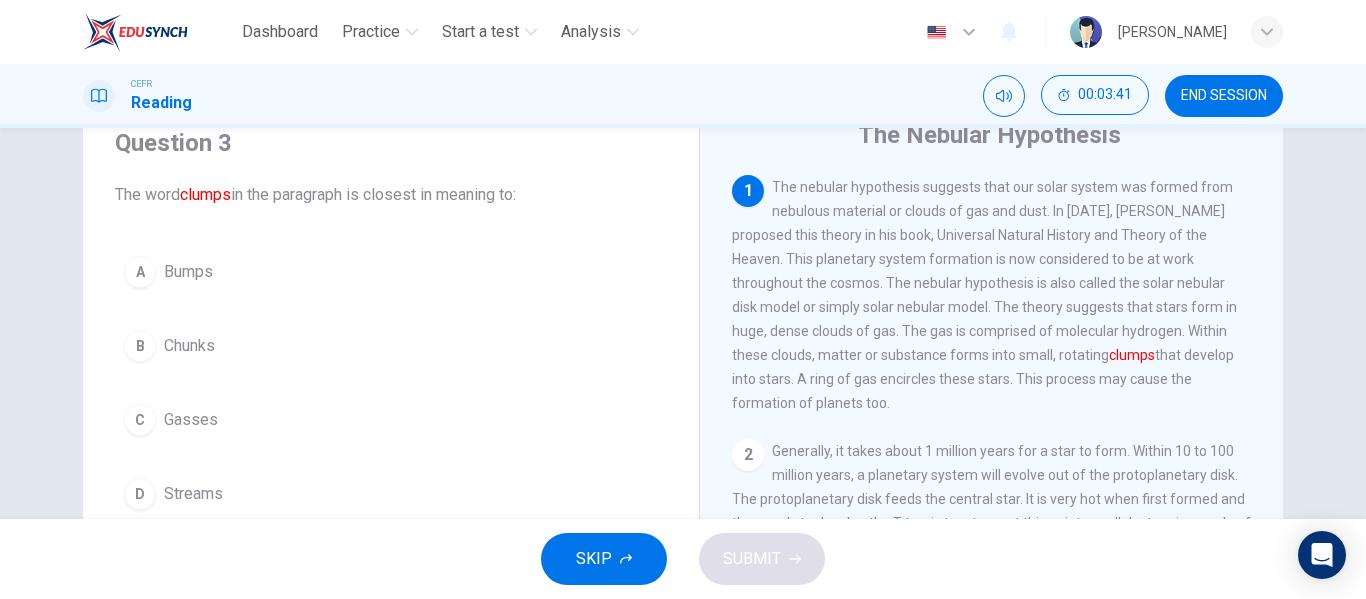 click on "B Chunks" at bounding box center [391, 346] 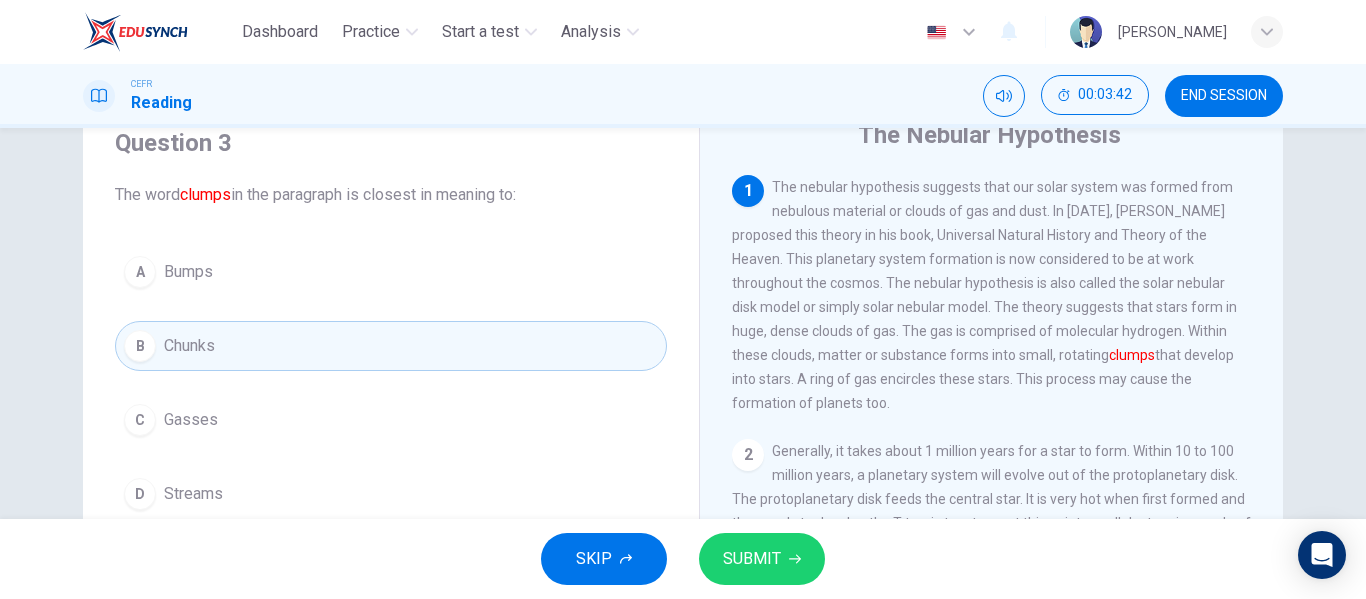 click on "SUBMIT" at bounding box center (752, 559) 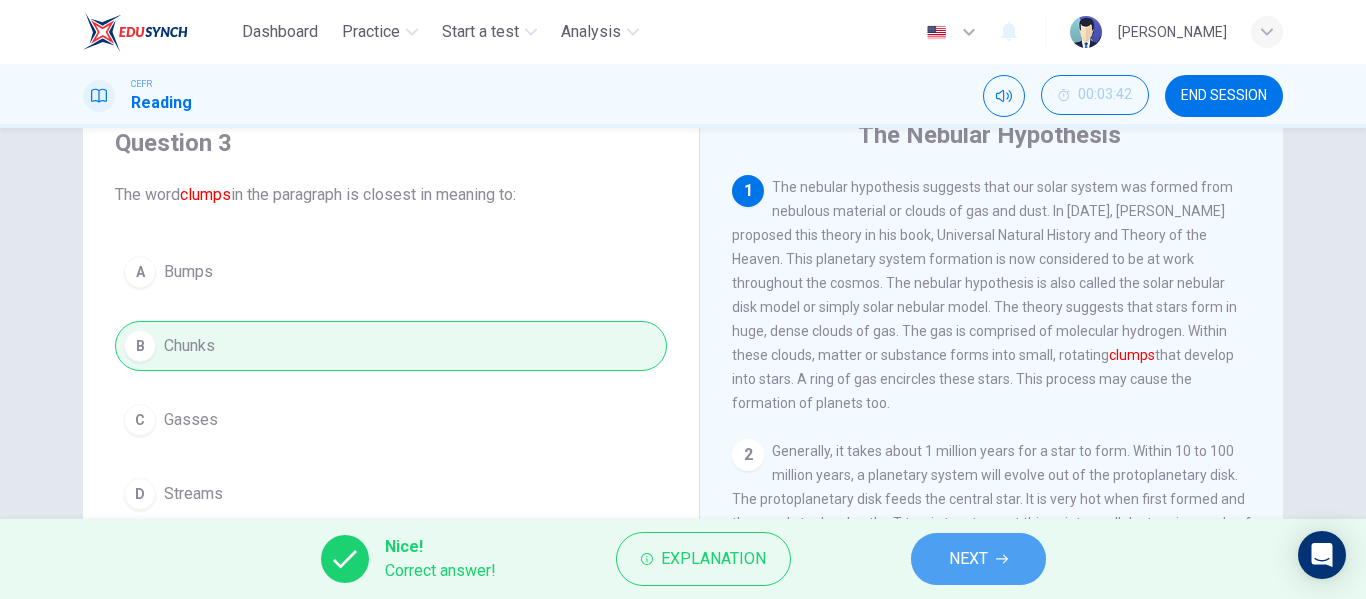 click on "NEXT" at bounding box center [968, 559] 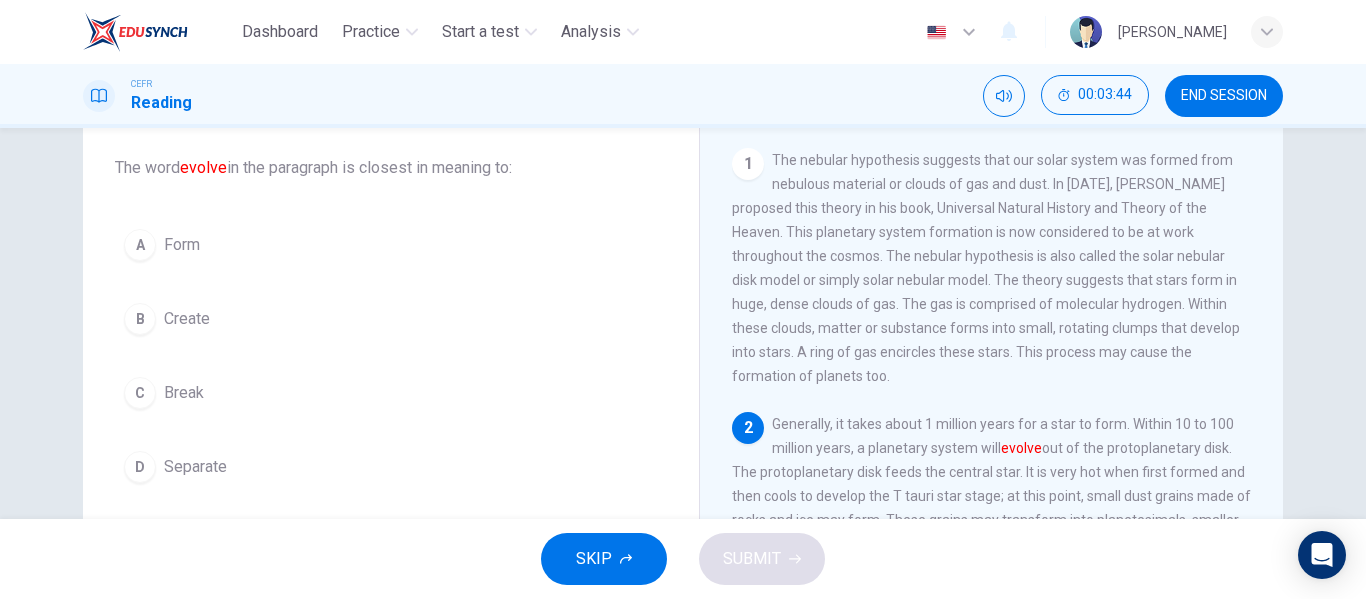 scroll, scrollTop: 112, scrollLeft: 0, axis: vertical 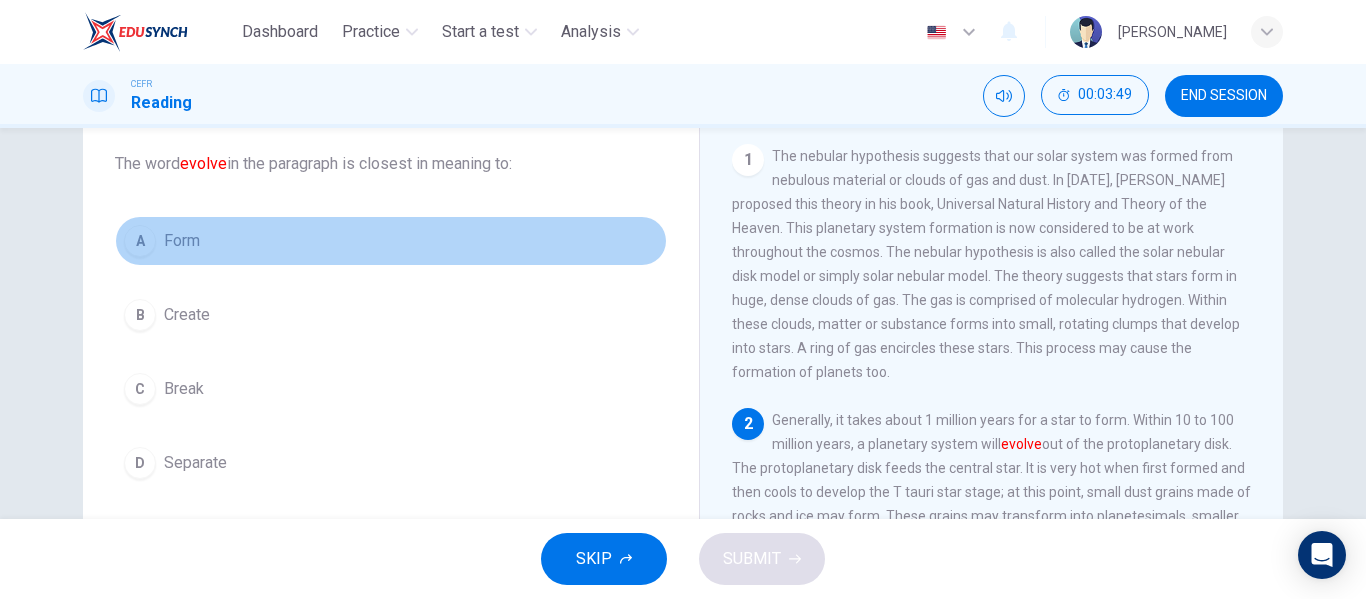 click on "A Form" at bounding box center (391, 241) 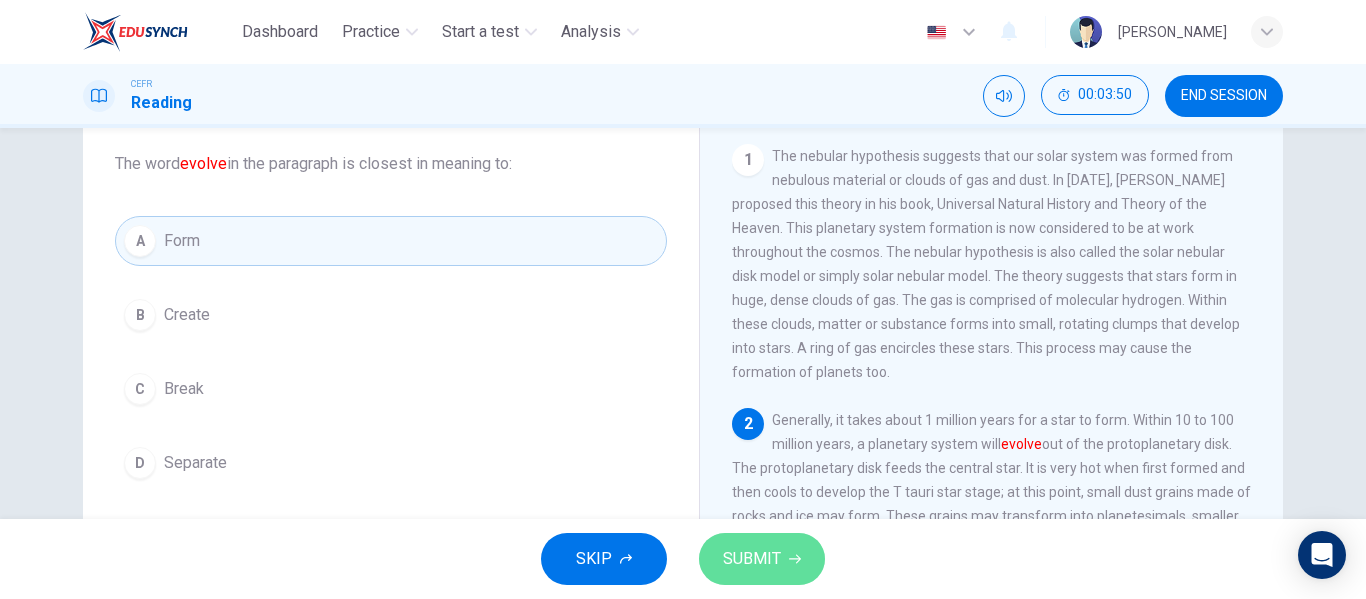 click on "SUBMIT" at bounding box center [752, 559] 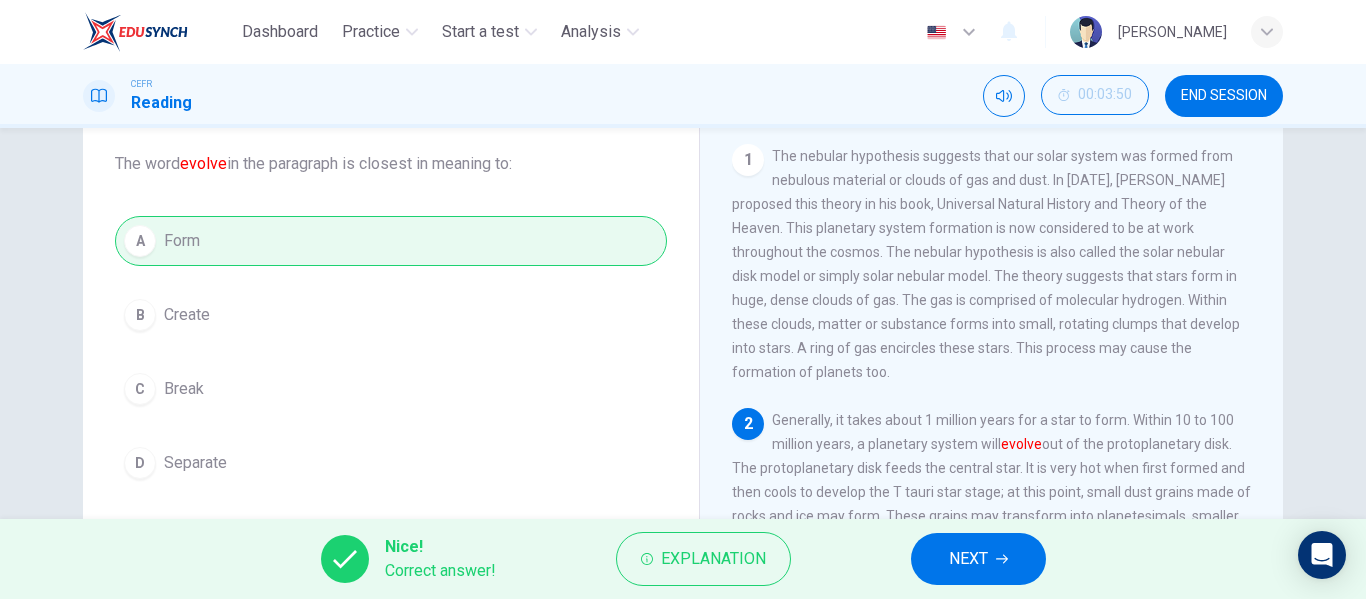 click on "NEXT" at bounding box center [968, 559] 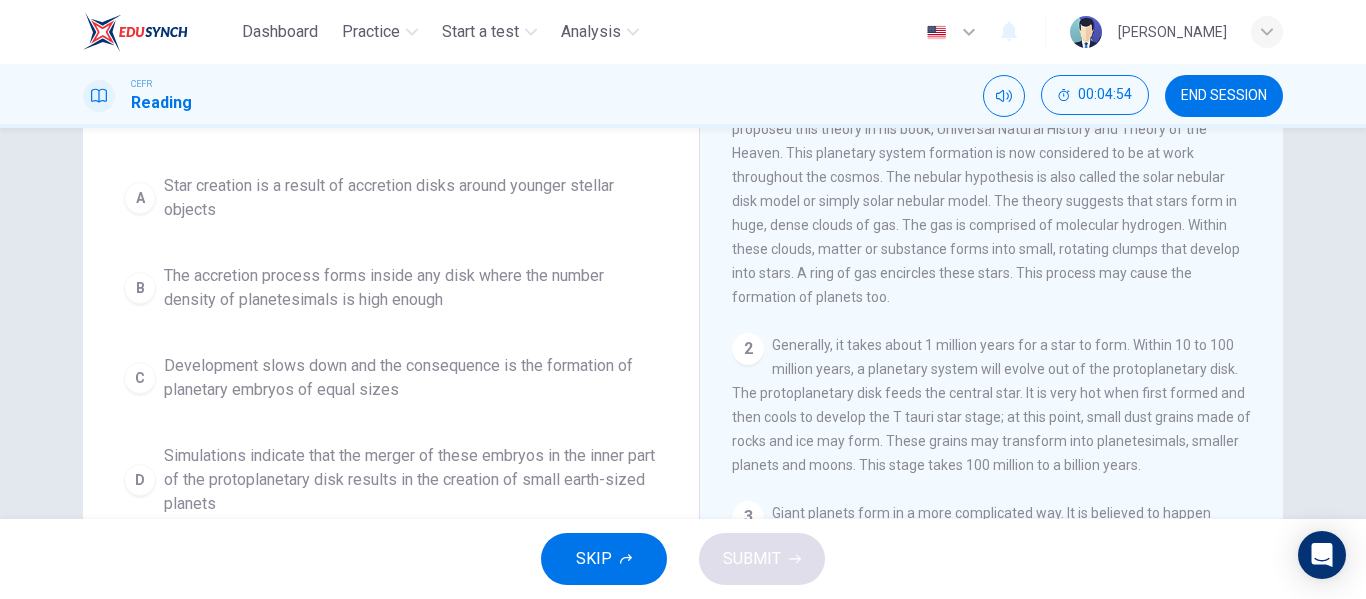 scroll, scrollTop: 188, scrollLeft: 0, axis: vertical 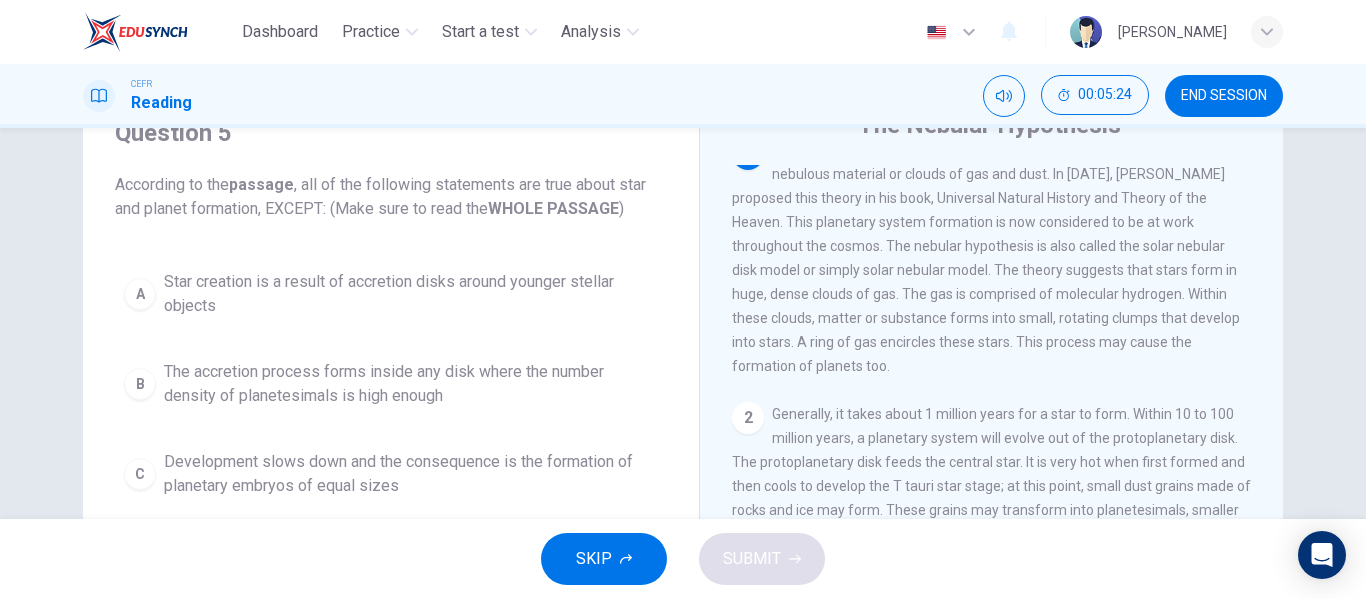 click on "Development slows down and the consequence is the formation of planetary embryos of equal sizes" at bounding box center (411, 474) 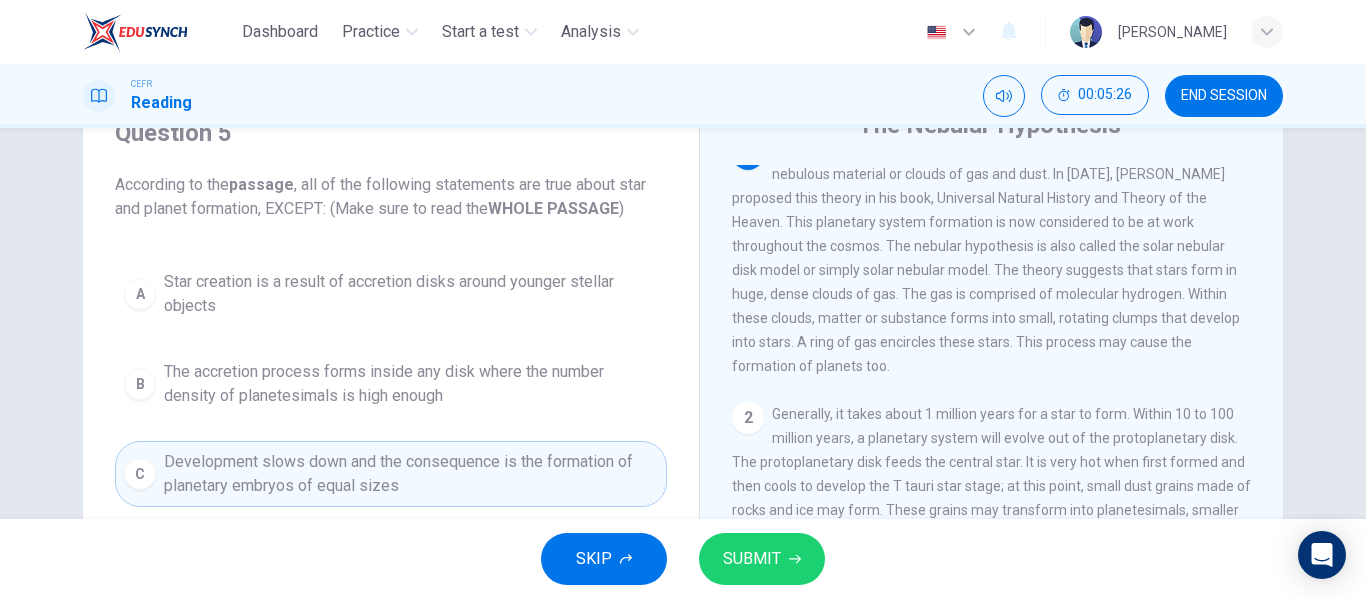 click on "SUBMIT" at bounding box center [752, 559] 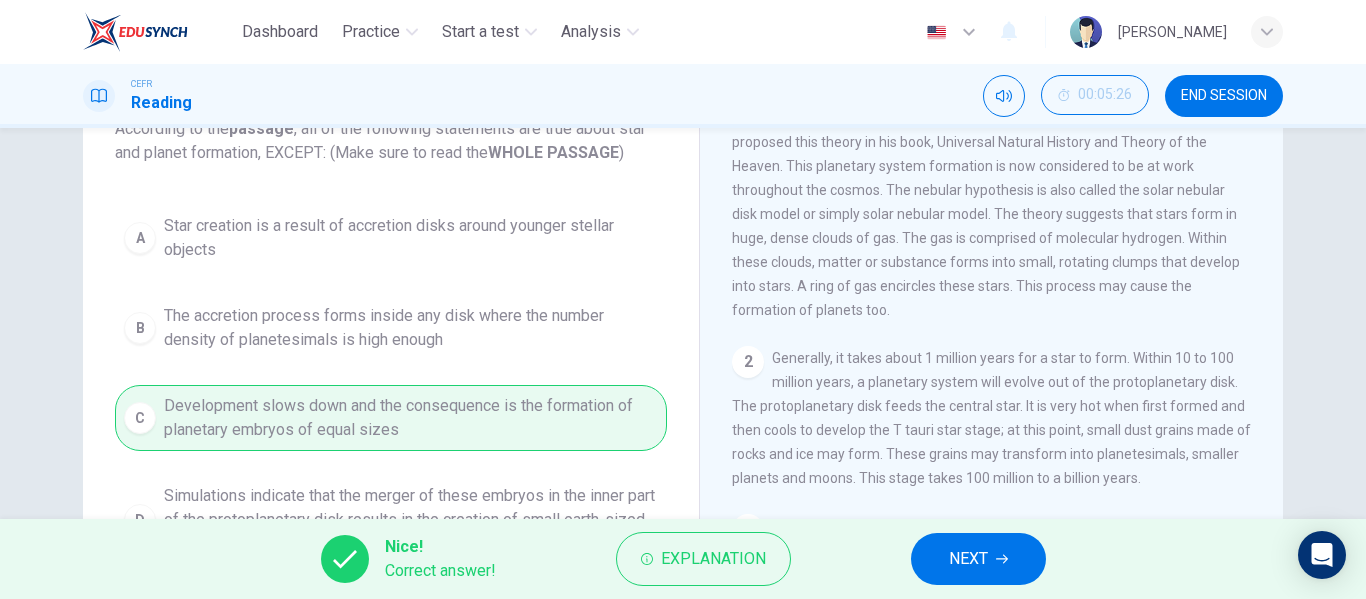 scroll, scrollTop: 150, scrollLeft: 0, axis: vertical 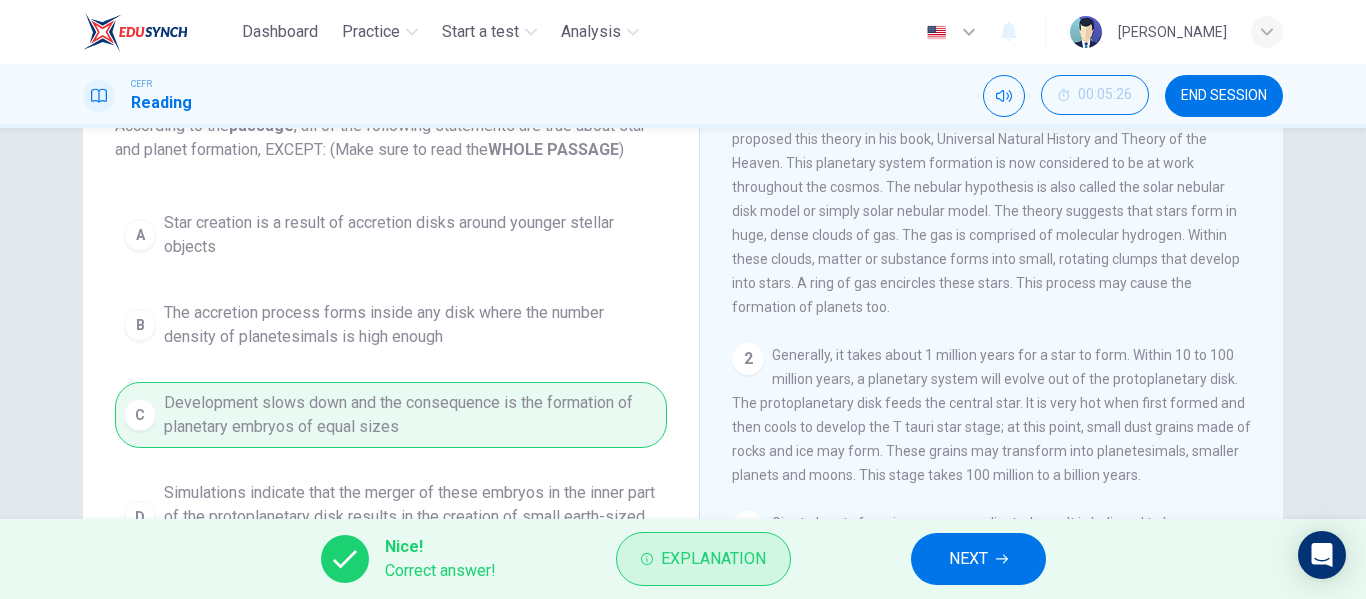 click on "Explanation" at bounding box center (713, 559) 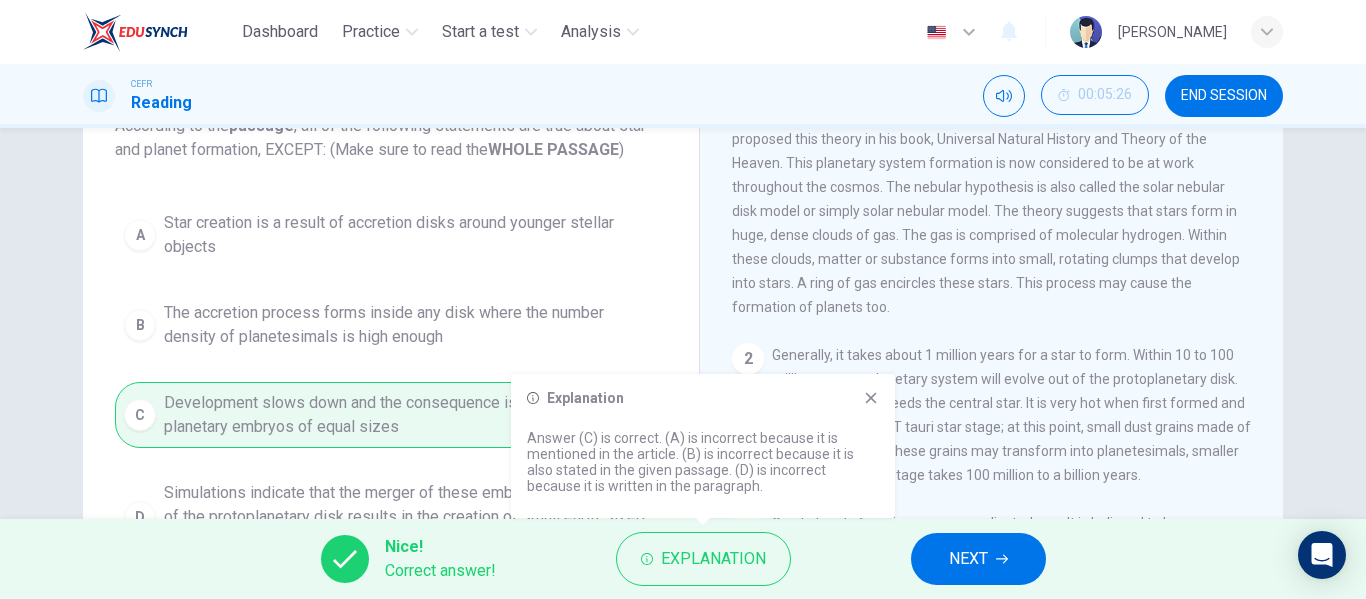 click 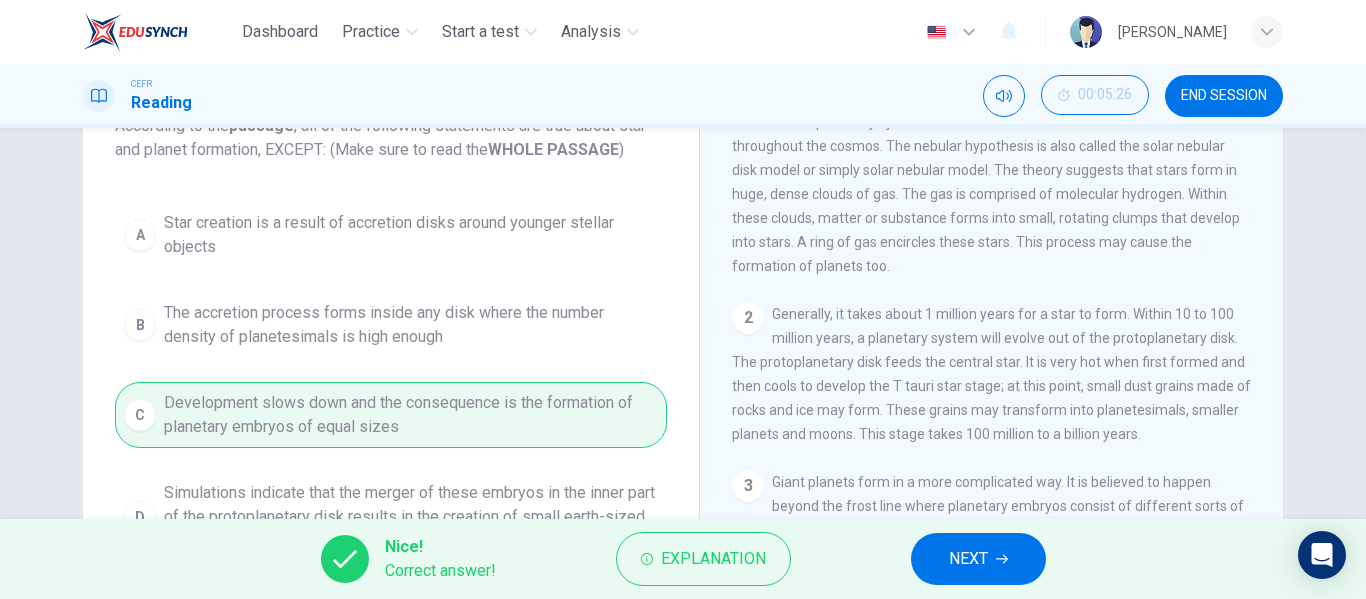 scroll, scrollTop: 63, scrollLeft: 0, axis: vertical 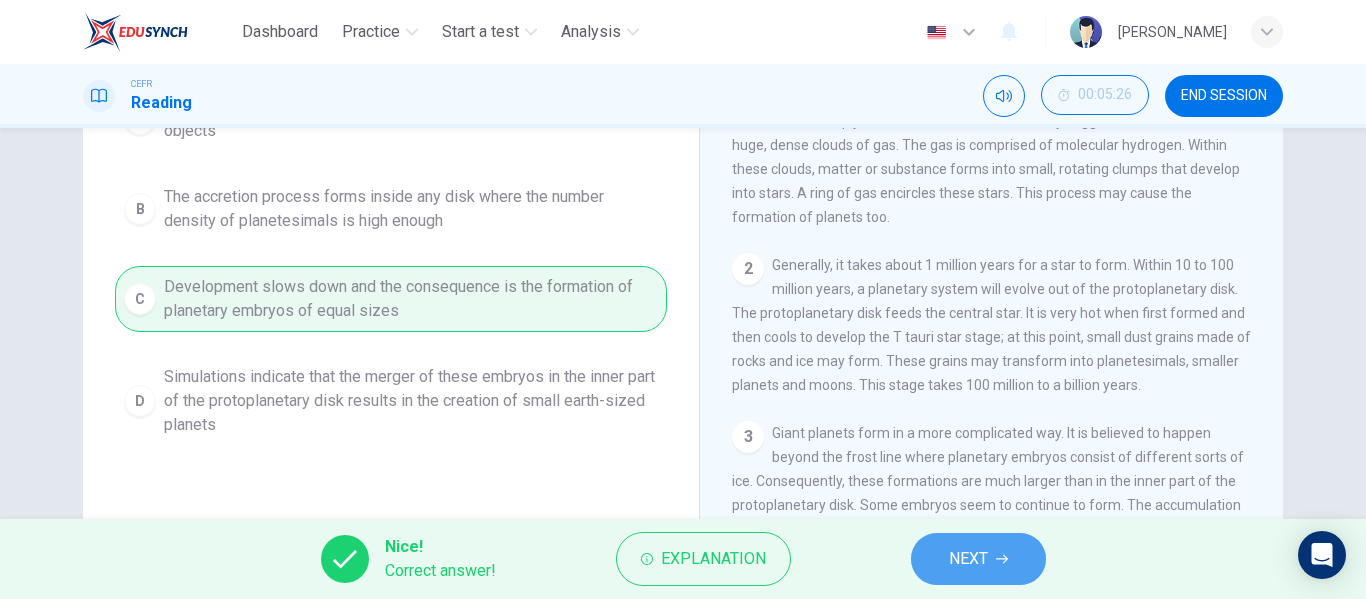 click on "NEXT" at bounding box center (968, 559) 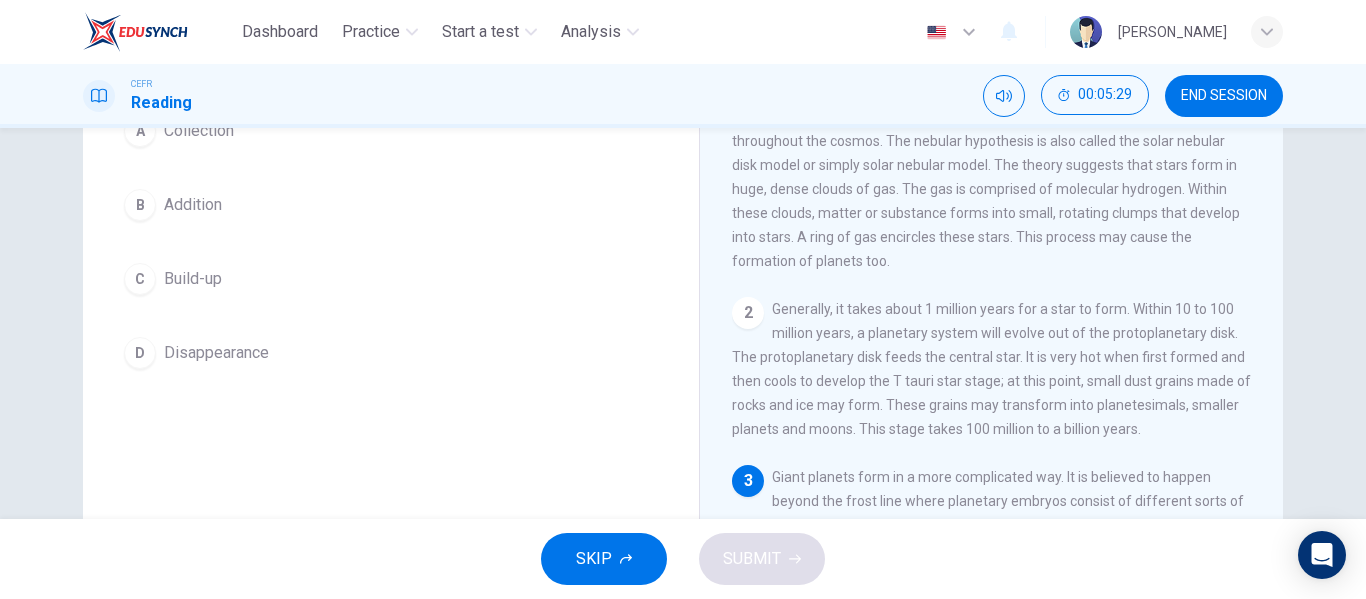 scroll, scrollTop: 222, scrollLeft: 0, axis: vertical 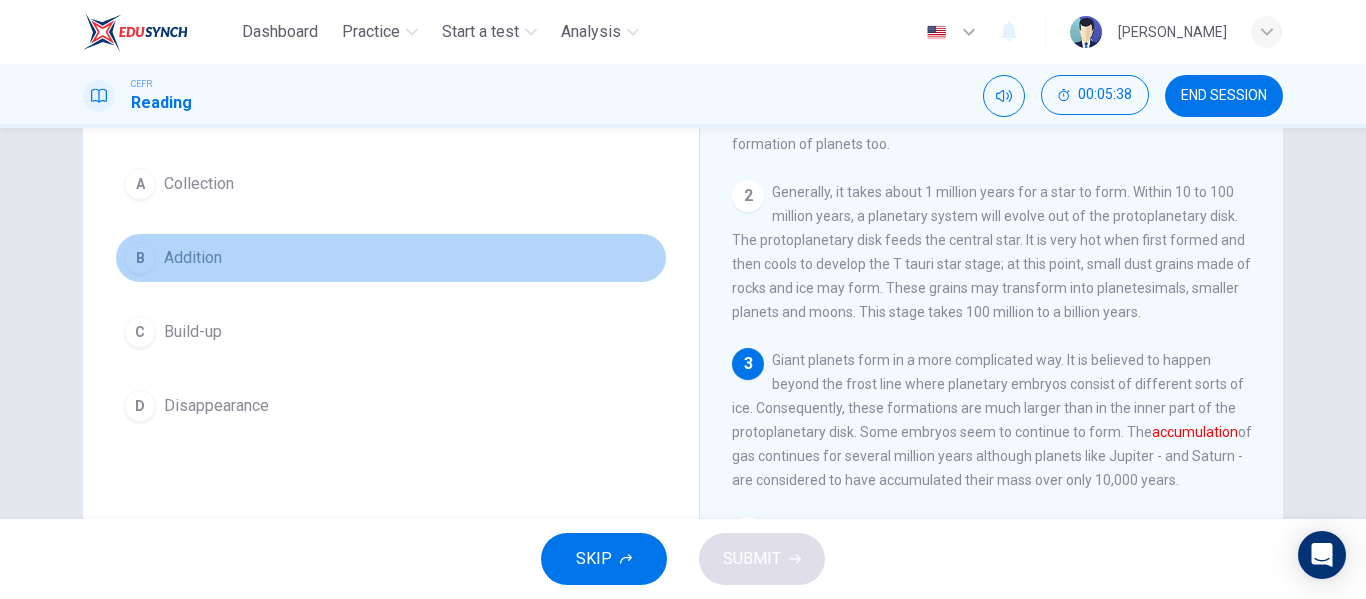 click on "B Addition" at bounding box center [391, 258] 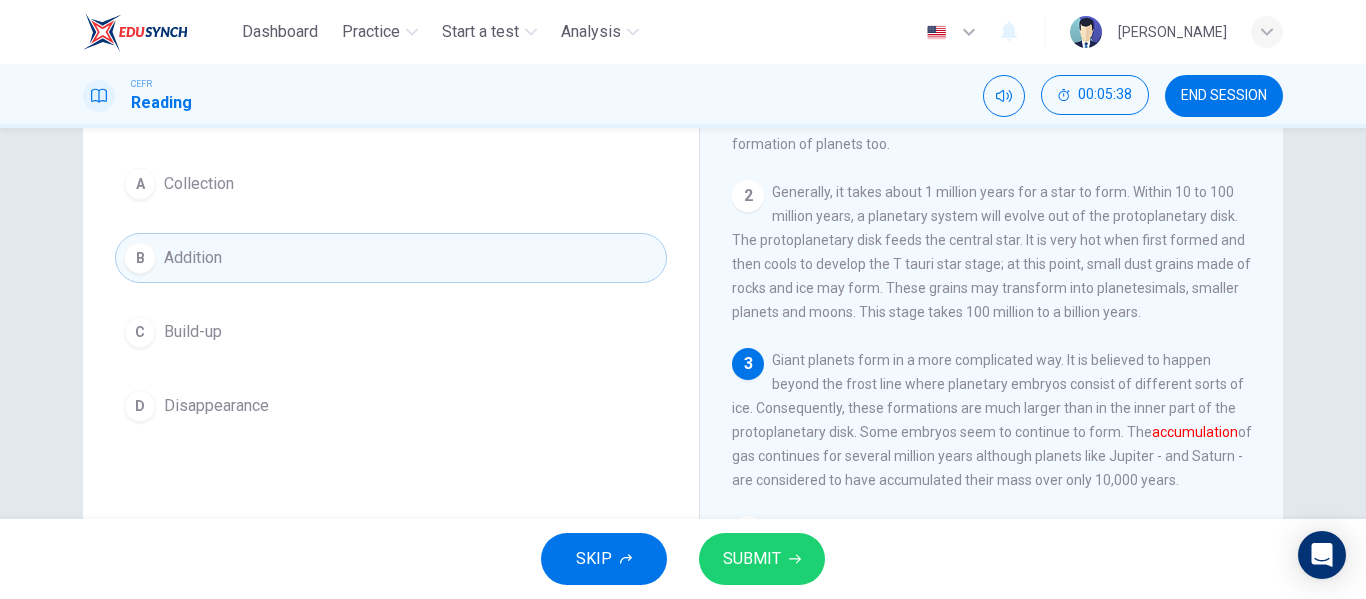 click on "SUBMIT" at bounding box center (762, 559) 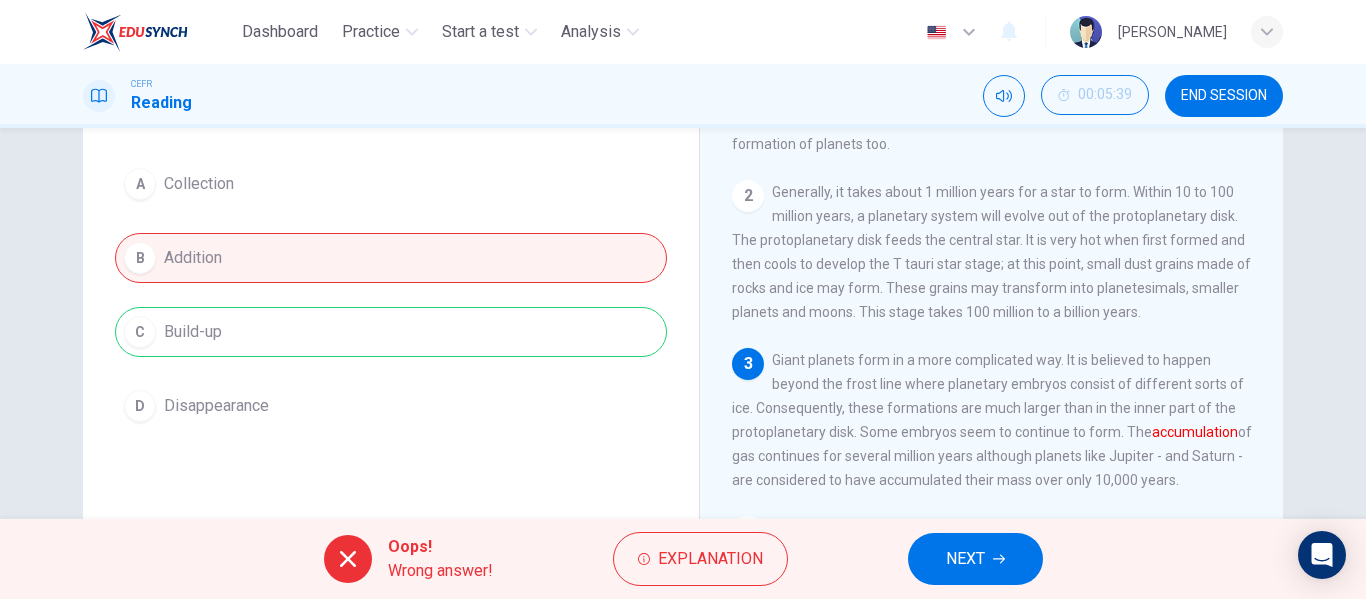 click on "NEXT" at bounding box center [975, 559] 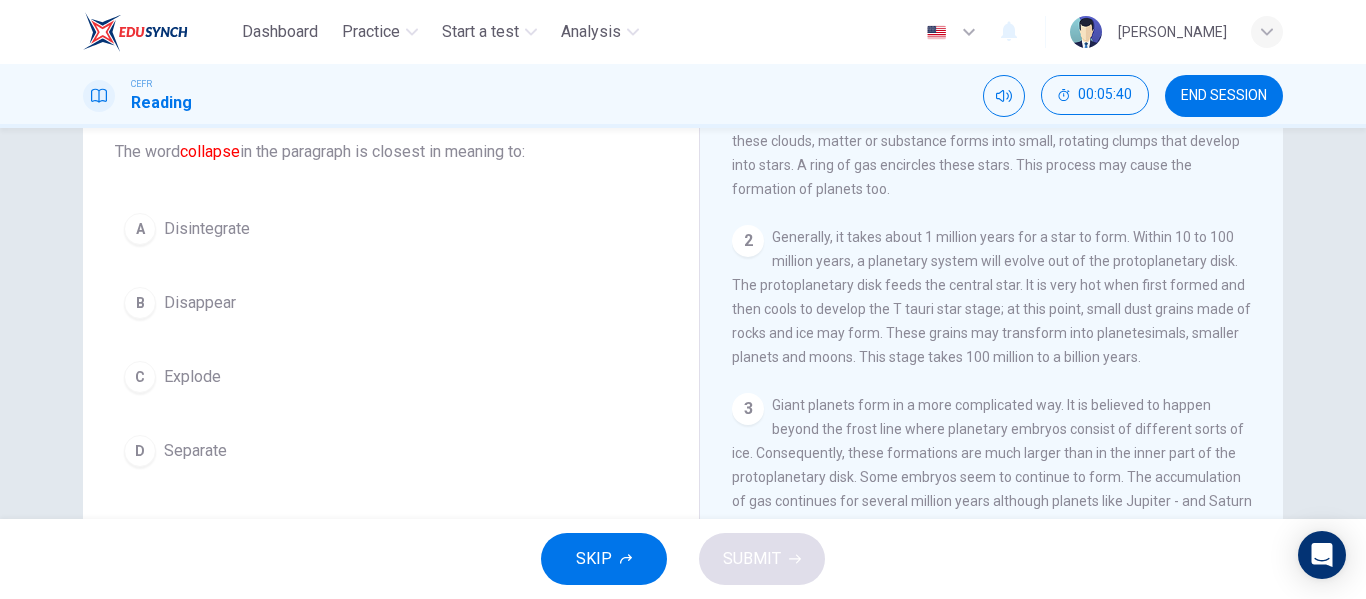 scroll, scrollTop: 123, scrollLeft: 0, axis: vertical 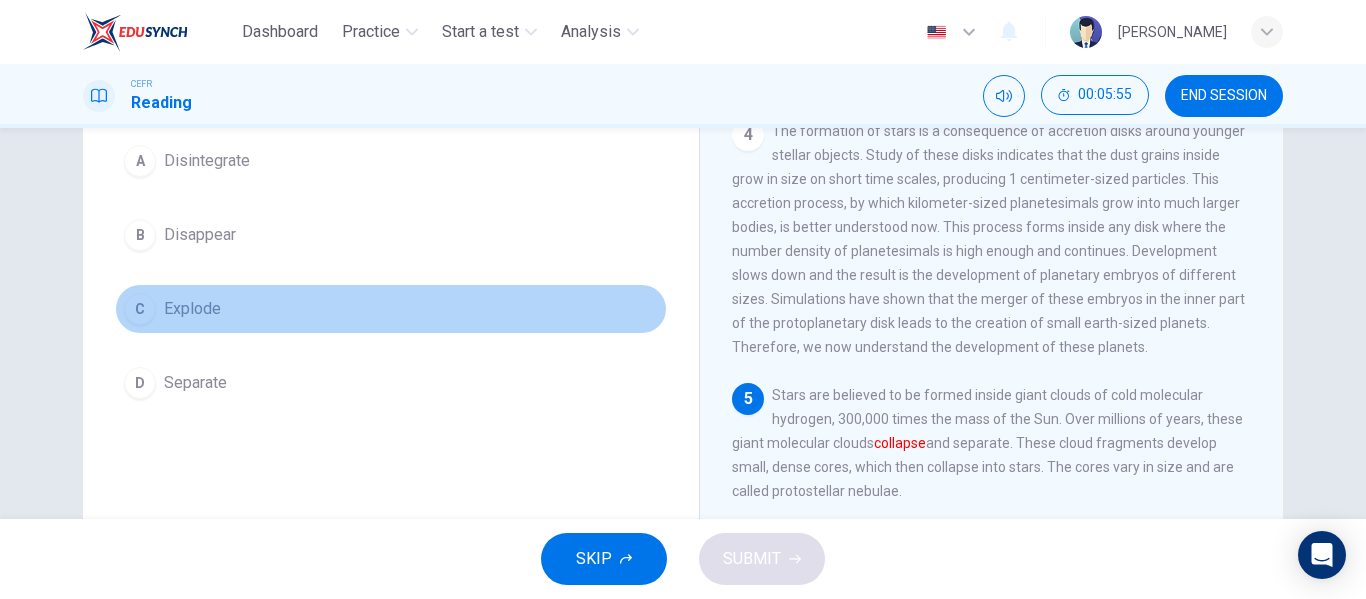 click on "C Explode" at bounding box center (391, 309) 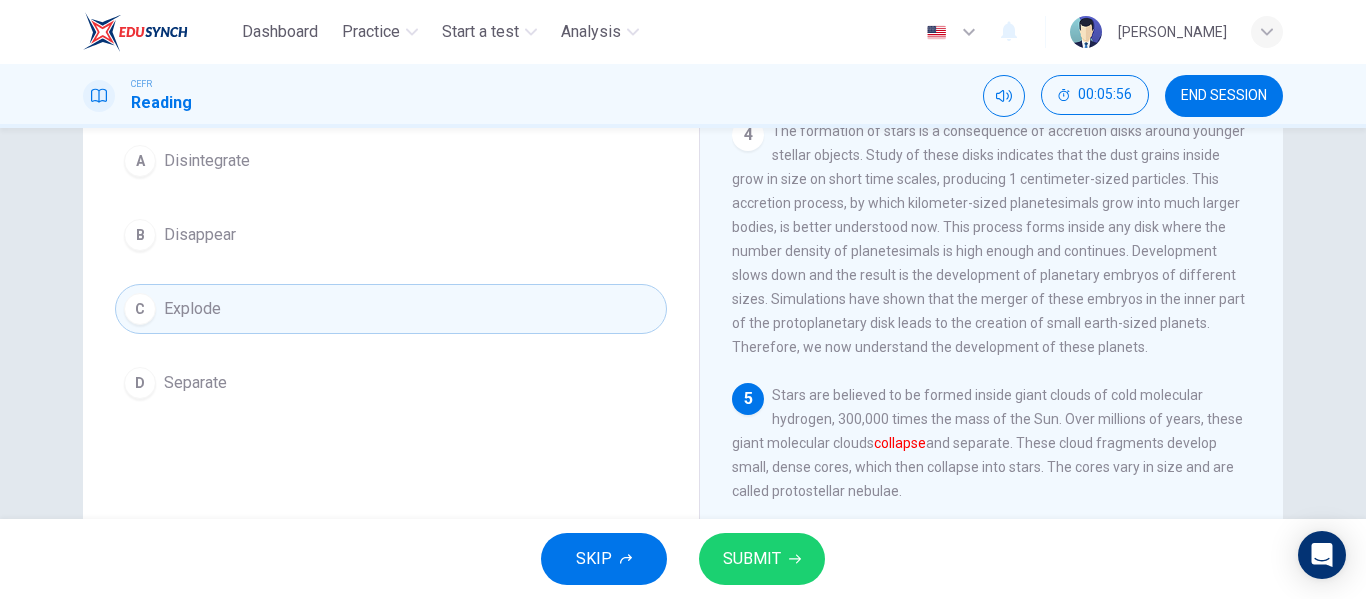 click on "SUBMIT" at bounding box center [752, 559] 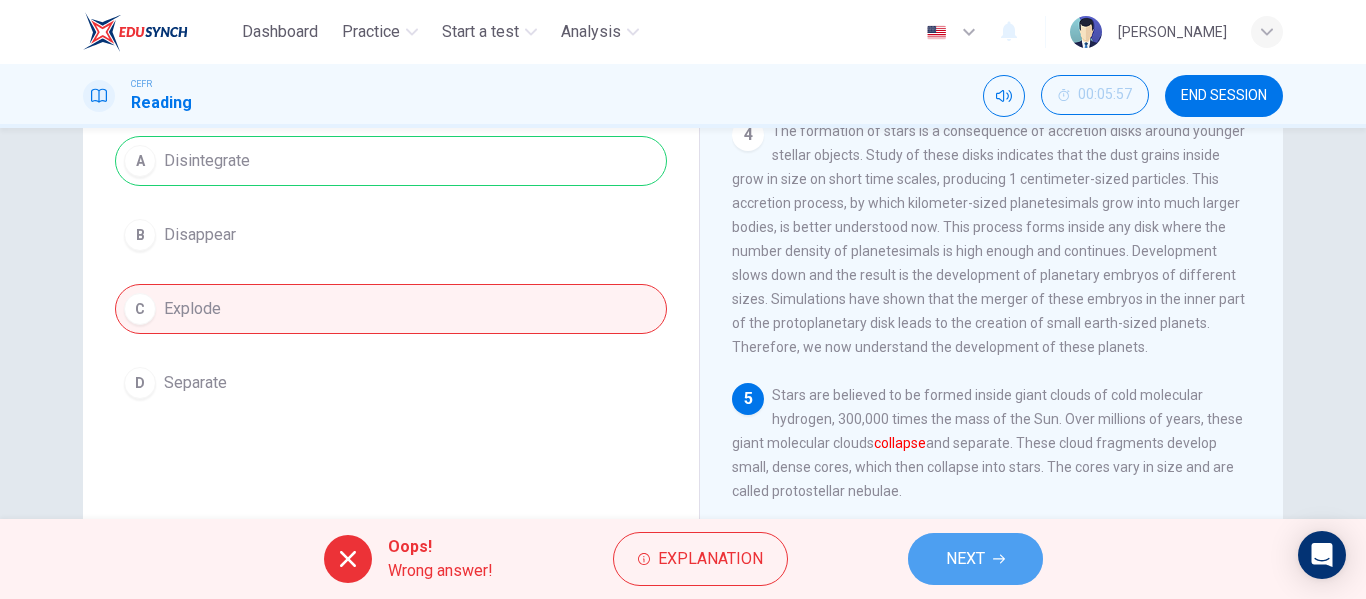 click on "NEXT" at bounding box center [965, 559] 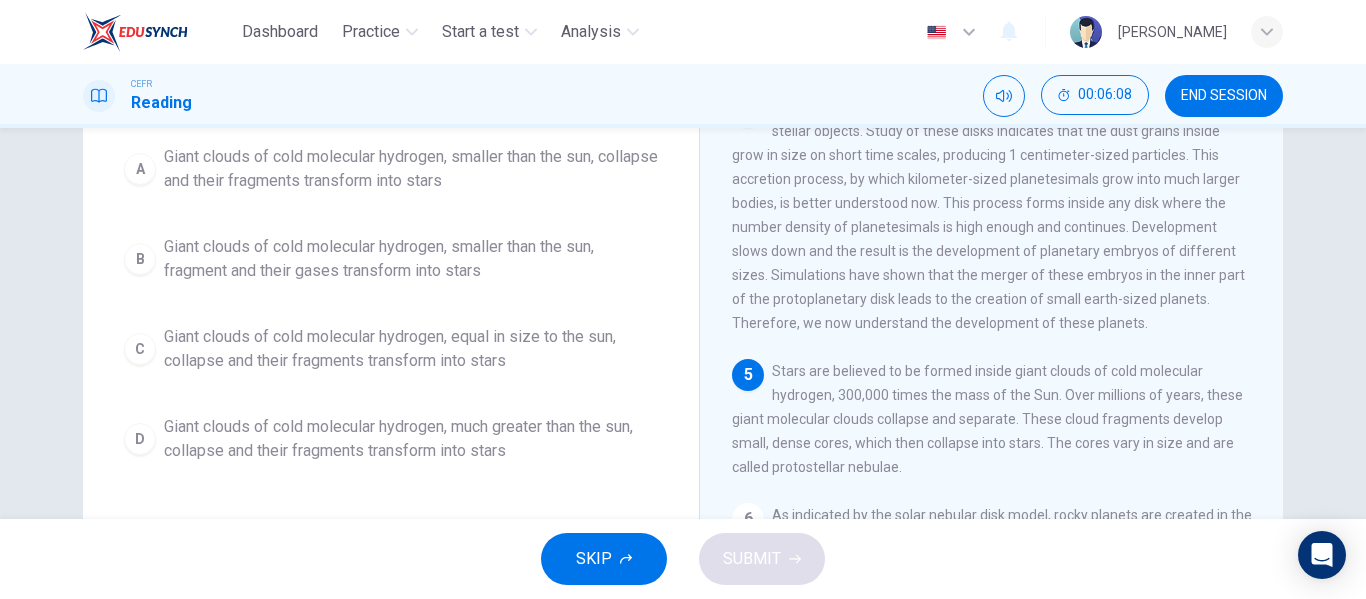 scroll, scrollTop: 217, scrollLeft: 0, axis: vertical 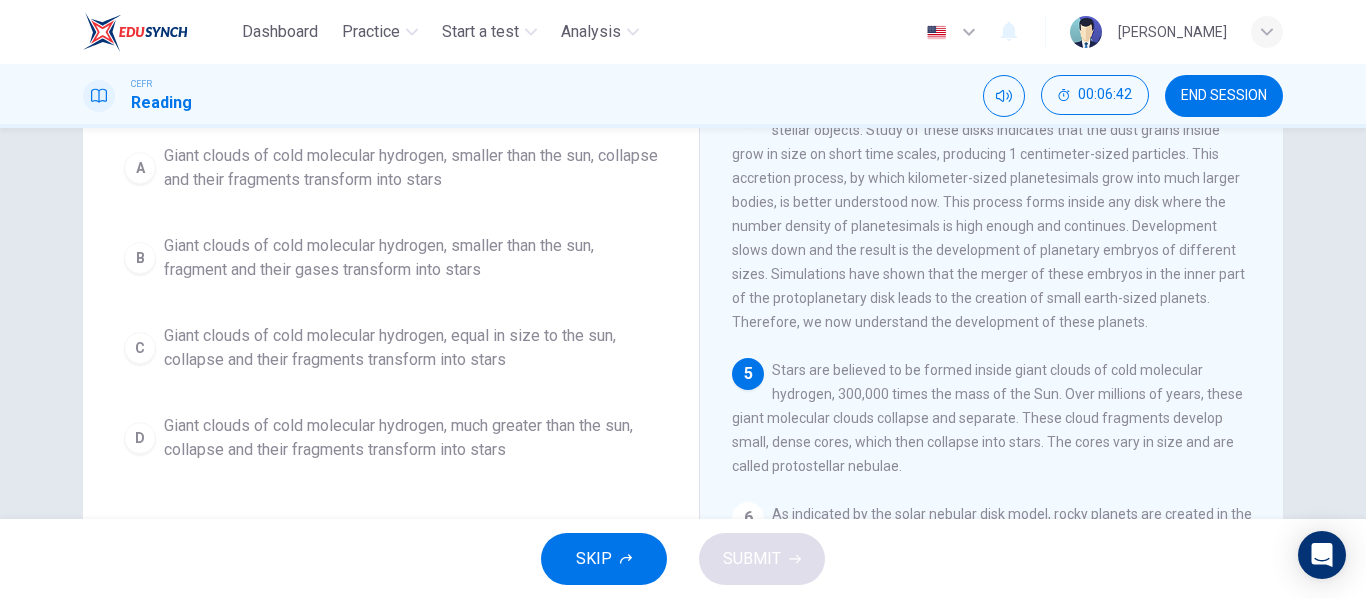 click on "Giant clouds of cold molecular hydrogen, much greater than the sun, collapse and their fragments transform into stars" at bounding box center (411, 438) 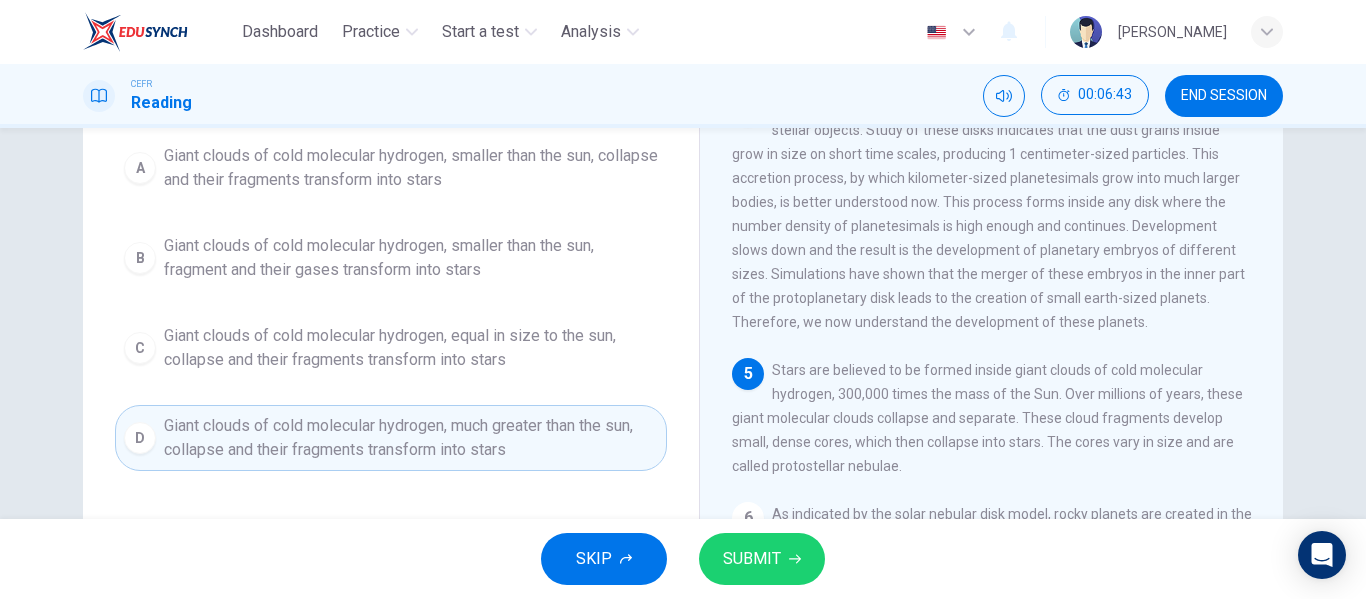 click on "SUBMIT" at bounding box center (752, 559) 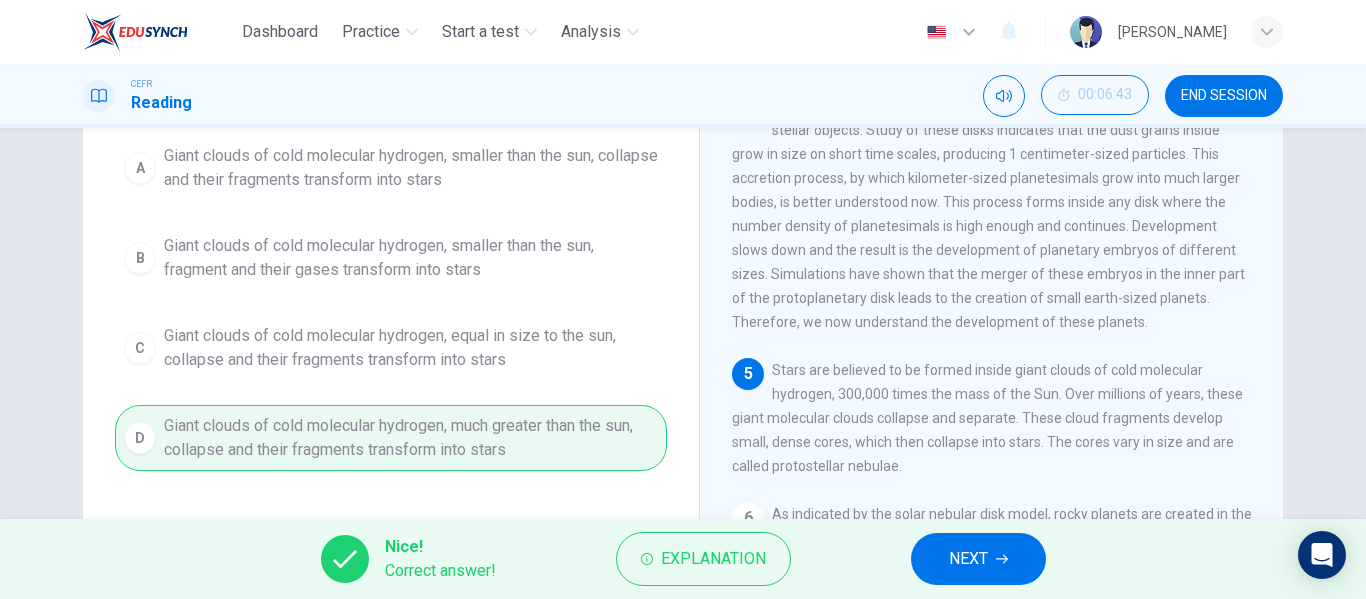click on "NEXT" at bounding box center [968, 559] 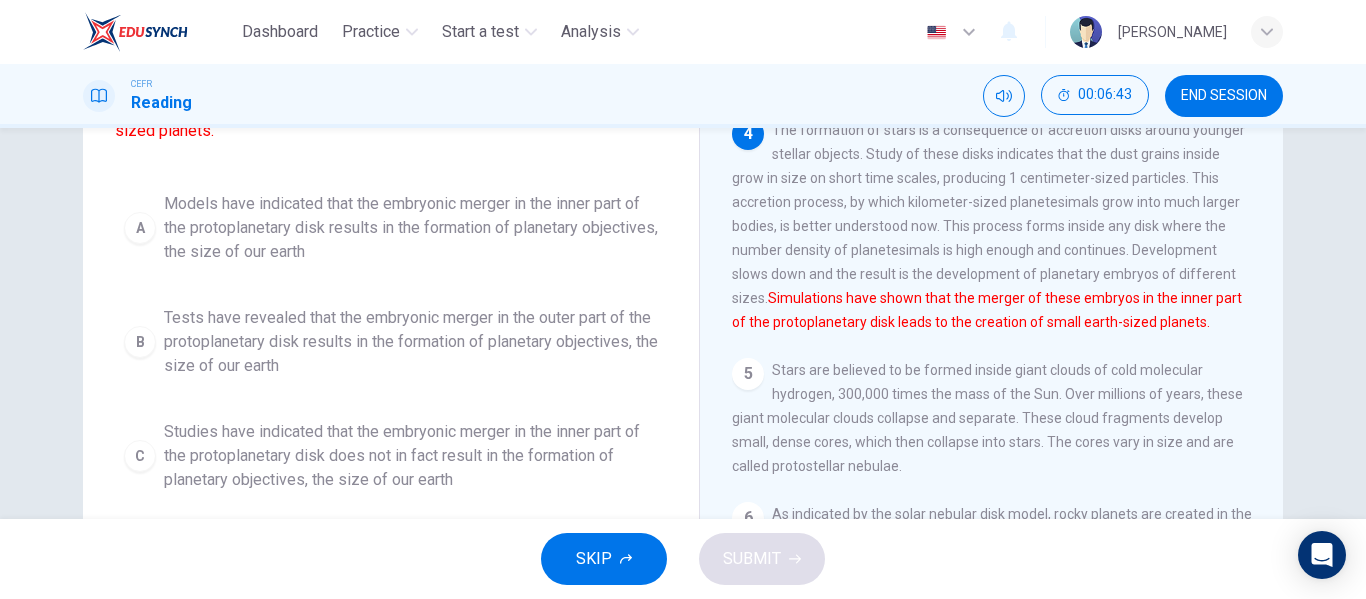 scroll, scrollTop: 562, scrollLeft: 0, axis: vertical 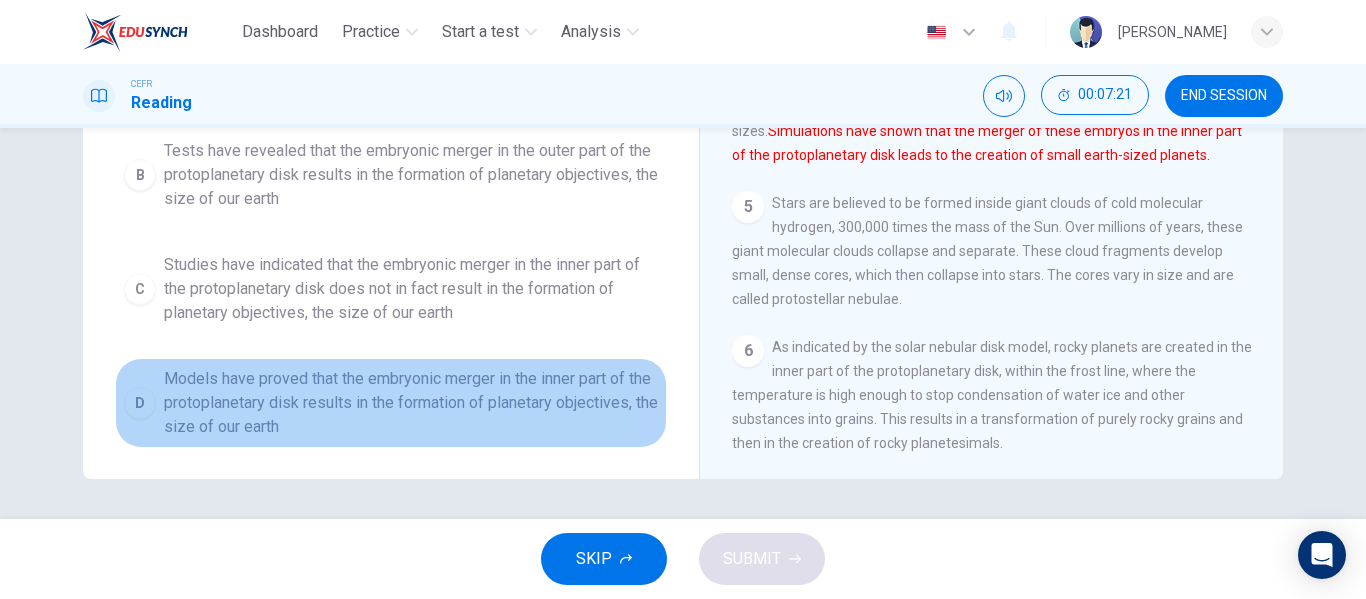 click on "Models have proved that the embryonic merger in the inner part of the protoplanetary disk results in the formation of planetary objectives, the size of our earth" at bounding box center (411, 403) 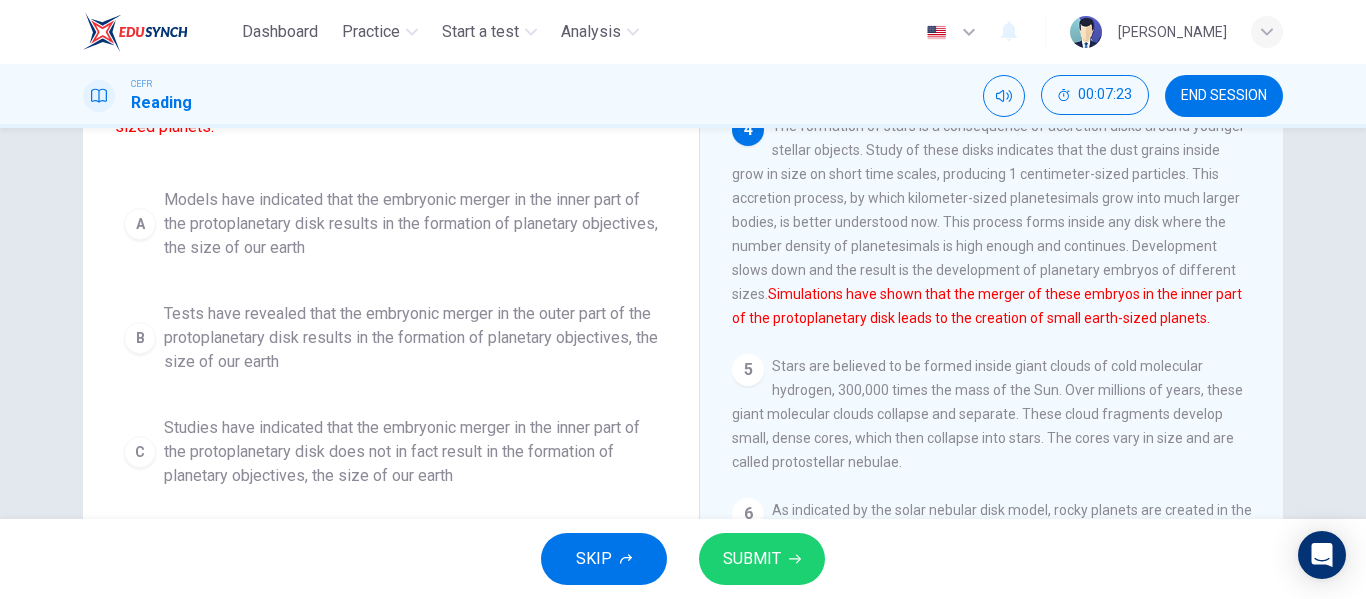 scroll, scrollTop: 20, scrollLeft: 0, axis: vertical 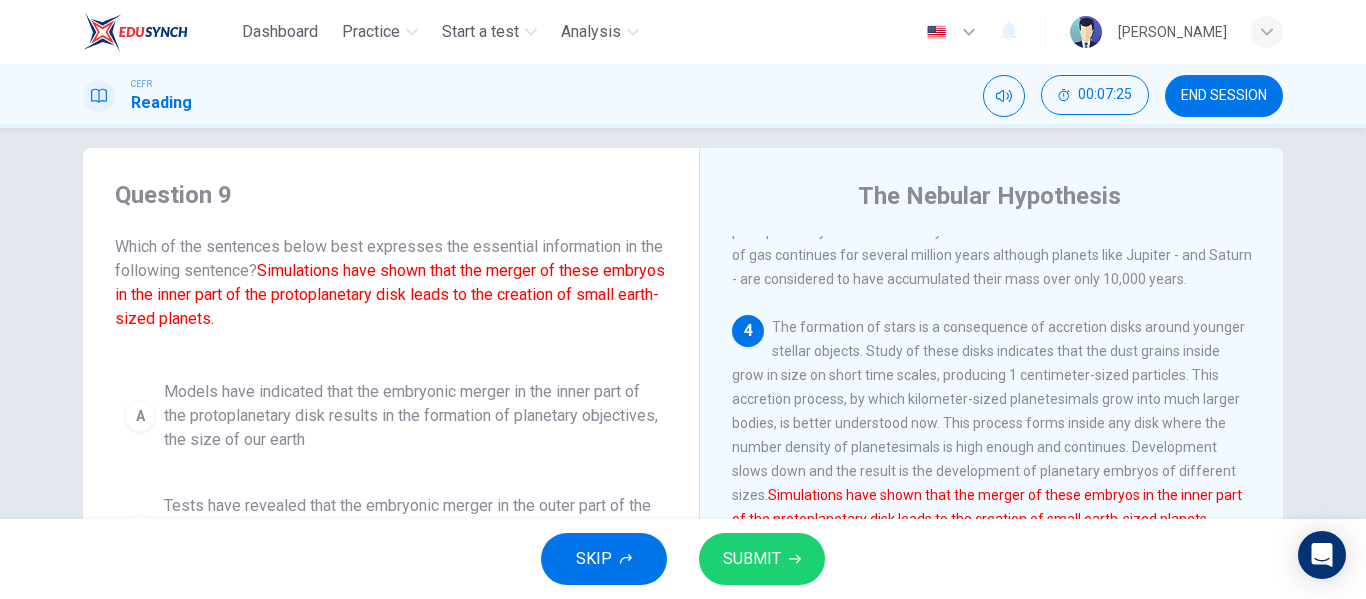 click on "SUBMIT" at bounding box center [752, 559] 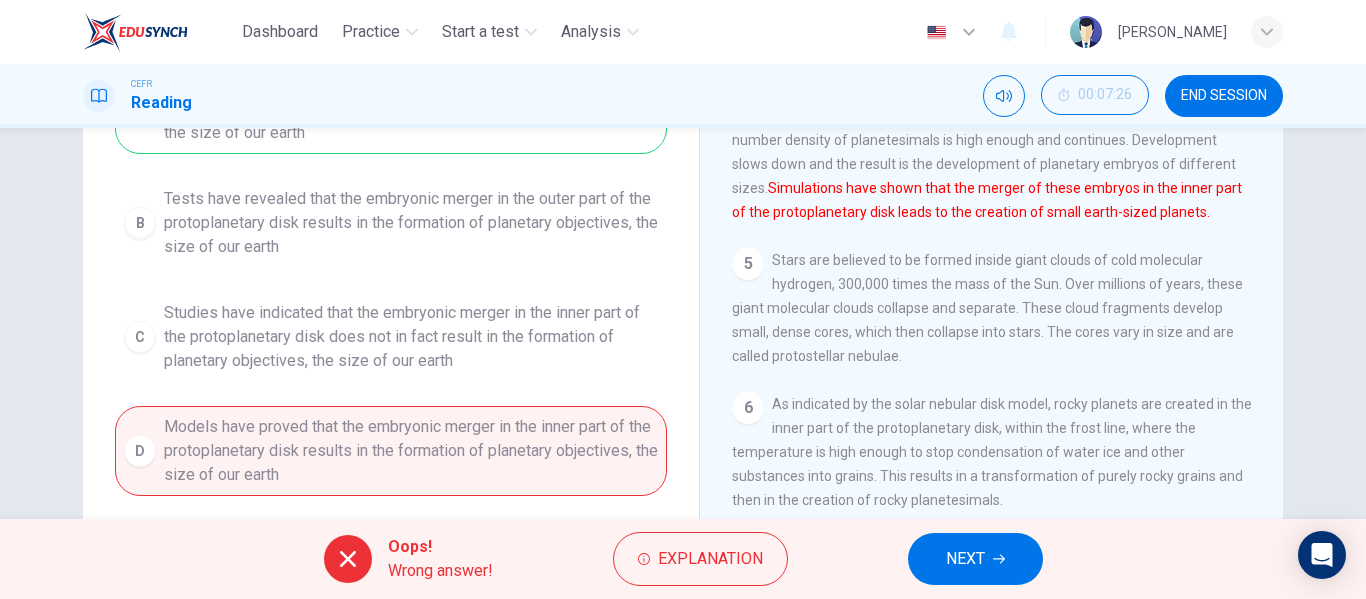 scroll, scrollTop: 384, scrollLeft: 0, axis: vertical 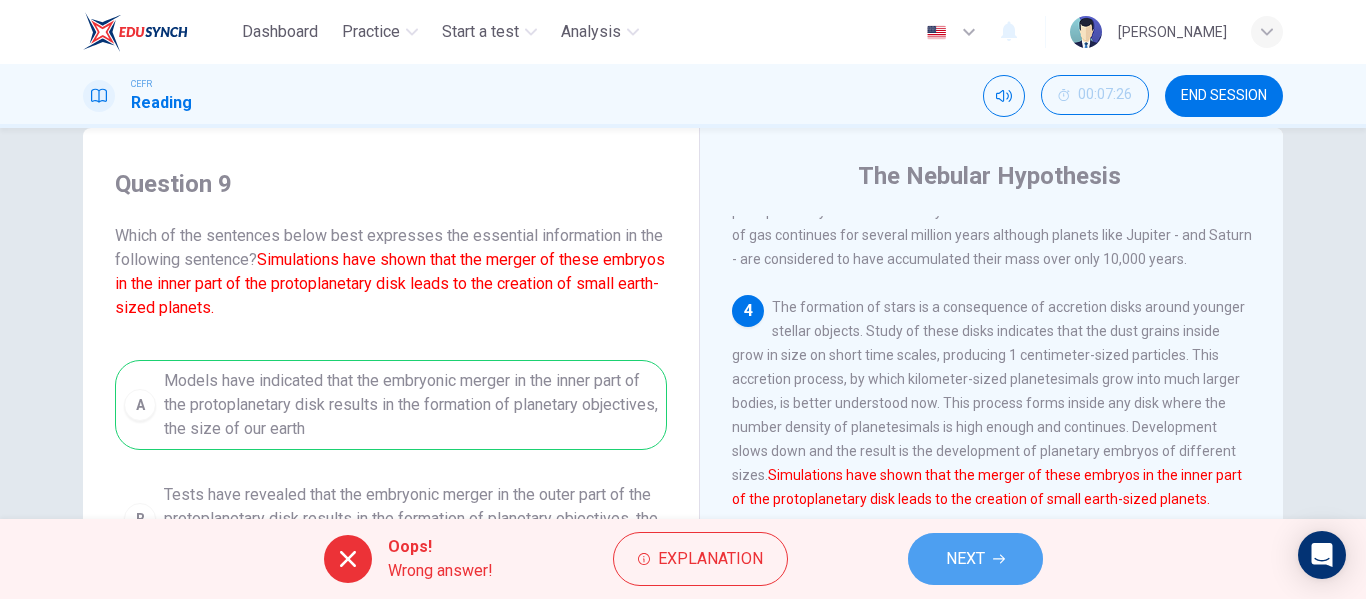 click on "NEXT" at bounding box center [965, 559] 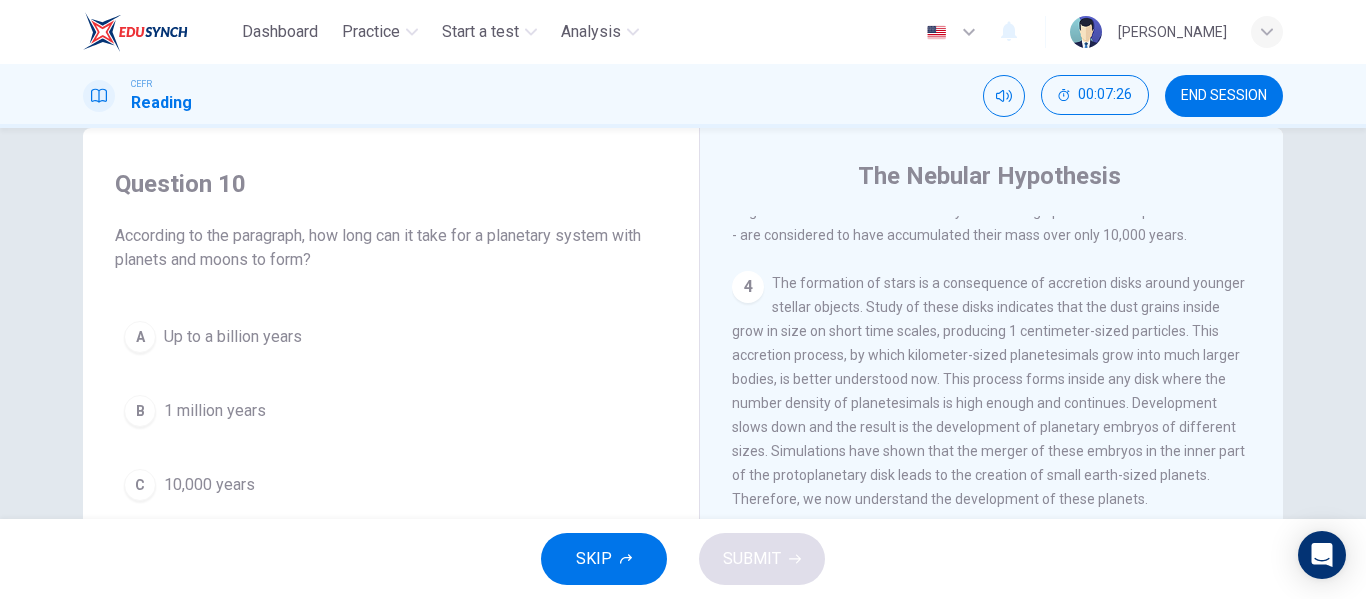 scroll, scrollTop: 587, scrollLeft: 0, axis: vertical 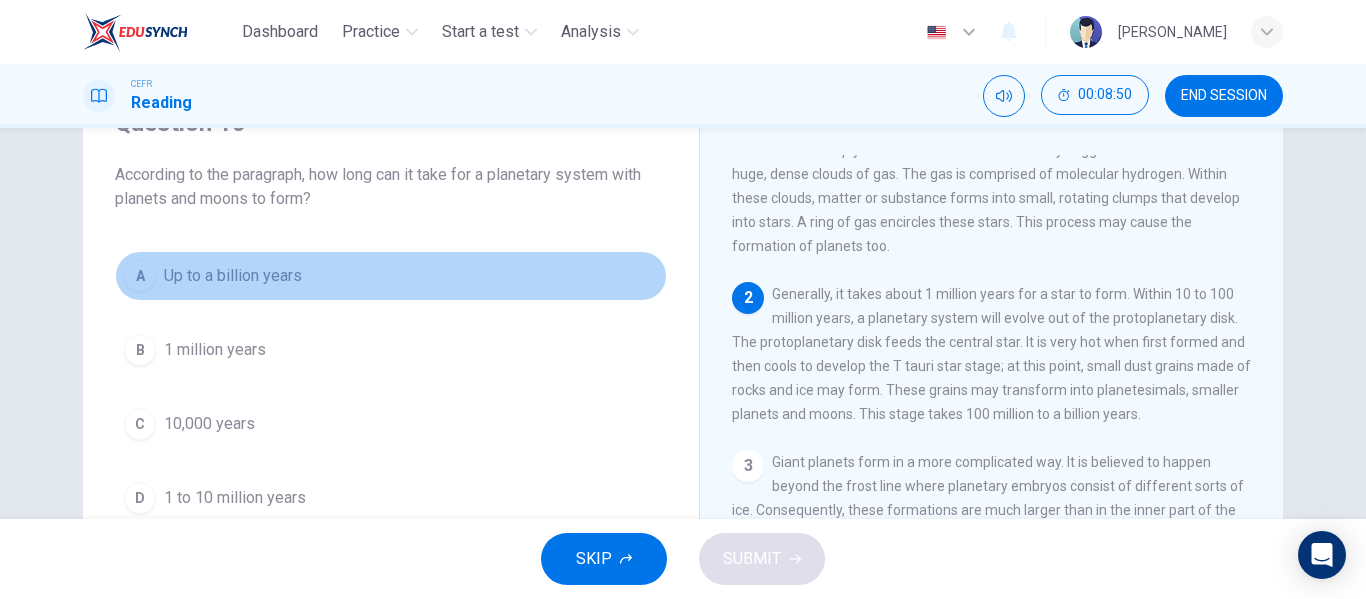 click on "Up to a billion years" at bounding box center [233, 276] 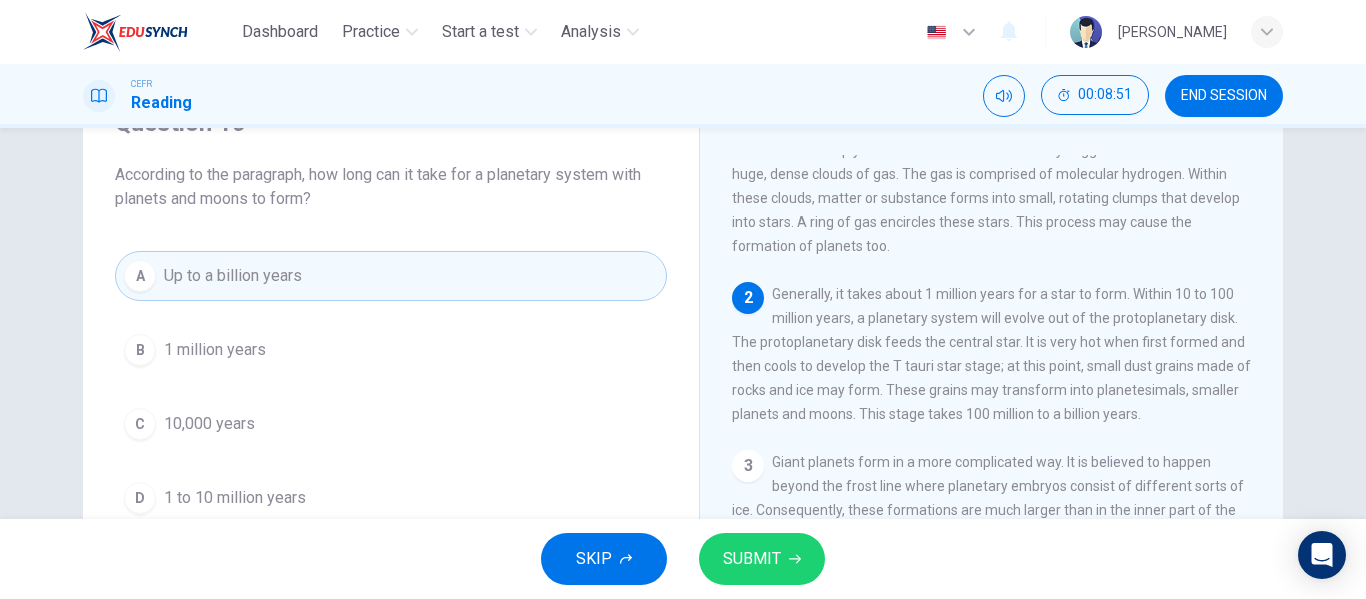 click on "SUBMIT" at bounding box center (752, 559) 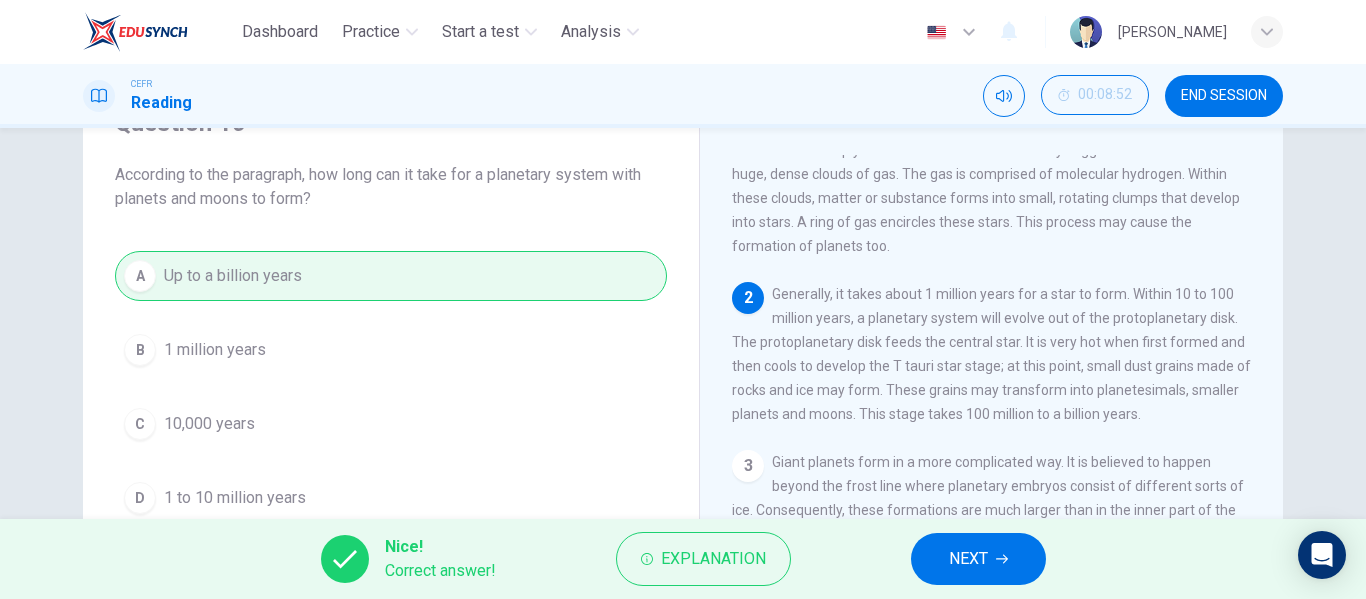 click on "NEXT" at bounding box center (968, 559) 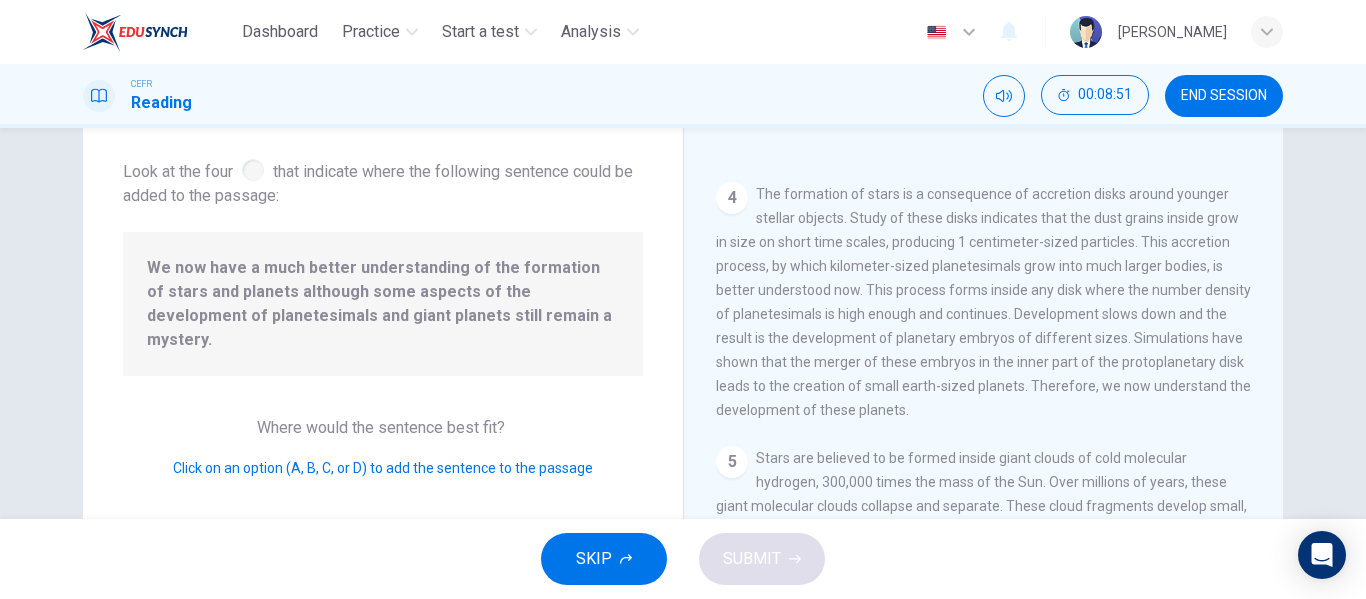scroll, scrollTop: 621, scrollLeft: 0, axis: vertical 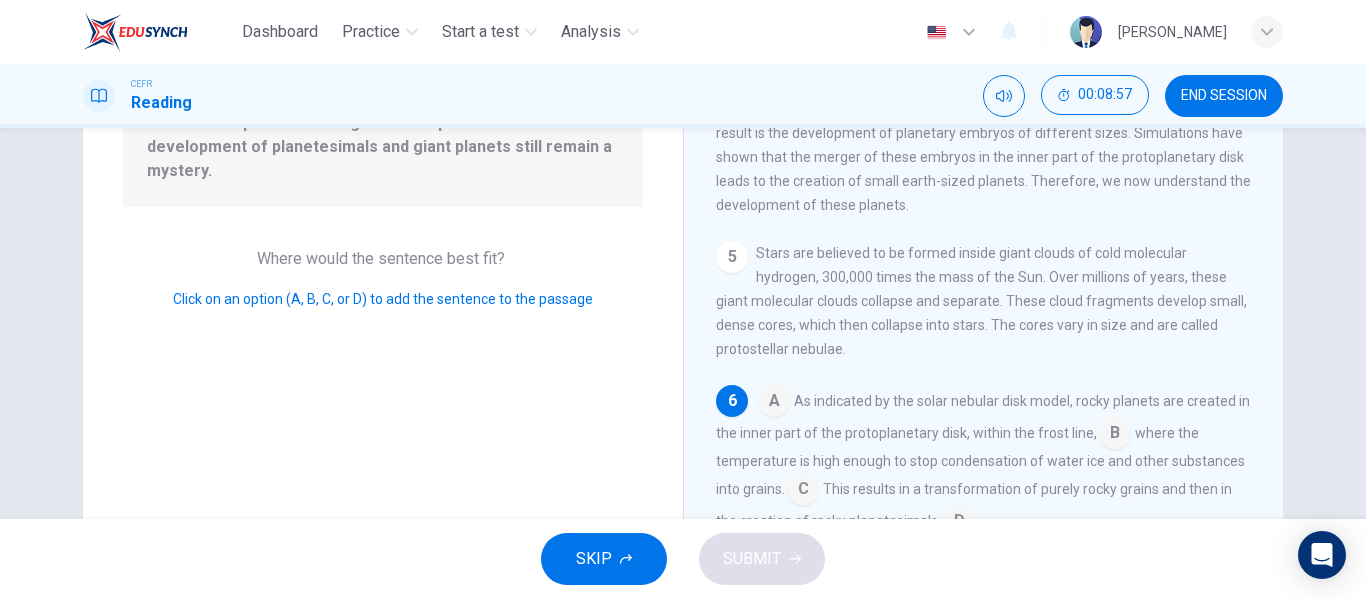 click at bounding box center (774, 403) 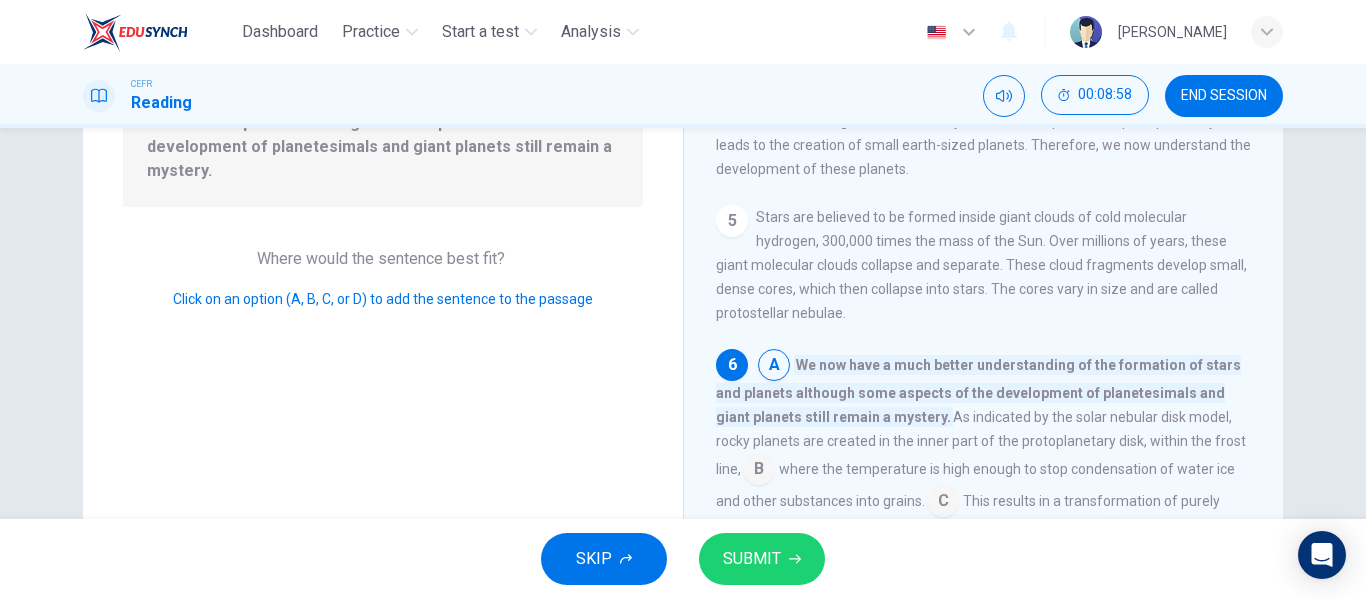 scroll, scrollTop: 669, scrollLeft: 0, axis: vertical 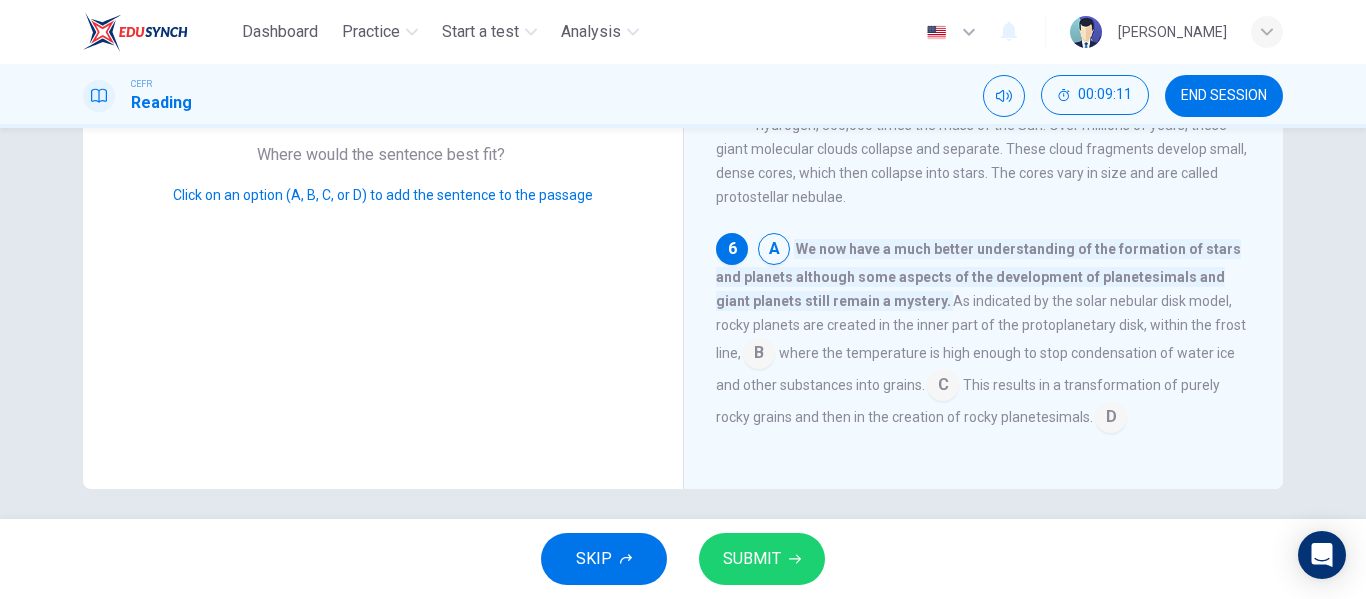 click at bounding box center (1111, 419) 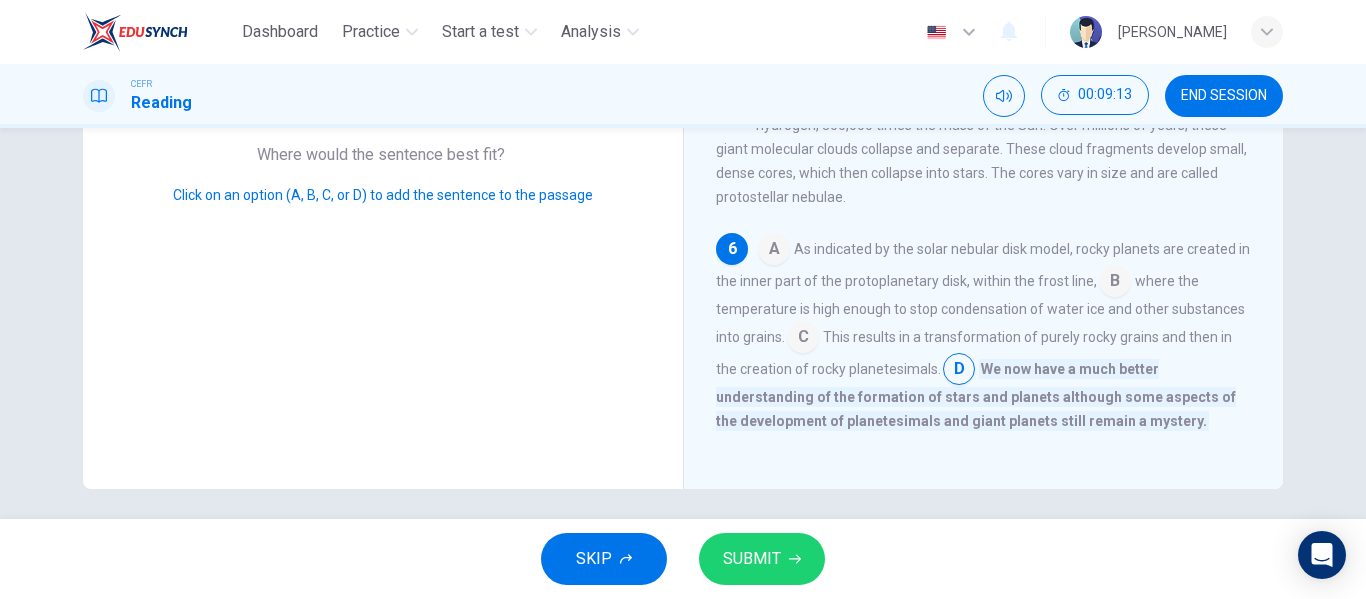 click on "SUBMIT" at bounding box center (752, 559) 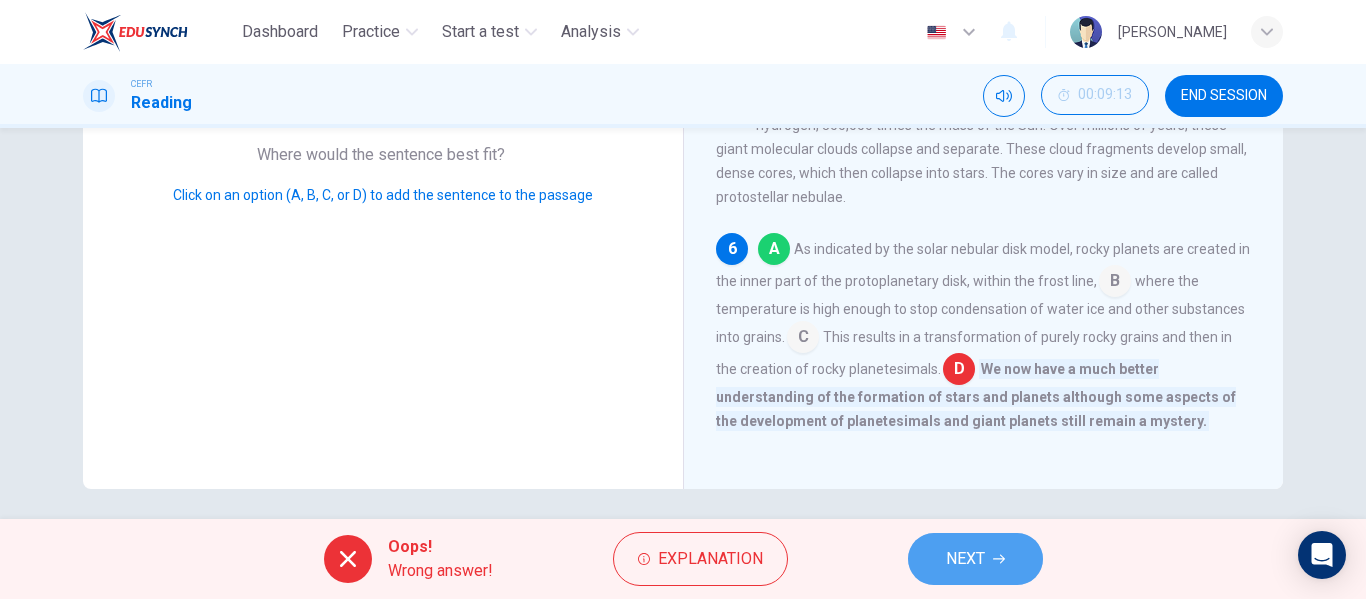 click on "NEXT" at bounding box center [965, 559] 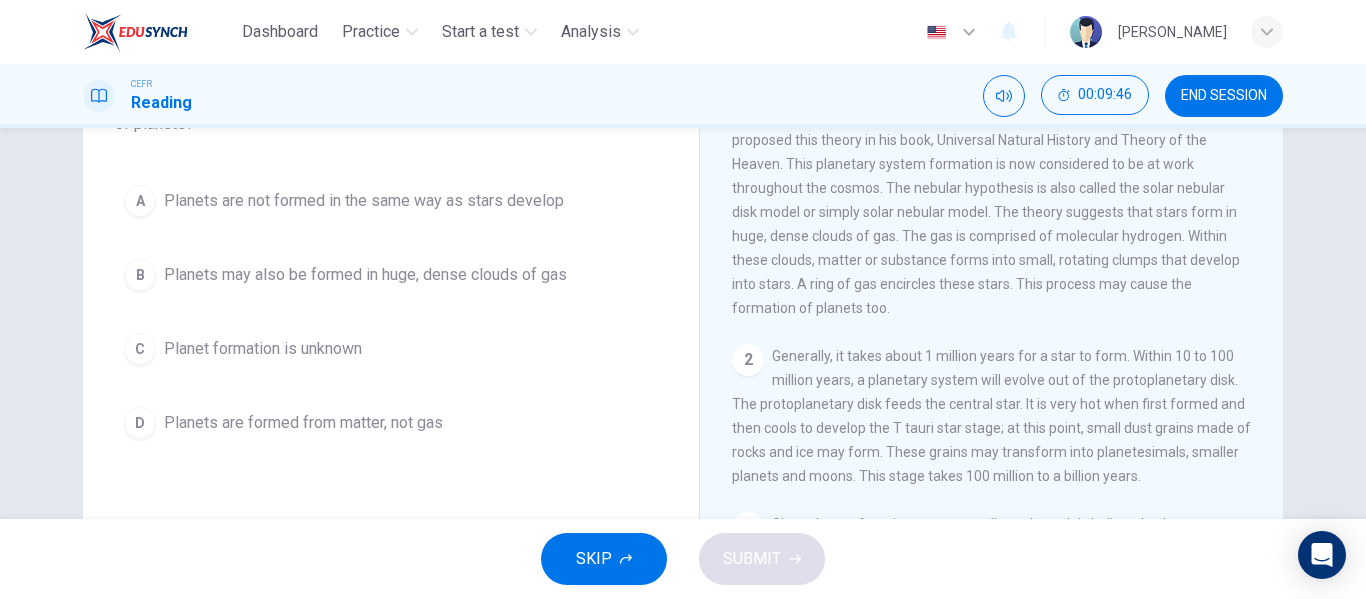 scroll, scrollTop: 178, scrollLeft: 0, axis: vertical 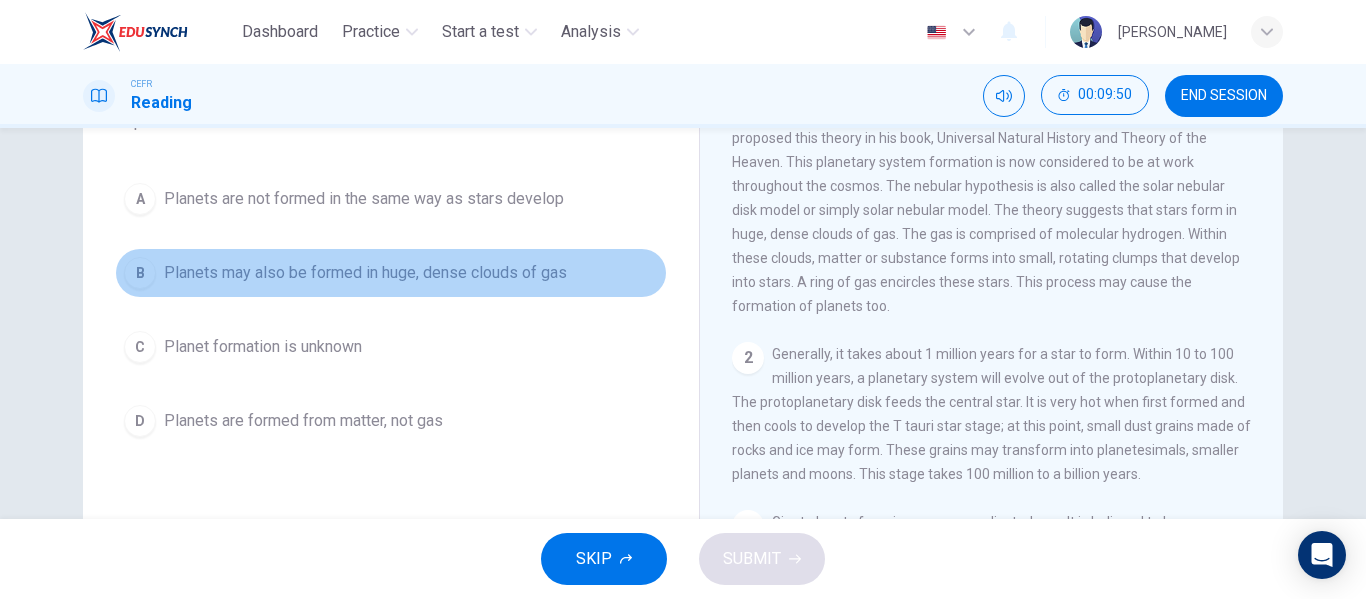 click on "Planets may also be formed in huge, dense clouds of gas" at bounding box center [365, 273] 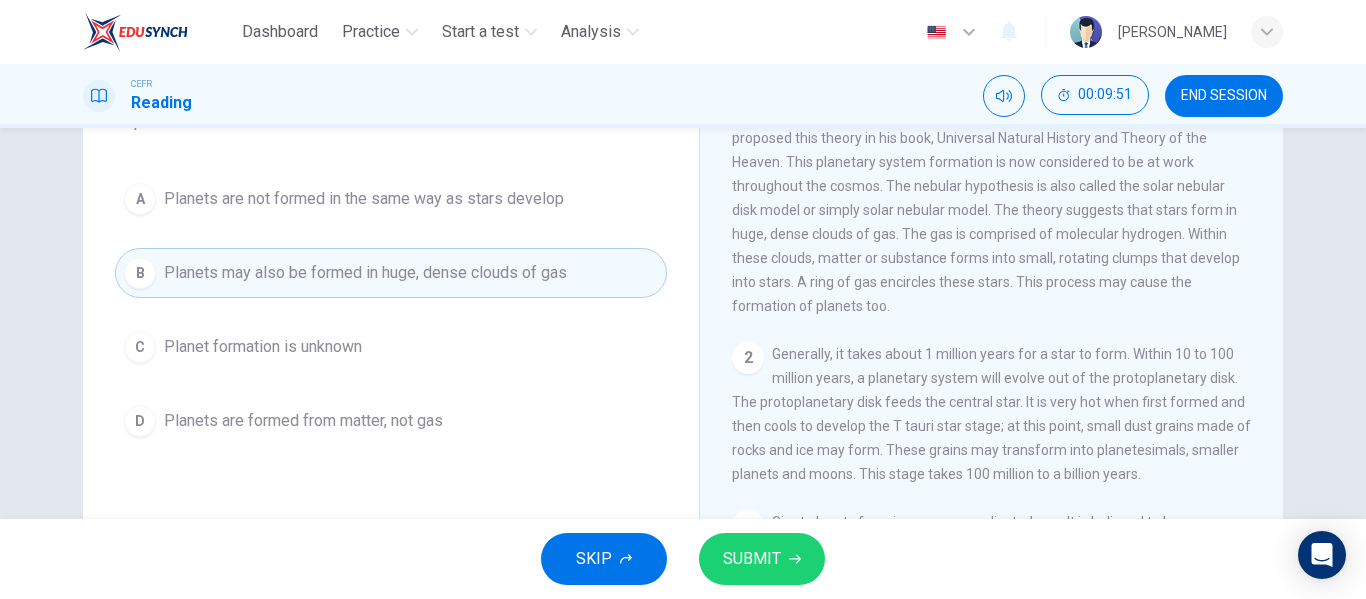 click on "SUBMIT" at bounding box center [752, 559] 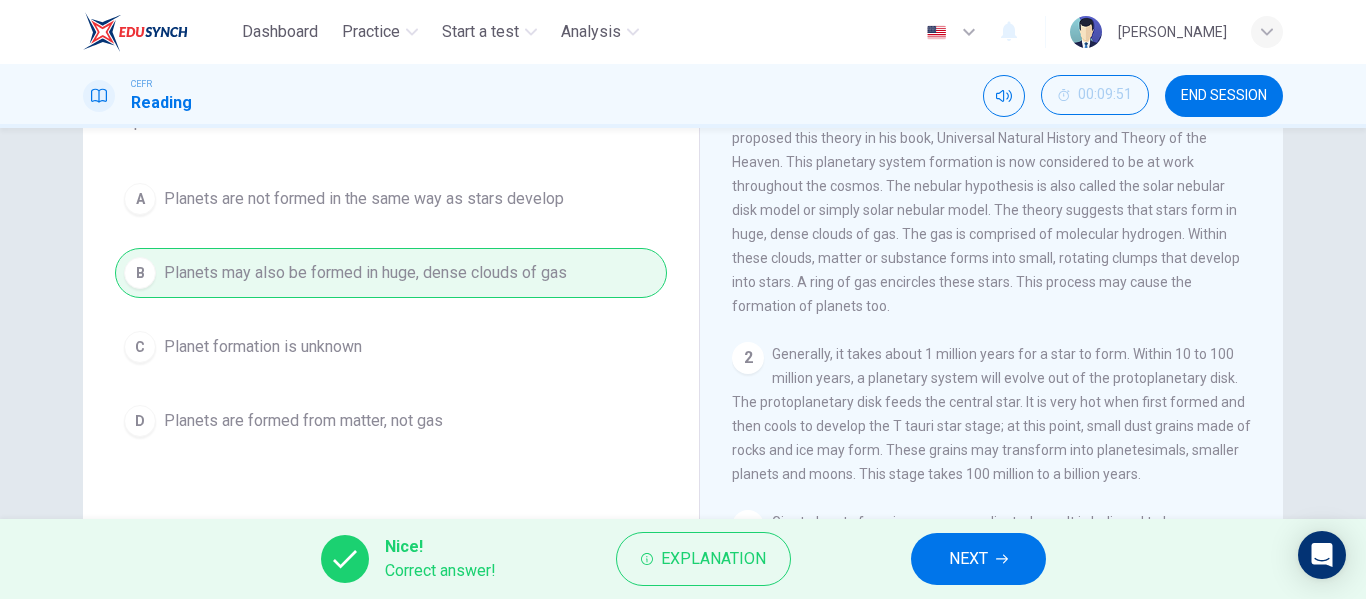 click on "NEXT" at bounding box center (978, 559) 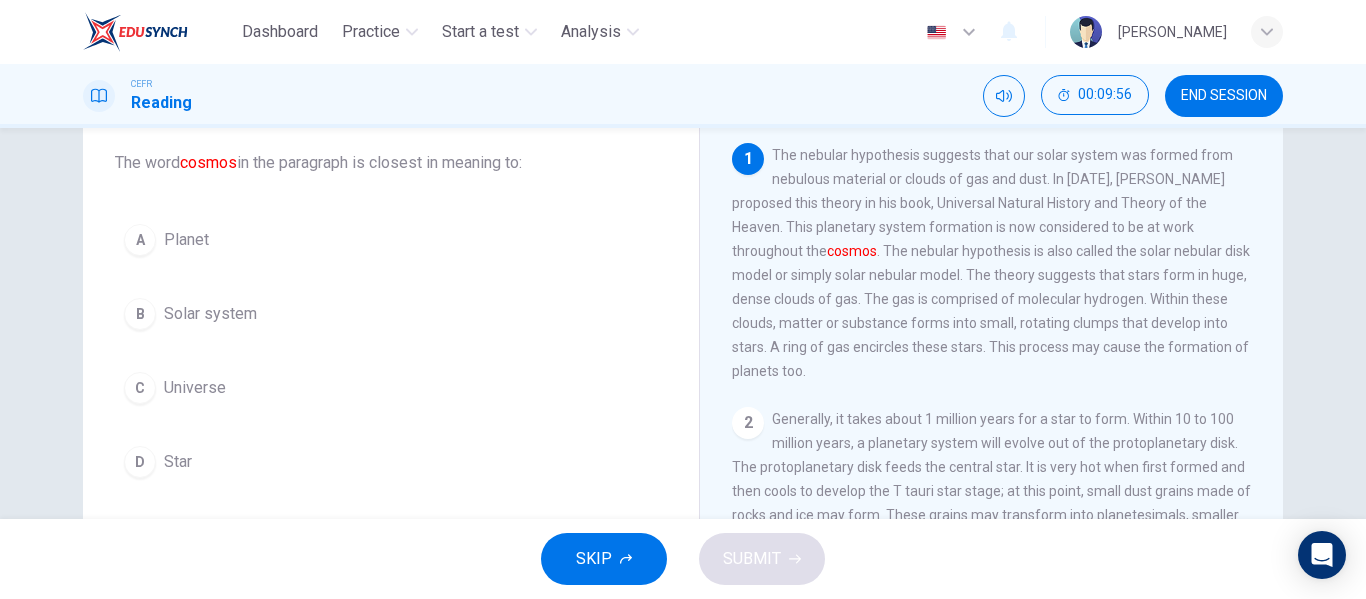 scroll, scrollTop: 112, scrollLeft: 0, axis: vertical 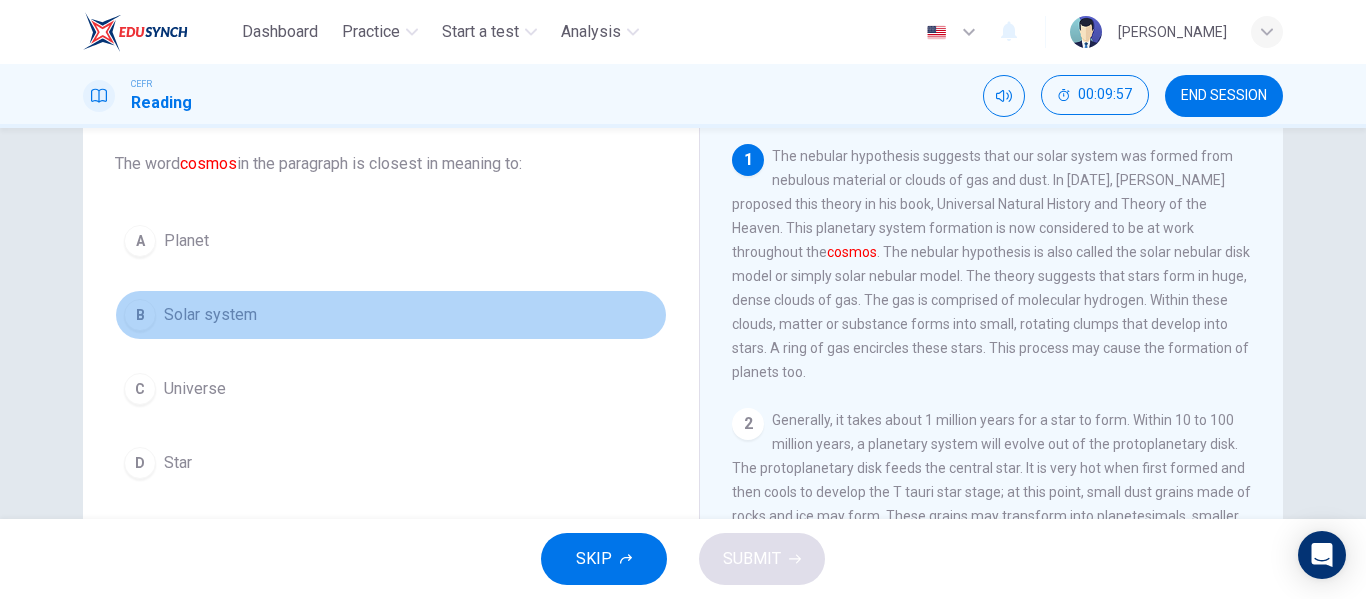 click on "B Solar system" at bounding box center [391, 315] 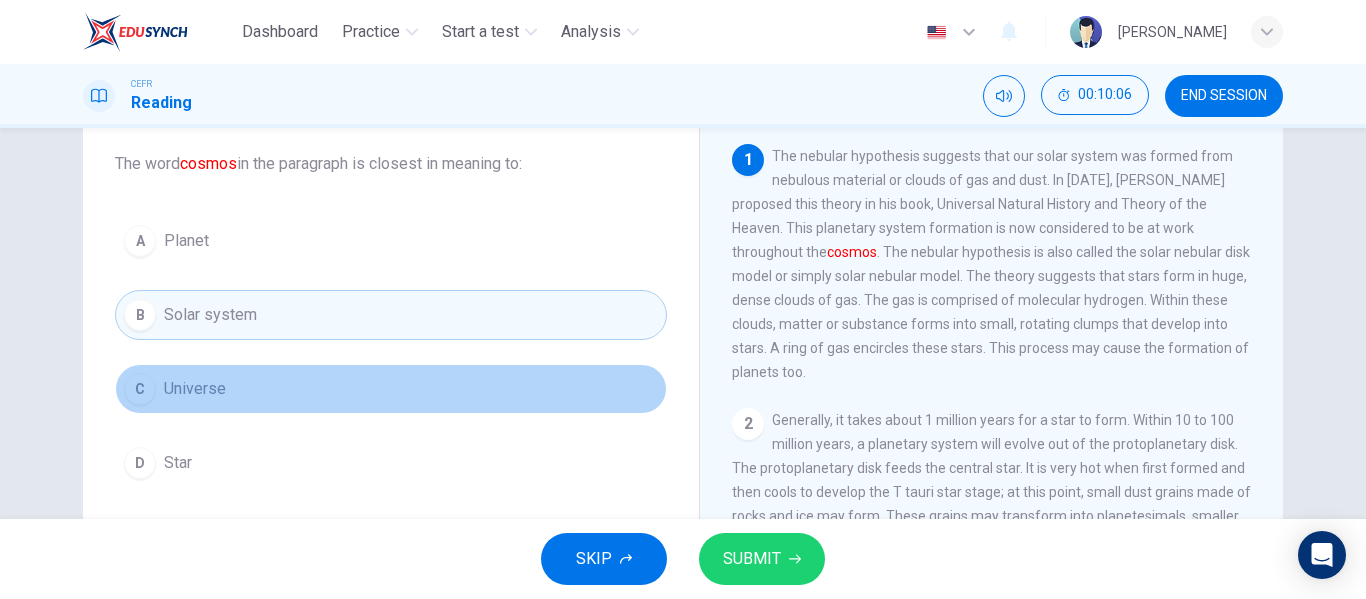 click on "C Universe" at bounding box center [391, 389] 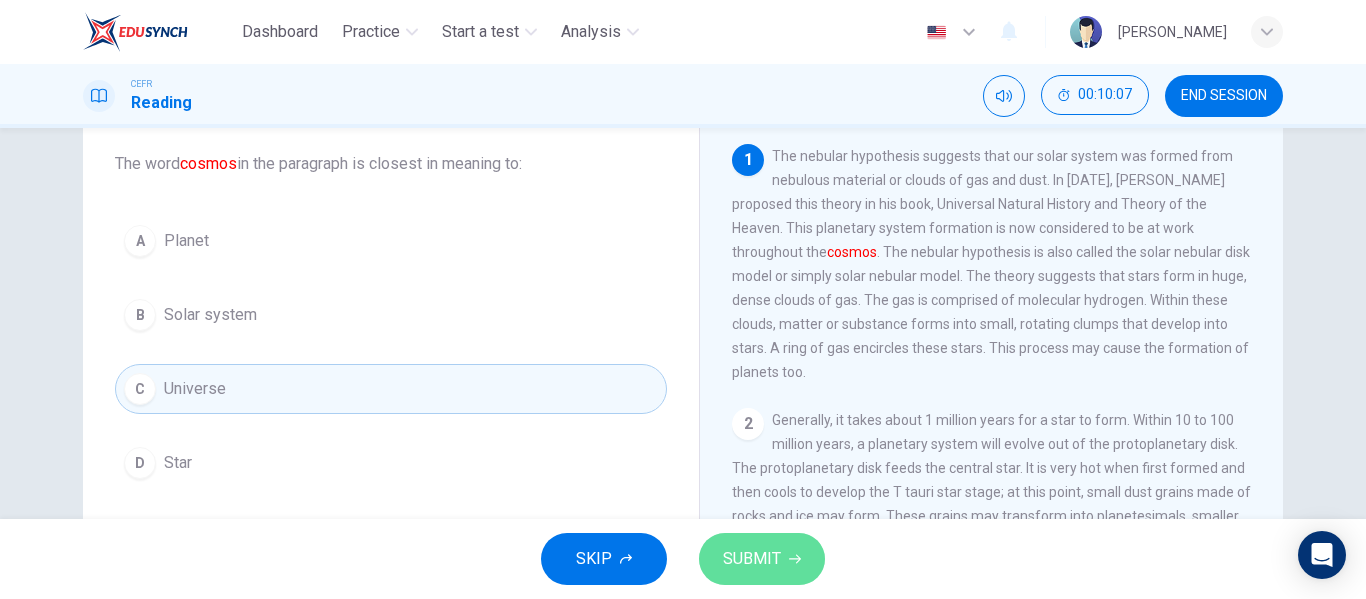 click on "SUBMIT" at bounding box center (752, 559) 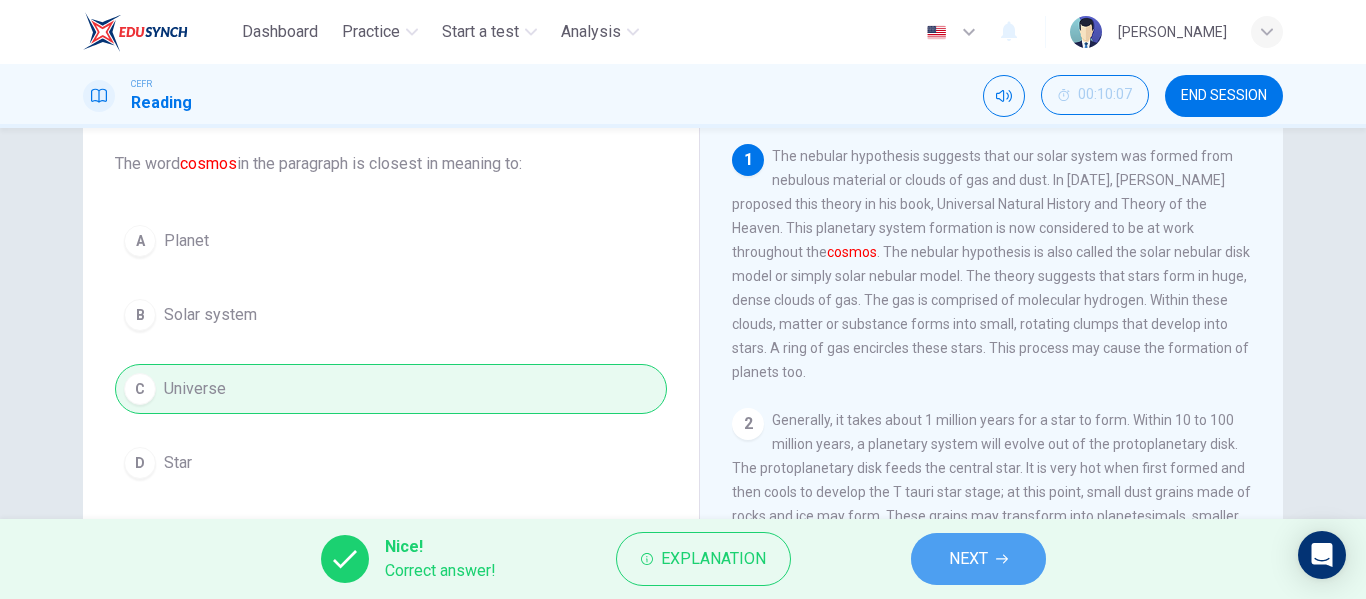 click on "NEXT" at bounding box center (978, 559) 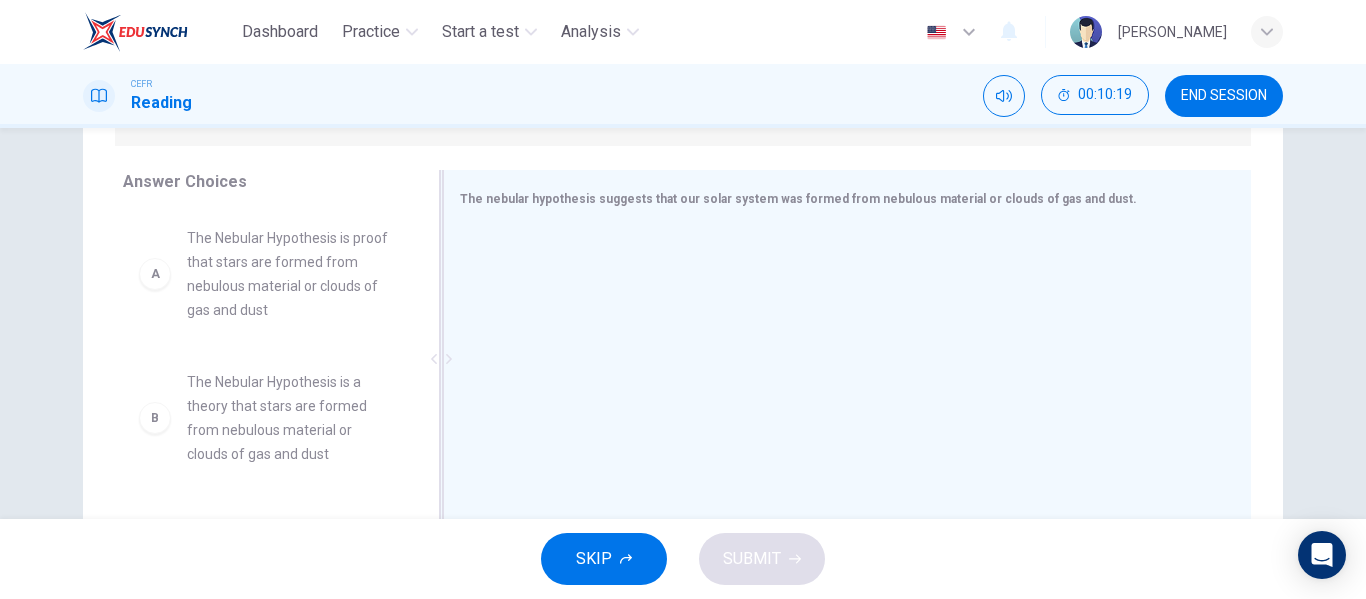 scroll, scrollTop: 304, scrollLeft: 0, axis: vertical 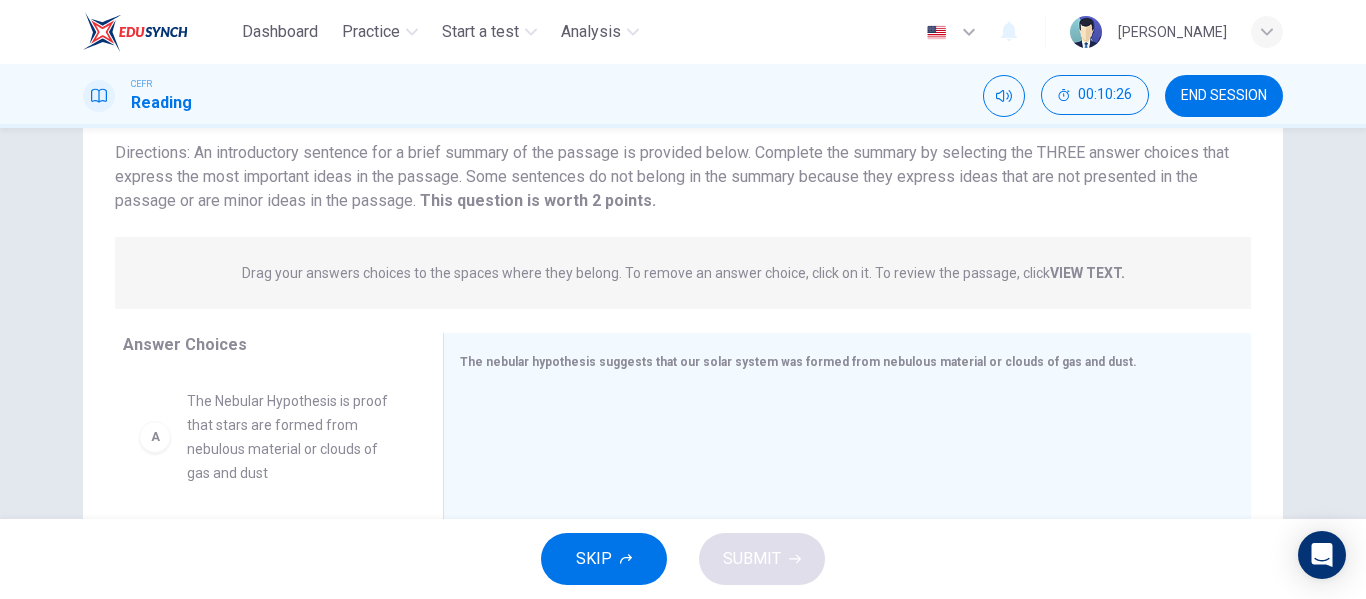 click on "Drag your answers choices to the spaces where they belong. To remove an answer choice, click on it. To review the passage, click   VIEW TEXT." at bounding box center (683, 273) 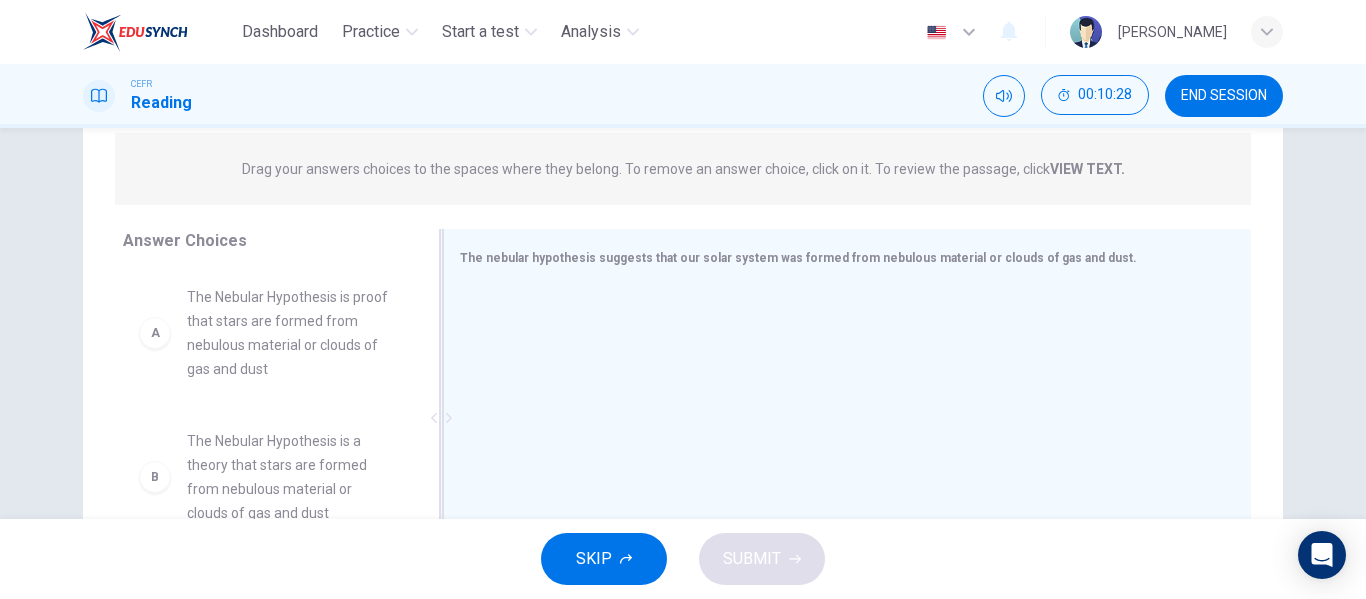 scroll, scrollTop: 245, scrollLeft: 0, axis: vertical 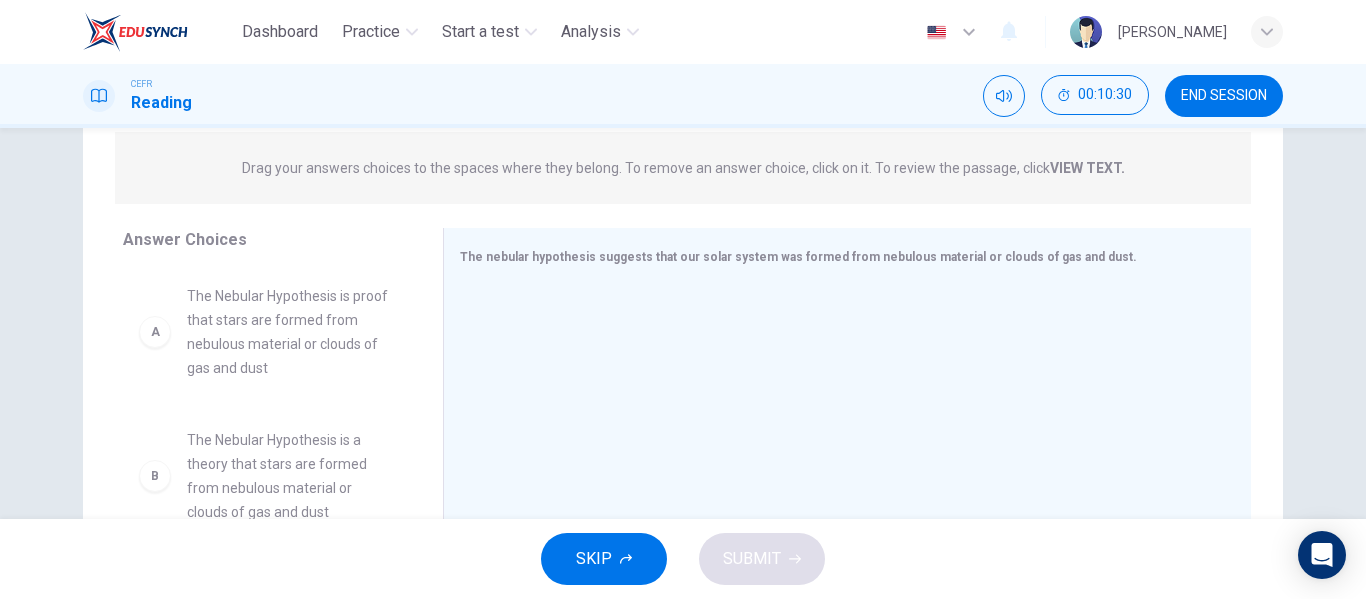 click on "VIEW TEXT." at bounding box center [1087, 168] 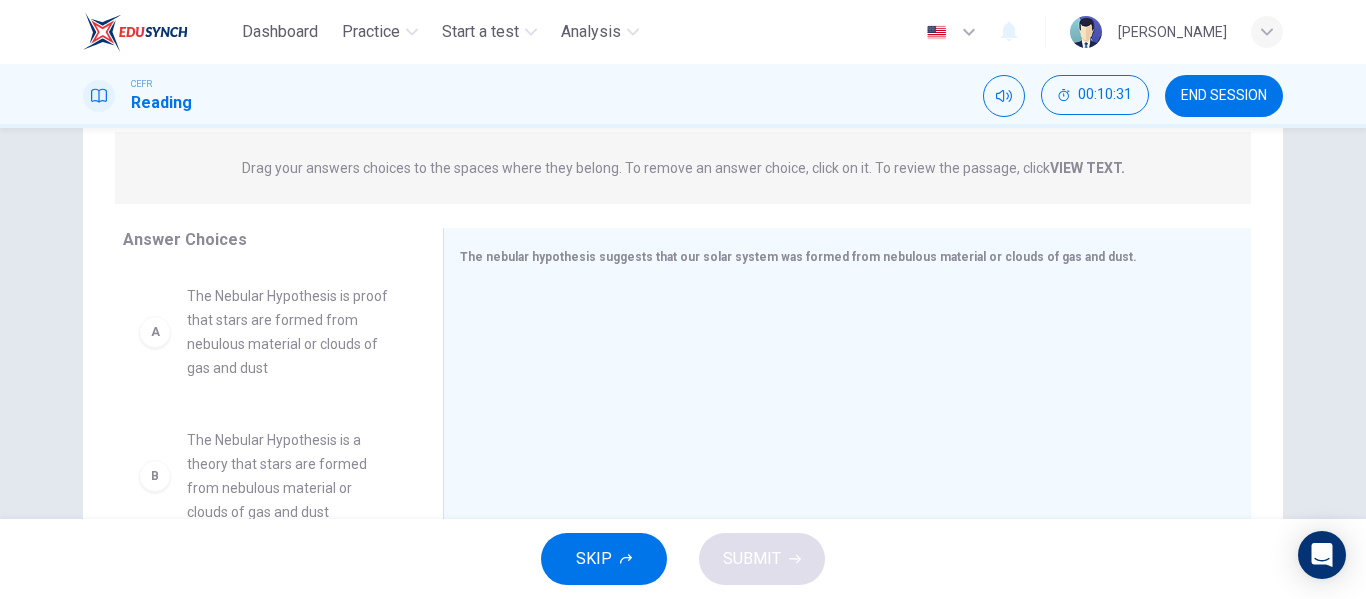 click on "Question 14 View Text Directions: An introductory sentence for a brief summary of the passage is provided below. Complete the summary by selecting the THREE answer choices that express the most important ideas in the passage. Some sentences do not belong in the summary because they express ideas that are not presented in the passage or are minor ideas in the passage.   This question is worth 2 points. This question is worth 2 points. Drag your answers choices to the spaces where they belong. To remove an answer choice, click on it. To review the passage, click   VIEW TEXT. Click on the answer choices below to select your answers. To remove an answer choice, go to the Answers tab and click on it. To review the passage, click the PASSAGE tab. A The Nebular Hypothesis is proof that stars are formed from nebulous material or clouds of gas and dust B The Nebular Hypothesis is a theory that stars are formed from nebulous material or clouds of gas and dust C It can take up to a billion years for a star to form D E F" at bounding box center (683, 285) 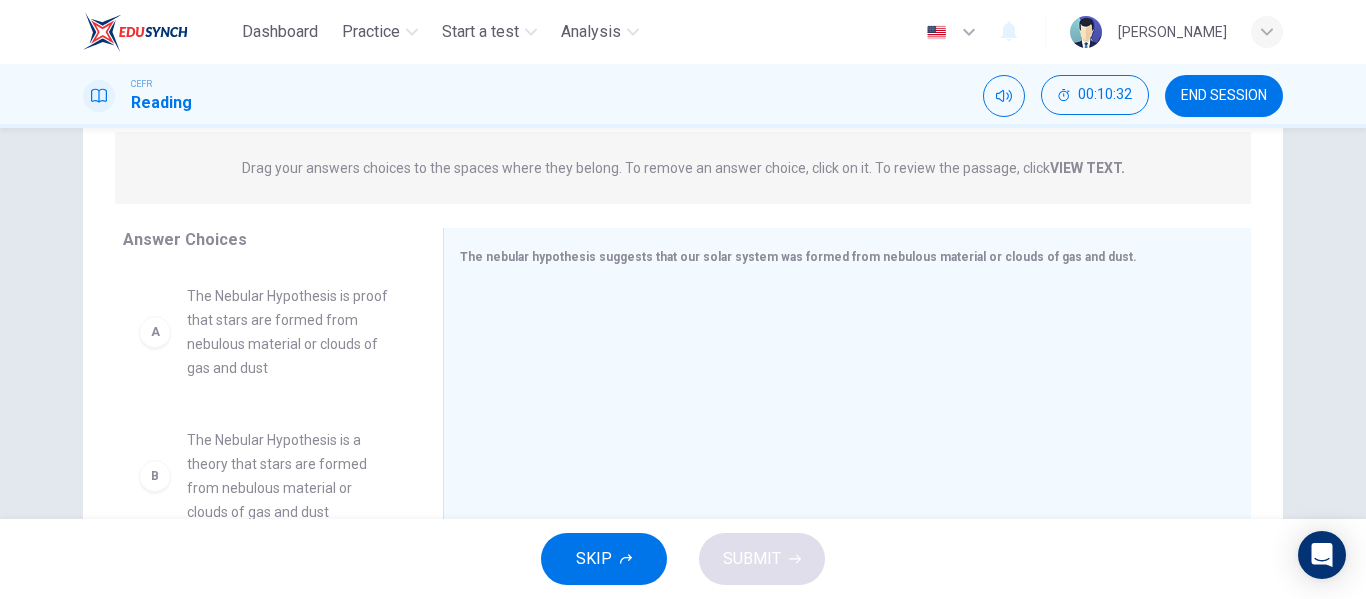 click on "The Nebular Hypothesis is proof that stars are formed from nebulous material or clouds of gas and dust" at bounding box center [291, 332] 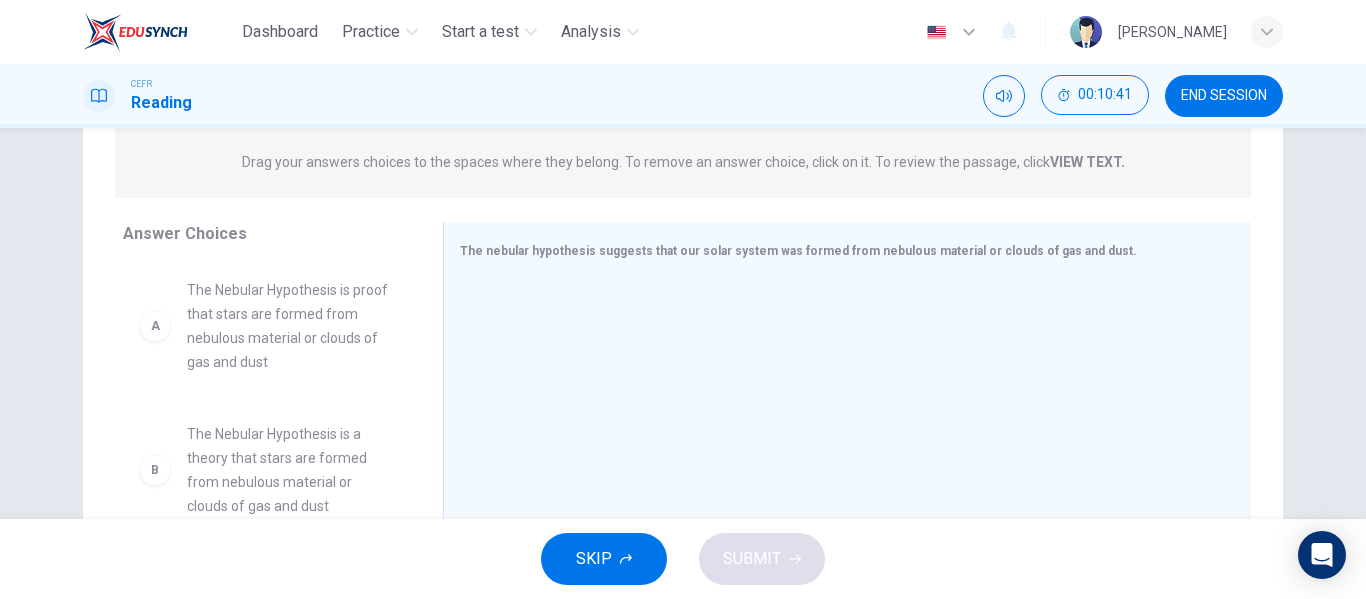 scroll, scrollTop: 250, scrollLeft: 0, axis: vertical 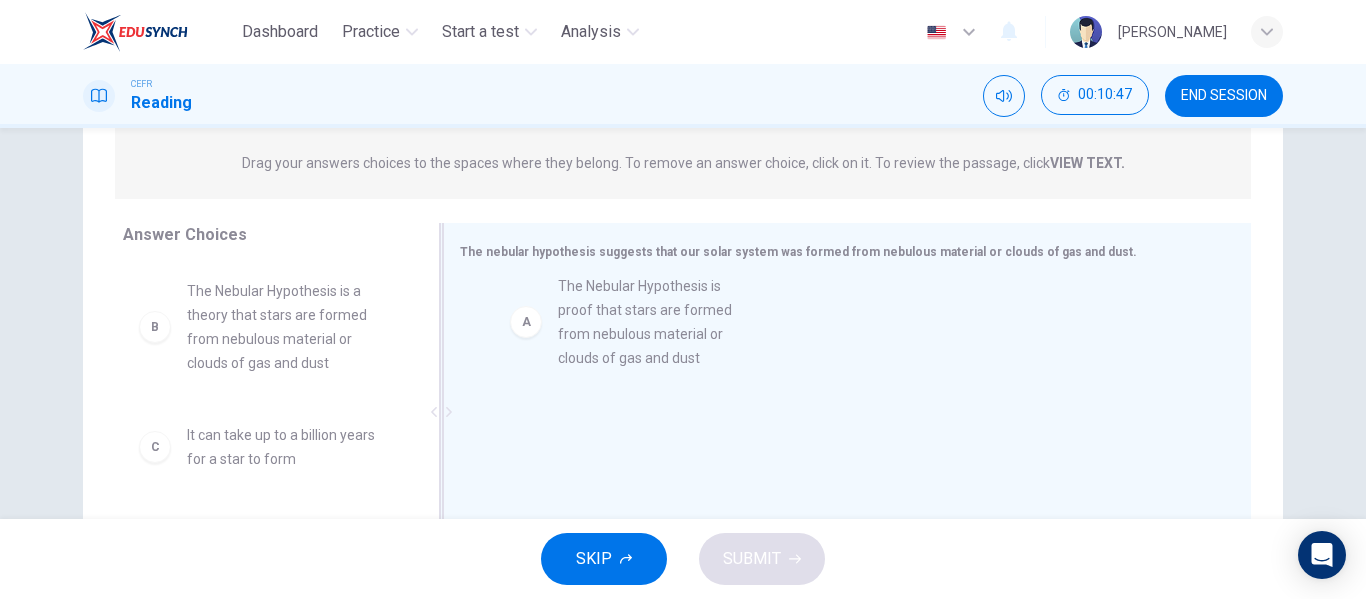 drag, startPoint x: 296, startPoint y: 329, endPoint x: 687, endPoint y: 322, distance: 391.06265 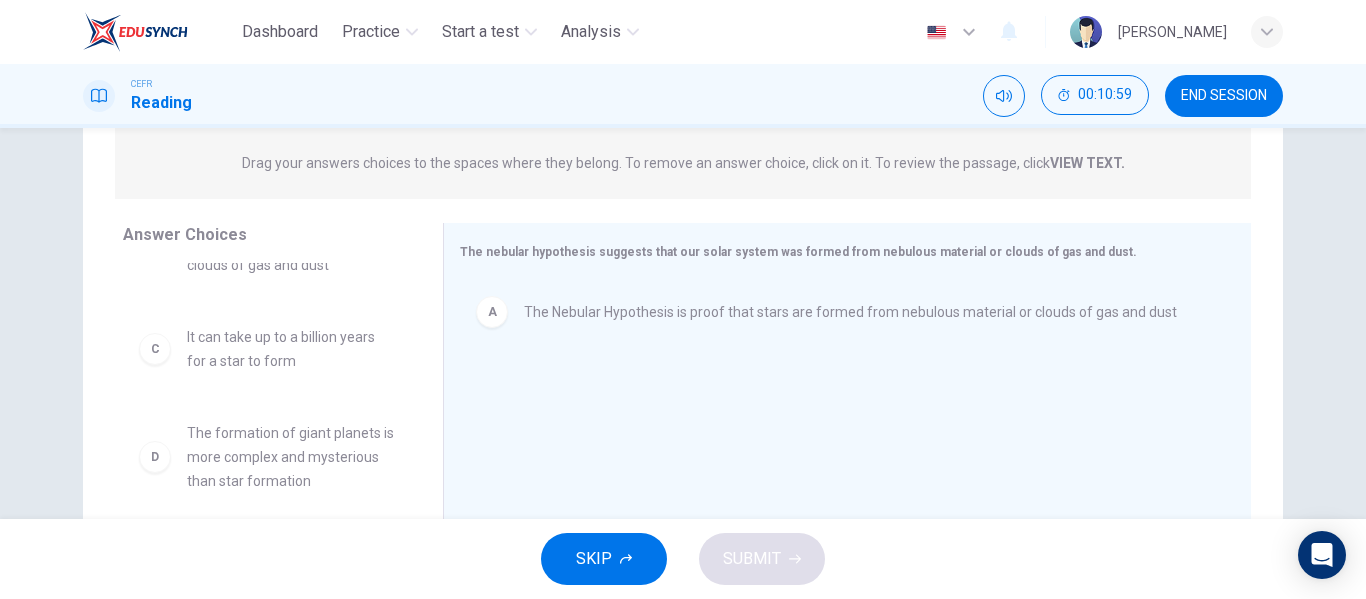 scroll, scrollTop: 104, scrollLeft: 0, axis: vertical 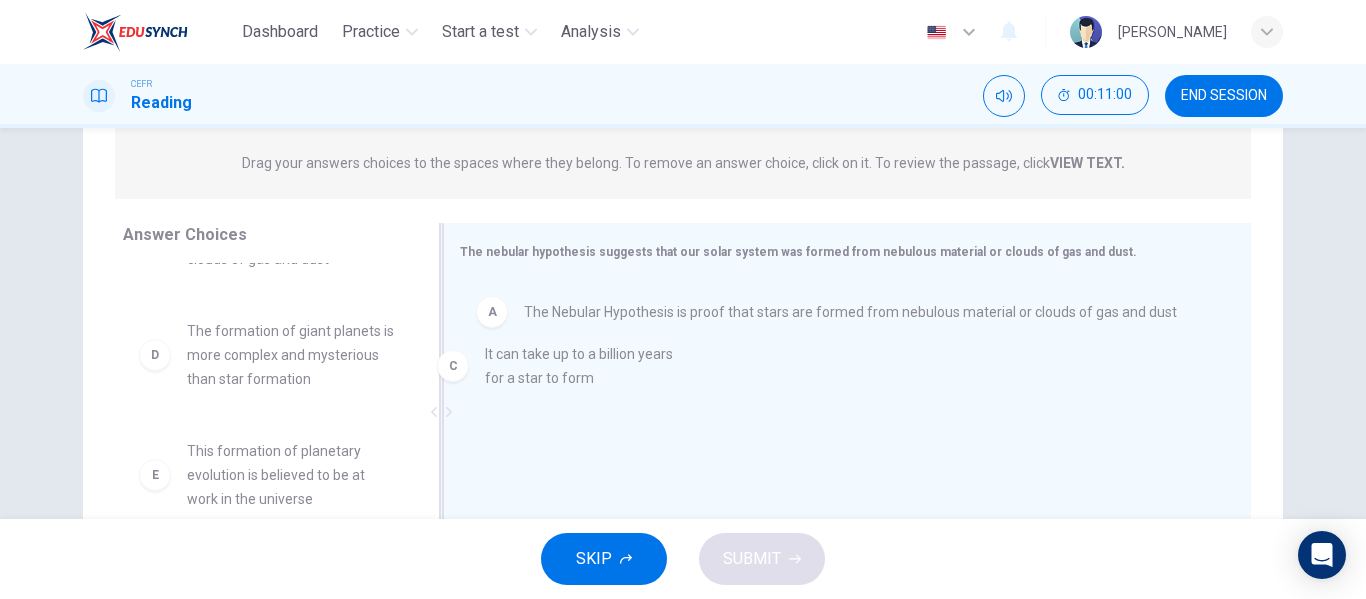 drag, startPoint x: 264, startPoint y: 364, endPoint x: 598, endPoint y: 378, distance: 334.29327 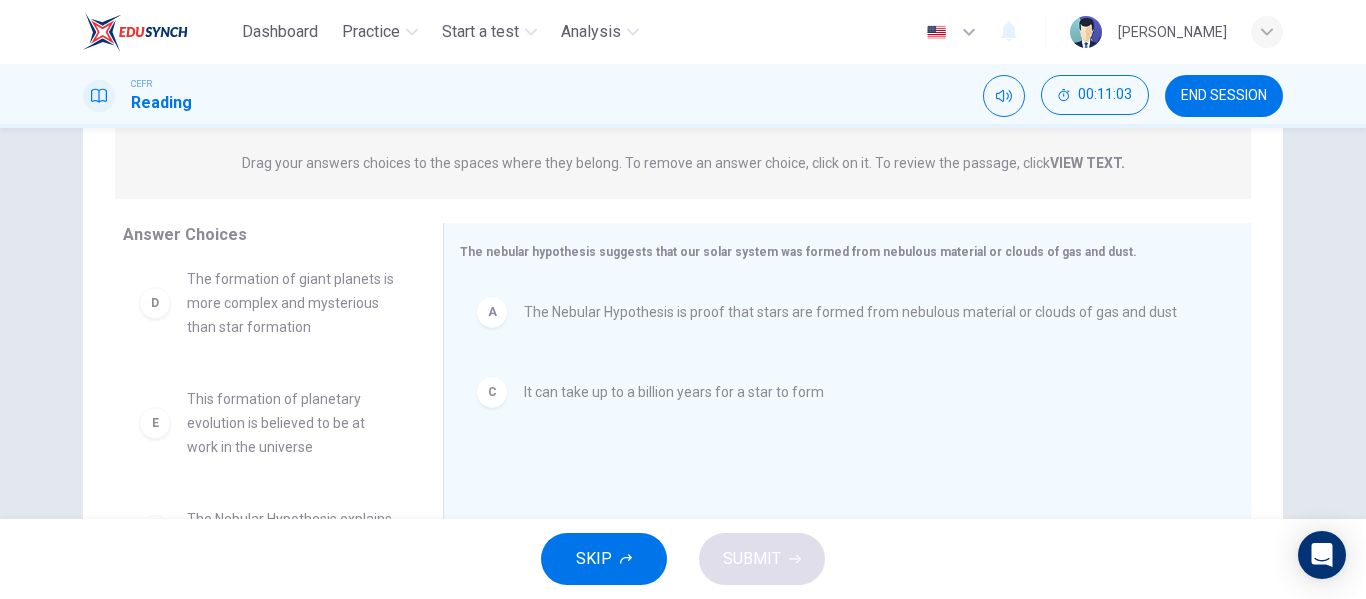 scroll, scrollTop: 180, scrollLeft: 0, axis: vertical 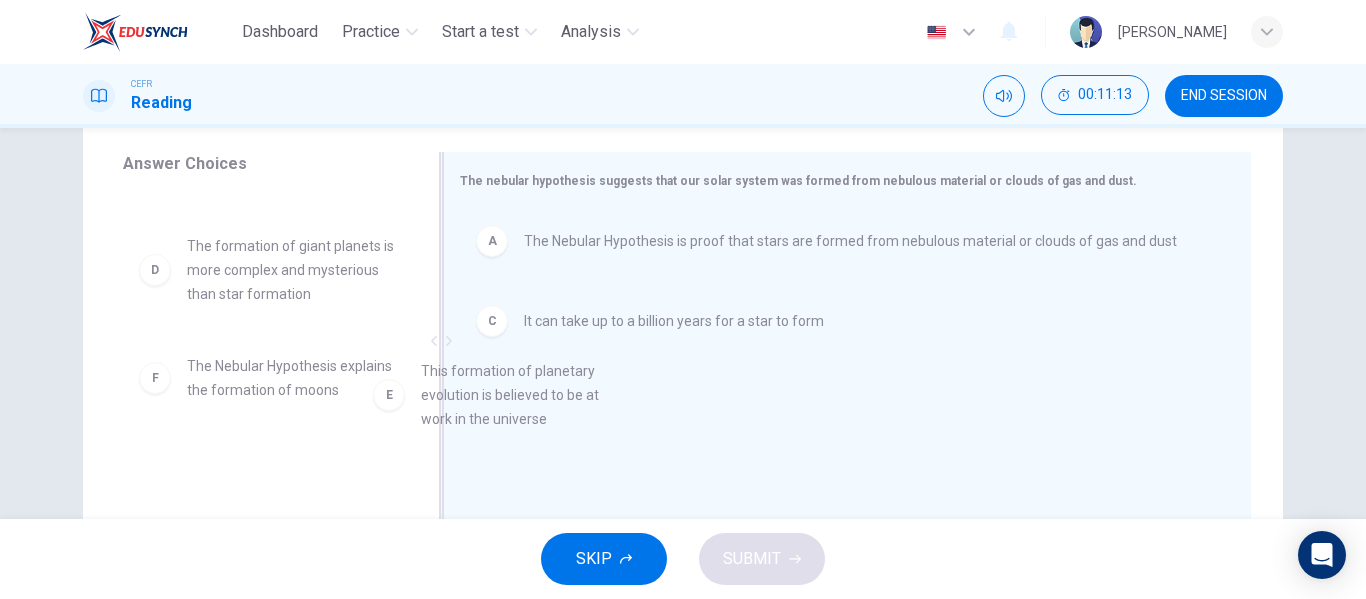 drag, startPoint x: 281, startPoint y: 422, endPoint x: 588, endPoint y: 417, distance: 307.0407 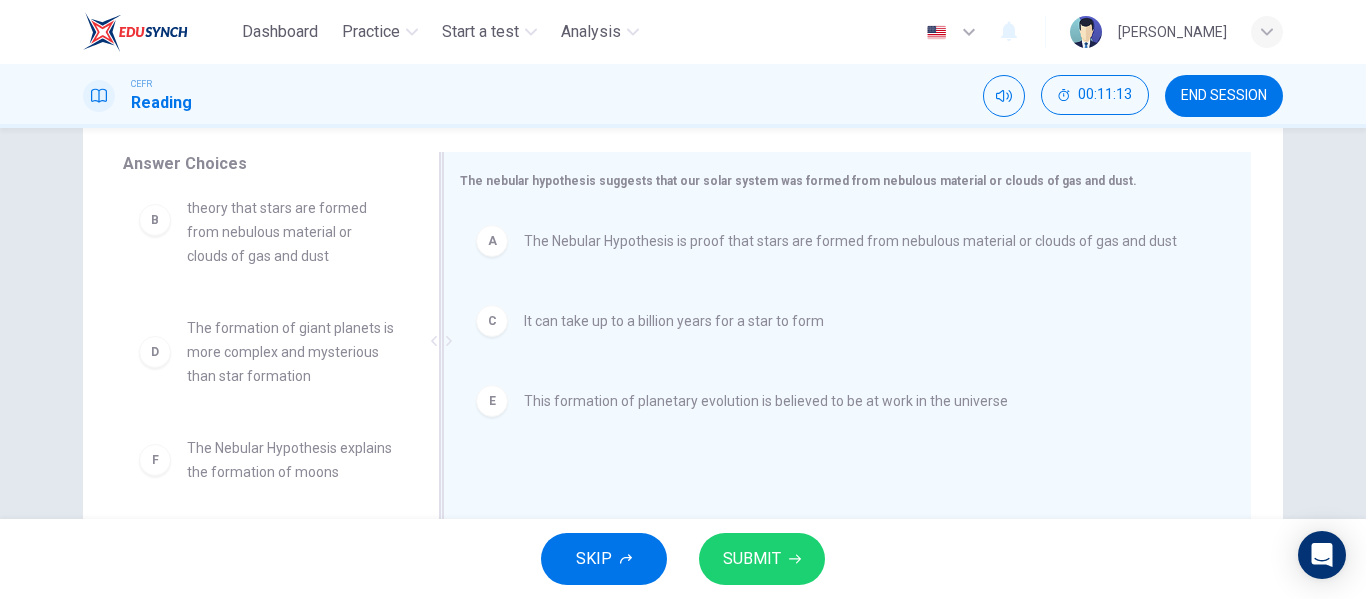 scroll, scrollTop: 60, scrollLeft: 0, axis: vertical 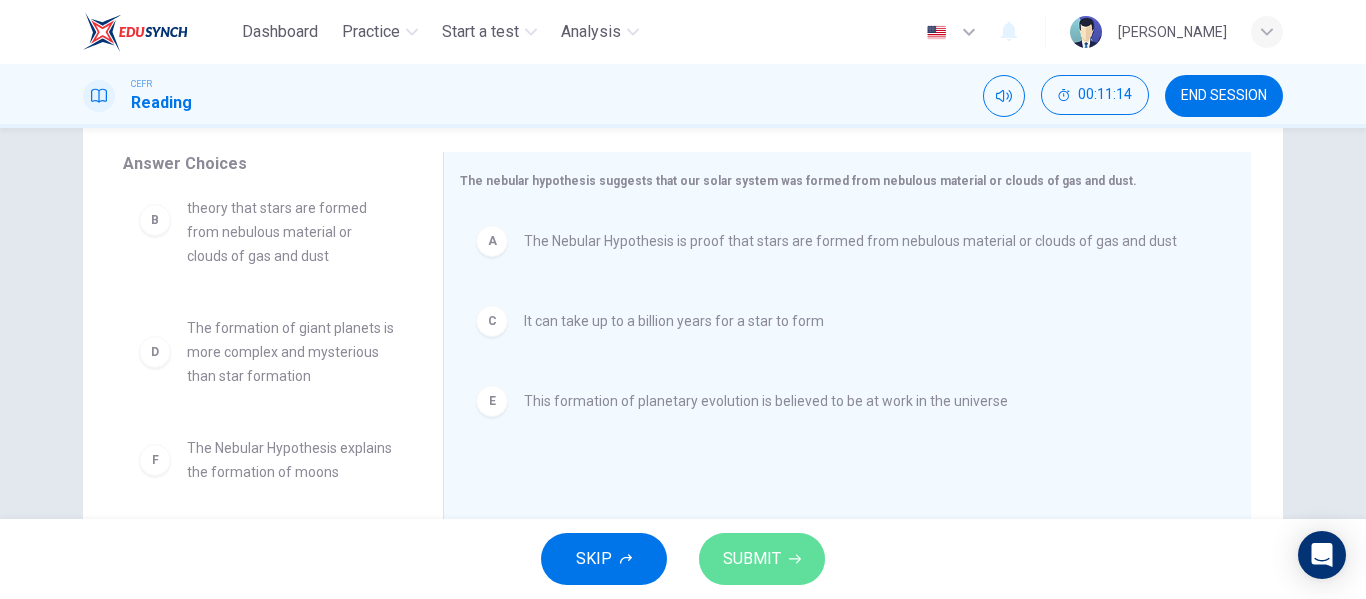 click on "SUBMIT" at bounding box center [762, 559] 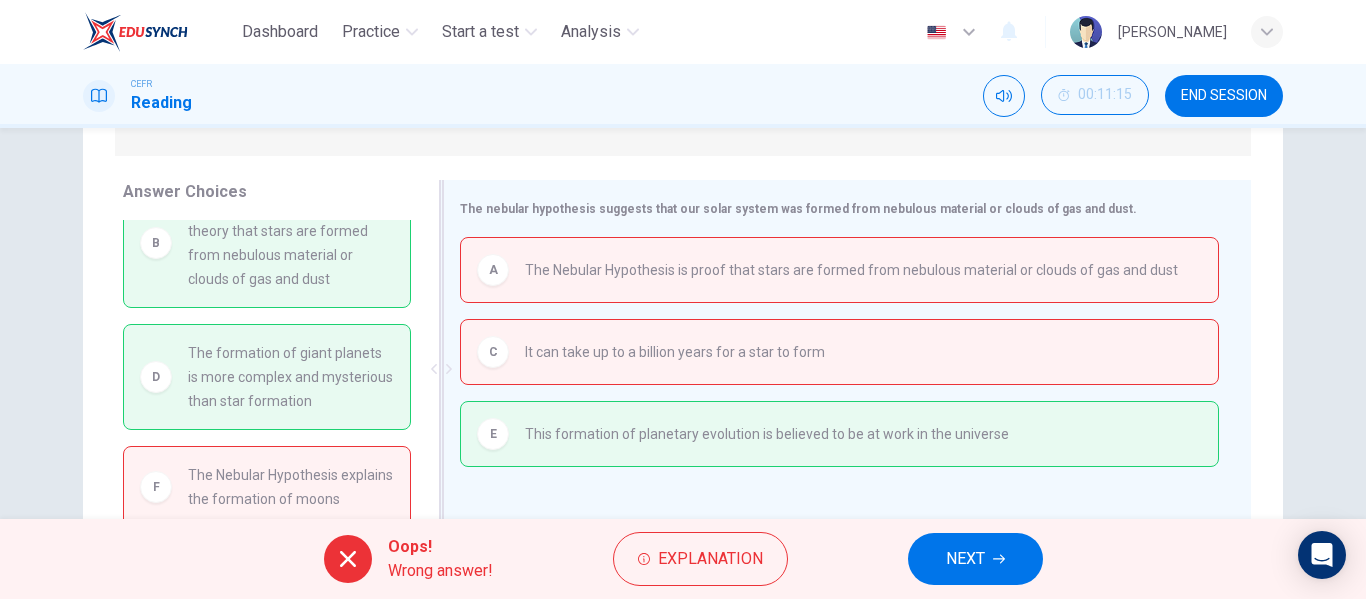 scroll, scrollTop: 292, scrollLeft: 0, axis: vertical 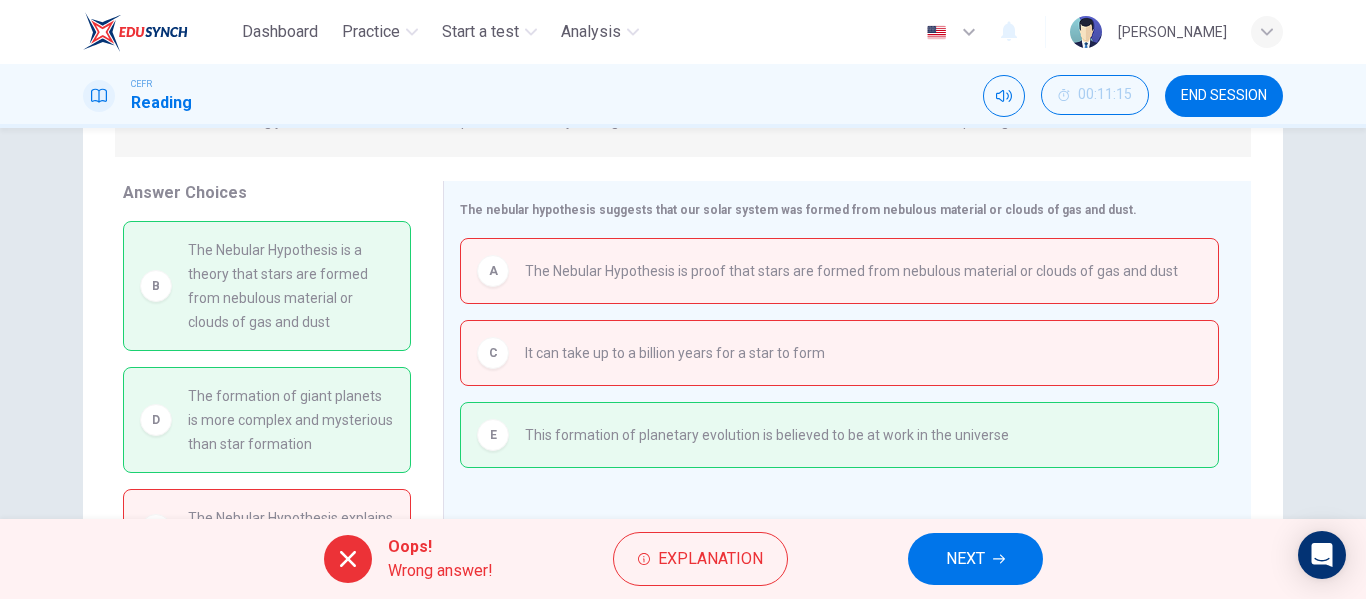 click on "NEXT" at bounding box center (965, 559) 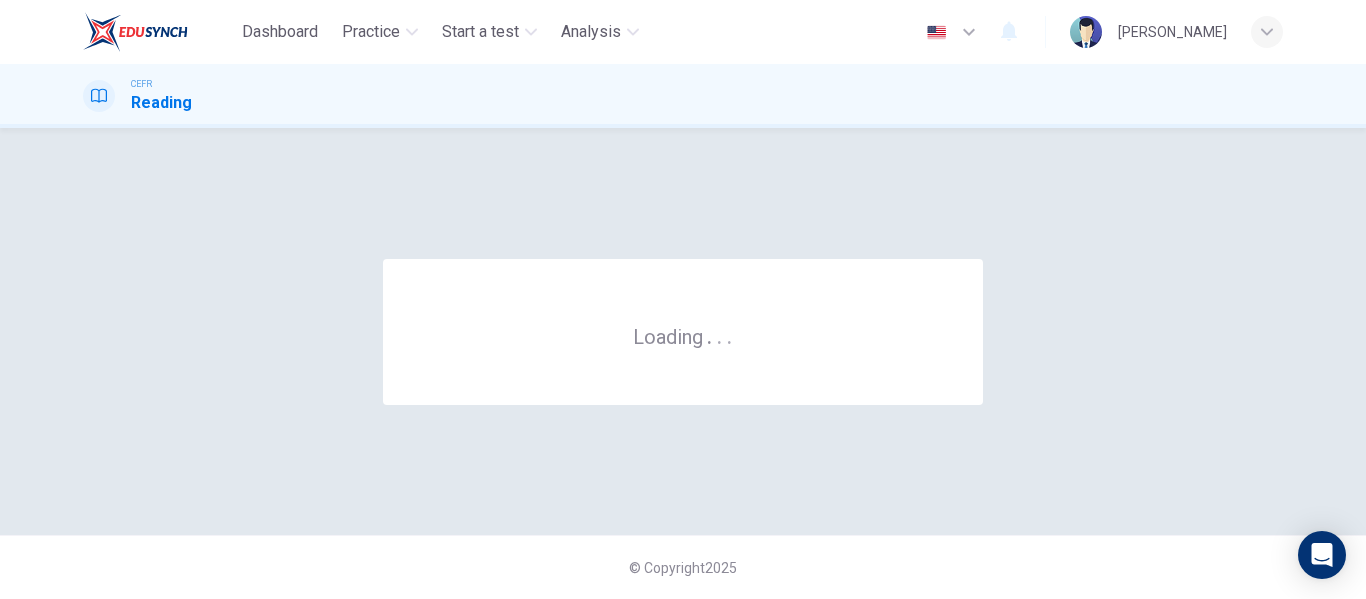 scroll, scrollTop: 0, scrollLeft: 0, axis: both 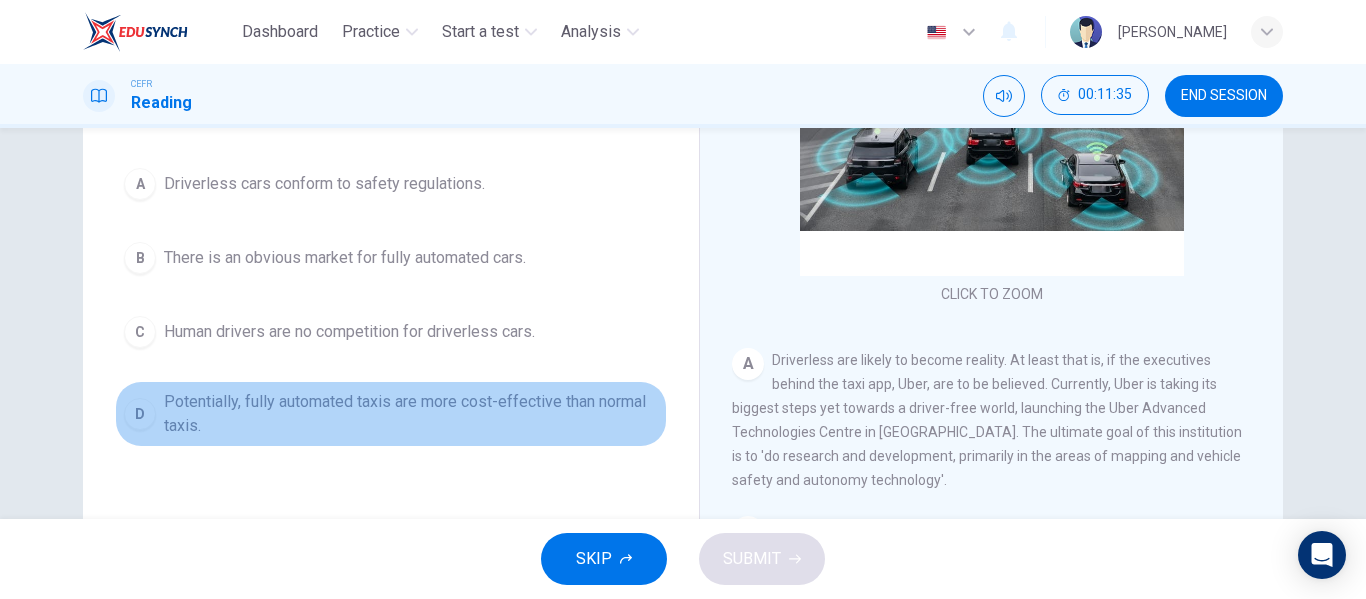 click on "Potentially, fully automated taxis are more cost-effective than normal taxis." at bounding box center [411, 414] 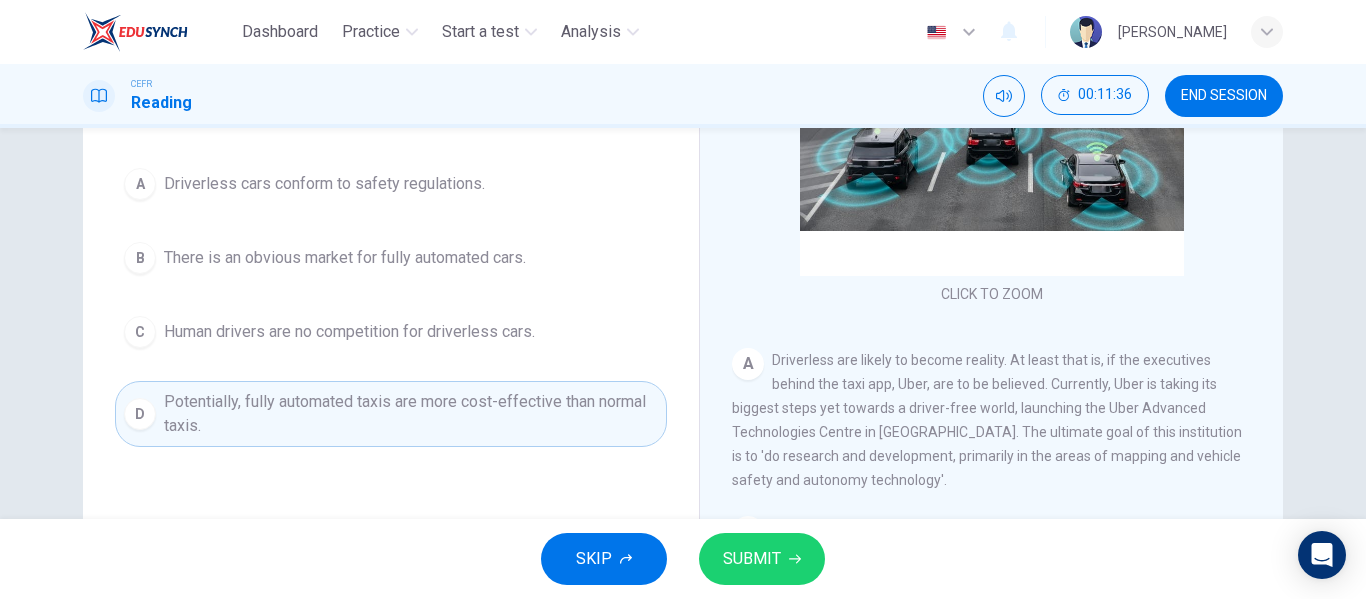 click on "SUBMIT" at bounding box center [752, 559] 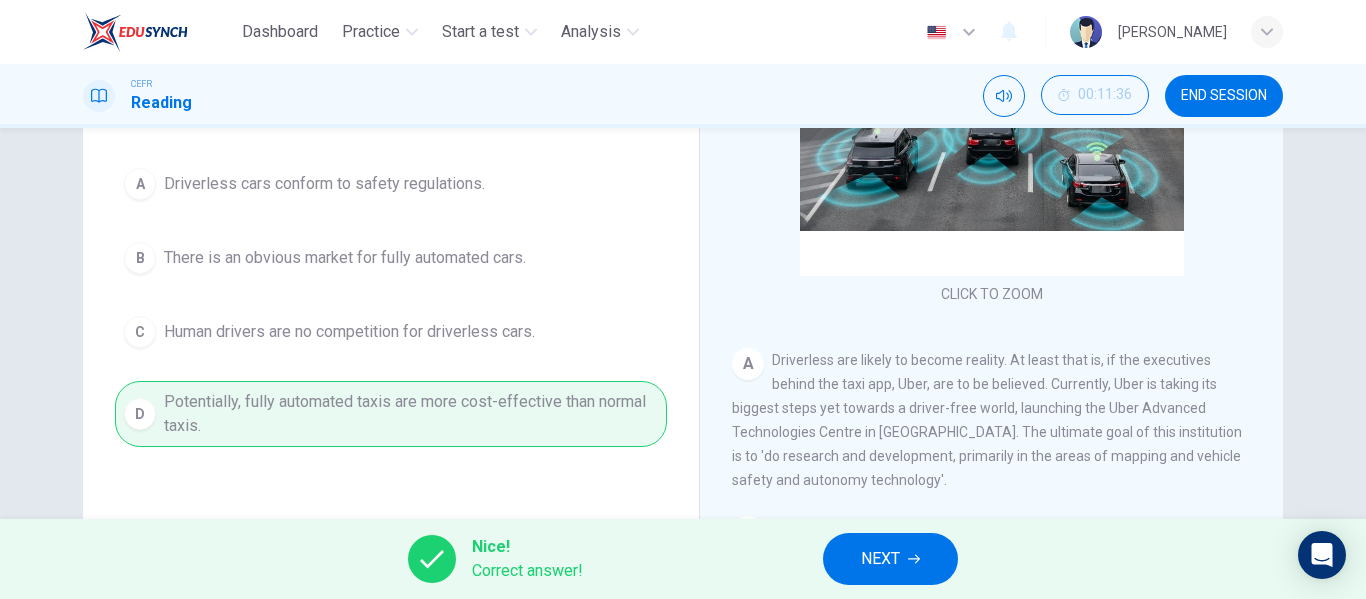 scroll, scrollTop: 0, scrollLeft: 0, axis: both 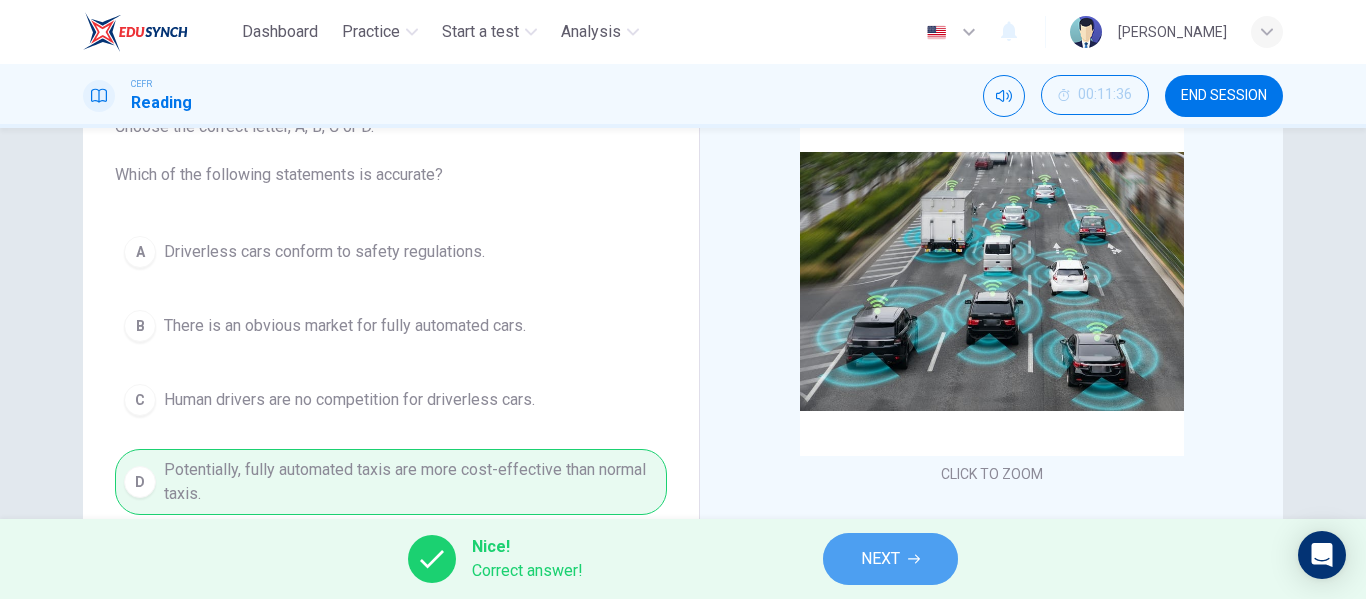 click on "NEXT" at bounding box center (880, 559) 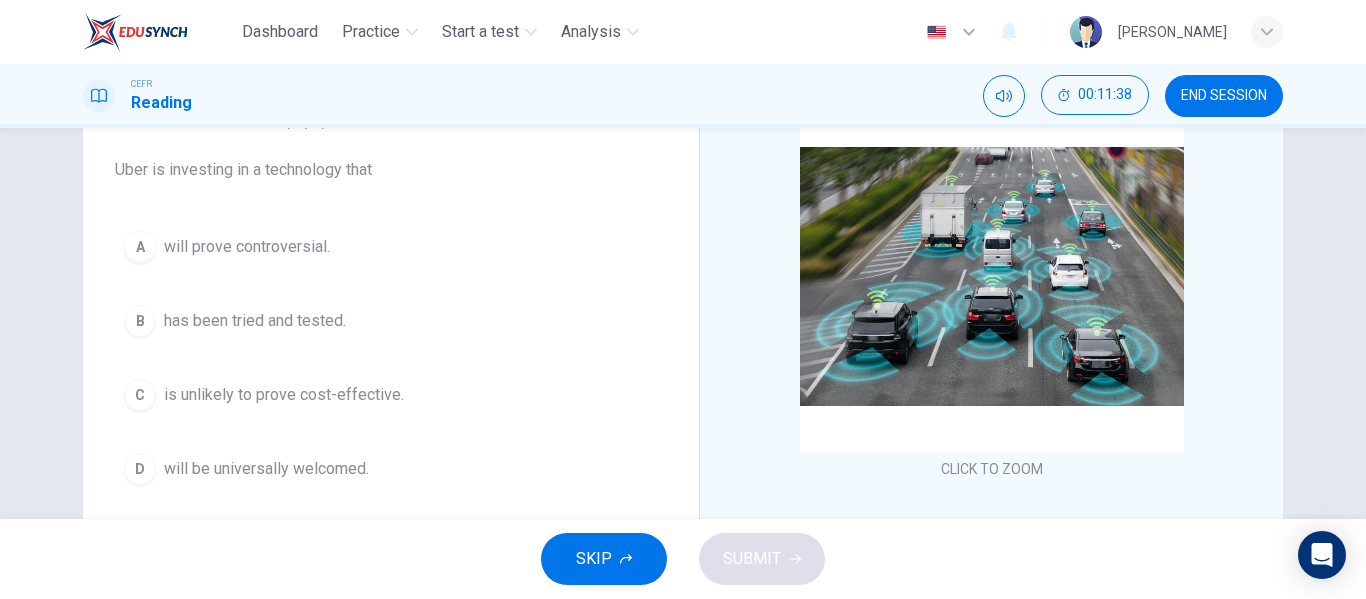 scroll, scrollTop: 152, scrollLeft: 0, axis: vertical 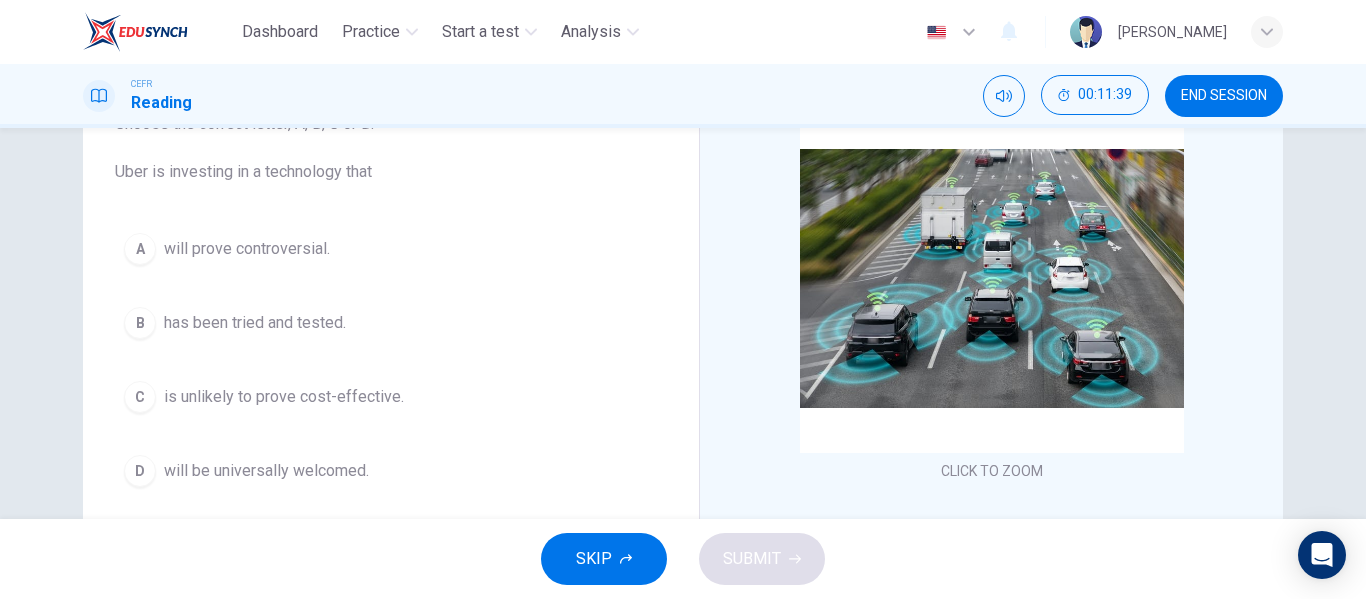 click on "will prove controversial." at bounding box center [247, 249] 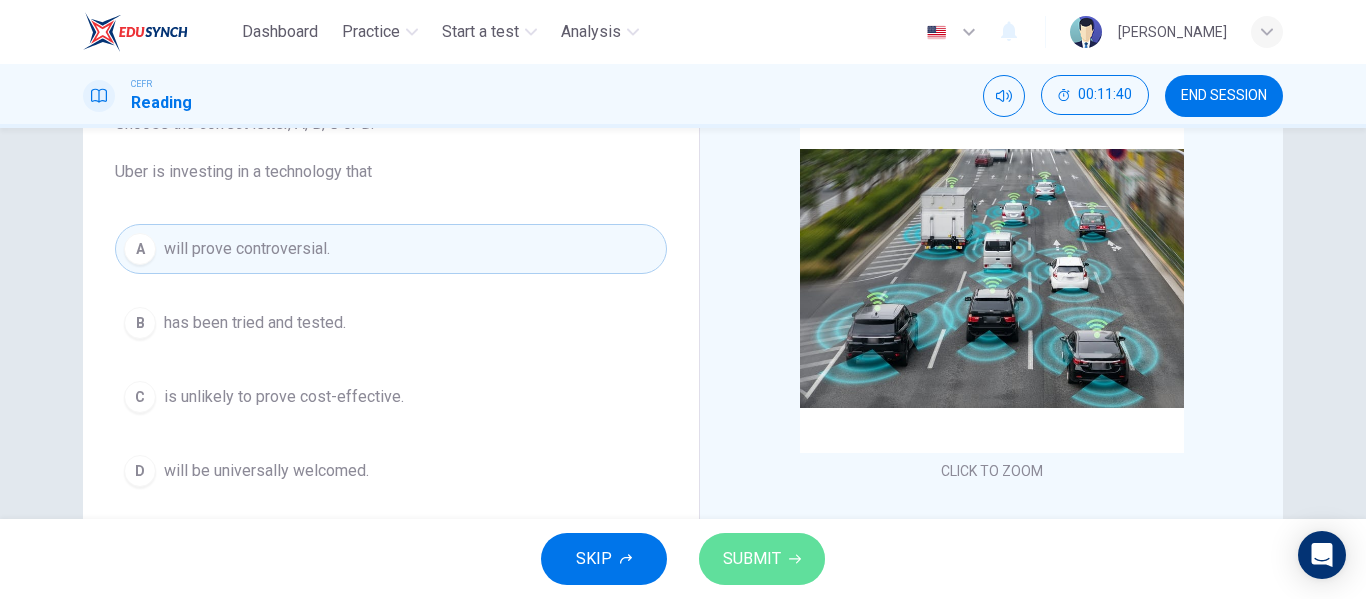 click on "SUBMIT" at bounding box center [752, 559] 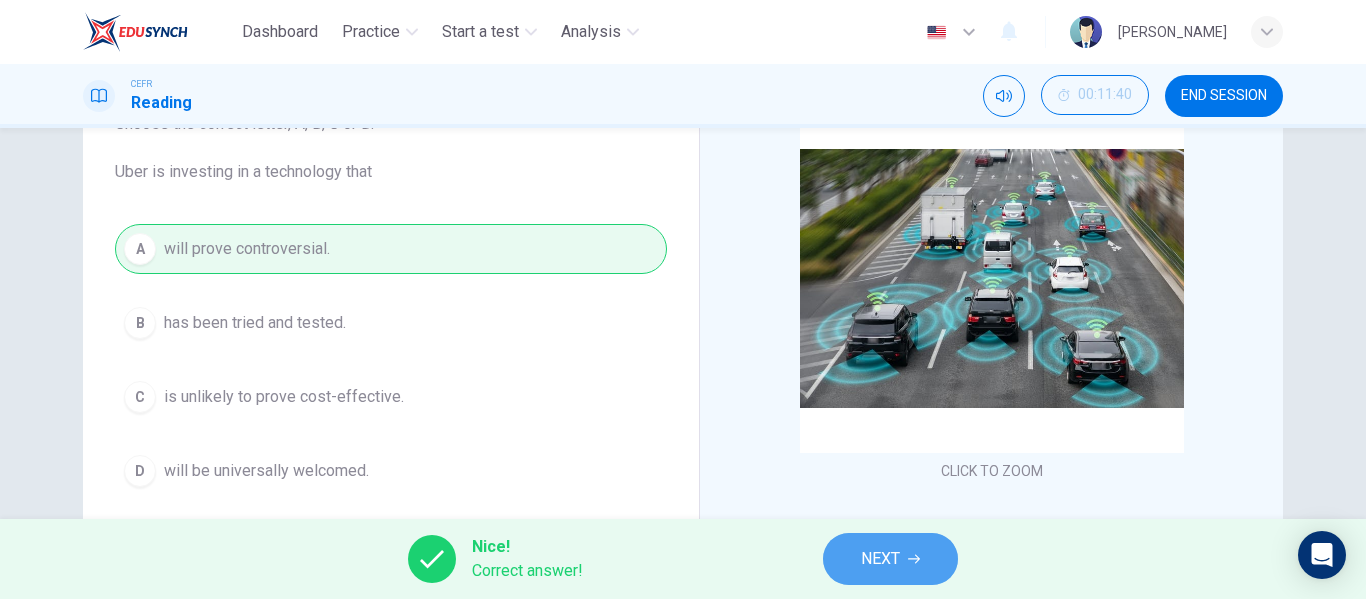 click on "NEXT" at bounding box center [880, 559] 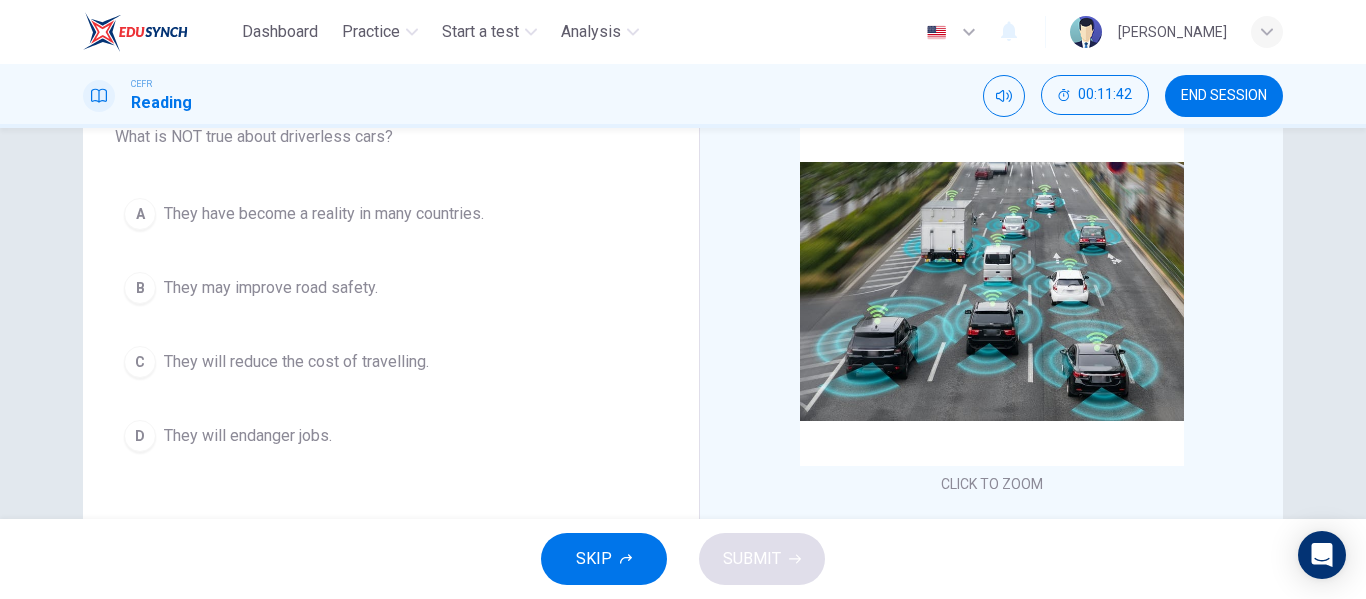 scroll, scrollTop: 138, scrollLeft: 0, axis: vertical 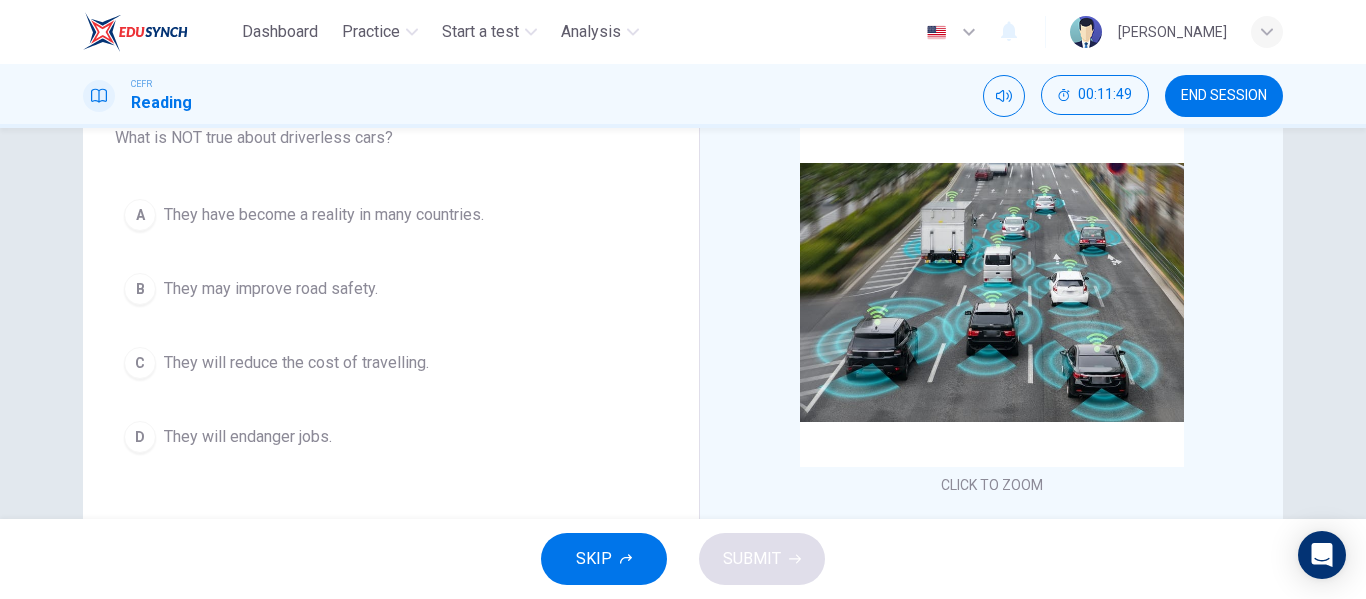 click on "They have become a reality in many countries." at bounding box center (324, 215) 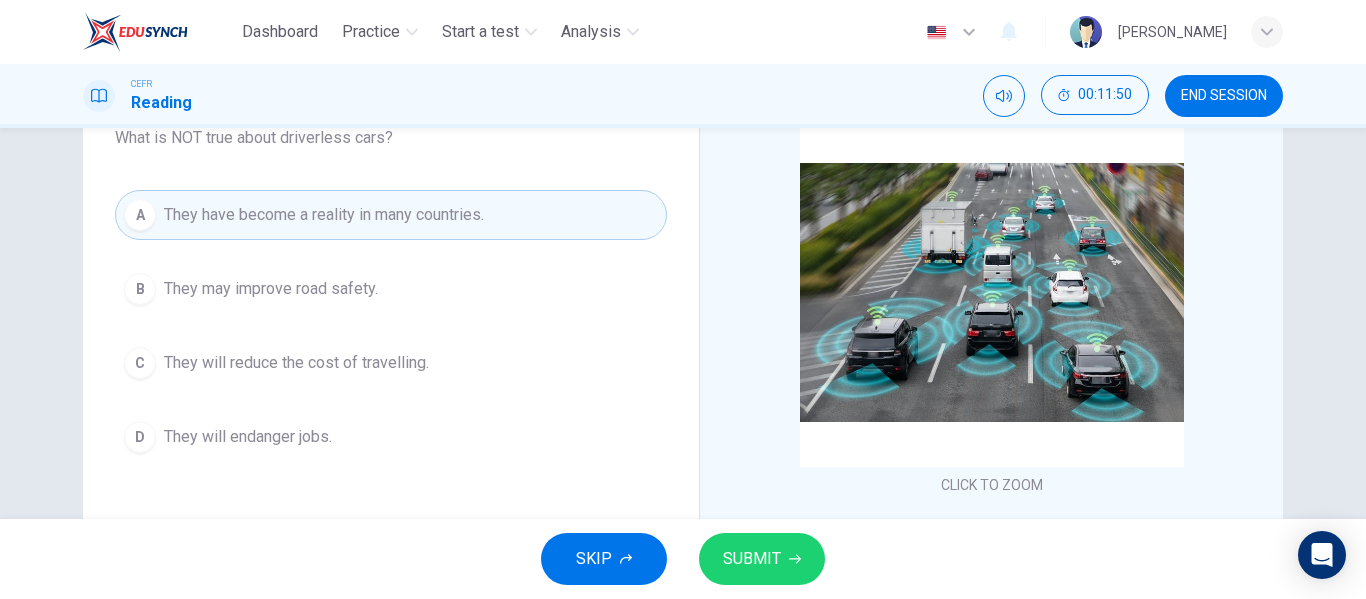 click on "SUBMIT" at bounding box center [752, 559] 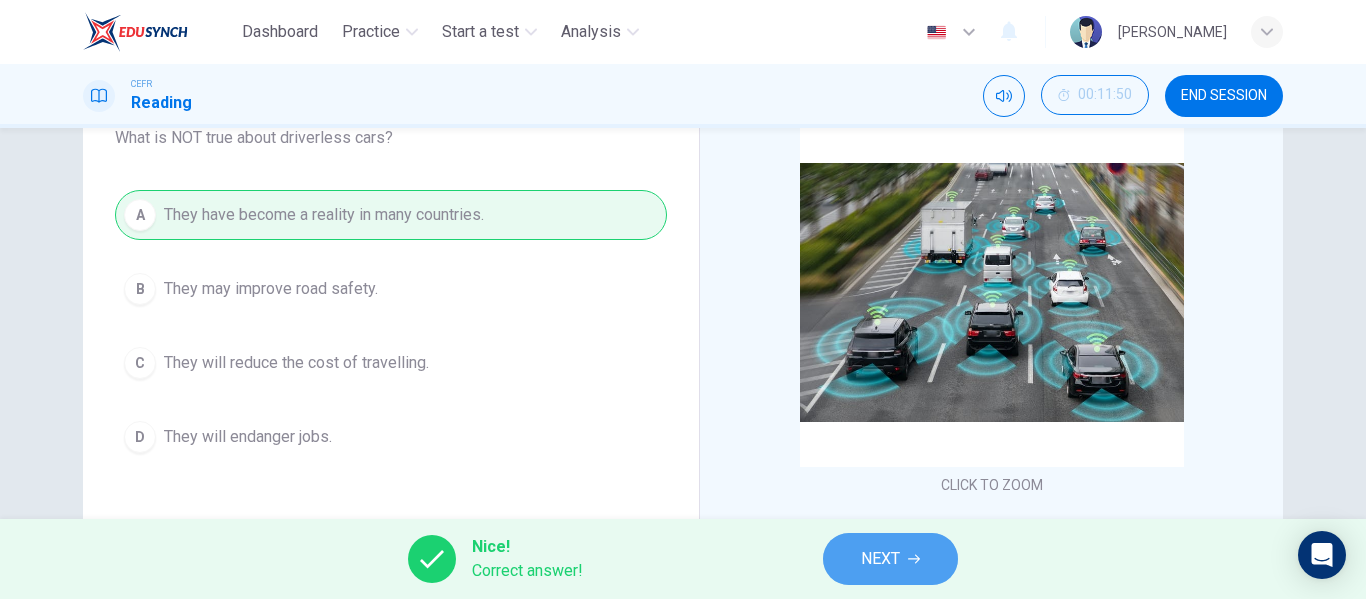 click on "NEXT" at bounding box center (880, 559) 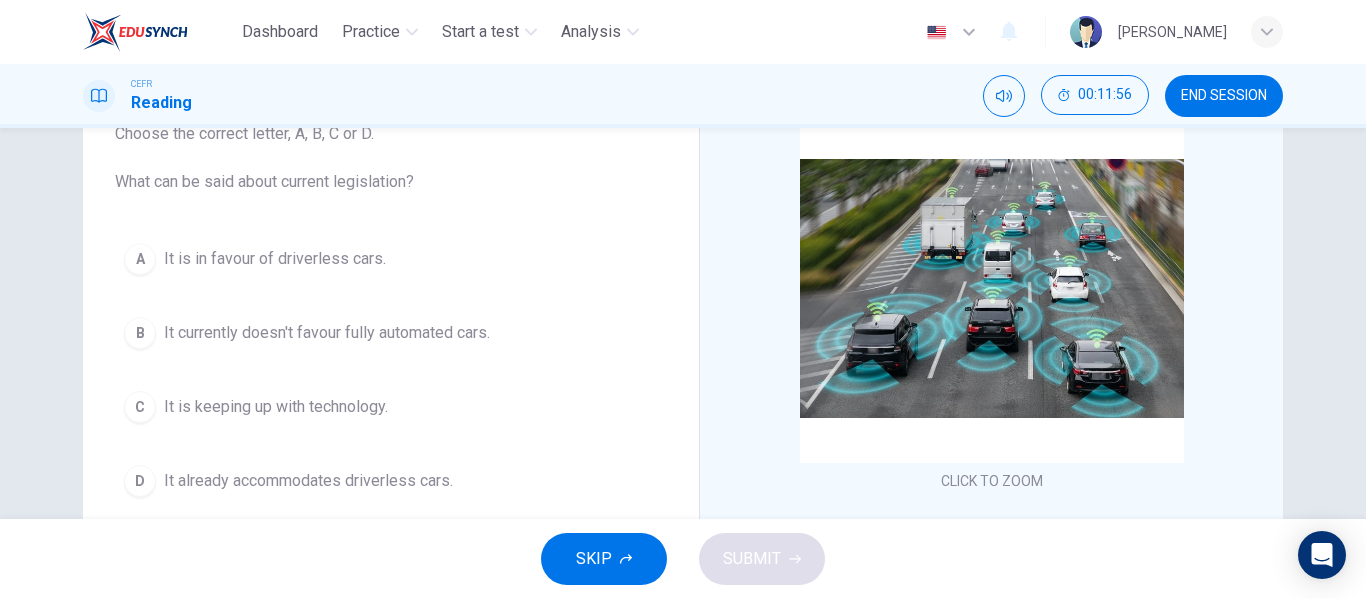scroll, scrollTop: 167, scrollLeft: 0, axis: vertical 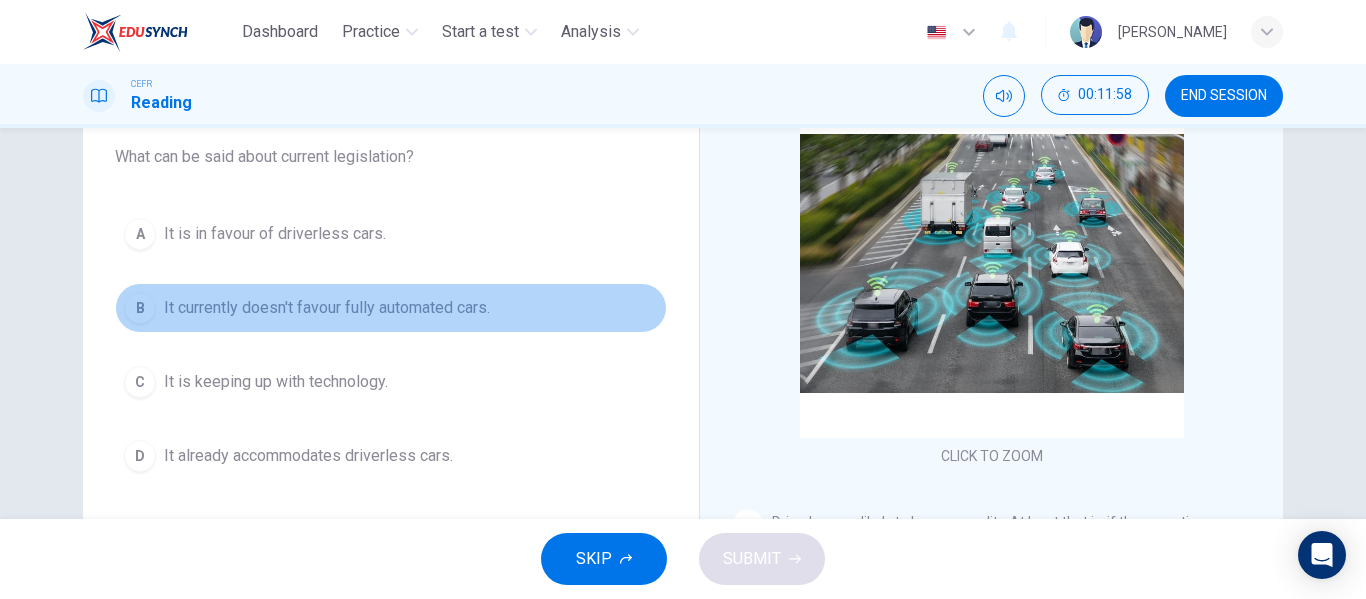 click on "B It currently doesn't favour fully automated cars." at bounding box center (391, 308) 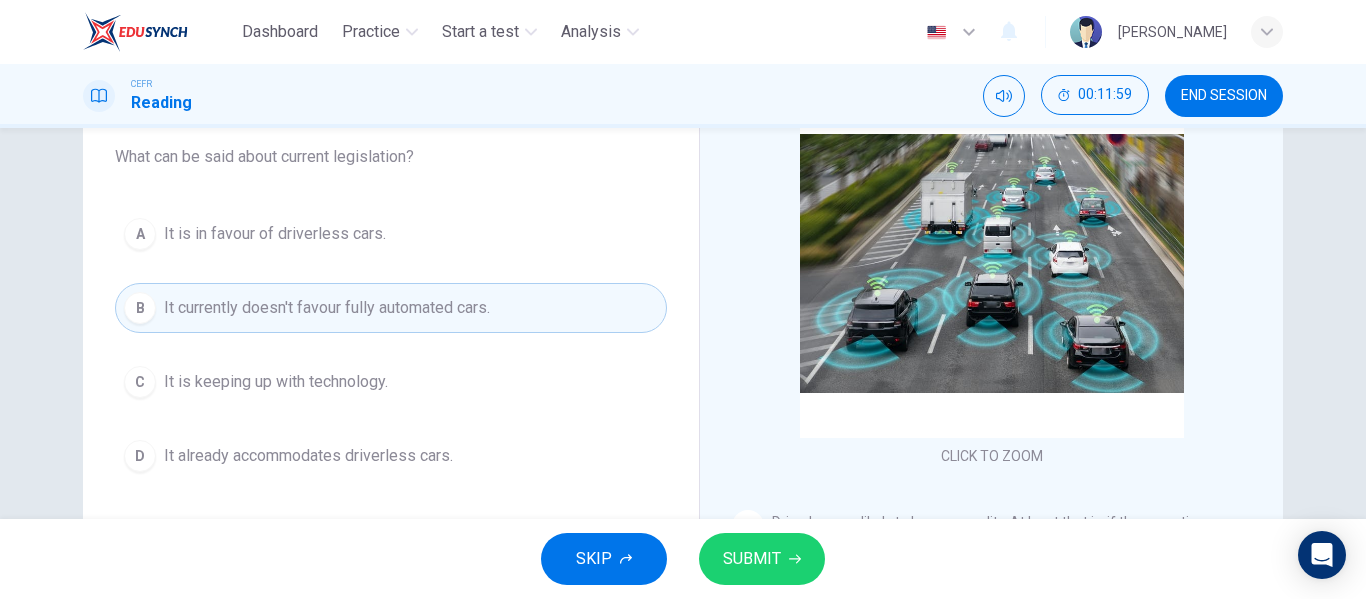 click on "SUBMIT" at bounding box center [752, 559] 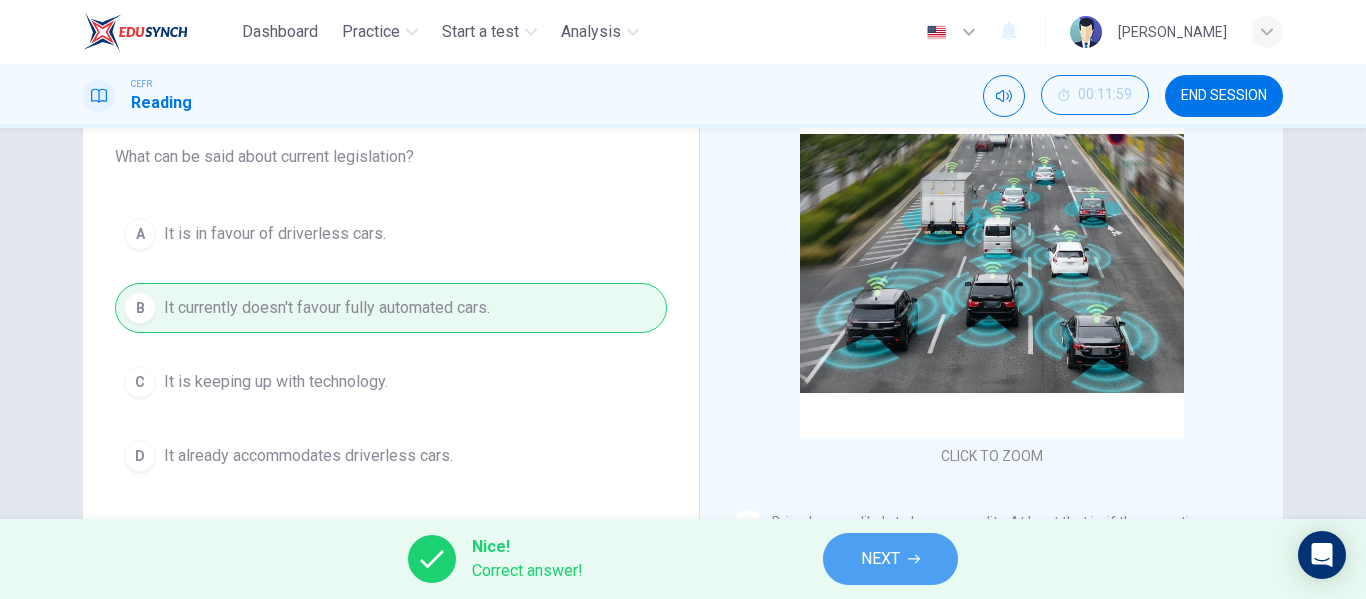 click on "NEXT" at bounding box center (890, 559) 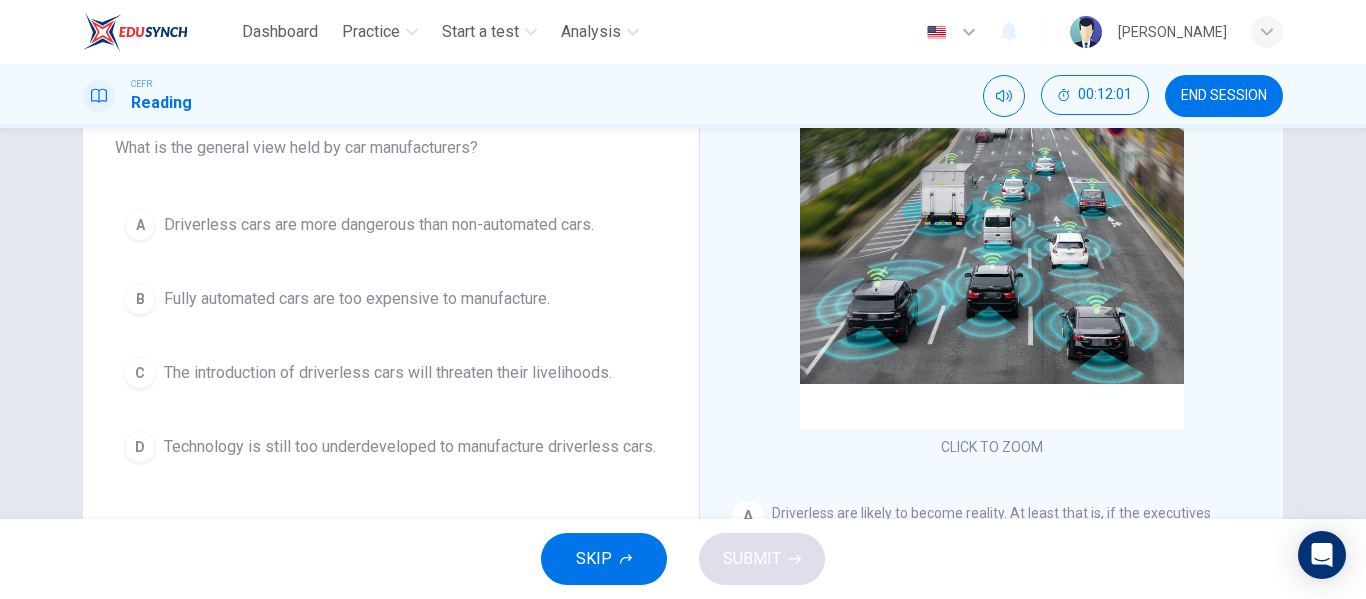 scroll, scrollTop: 194, scrollLeft: 0, axis: vertical 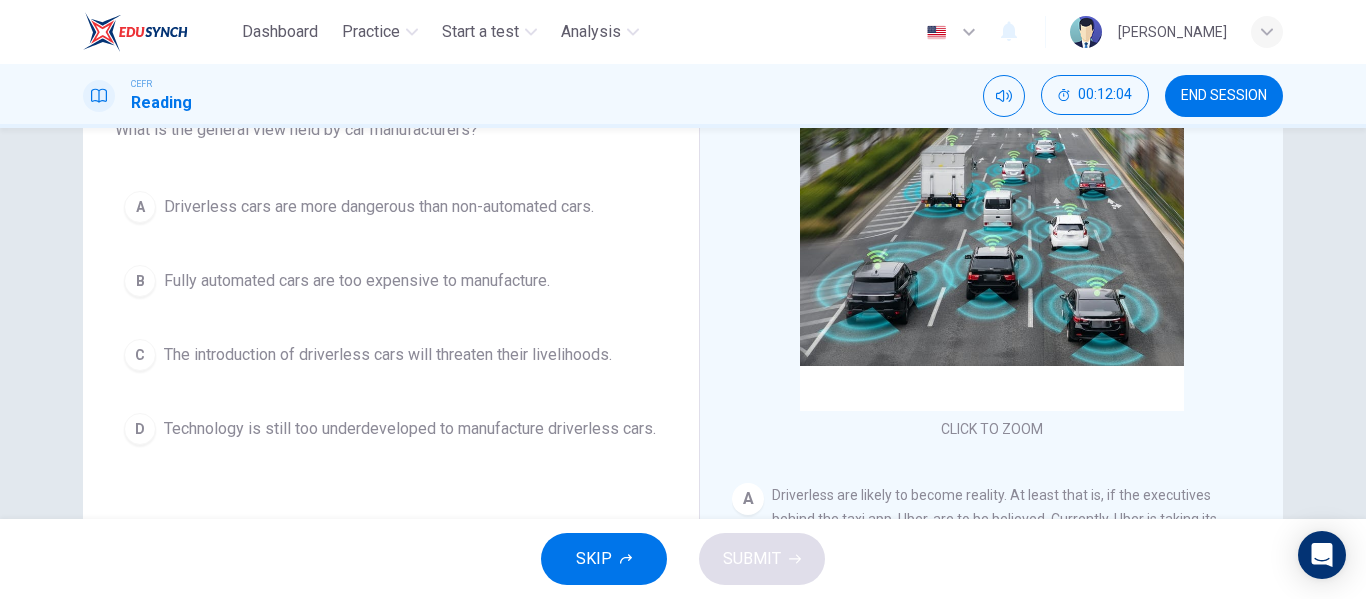 click on "C The introduction of driverless cars will threaten their livelihoods." at bounding box center [391, 355] 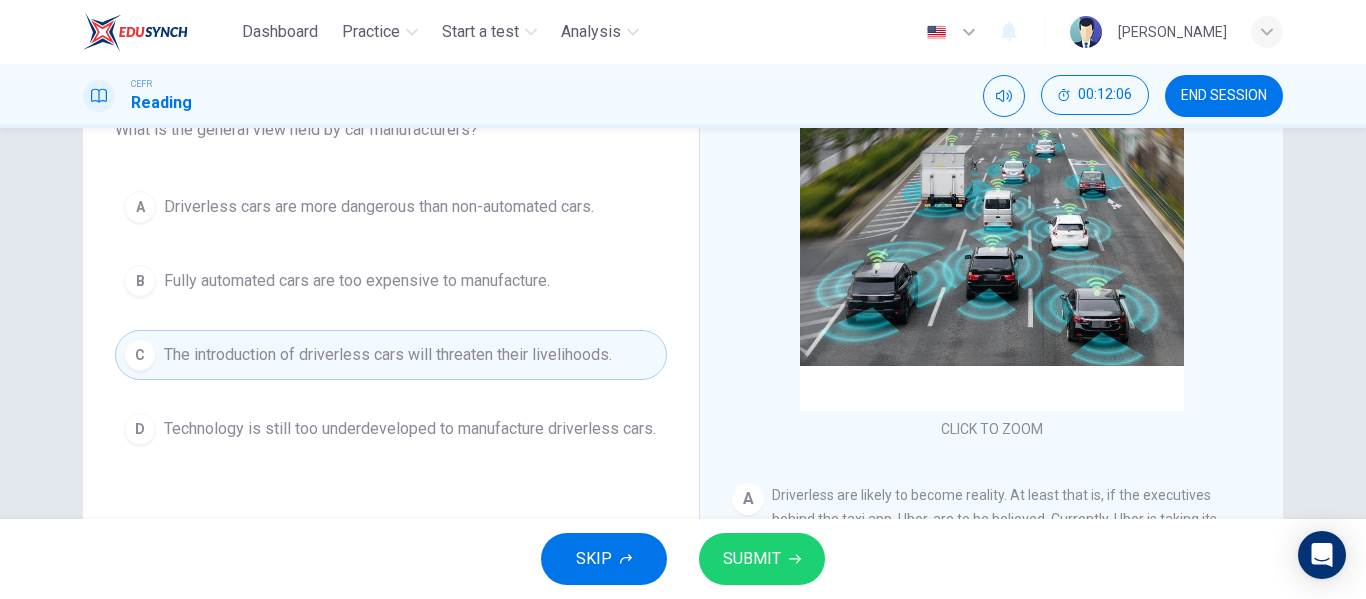 click on "SUBMIT" at bounding box center (752, 559) 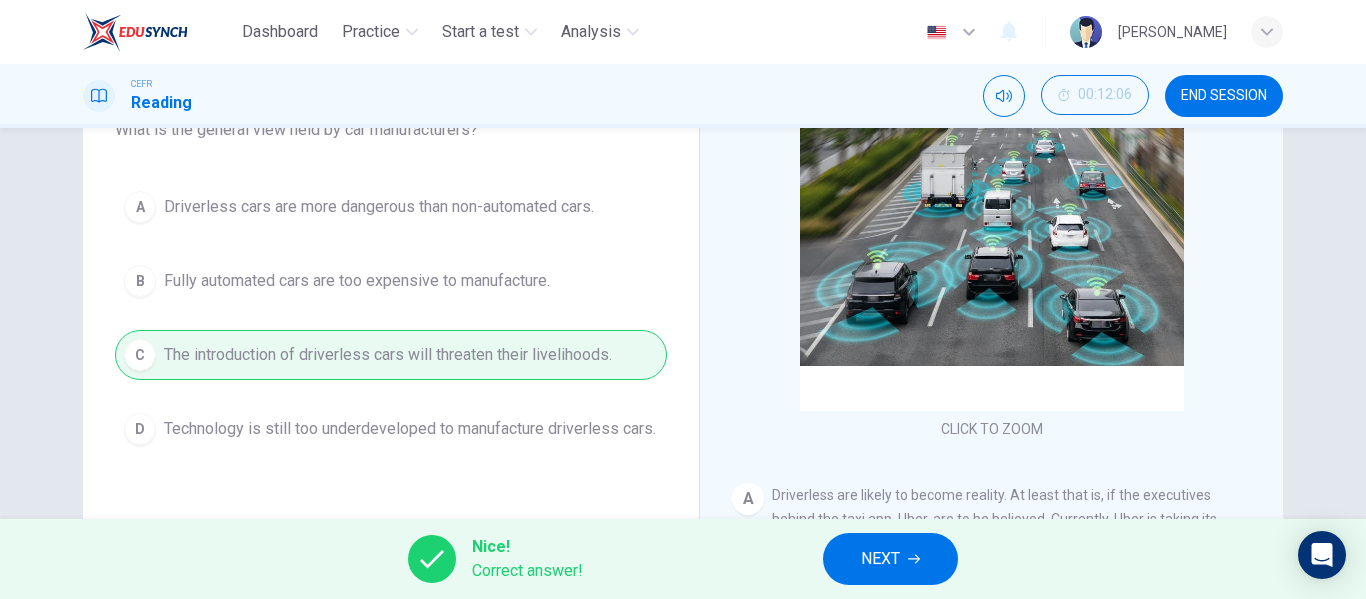 click on "NEXT" at bounding box center [880, 559] 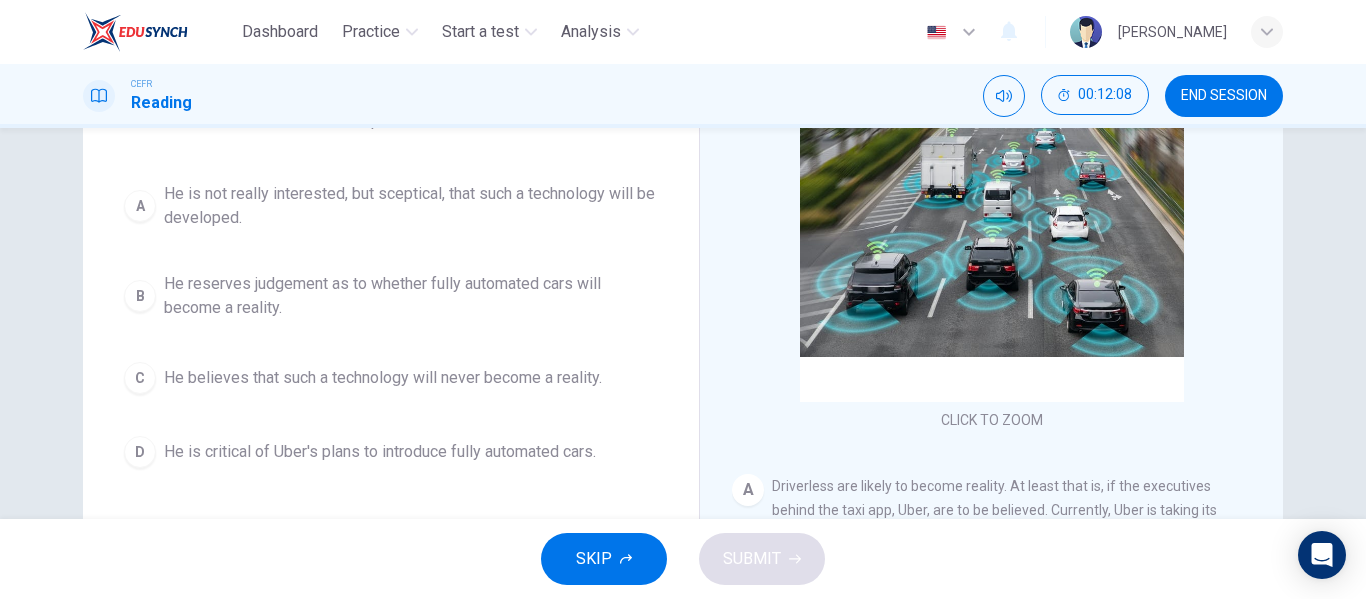 scroll, scrollTop: 205, scrollLeft: 0, axis: vertical 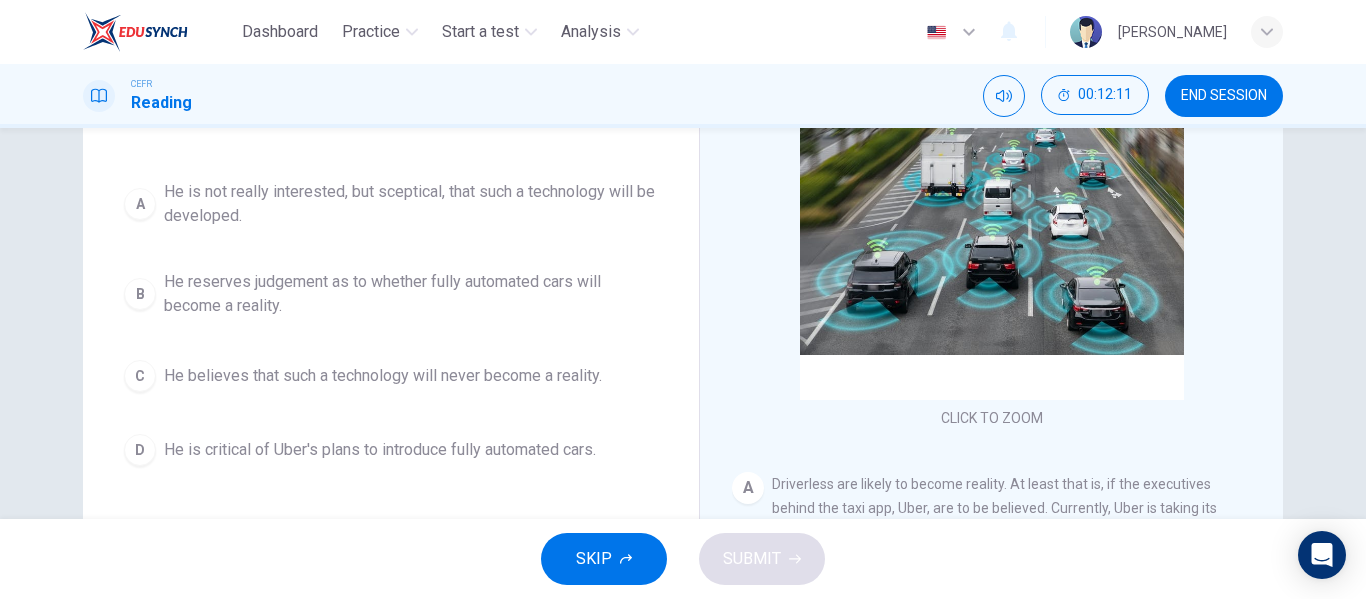click on "He reserves judgement as to whether fully automated cars will become a reality." at bounding box center (411, 294) 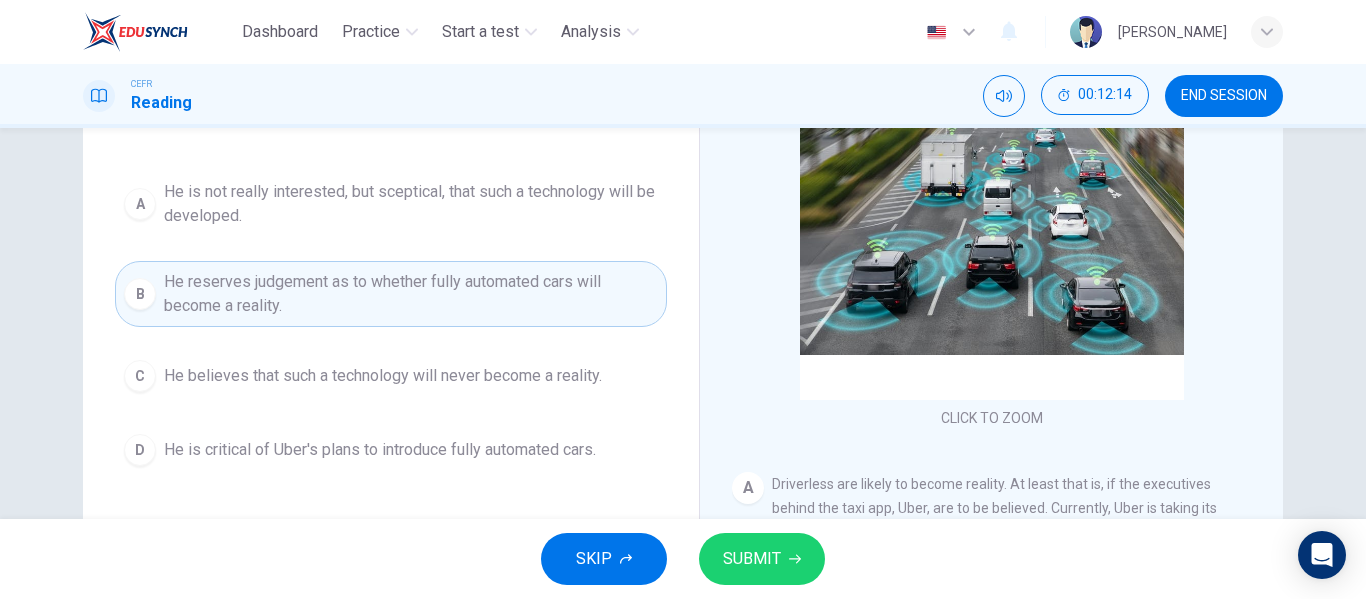 click on "SUBMIT" at bounding box center [762, 559] 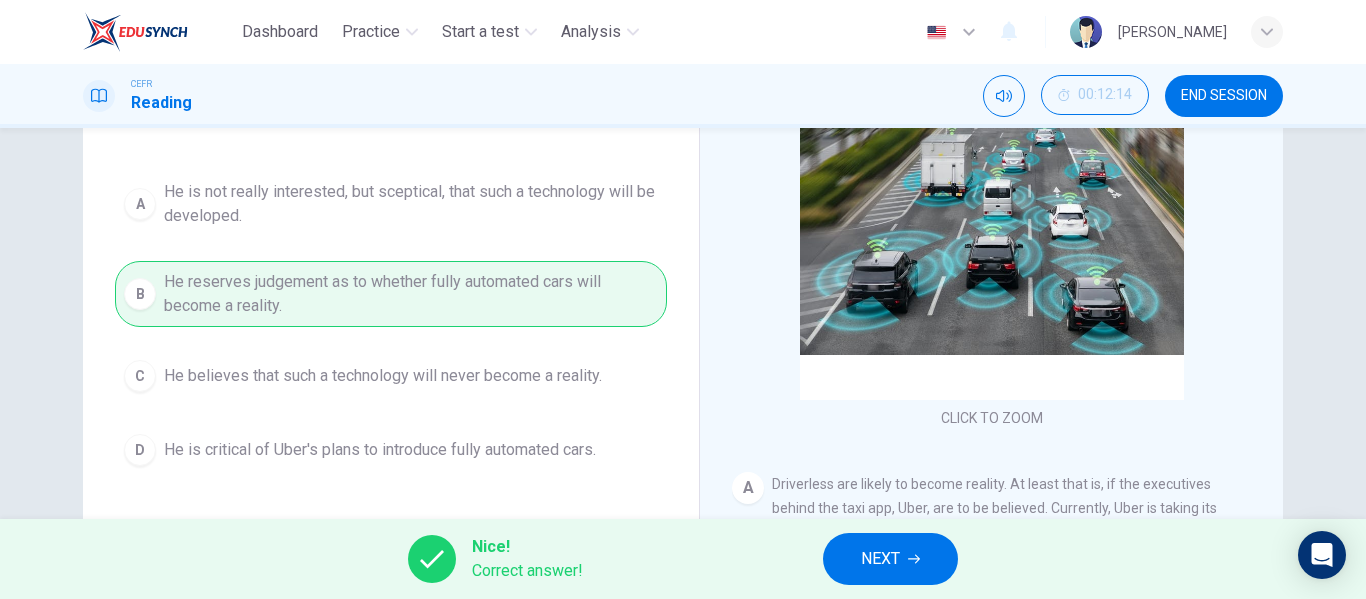 click 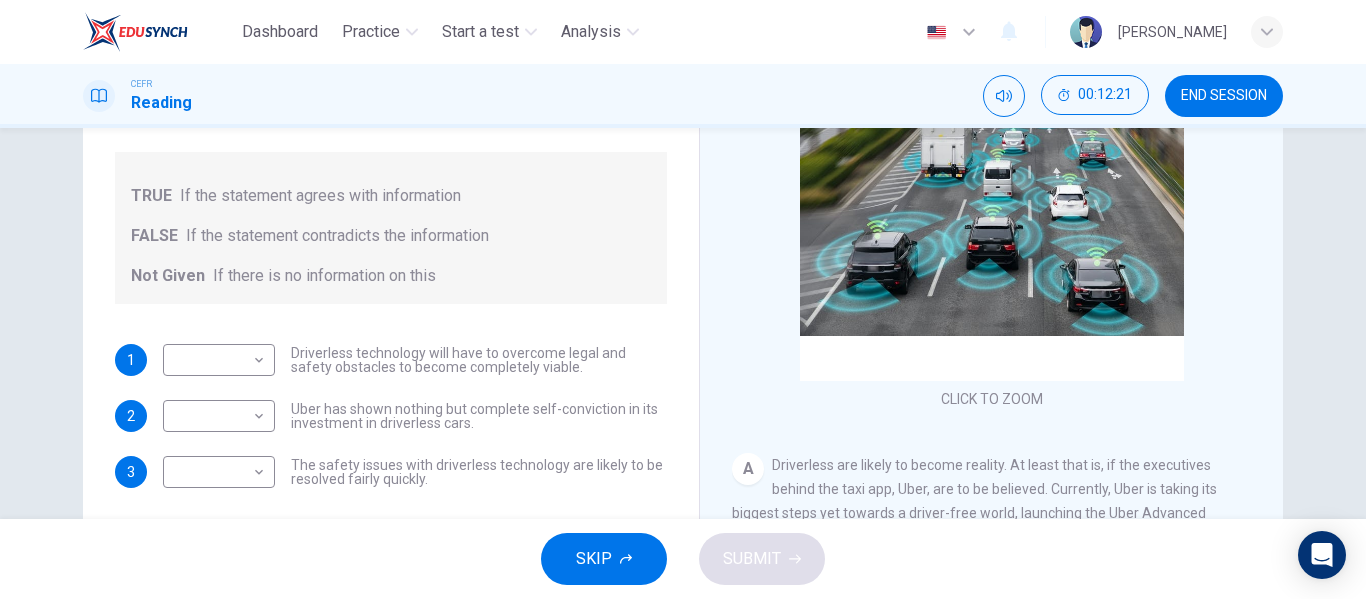 scroll, scrollTop: 225, scrollLeft: 0, axis: vertical 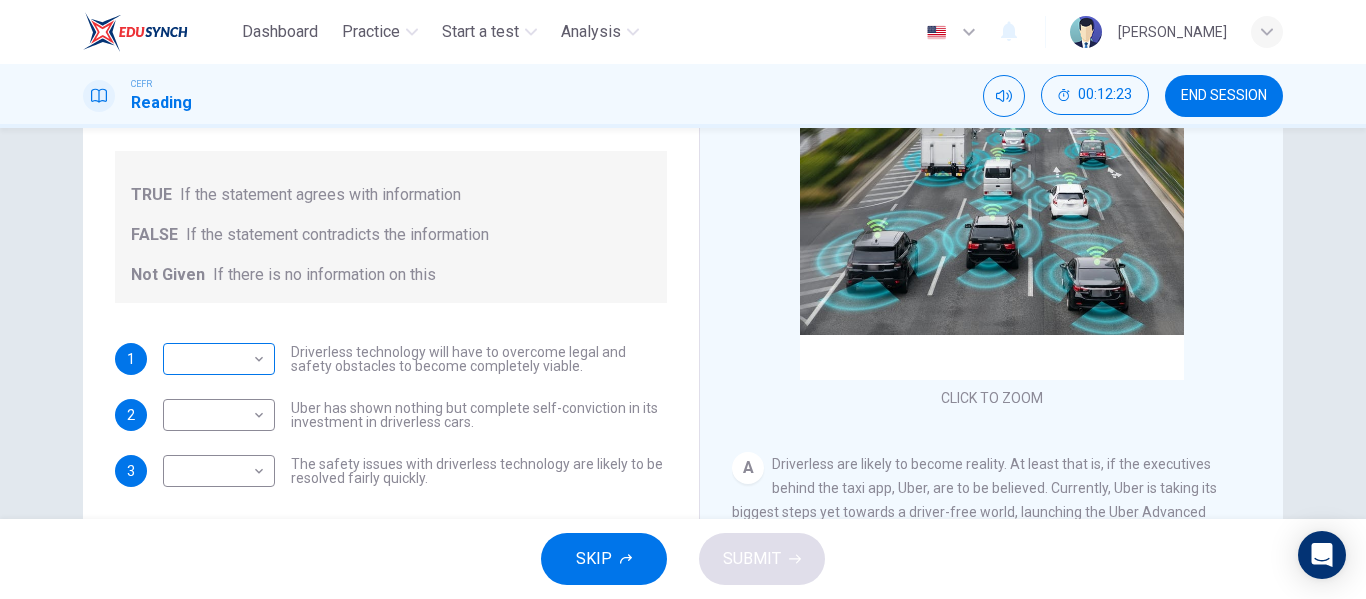 click on "Dashboard Practice Start a test Analysis English en ​ [PERSON_NAME] Reading 00:12:23 END SESSION Question 21 Do the following statements agree with the information given in the text? For questions following questions, write TRUE If the statement agrees with information FALSE If the statement contradicts the information Not Given If there is no information on this 1 ​ ​ Driverless technology will have to overcome legal and safety obstacles to become completely viable. 2 ​ ​ Uber has shown nothing but complete self-conviction in its investment in driverless cars. 3 ​ ​ The safety issues with driverless technology are likely to be resolved fairly quickly. Driverless cars CLICK TO ZOOM Click to Zoom A B C D E F G H SKIP SUBMIT EduSynch - Online Language Proficiency Testing
Dashboard Practice Start a test Analysis Notifications © Copyright  2025" at bounding box center [683, 299] 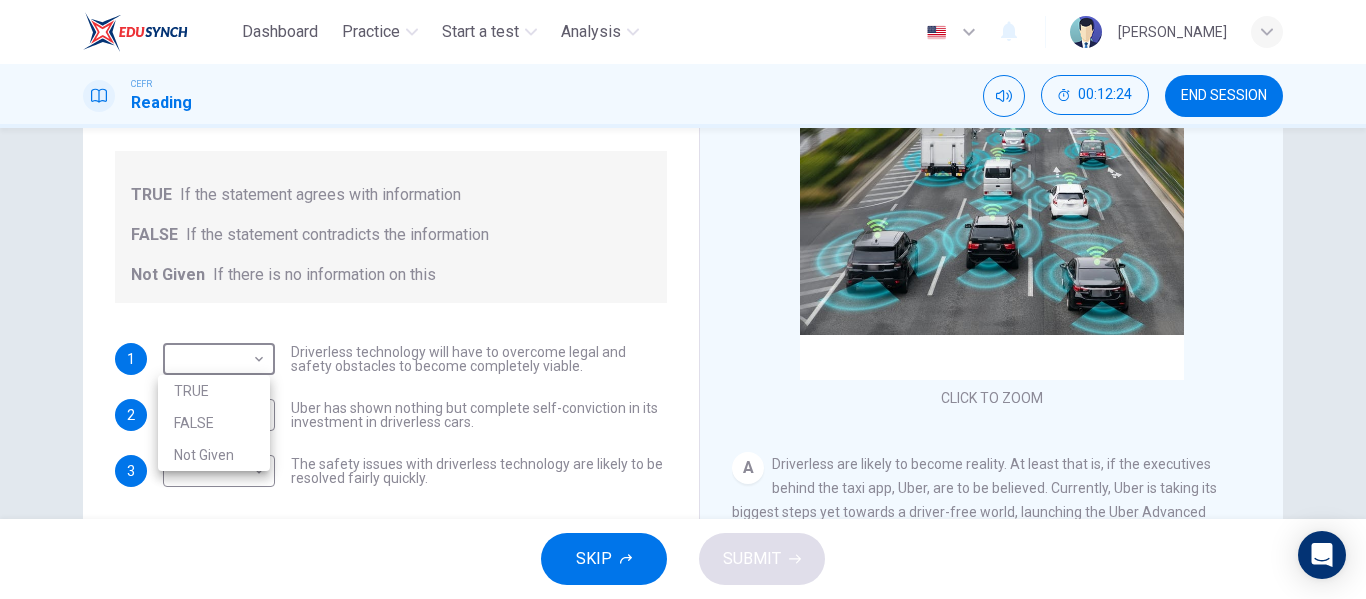 click on "TRUE" at bounding box center [214, 391] 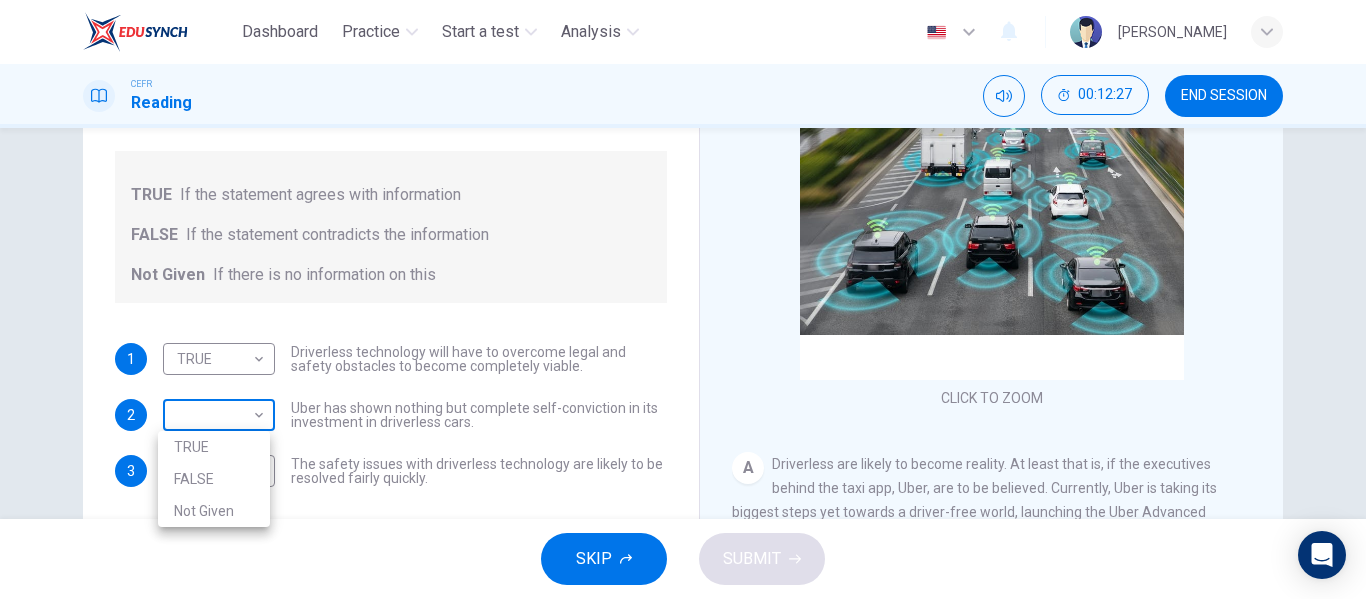 click on "Dashboard Practice Start a test Analysis English en ​ [PERSON_NAME] Reading 00:12:27 END SESSION Question 21 Do the following statements agree with the information given in the text? For questions following questions, write TRUE If the statement agrees with information FALSE If the statement contradicts the information Not Given If there is no information on this 1 TRUE TRUE ​ Driverless technology will have to overcome legal and safety obstacles to become completely viable. 2 ​ ​ Uber has shown nothing but complete self-conviction in its investment in driverless cars. 3 ​ ​ The safety issues with driverless technology are likely to be resolved fairly quickly. Driverless cars CLICK TO ZOOM Click to Zoom A B C D E F G H SKIP SUBMIT EduSynch - Online Language Proficiency Testing
Dashboard Practice Start a test Analysis Notifications © Copyright  2025 TRUE FALSE Not Given" at bounding box center [683, 299] 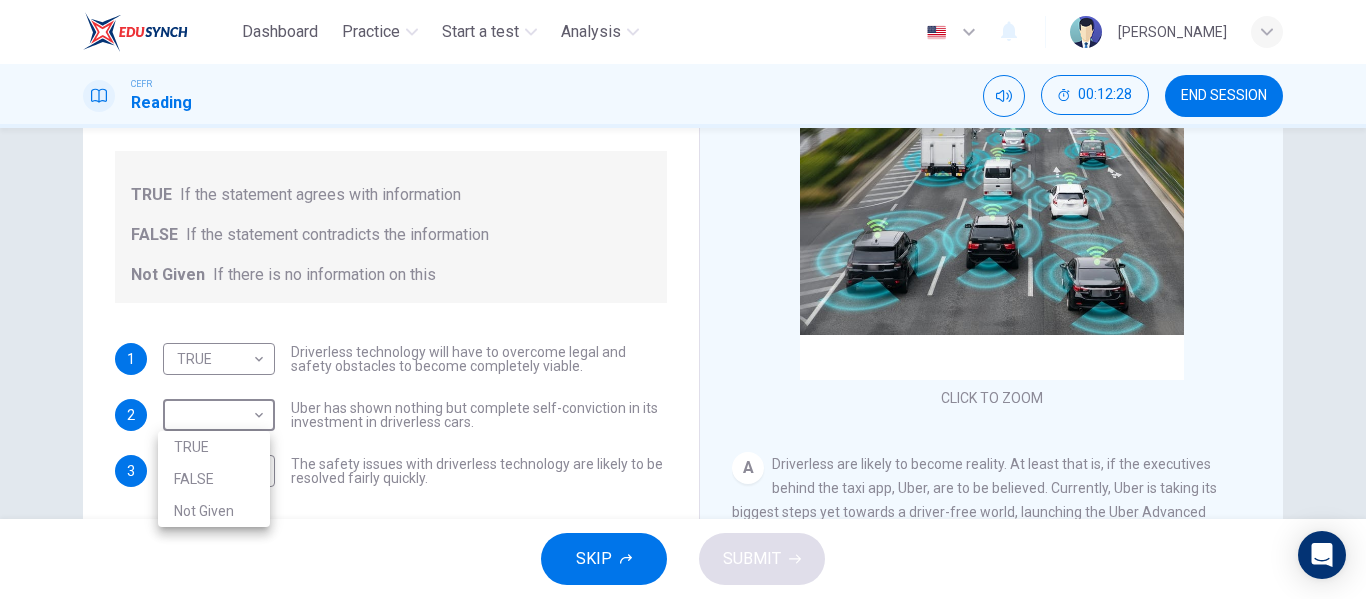 click on "FALSE" at bounding box center [214, 479] 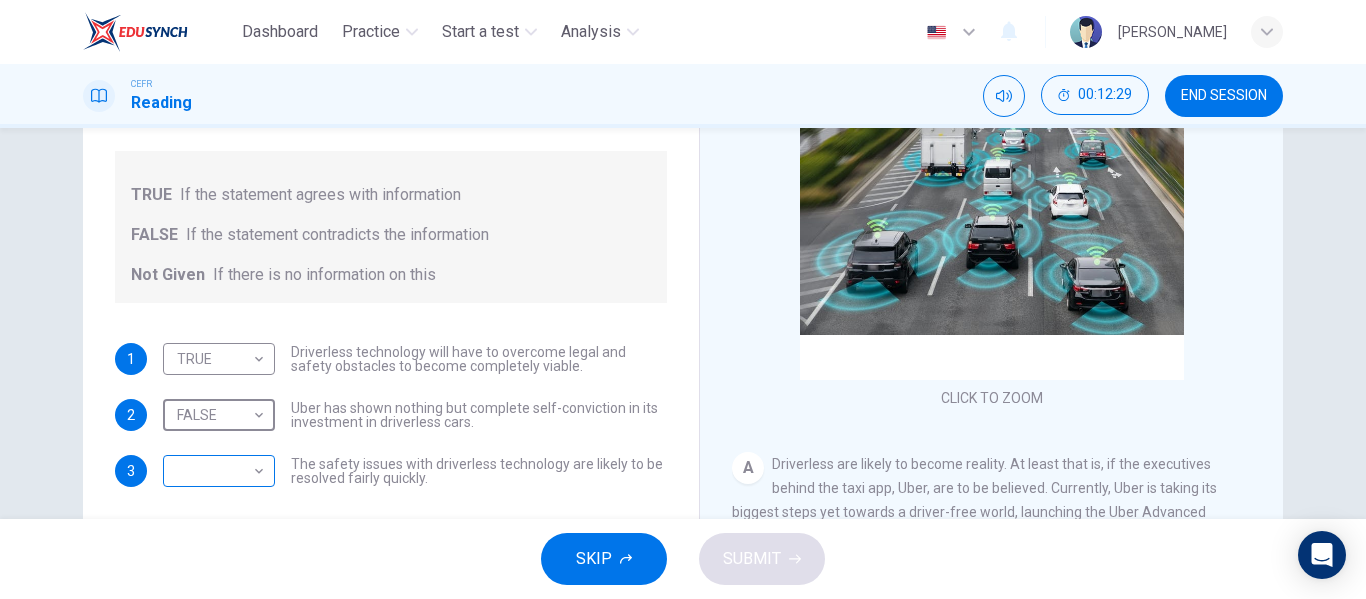 click on "Dashboard Practice Start a test Analysis English en ​ [PERSON_NAME] Reading 00:12:29 END SESSION Question 21 Do the following statements agree with the information given in the text? For questions following questions, write TRUE If the statement agrees with information FALSE If the statement contradicts the information Not Given If there is no information on this 1 TRUE TRUE ​ Driverless technology will have to overcome legal and safety obstacles to become completely viable. 2 FALSE FALSE ​ Uber has shown nothing but complete self-conviction in its investment in driverless cars. 3 ​ ​ The safety issues with driverless technology are likely to be resolved fairly quickly. Driverless cars CLICK TO ZOOM Click to Zoom A B C D E F G H SKIP SUBMIT EduSynch - Online Language Proficiency Testing
Dashboard Practice Start a test Analysis Notifications © Copyright  2025" at bounding box center (683, 299) 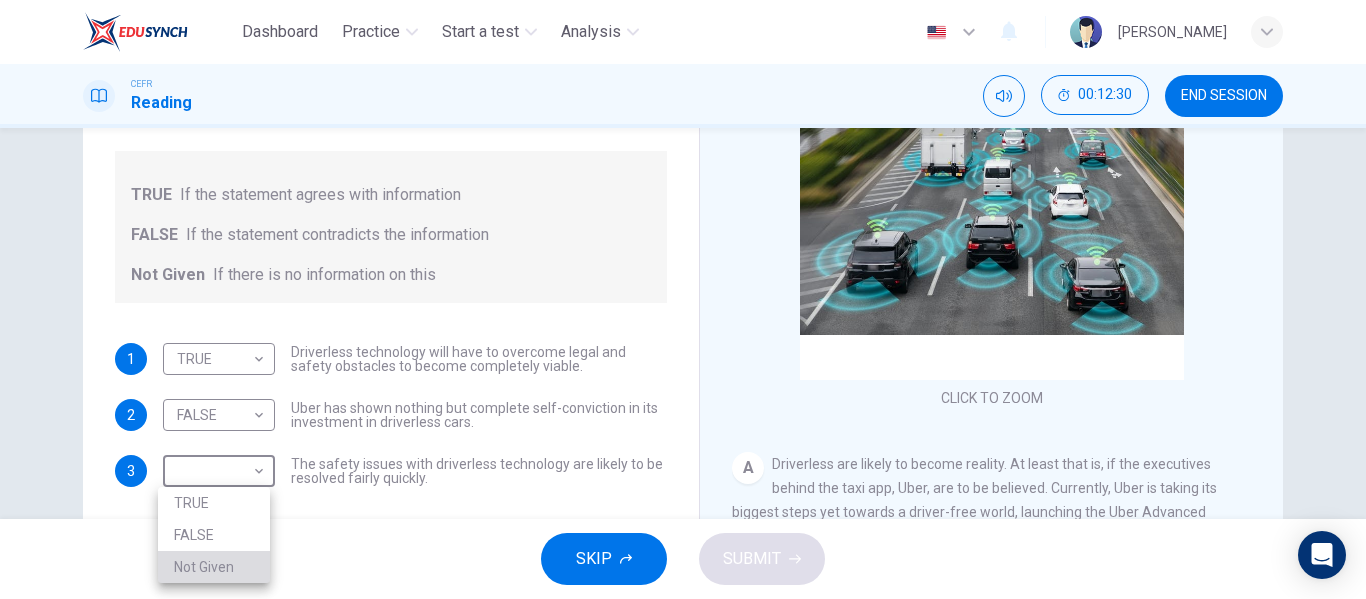 click on "Not Given" at bounding box center (214, 567) 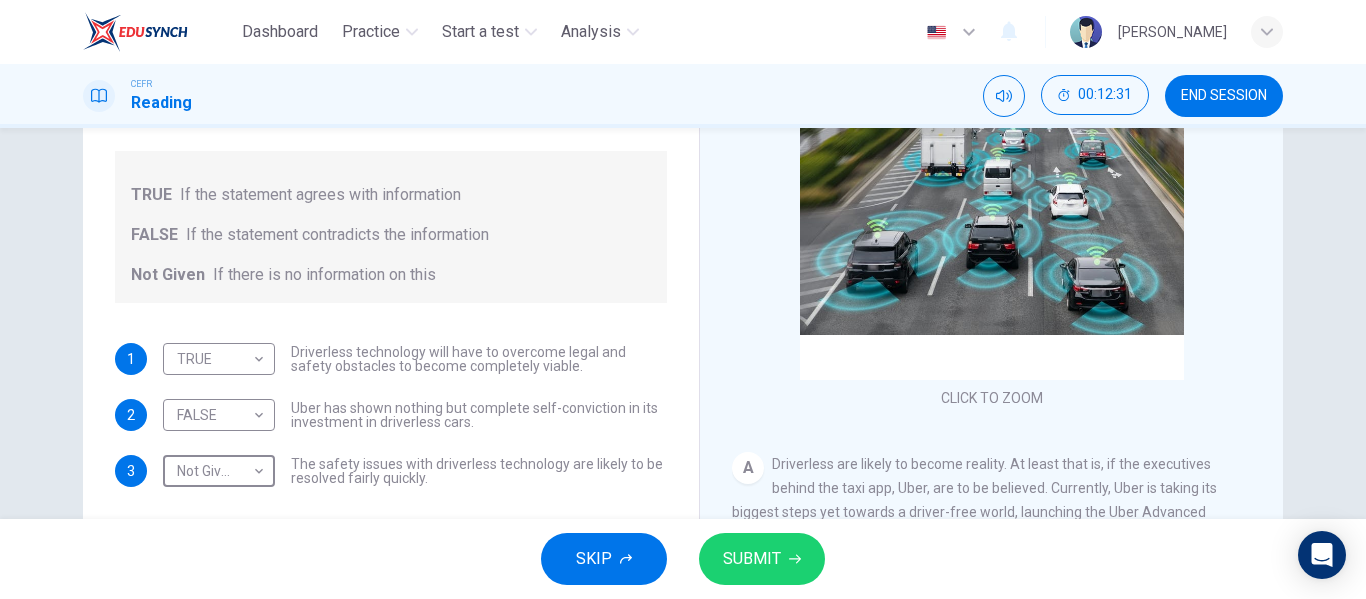 click on "SUBMIT" at bounding box center (752, 559) 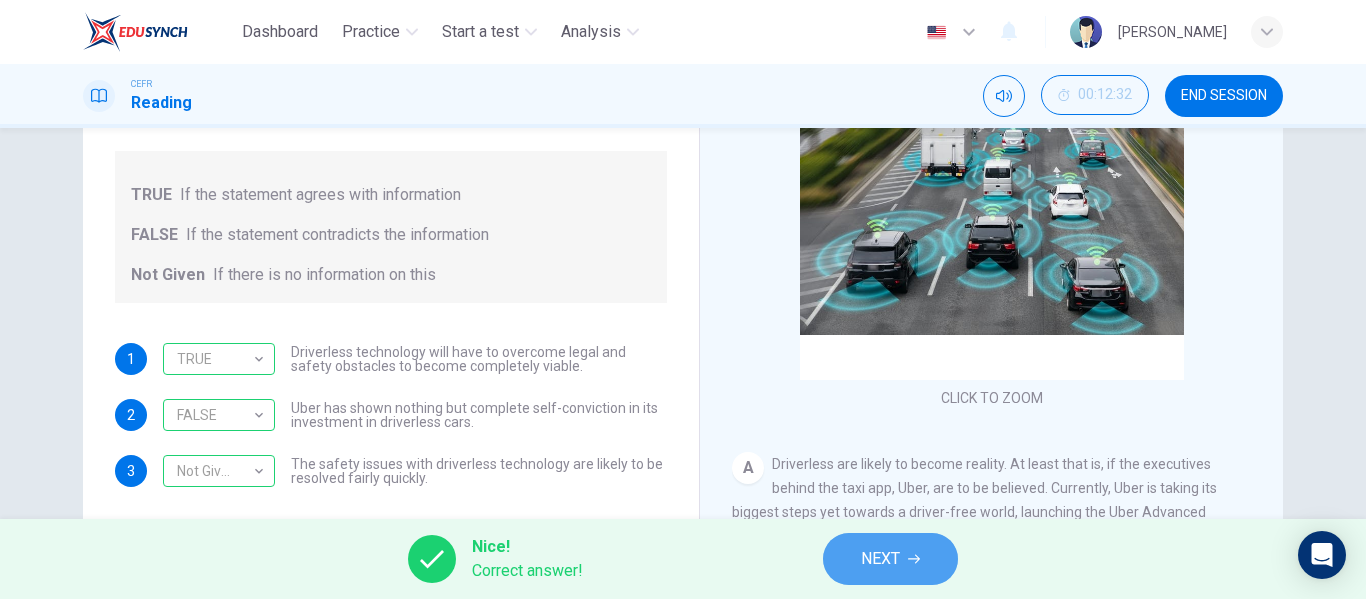 click on "NEXT" at bounding box center (890, 559) 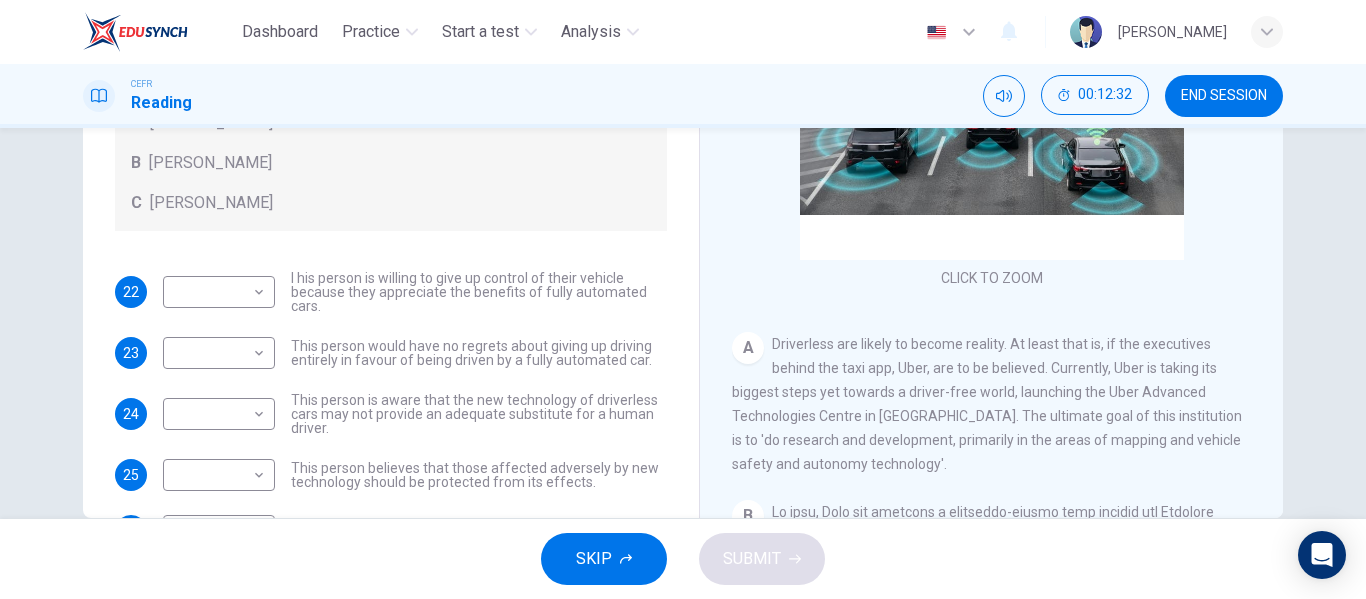 scroll, scrollTop: 345, scrollLeft: 0, axis: vertical 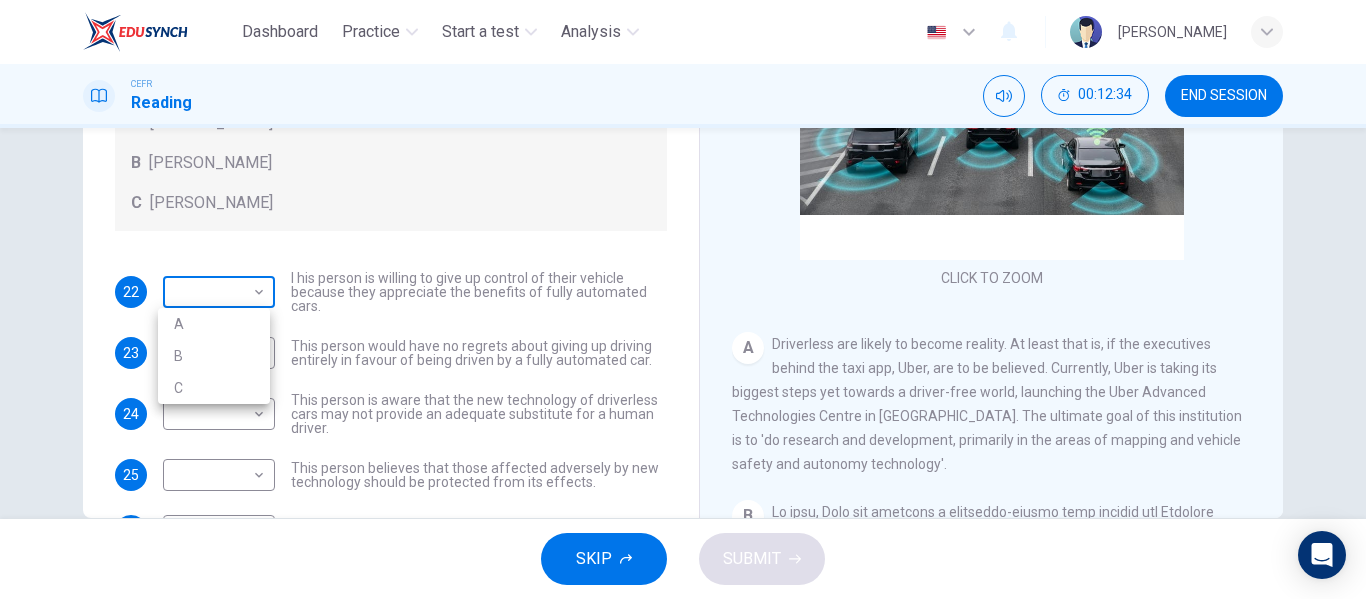click on "Dashboard Practice Start a test Analysis English en ​ [PERSON_NAME] Reading 00:12:34 END SESSION Questions 22 - 26 Look at the following statements, and the list of people. Match each statement to the correct person, A-C. You may use any letter more than once.
A [PERSON_NAME] B [PERSON_NAME] C [PERSON_NAME] 22 ​ ​ I his person is willing to give up control of their vehicle because they appreciate the benefits of fully automated cars. 23 ​ ​ This person would have no regrets about giving up driving entirely in favour of being driven by a fully automated car. 24 ​ ​ This person is aware that the new technology of driverless cars may not provide an adequate substitute for a human driver. 25 ​ ​ This person believes that those affected adversely by new technology should be protected from its effects. 26 ​ ​ This person enjoys driving but only under favourable conditions. Driverless cars CLICK TO ZOOM Click to Zoom A B C D E F G H SKIP SUBMIT
Dashboard 2025 A" at bounding box center (683, 299) 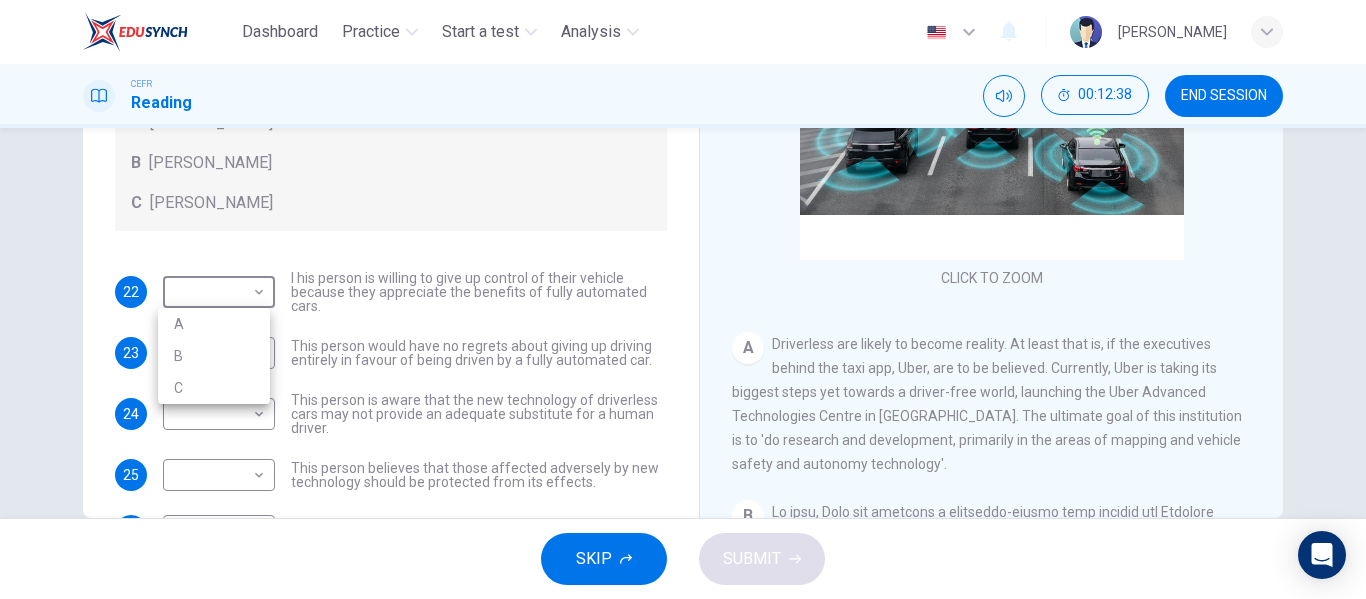 click on "B" at bounding box center [214, 356] 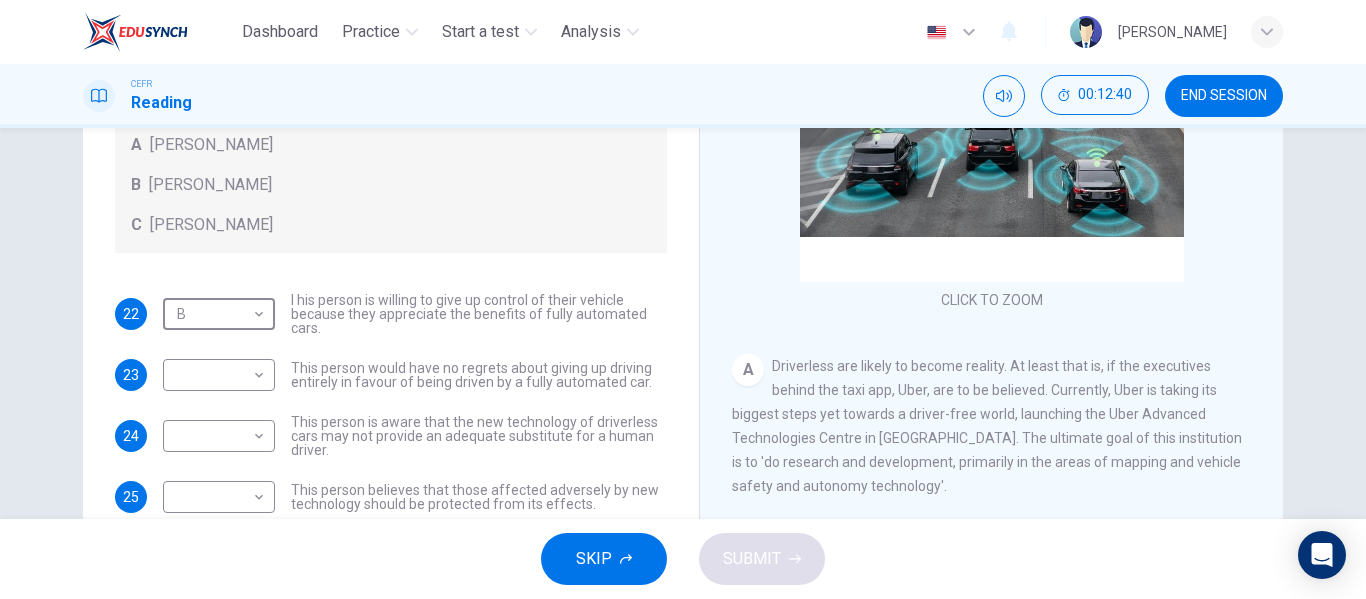 scroll, scrollTop: 321, scrollLeft: 0, axis: vertical 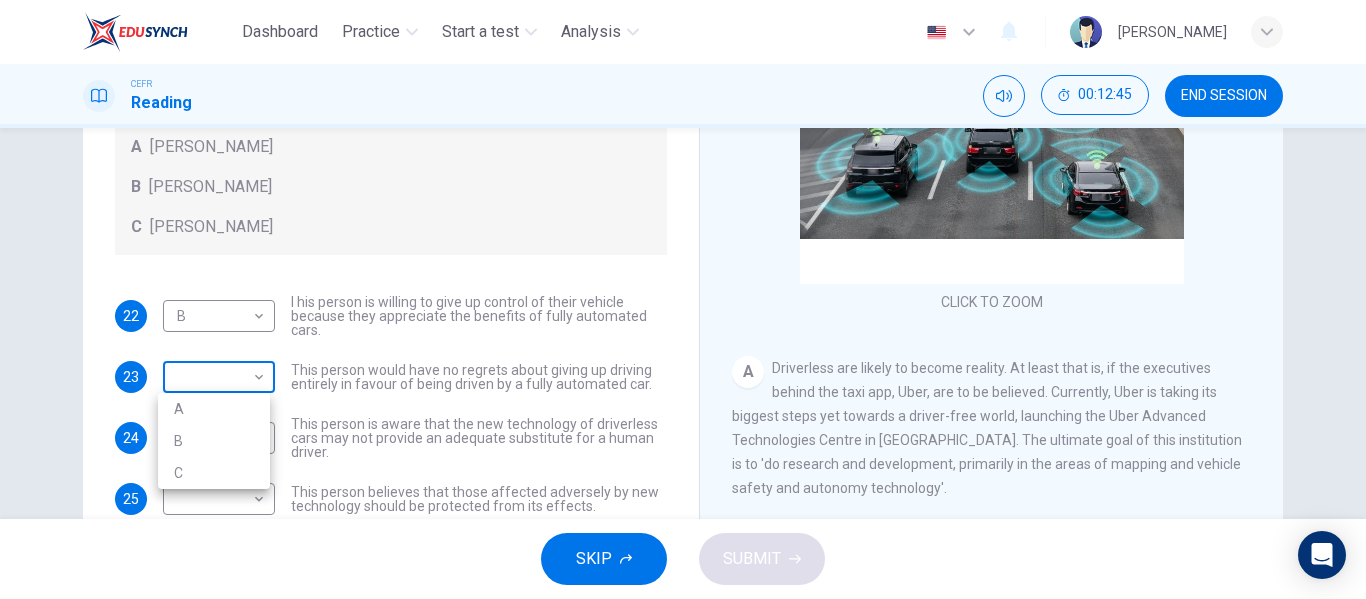 click on "Dashboard Practice Start a test Analysis English en ​ [PERSON_NAME] Reading 00:12:45 END SESSION Questions 22 - 26 Look at the following statements, and the list of people. Match each statement to the correct person, A-C. You may use any letter more than once.
A [PERSON_NAME] B [PERSON_NAME] C [PERSON_NAME] 22 B B ​ I his person is willing to give up control of their vehicle because they appreciate the benefits of fully automated cars. 23 ​ ​ This person would have no regrets about giving up driving entirely in favour of being driven by a fully automated car. 24 ​ ​ This person is aware that the new technology of driverless cars may not provide an adequate substitute for a human driver. 25 ​ ​ This person believes that those affected adversely by new technology should be protected from its effects. 26 ​ ​ This person enjoys driving but only under favourable conditions. Driverless cars CLICK TO ZOOM Click to Zoom A B C D E F G H SKIP SUBMIT
Dashboard 2025 A" at bounding box center (683, 299) 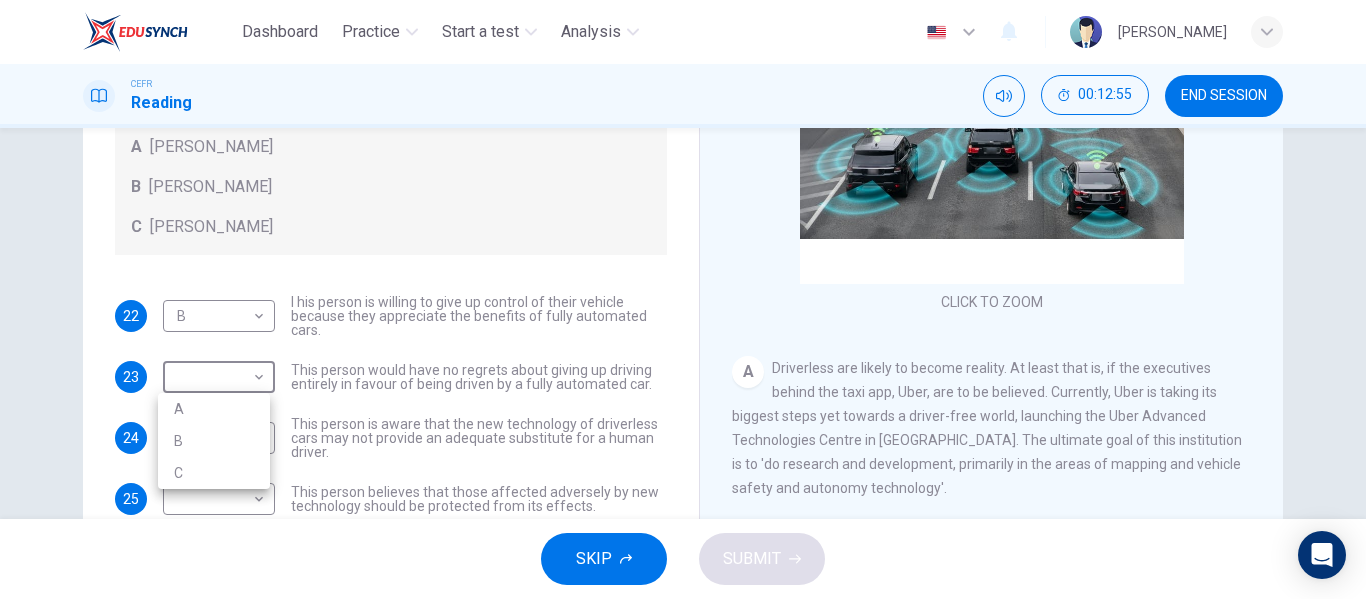 click at bounding box center [683, 299] 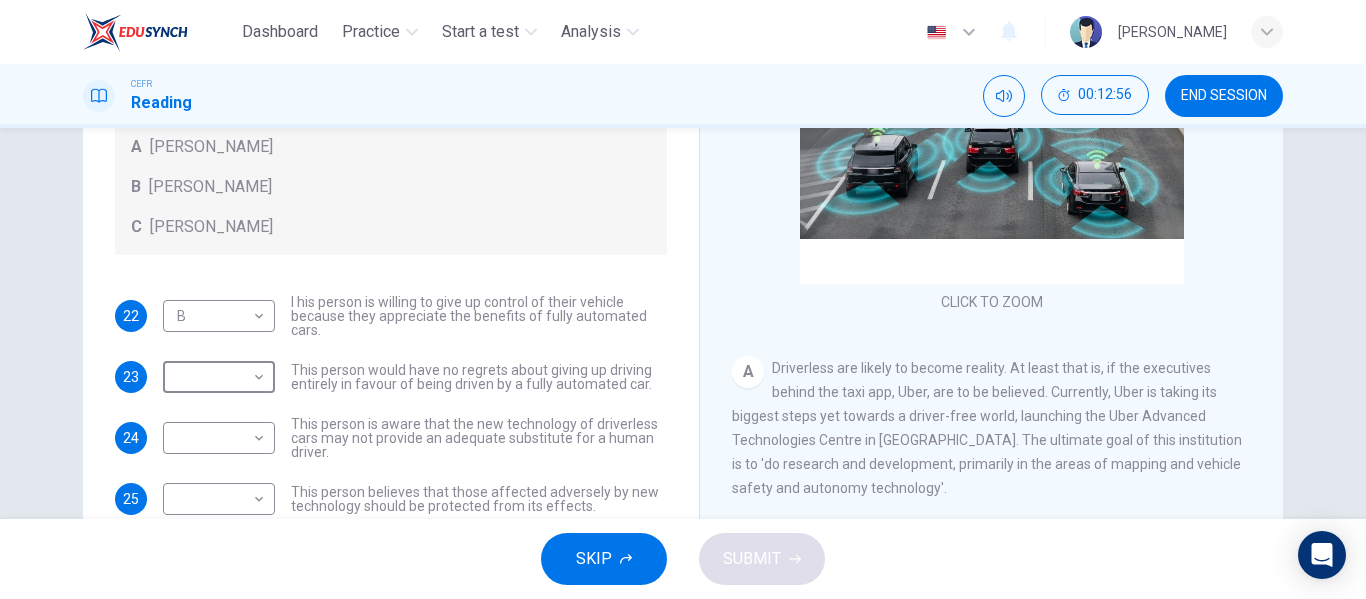 click on "I his person is willing to give up control of their vehicle because they appreciate the benefits of fully automated cars." at bounding box center (479, 316) 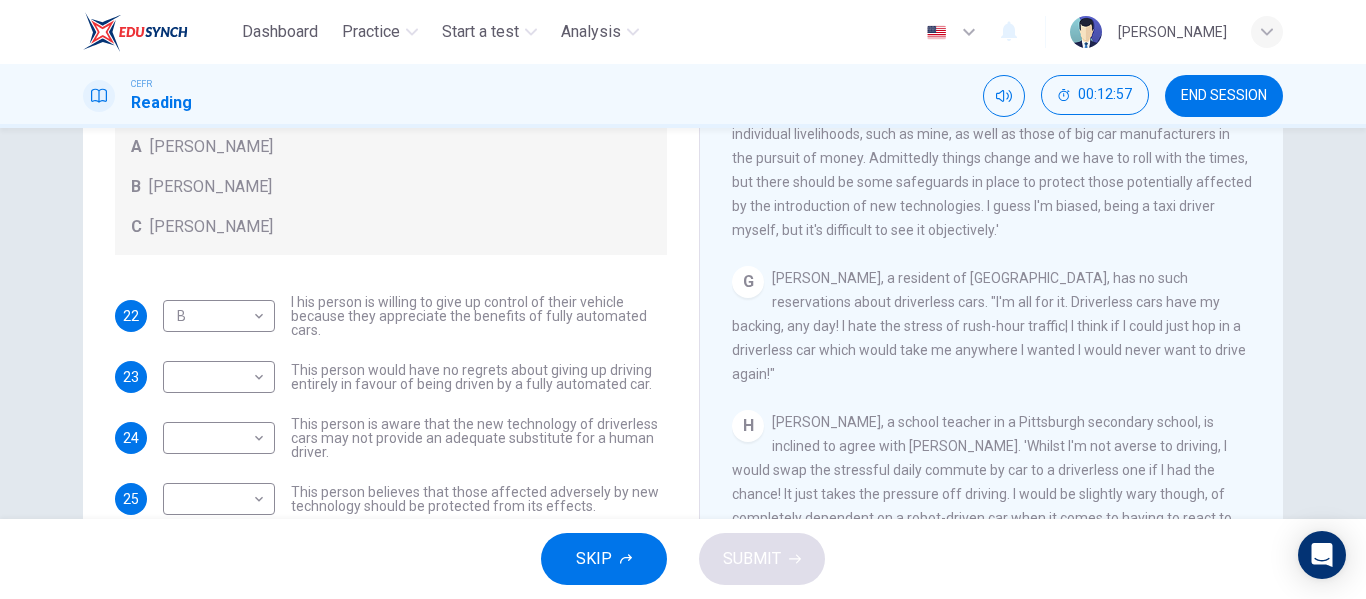 scroll, scrollTop: 1481, scrollLeft: 0, axis: vertical 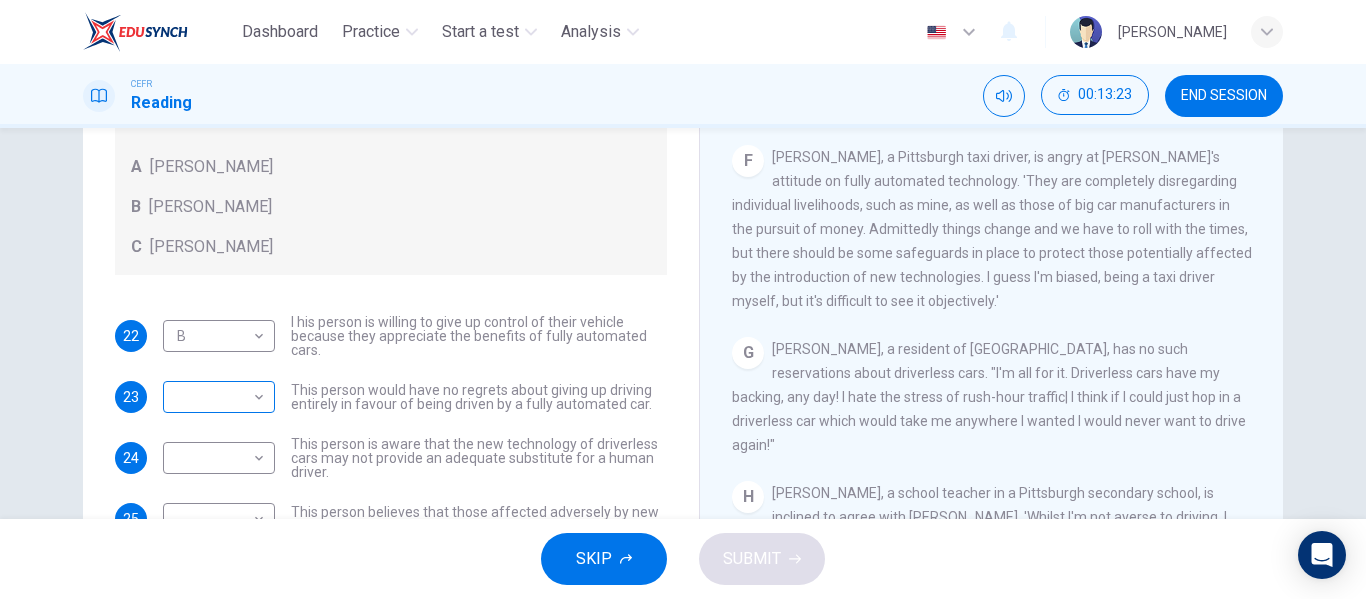 click on "Dashboard Practice Start a test Analysis English en ​ [PERSON_NAME] Reading 00:13:23 END SESSION Questions 22 - 26 Look at the following statements, and the list of people. Match each statement to the correct person, A-C. You may use any letter more than once.
A [PERSON_NAME] B [PERSON_NAME] C [PERSON_NAME] 22 B B ​ I his person is willing to give up control of their vehicle because they appreciate the benefits of fully automated cars. 23 ​ ​ This person would have no regrets about giving up driving entirely in favour of being driven by a fully automated car. 24 ​ ​ This person is aware that the new technology of driverless cars may not provide an adequate substitute for a human driver. 25 ​ ​ This person believes that those affected adversely by new technology should be protected from its effects. 26 ​ ​ This person enjoys driving but only under favourable conditions. Driverless cars CLICK TO ZOOM Click to Zoom A B C D E F G H SKIP SUBMIT
Dashboard 2025" at bounding box center [683, 299] 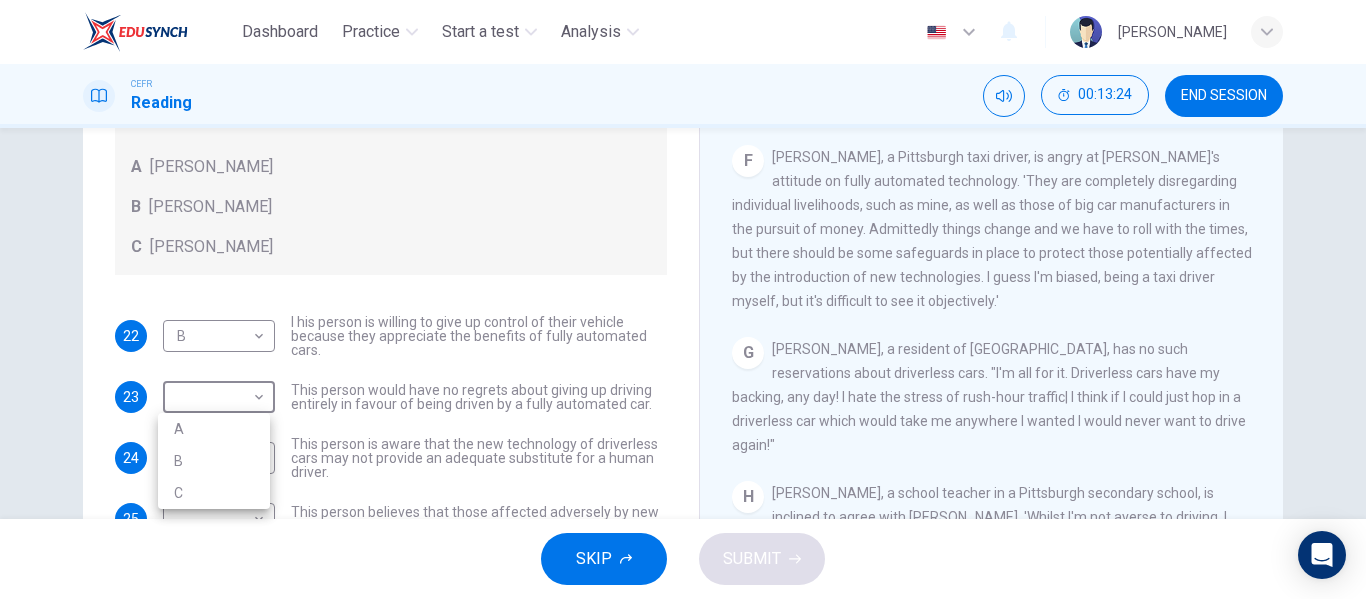 click on "B" at bounding box center [214, 461] 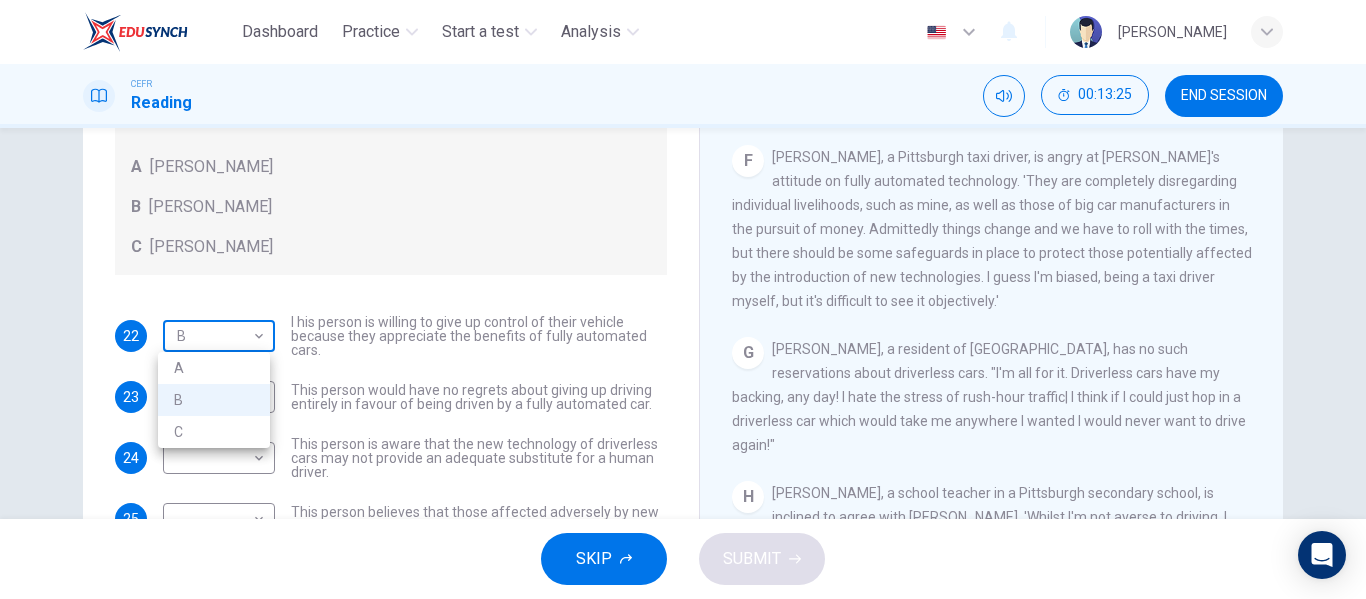 click on "Dashboard Practice Start a test Analysis English en ​ [PERSON_NAME] Reading 00:13:25 END SESSION Questions 22 - 26 Look at the following statements, and the list of people. Match each statement to the correct person, A-C. You may use any letter more than once.
A [PERSON_NAME] B [PERSON_NAME] C [PERSON_NAME] 22 B B ​ I his person is willing to give up control of their vehicle because they appreciate the benefits of fully automated cars. 23 B B ​ This person would have no regrets about giving up driving entirely in favour of being driven by a fully automated car. 24 ​ ​ This person is aware that the new technology of driverless cars may not provide an adequate substitute for a human driver. 25 ​ ​ This person believes that those affected adversely by new technology should be protected from its effects. 26 ​ ​ This person enjoys driving but only under favourable conditions. Driverless cars CLICK TO ZOOM Click to Zoom A B C D E F G H SKIP SUBMIT
Dashboard 2025 A" at bounding box center [683, 299] 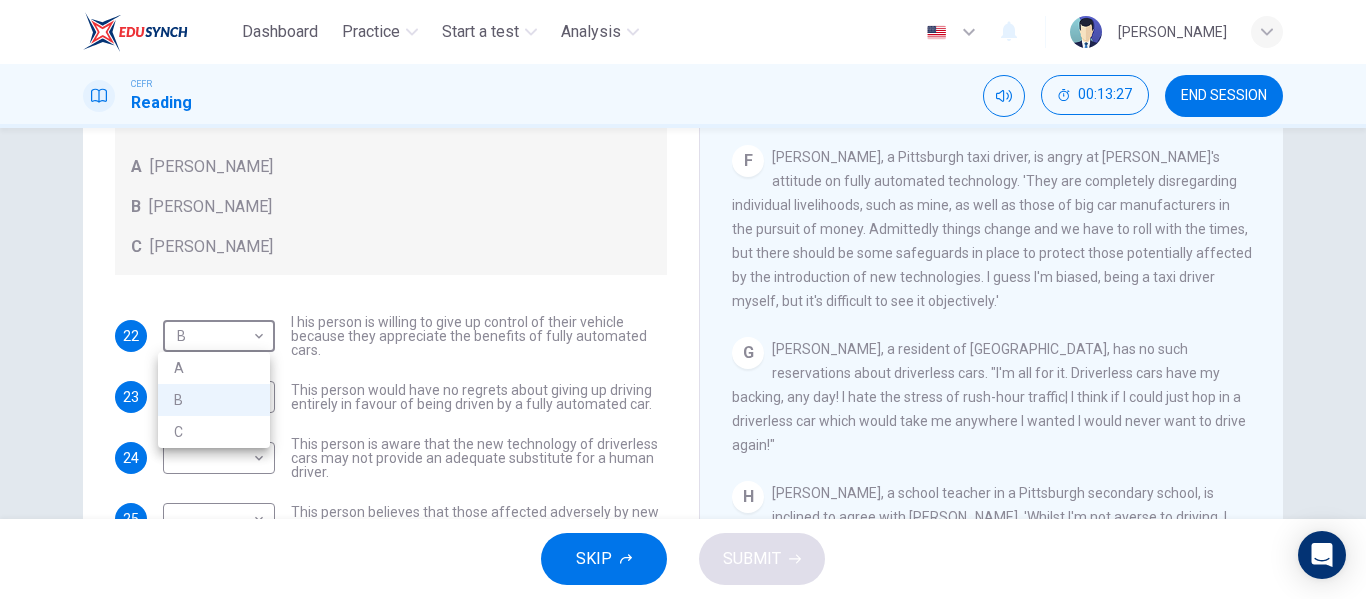 click on "C" at bounding box center [214, 432] 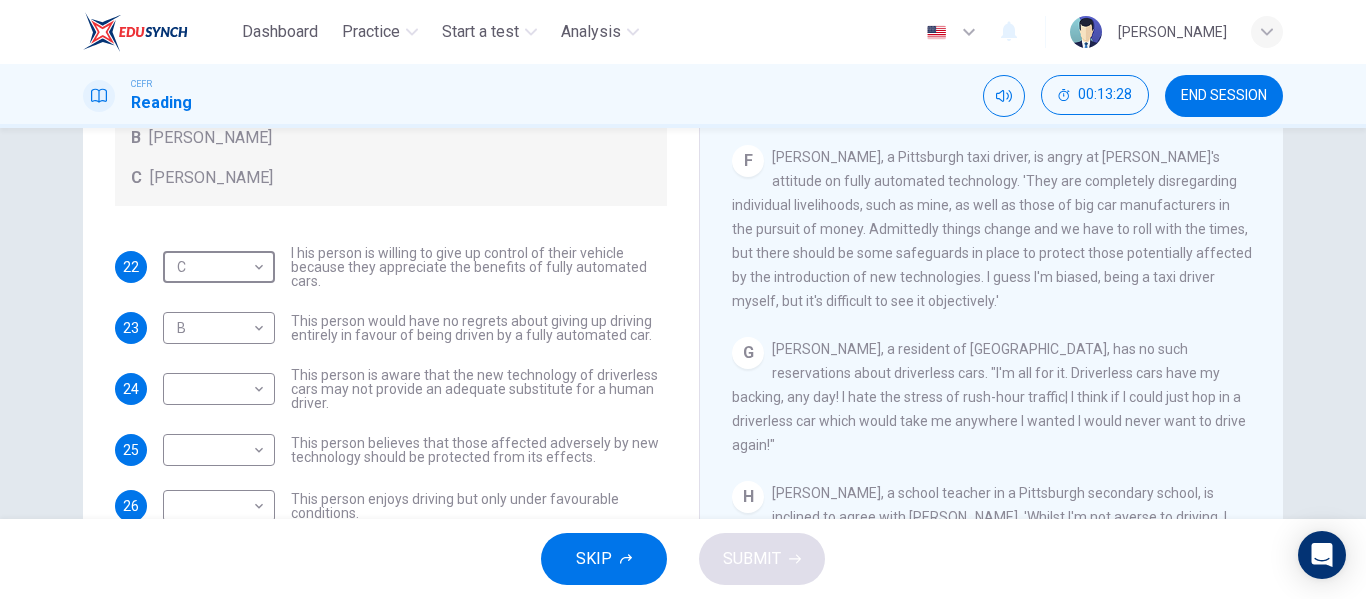 scroll, scrollTop: 69, scrollLeft: 0, axis: vertical 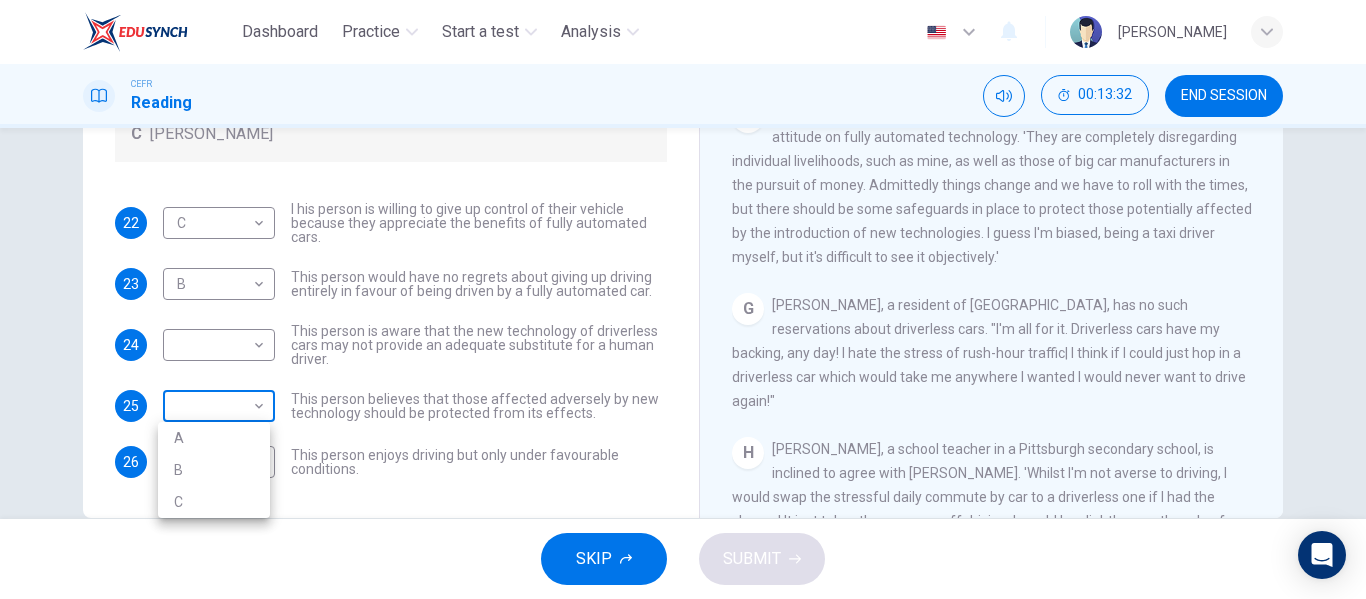 click on "Dashboard Practice Start a test Analysis English en ​ [PERSON_NAME] Reading 00:13:32 END SESSION Questions 22 - 26 Look at the following statements, and the list of people. Match each statement to the correct person, A-C. You may use any letter more than once.
A [PERSON_NAME] B [PERSON_NAME] C [PERSON_NAME] 22 C C ​ I his person is willing to give up control of their vehicle because they appreciate the benefits of fully automated cars. 23 B B ​ This person would have no regrets about giving up driving entirely in favour of being driven by a fully automated car. 24 ​ ​ This person is aware that the new technology of driverless cars may not provide an adequate substitute for a human driver. 25 ​ ​ This person believes that those affected adversely by new technology should be protected from its effects. 26 ​ ​ This person enjoys driving but only under favourable conditions. Driverless cars CLICK TO ZOOM Click to Zoom A B C D E F G H SKIP SUBMIT
Dashboard 2025 A" at bounding box center (683, 299) 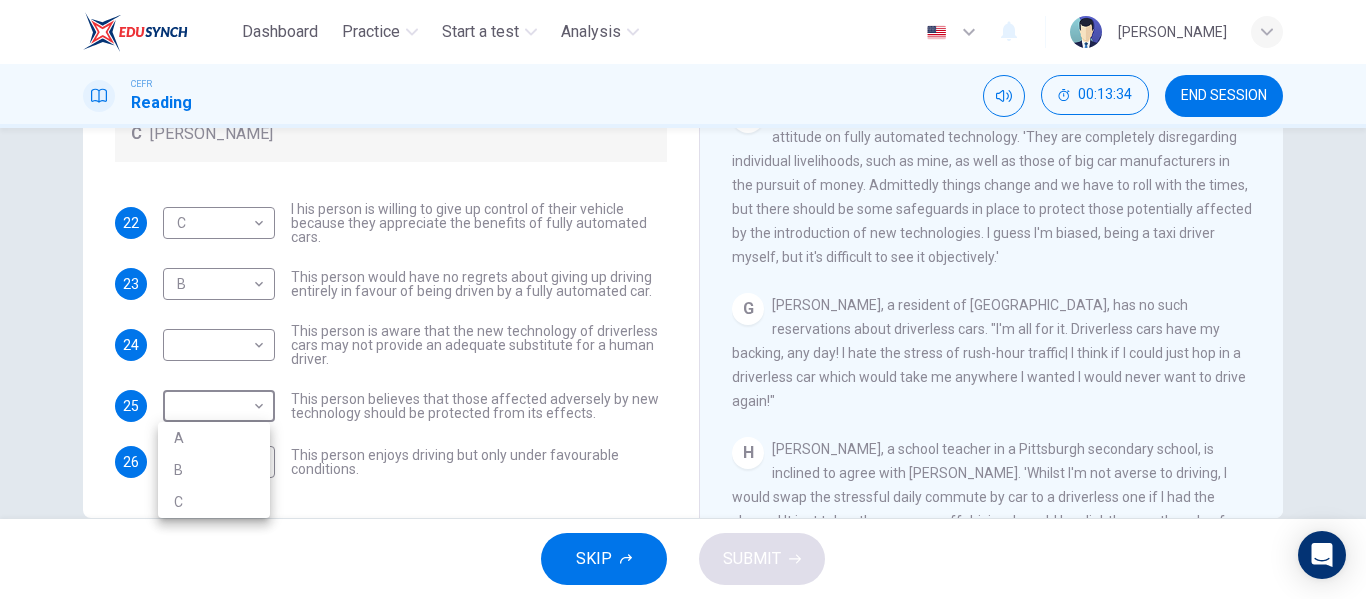 click on "A" at bounding box center [214, 438] 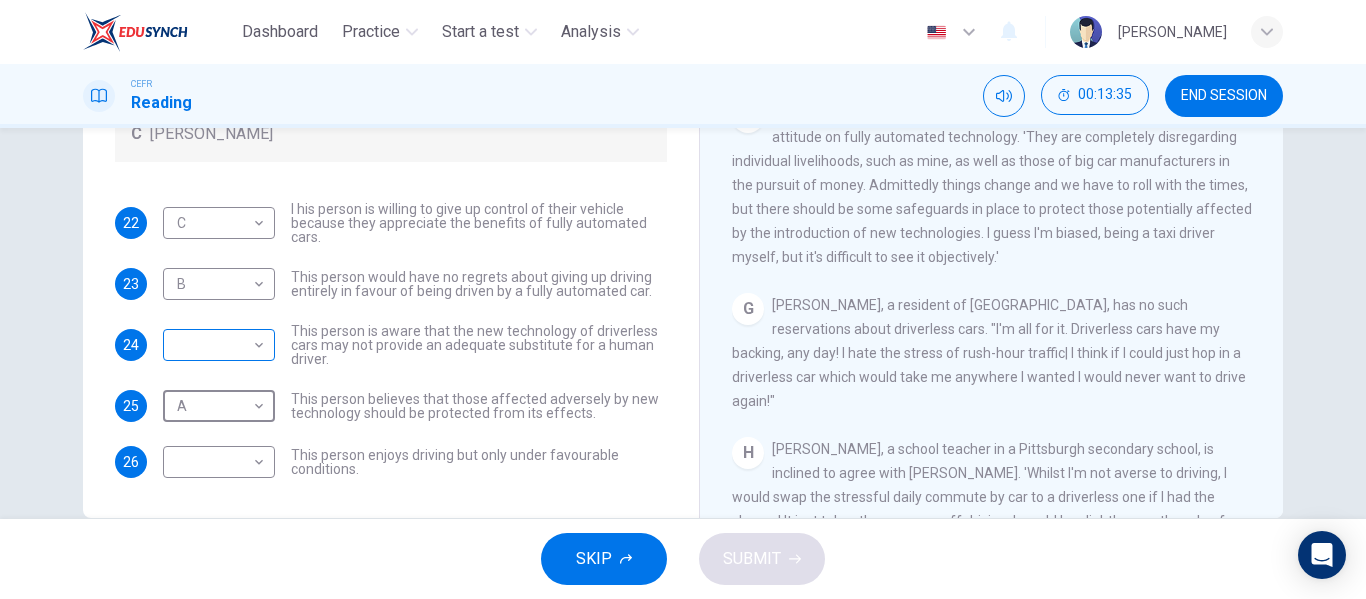 click on "Dashboard Practice Start a test Analysis English en ​ [PERSON_NAME] Reading 00:13:35 END SESSION Questions 22 - 26 Look at the following statements, and the list of people. Match each statement to the correct person, A-C. You may use any letter more than once.
A [PERSON_NAME] B [PERSON_NAME] C [PERSON_NAME] 22 C C ​ I his person is willing to give up control of their vehicle because they appreciate the benefits of fully automated cars. 23 B B ​ This person would have no regrets about giving up driving entirely in favour of being driven by a fully automated car. 24 ​ ​ This person is aware that the new technology of driverless cars may not provide an adequate substitute for a human driver. 25 A A ​ This person believes that those affected adversely by new technology should be protected from its effects. 26 ​ ​ This person enjoys driving but only under favourable conditions. Driverless cars CLICK TO ZOOM Click to Zoom A B C D E F G H SKIP SUBMIT
Dashboard 2025" at bounding box center (683, 299) 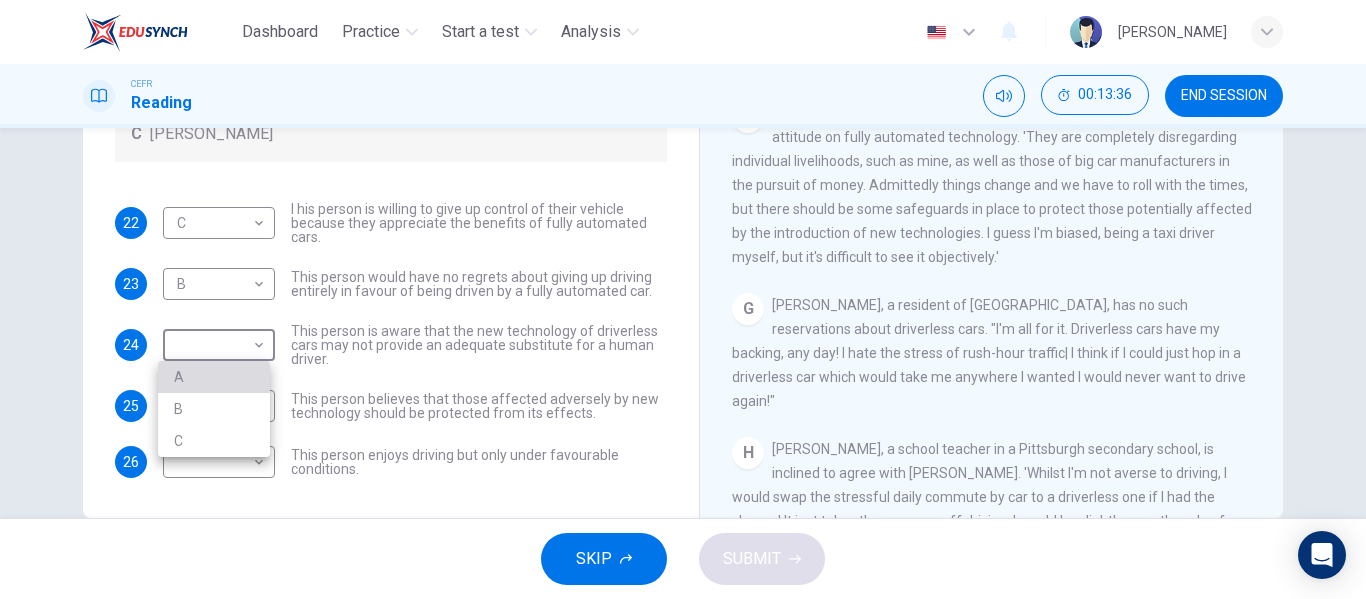 click on "A" at bounding box center [214, 377] 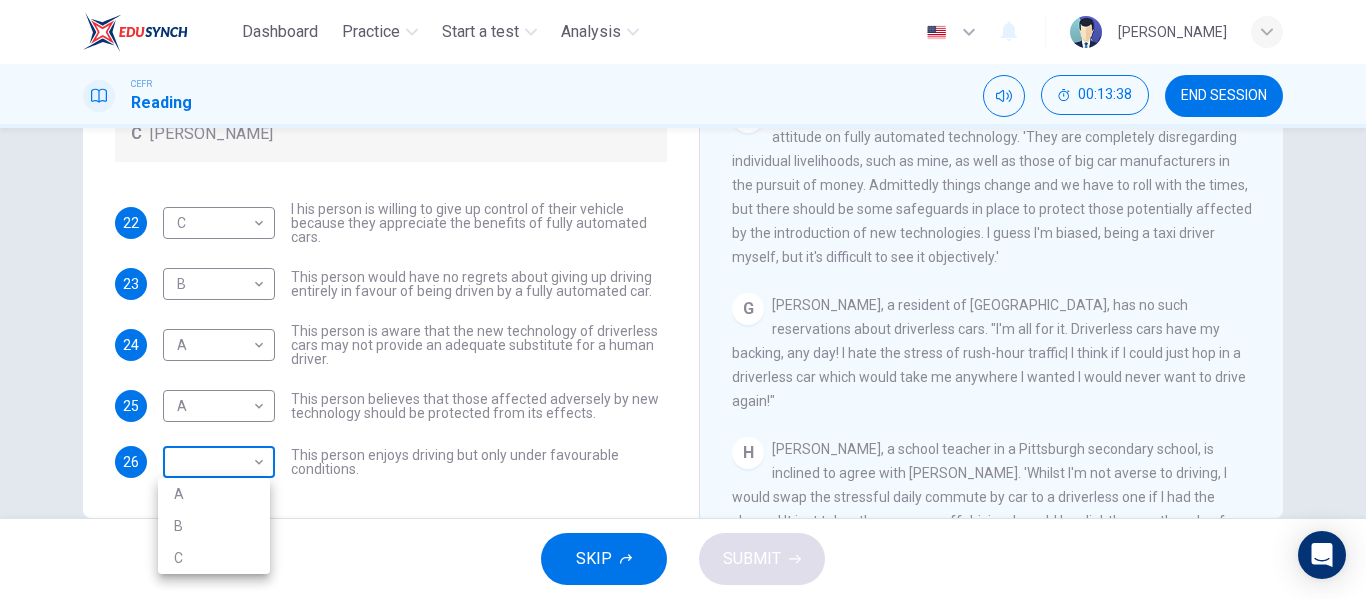 click on "Dashboard Practice Start a test Analysis English en ​ [PERSON_NAME] Reading 00:13:38 END SESSION Questions 22 - 26 Look at the following statements, and the list of people. Match each statement to the correct person, A-C. You may use any letter more than once.
A [PERSON_NAME] B [PERSON_NAME] C [PERSON_NAME] 22 C C ​ I his person is willing to give up control of their vehicle because they appreciate the benefits of fully automated cars. 23 B B ​ This person would have no regrets about giving up driving entirely in favour of being driven by a fully automated car. 24 A A ​ This person is aware that the new technology of driverless cars may not provide an adequate substitute for a human driver. 25 A A ​ This person believes that those affected adversely by new technology should be protected from its effects. 26 ​ ​ This person enjoys driving but only under favourable conditions. Driverless cars CLICK TO ZOOM Click to Zoom A B C D E F G H SKIP SUBMIT
Dashboard 2025 A" at bounding box center [683, 299] 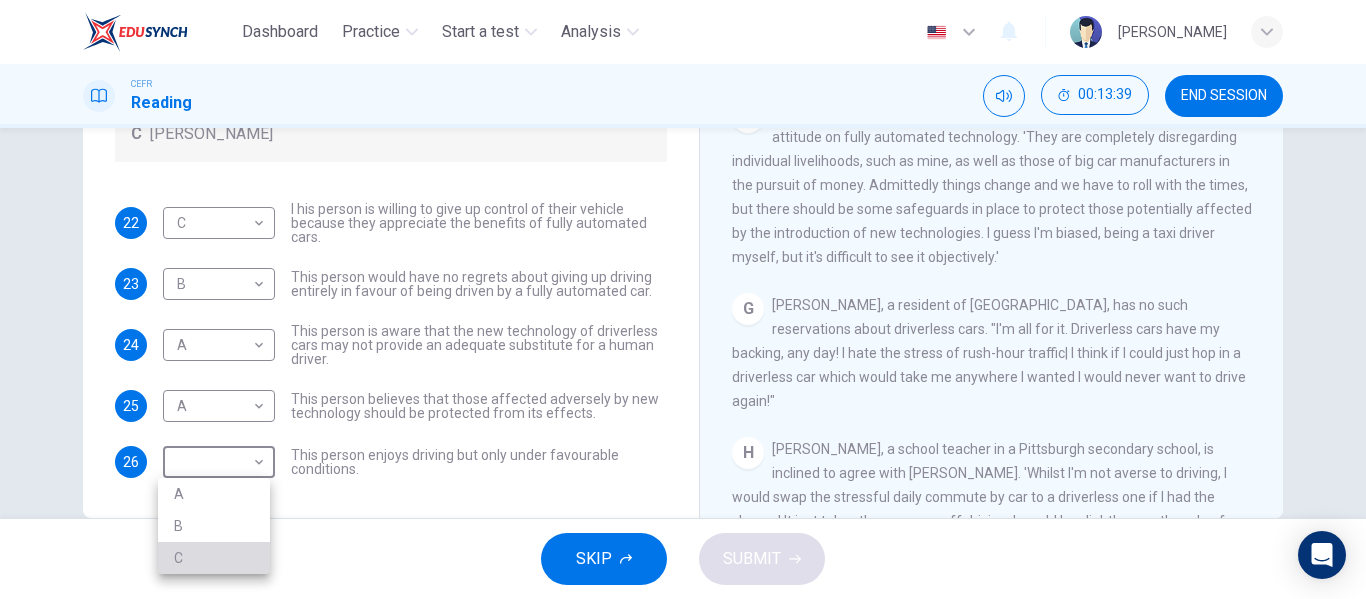 click on "C" at bounding box center (214, 558) 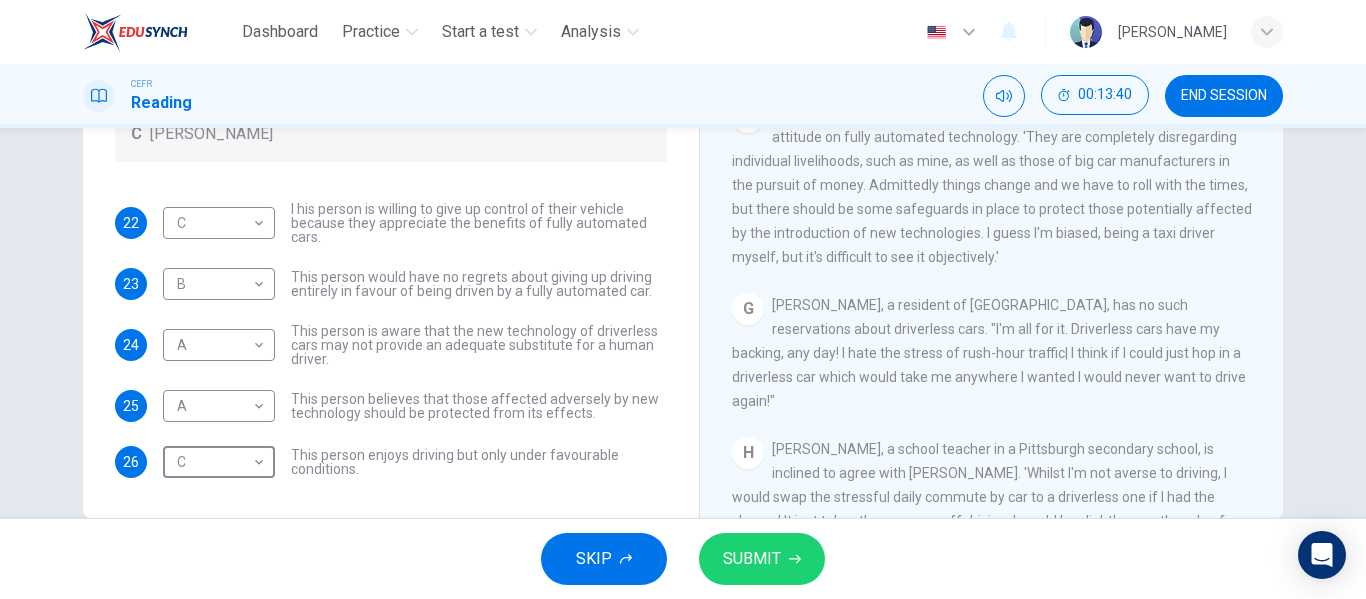 click on "SUBMIT" at bounding box center (752, 559) 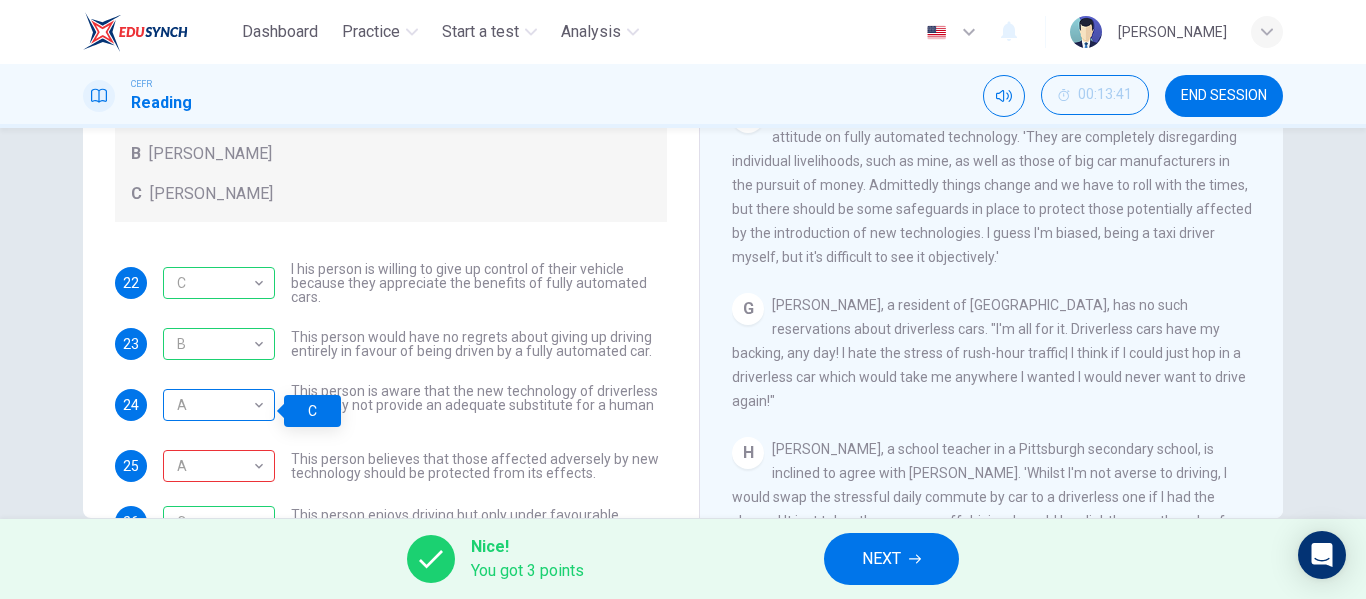 scroll, scrollTop: 27, scrollLeft: 0, axis: vertical 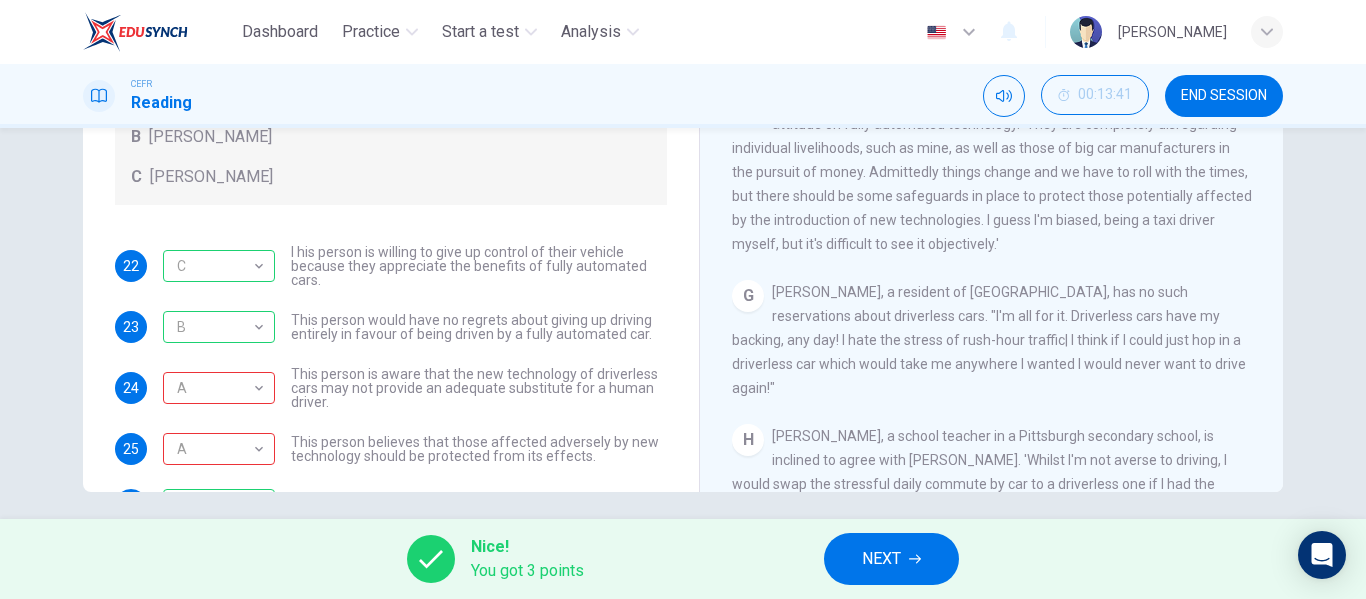 click on "NEXT" at bounding box center [881, 559] 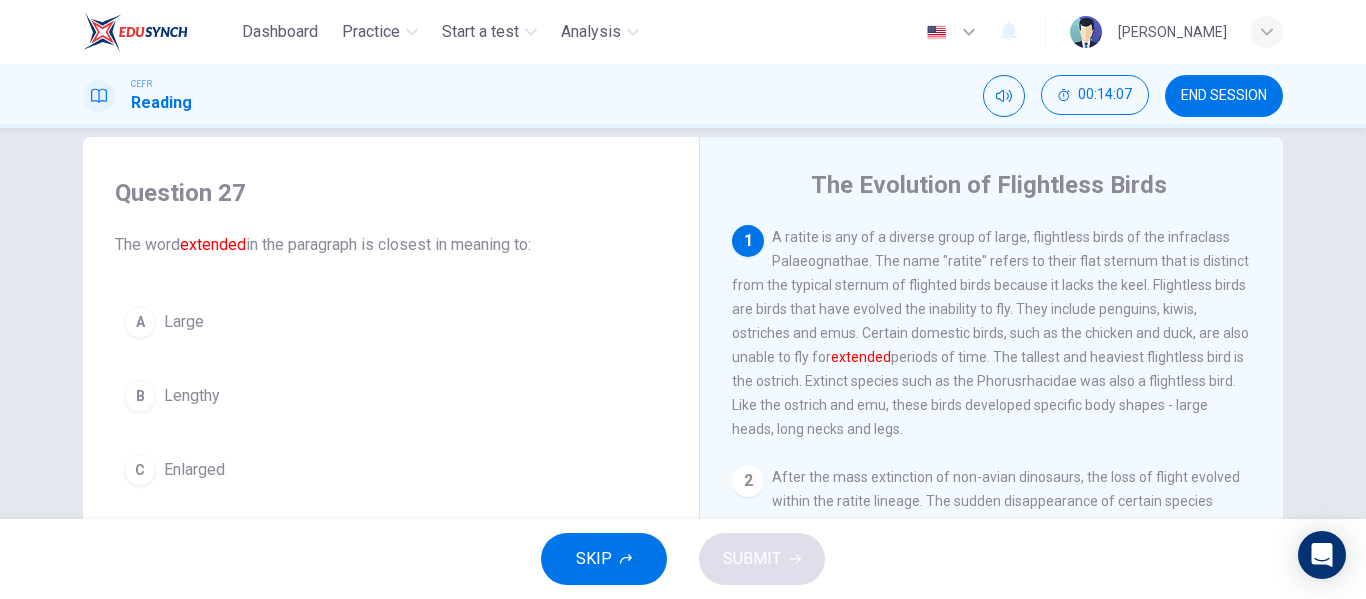 scroll, scrollTop: 96, scrollLeft: 0, axis: vertical 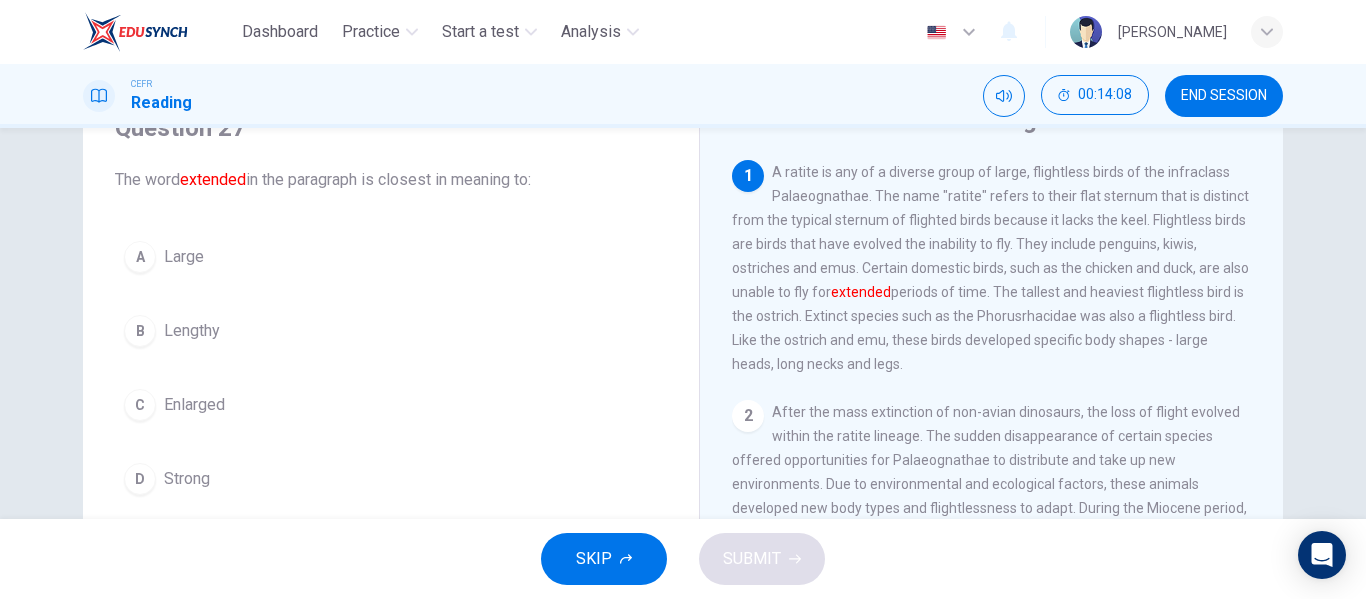 click on "B Lengthy" at bounding box center (391, 331) 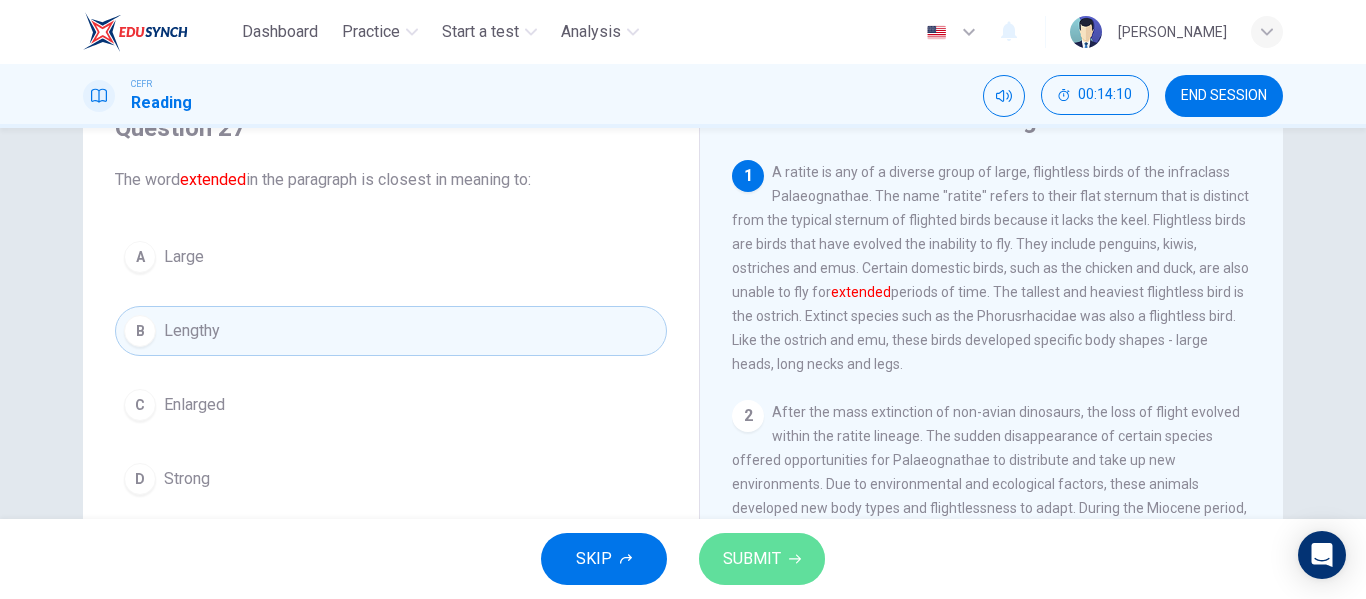 click on "SUBMIT" at bounding box center (752, 559) 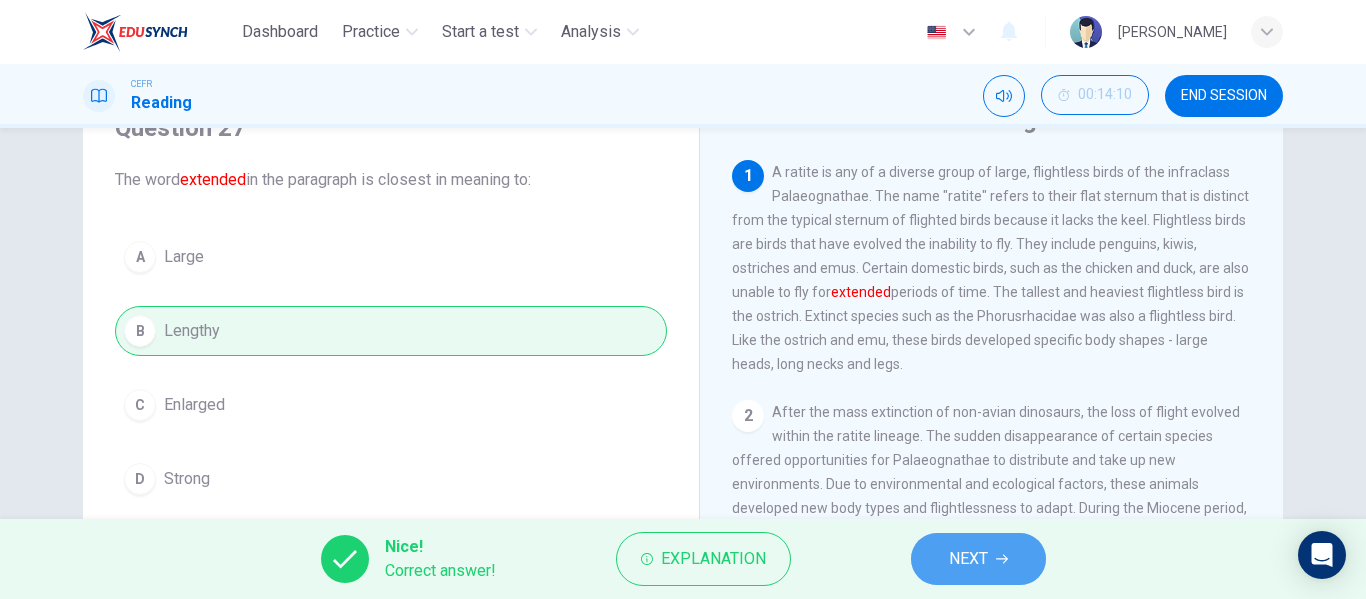 click on "NEXT" at bounding box center [968, 559] 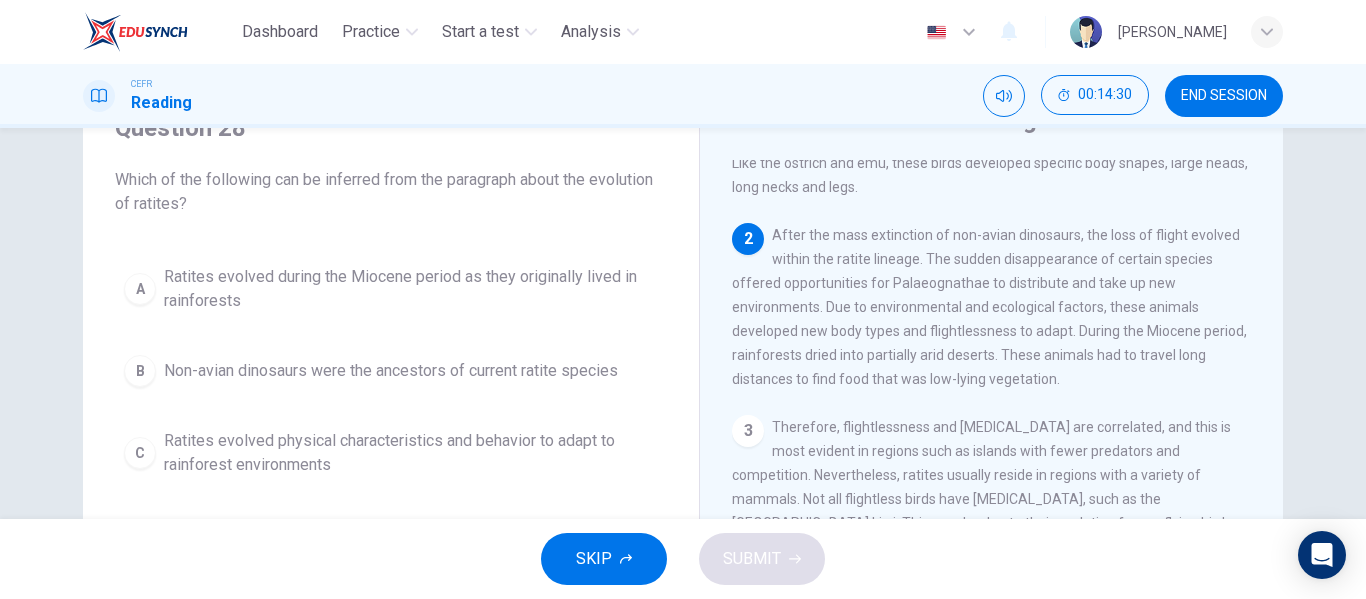 scroll, scrollTop: 178, scrollLeft: 0, axis: vertical 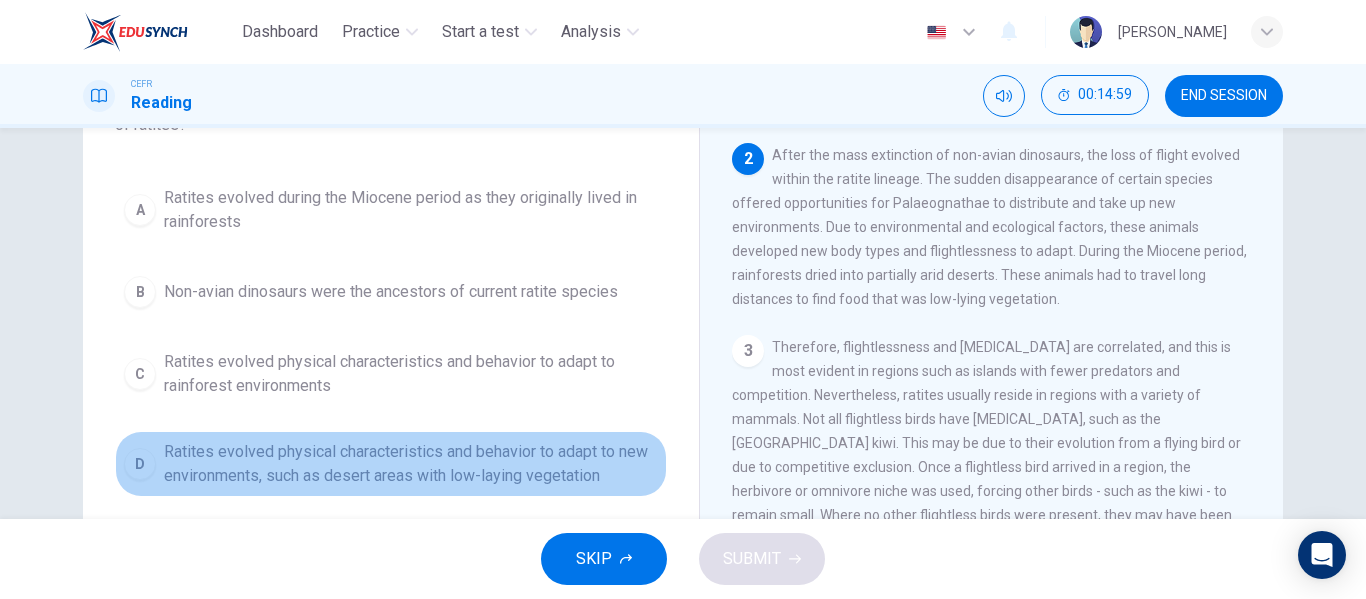 click on "Ratites evolved physical characteristics and behavior to adapt to new environments, such as desert areas with low-laying vegetation" at bounding box center [411, 464] 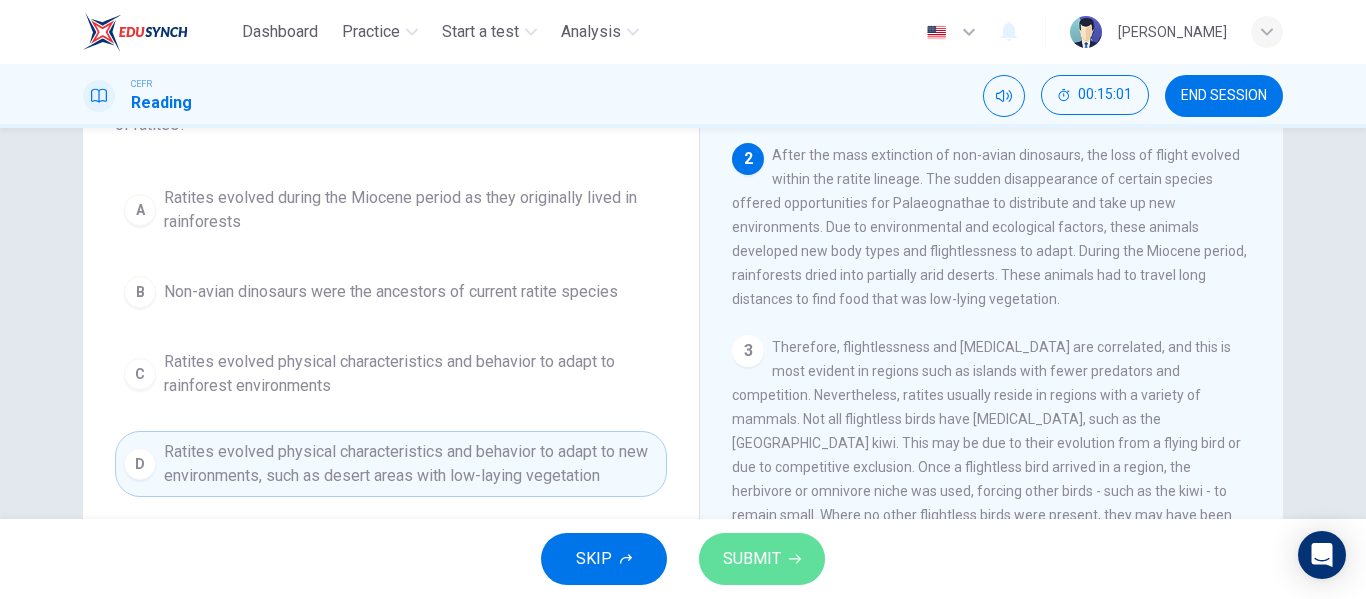 click on "SUBMIT" at bounding box center (762, 559) 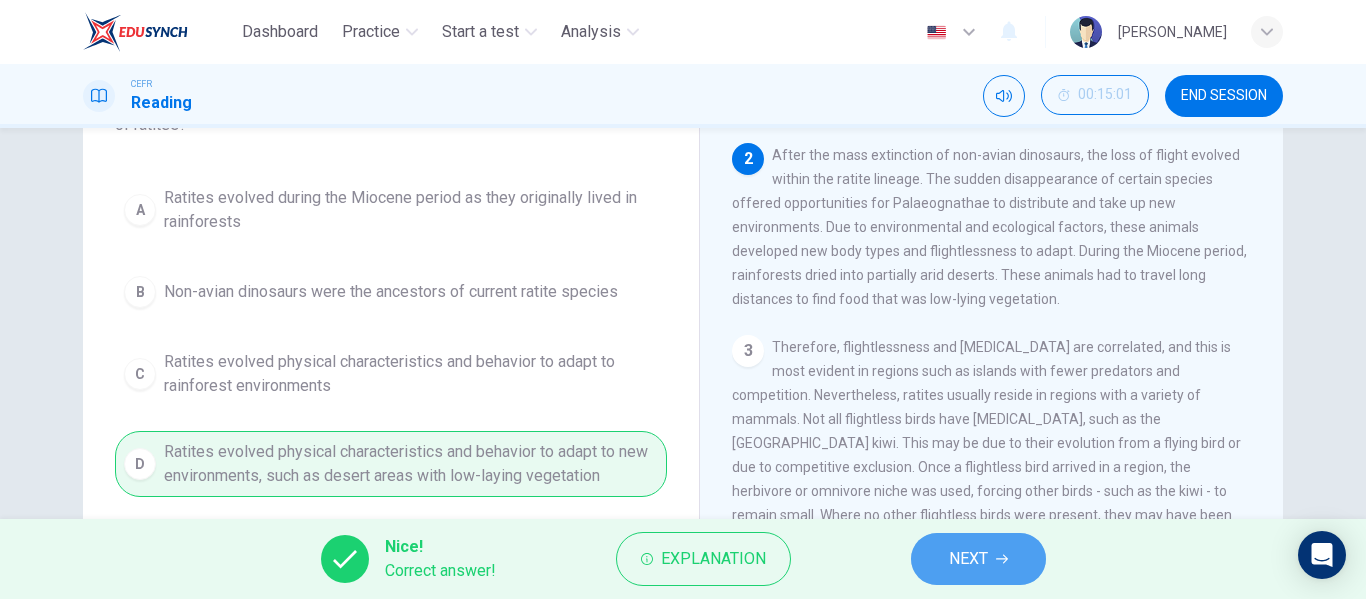 click on "NEXT" at bounding box center [968, 559] 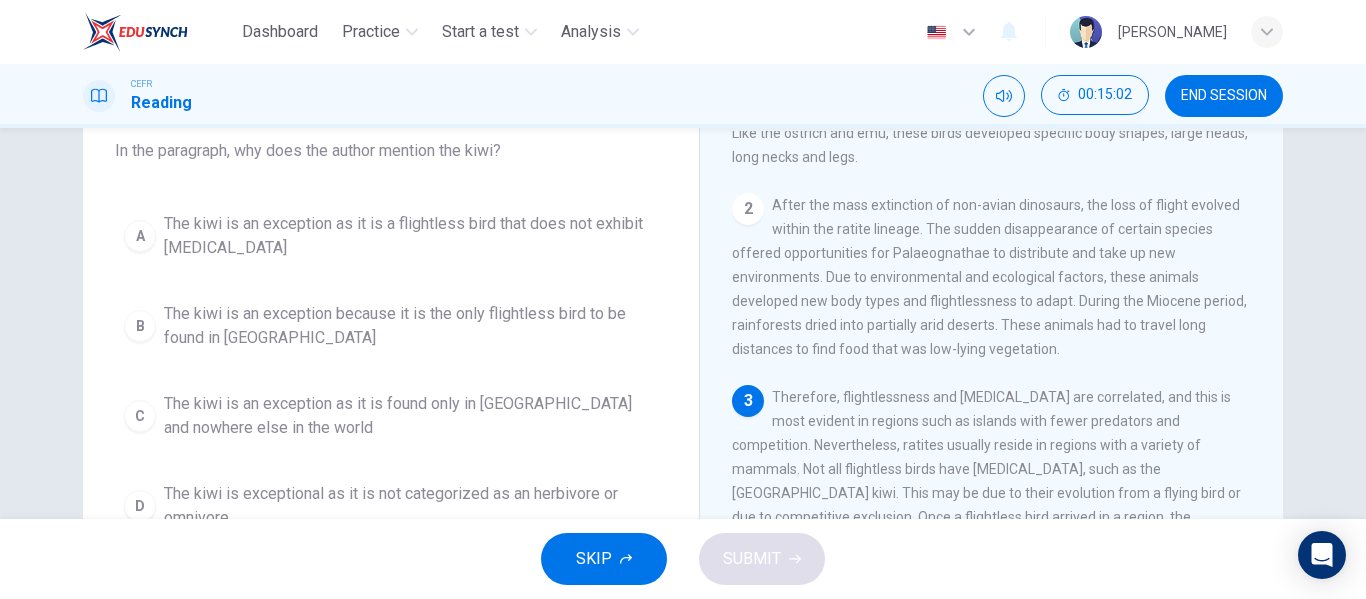 scroll, scrollTop: 114, scrollLeft: 0, axis: vertical 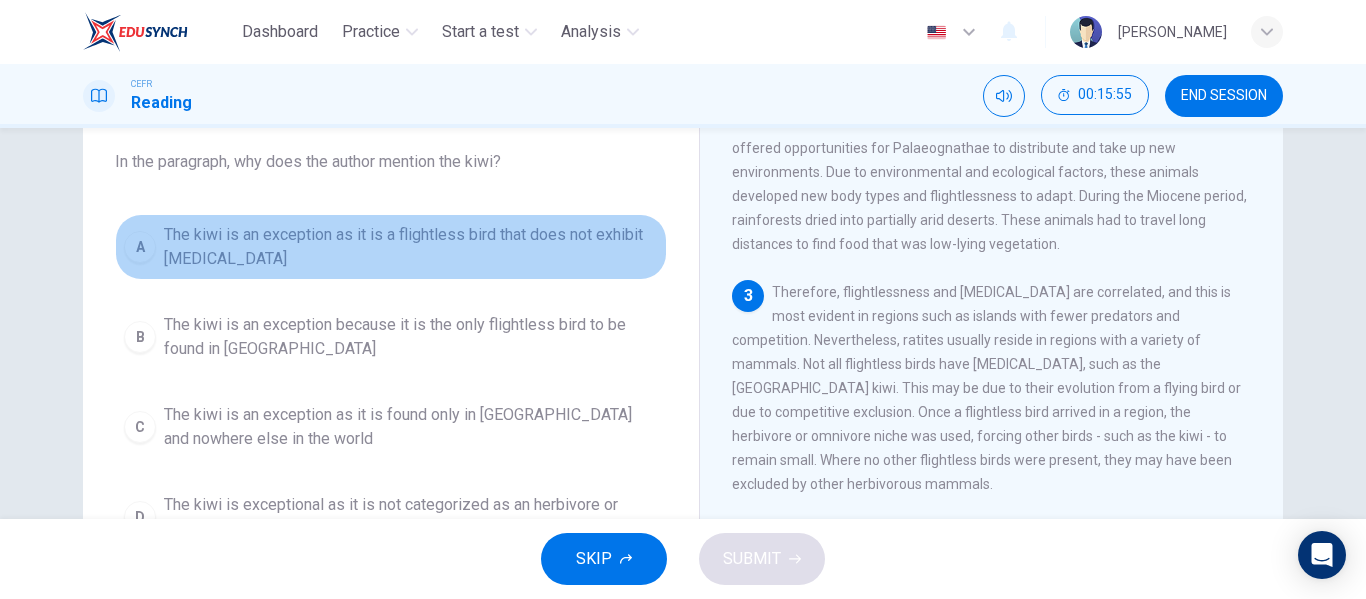 click on "The kiwi is an exception as it is a flightless bird that does not exhibit [MEDICAL_DATA]" at bounding box center [411, 247] 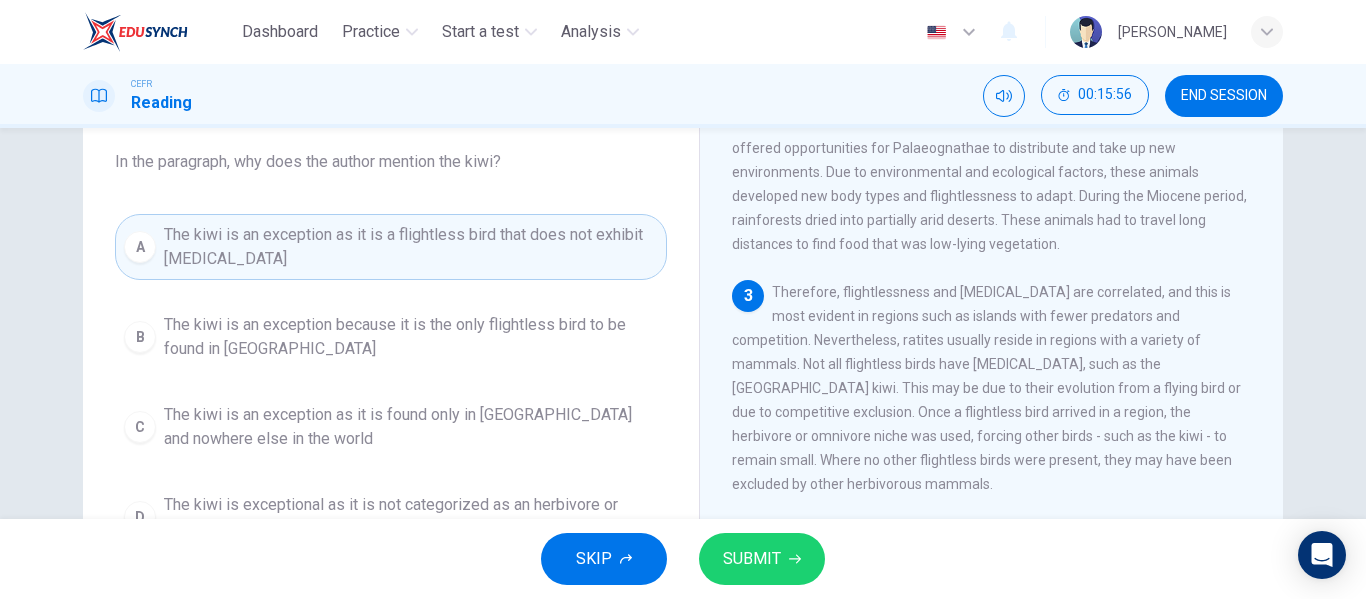 click on "SUBMIT" at bounding box center [752, 559] 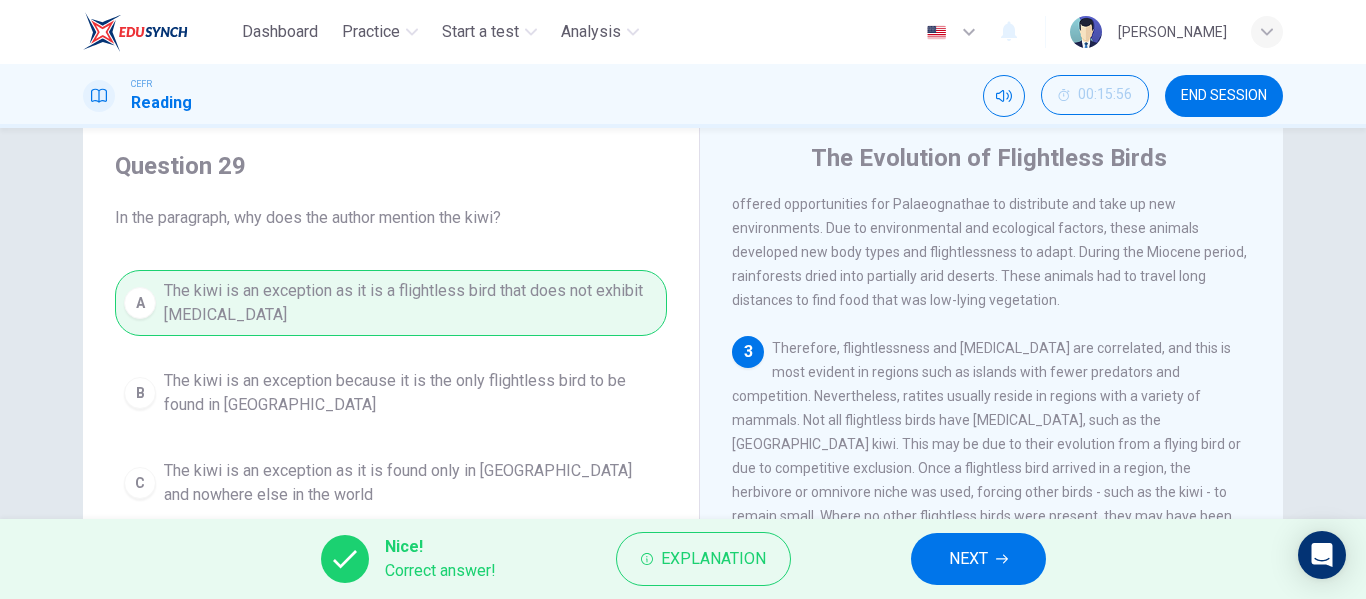 scroll, scrollTop: 59, scrollLeft: 0, axis: vertical 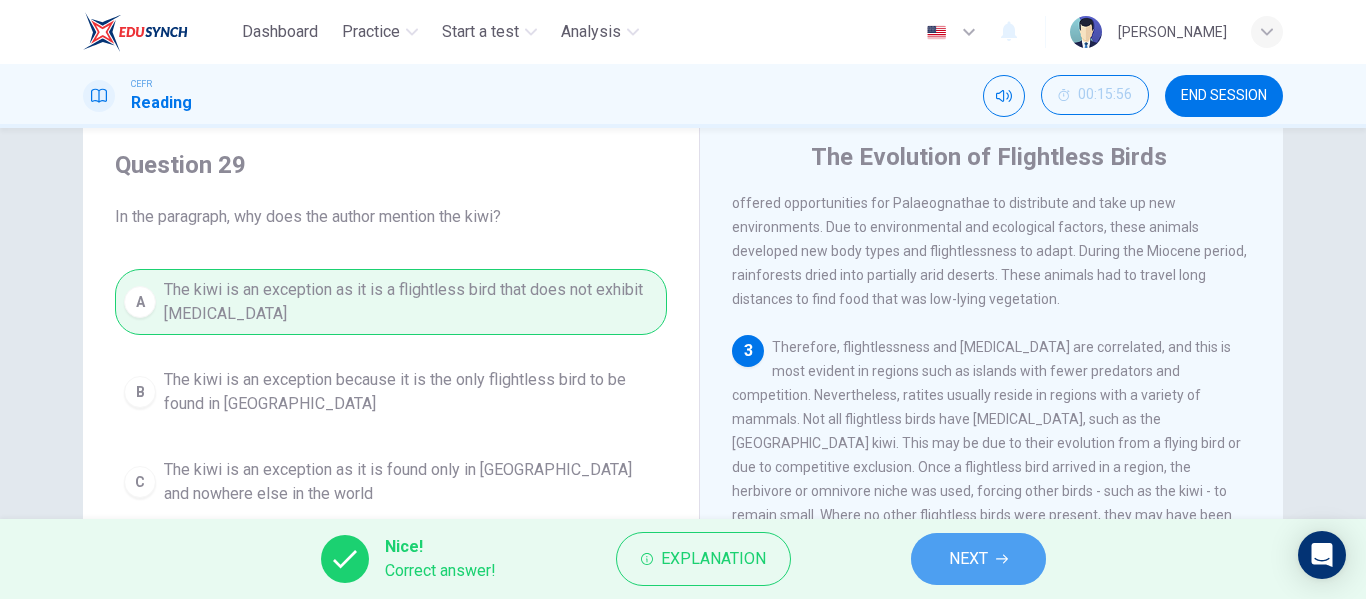 click on "NEXT" at bounding box center [968, 559] 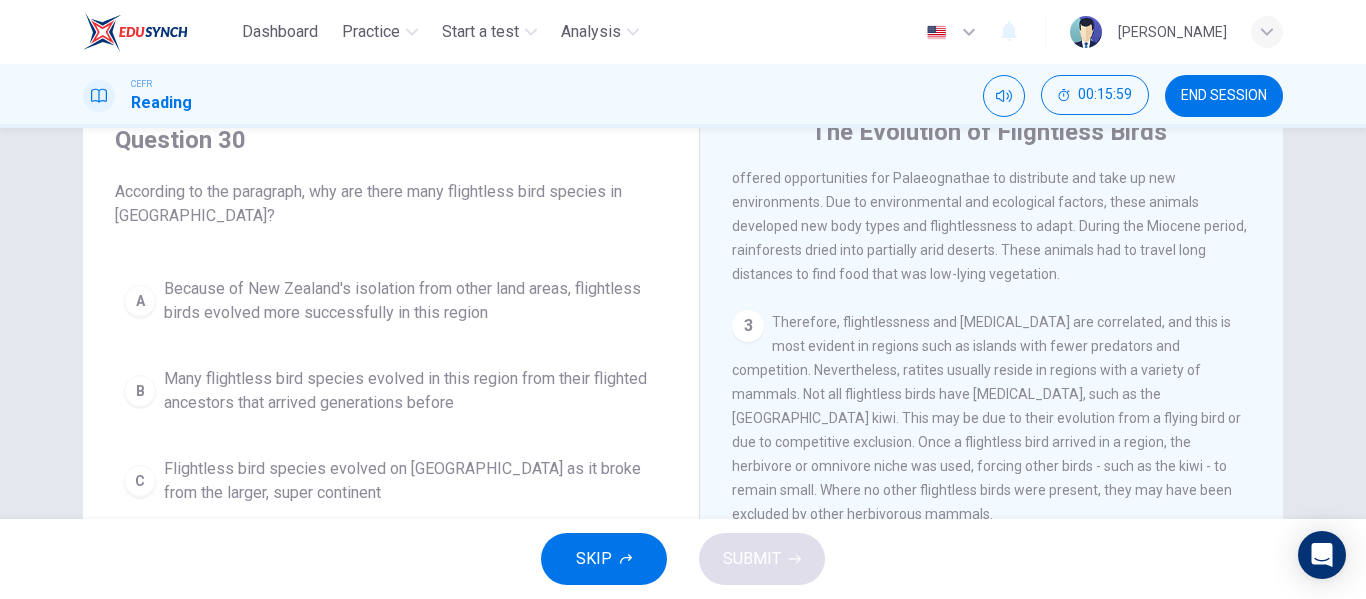 scroll, scrollTop: 85, scrollLeft: 0, axis: vertical 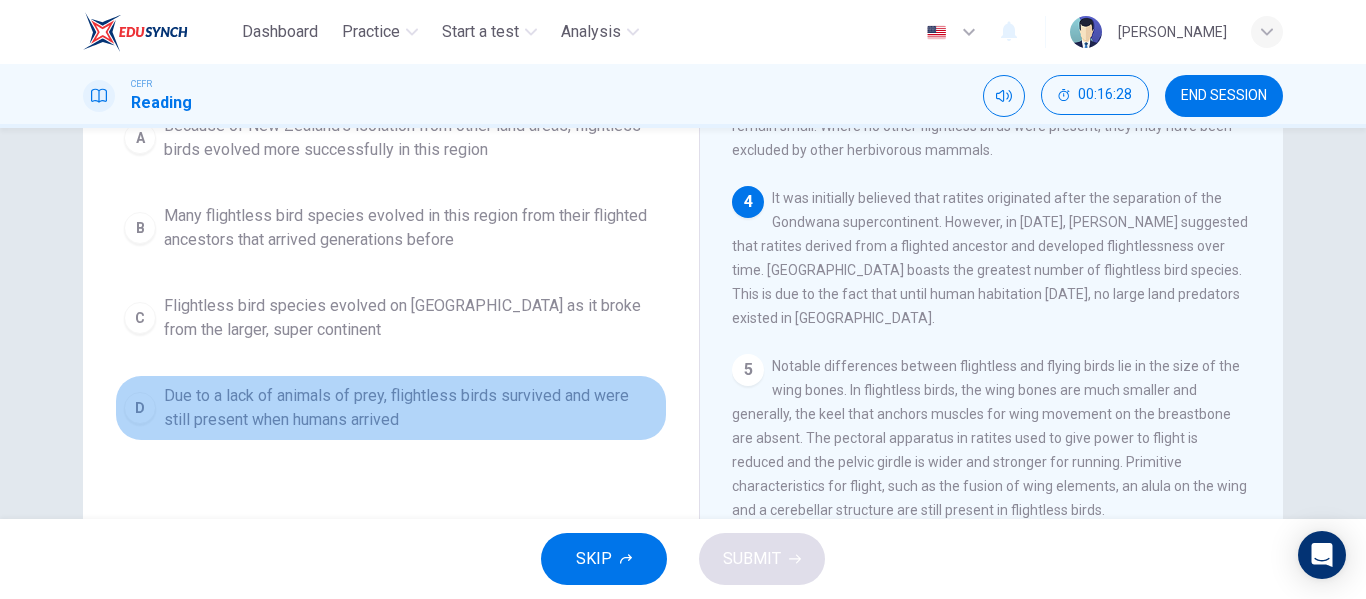 click on "Due to a lack of animals of prey, flightless birds survived and were still present when humans arrived" at bounding box center (411, 408) 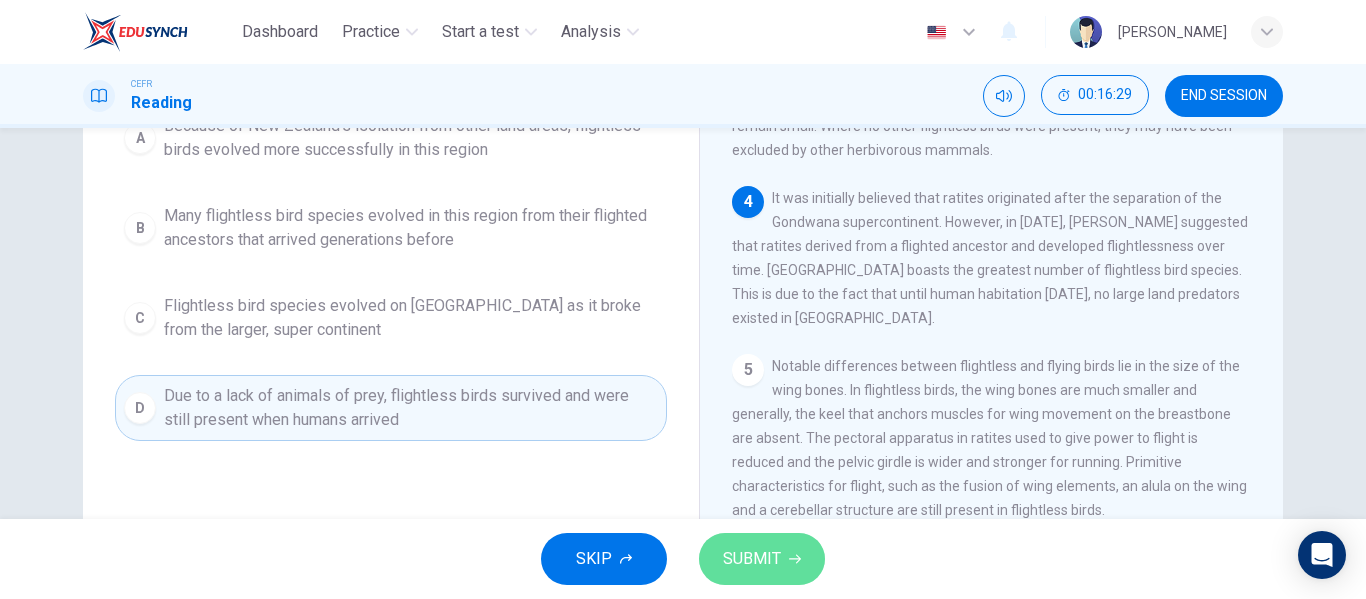 click on "SUBMIT" at bounding box center [752, 559] 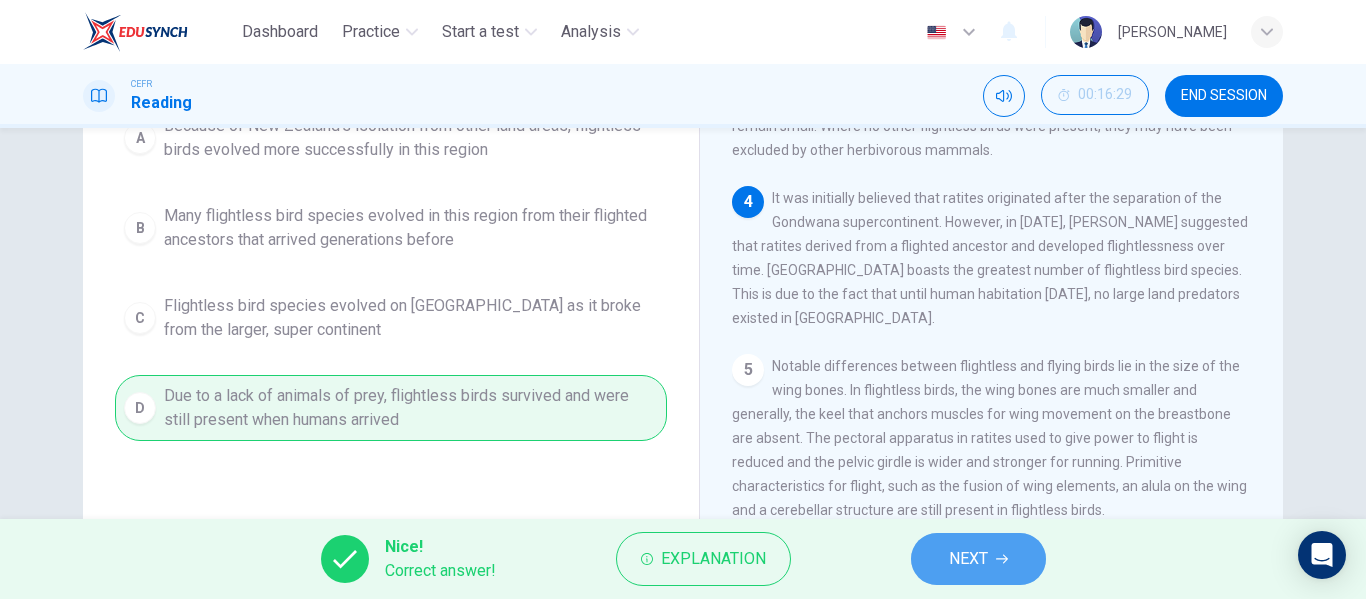 click on "NEXT" at bounding box center [968, 559] 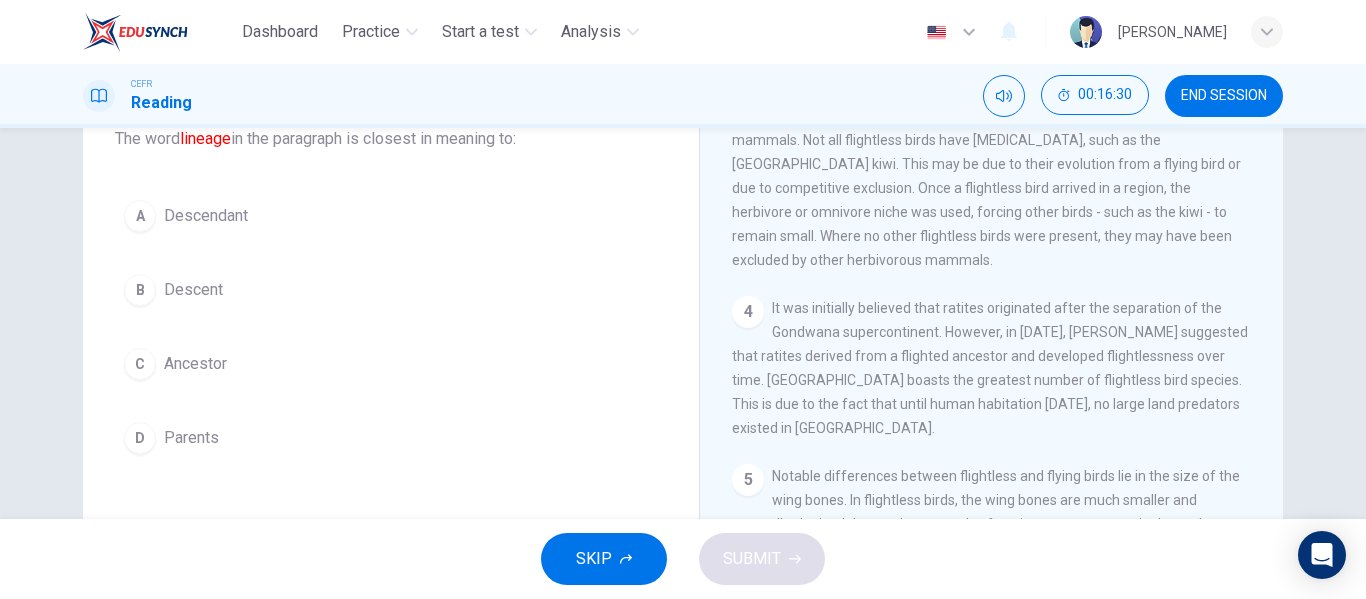 scroll, scrollTop: 290, scrollLeft: 0, axis: vertical 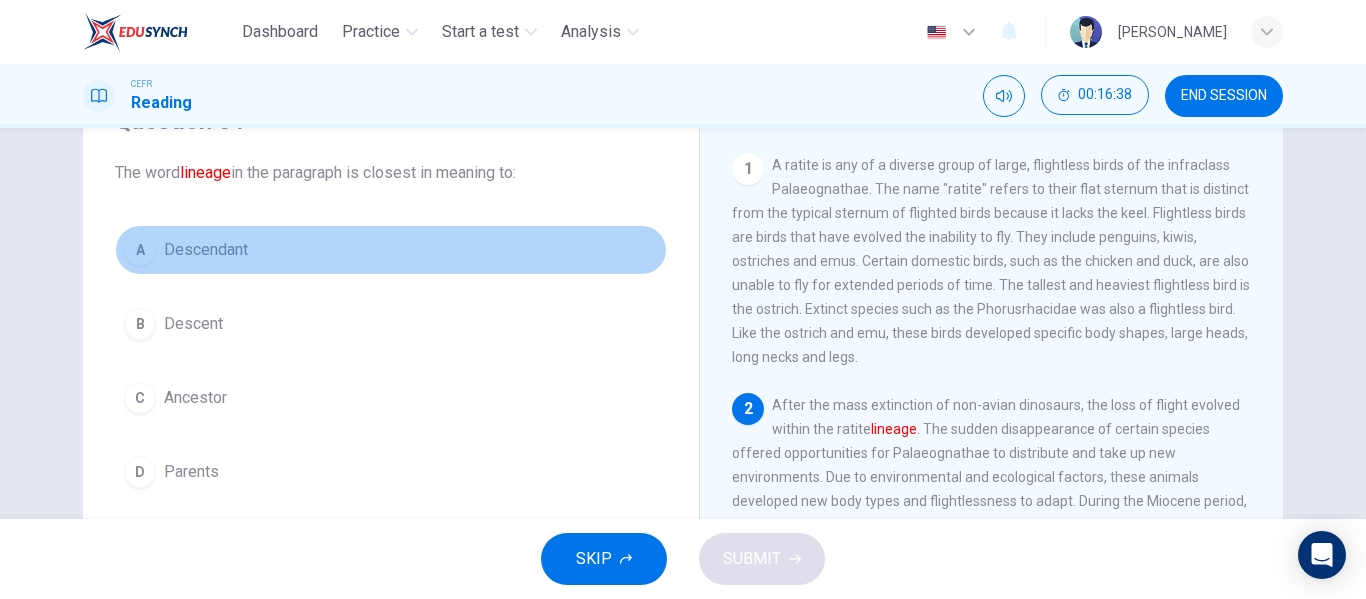 click on "A Descendant" at bounding box center (391, 250) 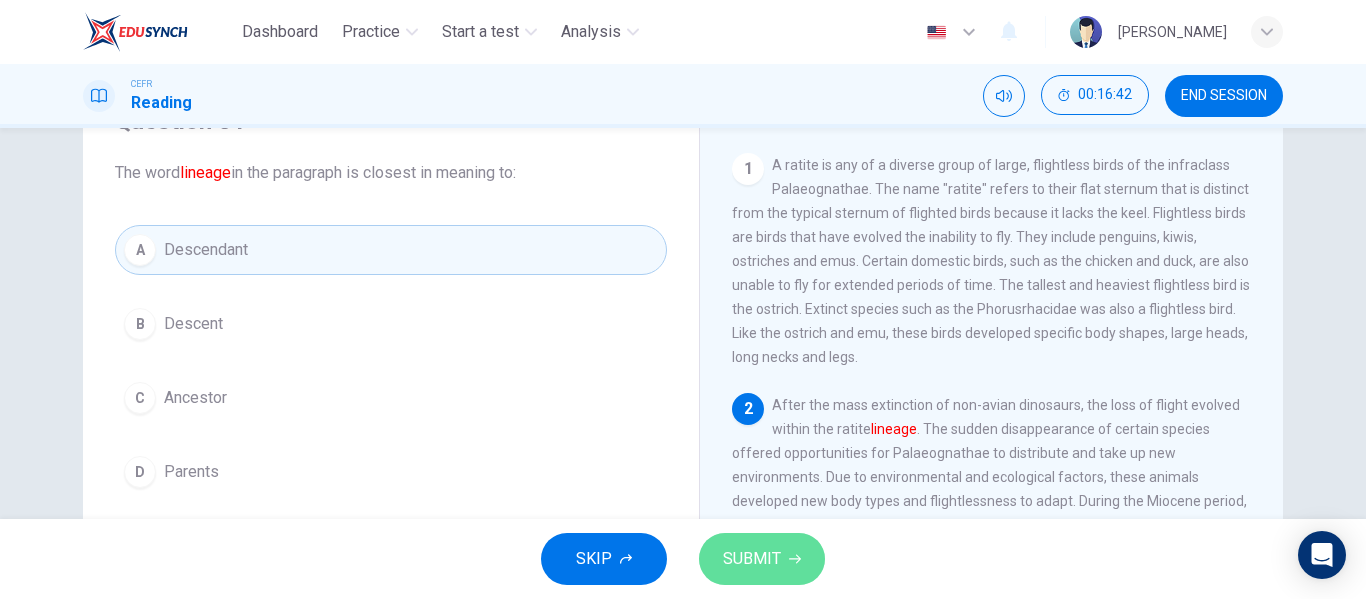 click on "SUBMIT" at bounding box center [752, 559] 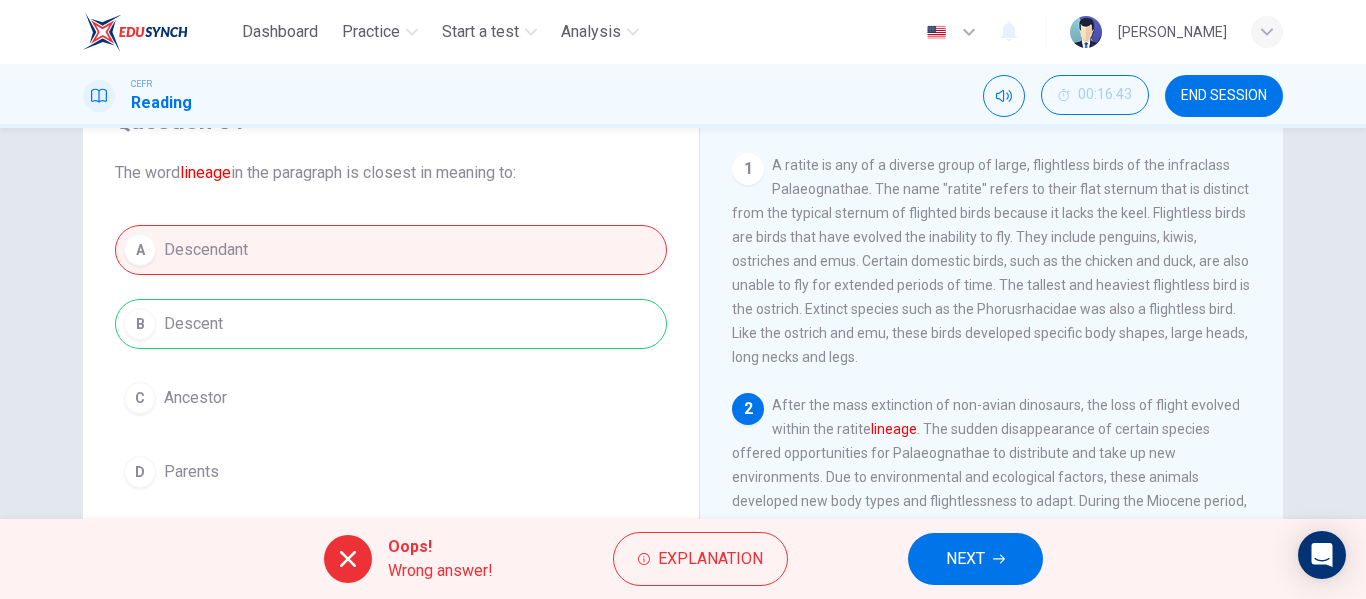 click on "NEXT" at bounding box center [975, 559] 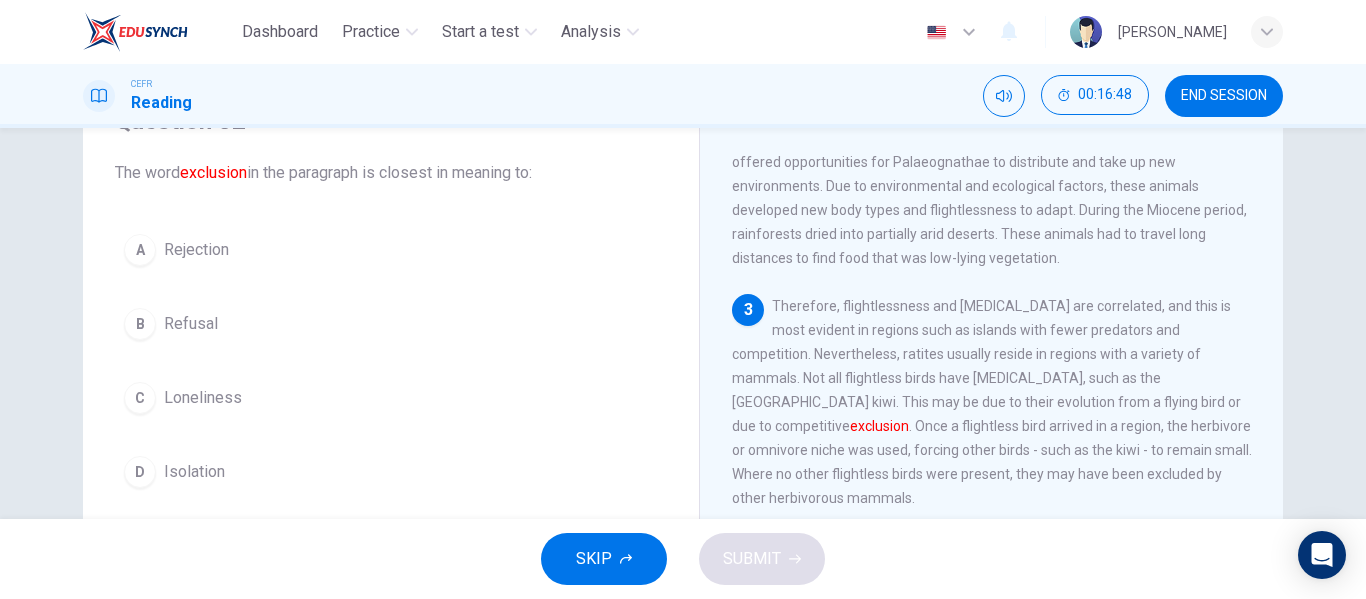 scroll, scrollTop: 292, scrollLeft: 0, axis: vertical 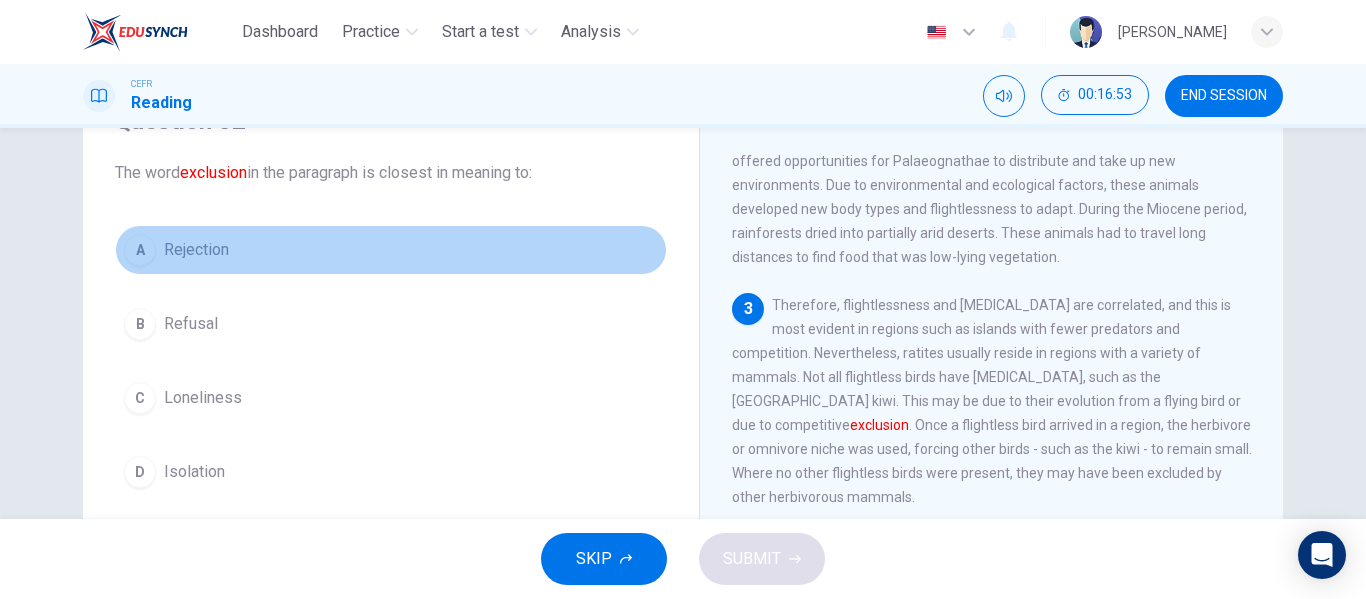 click on "A Rejection" at bounding box center [391, 250] 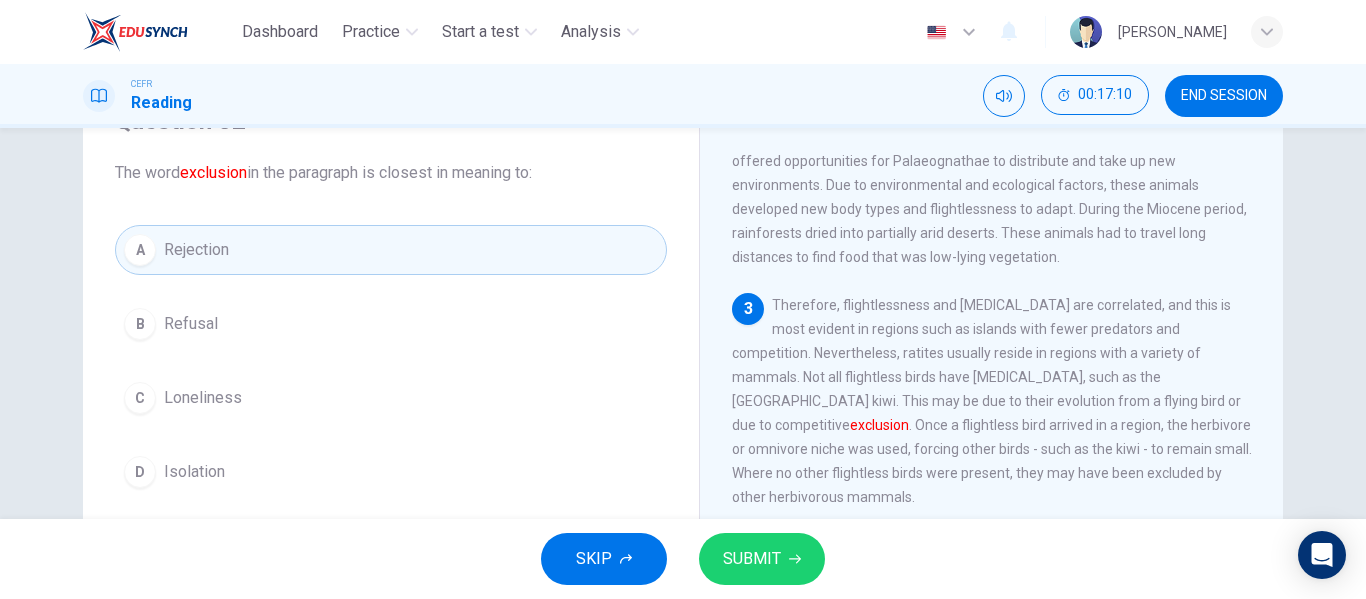 click on "SUBMIT" at bounding box center (752, 559) 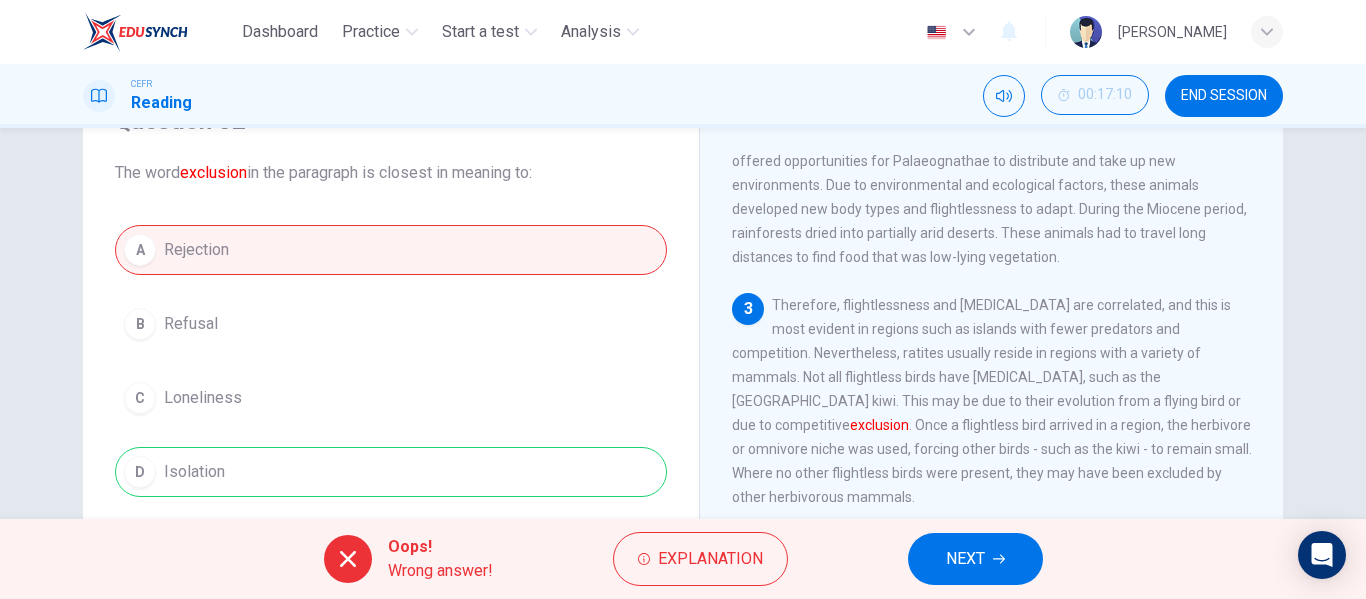 click on "NEXT" at bounding box center (965, 559) 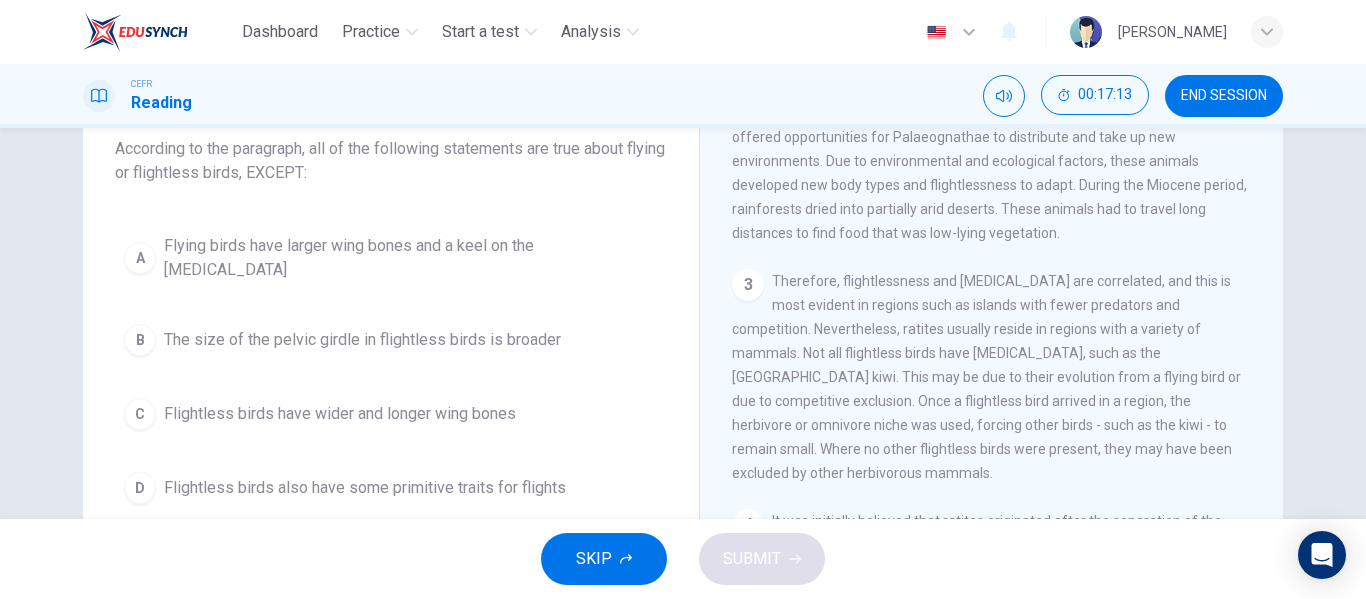scroll, scrollTop: 127, scrollLeft: 0, axis: vertical 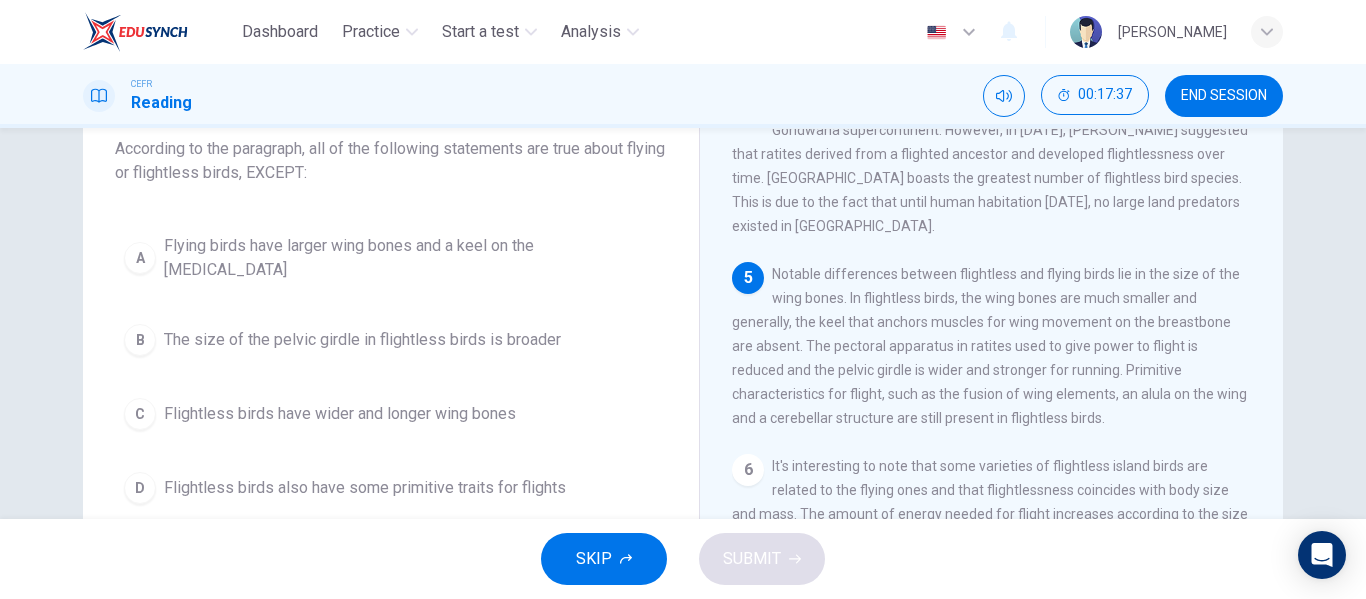 click on "A Flying birds have larger wing bones and a keel on the [MEDICAL_DATA]" at bounding box center (391, 258) 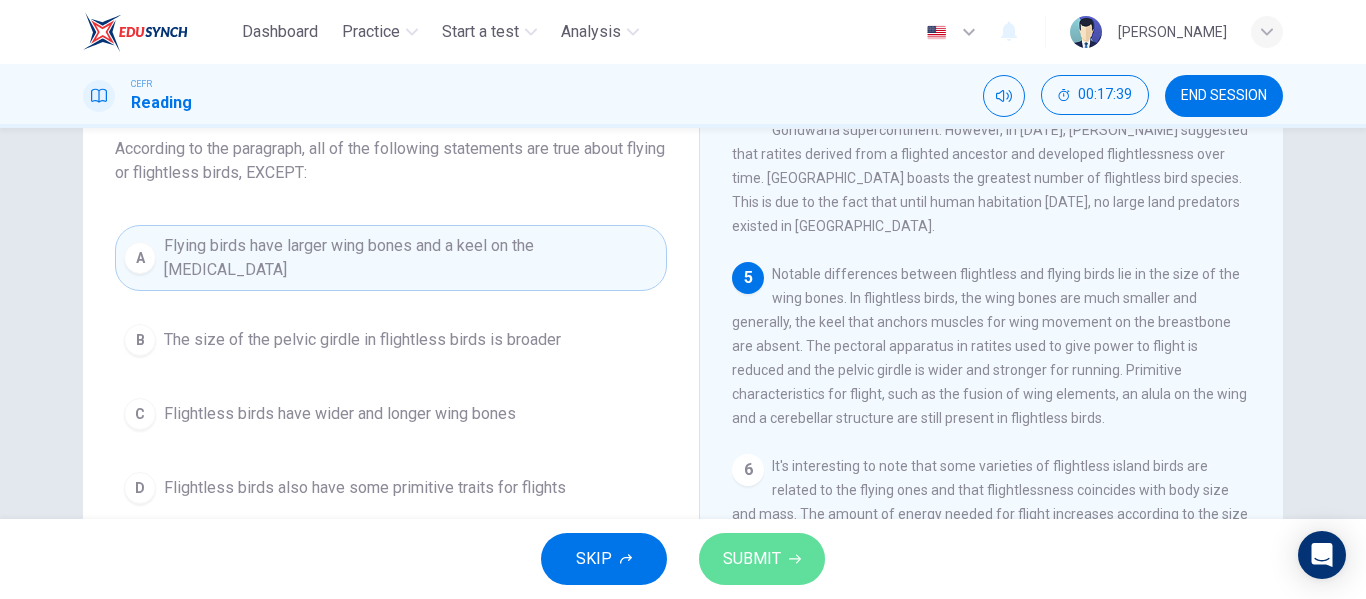 click on "SUBMIT" at bounding box center (762, 559) 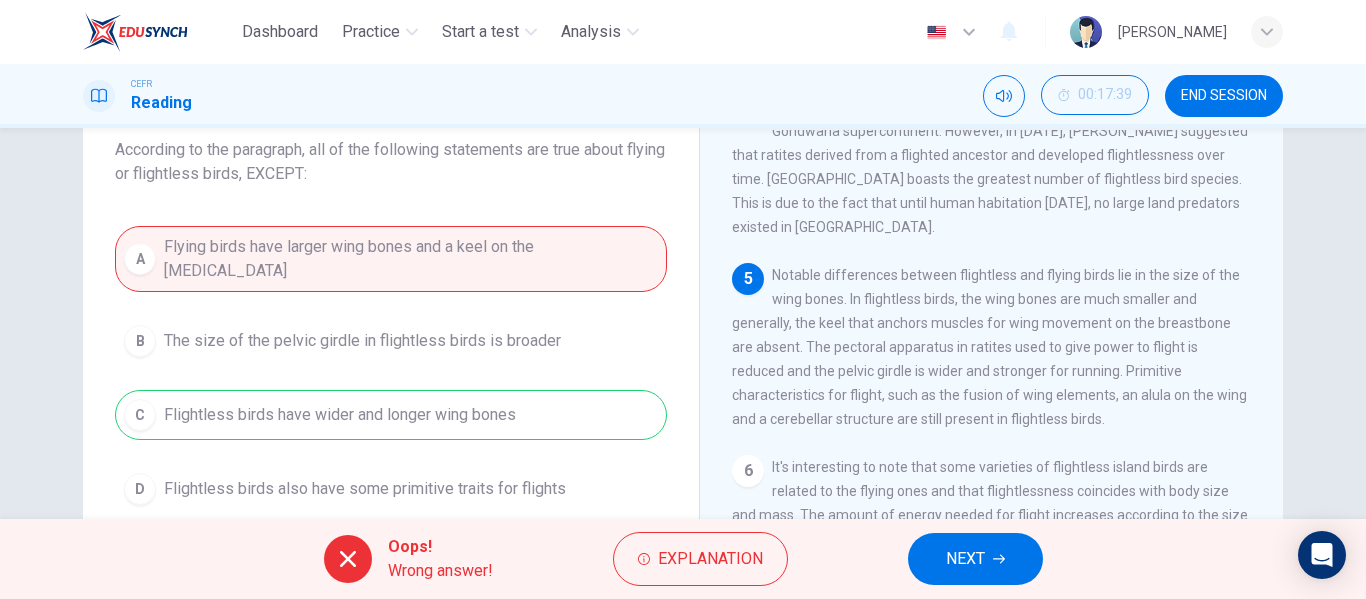 scroll, scrollTop: 130, scrollLeft: 0, axis: vertical 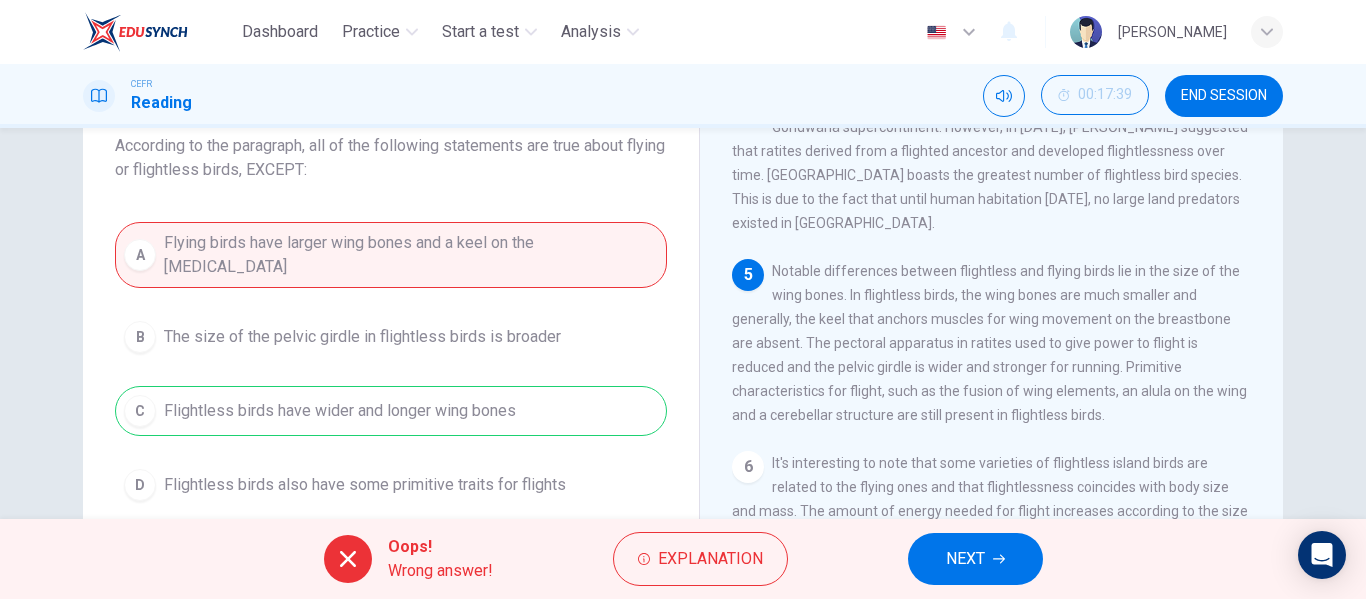 click on "NEXT" at bounding box center (975, 559) 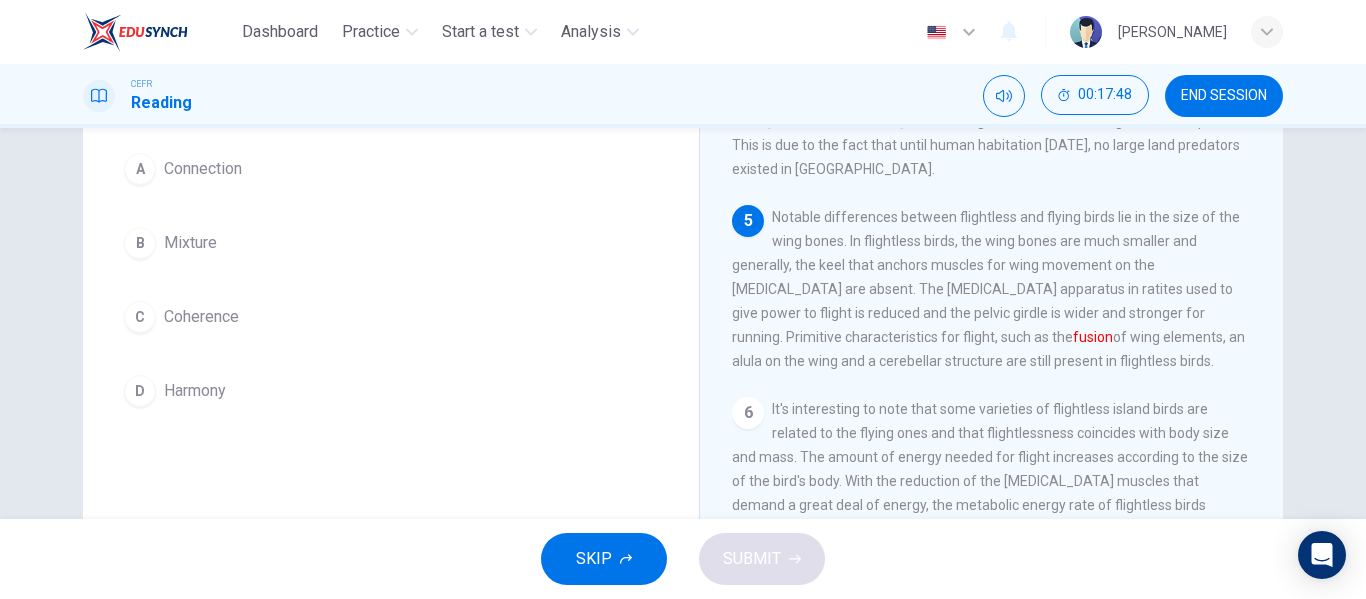 scroll, scrollTop: 183, scrollLeft: 0, axis: vertical 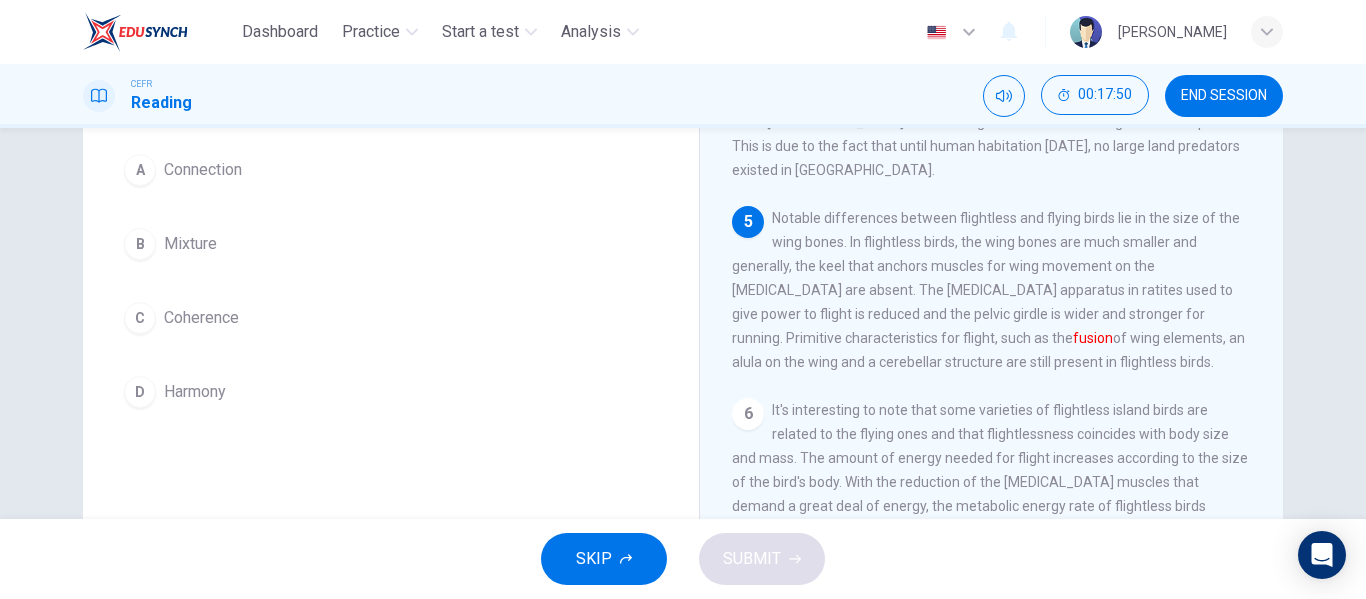 click on "D Harmony" at bounding box center [391, 392] 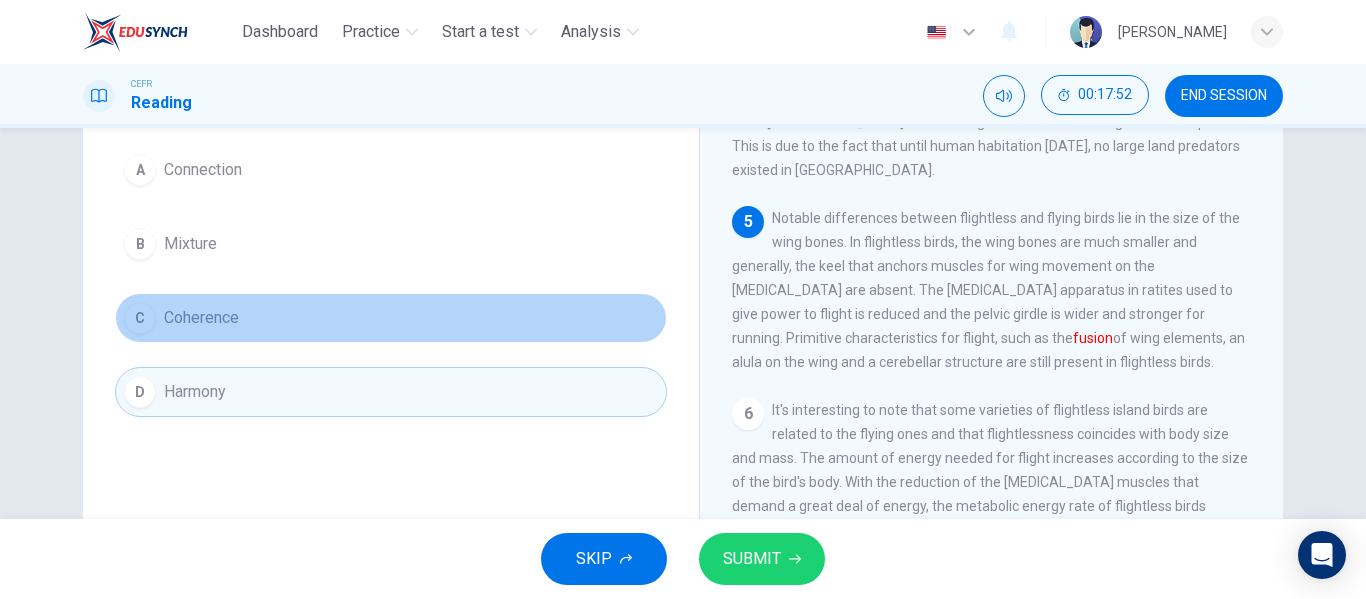 click on "C Coherence" at bounding box center (391, 318) 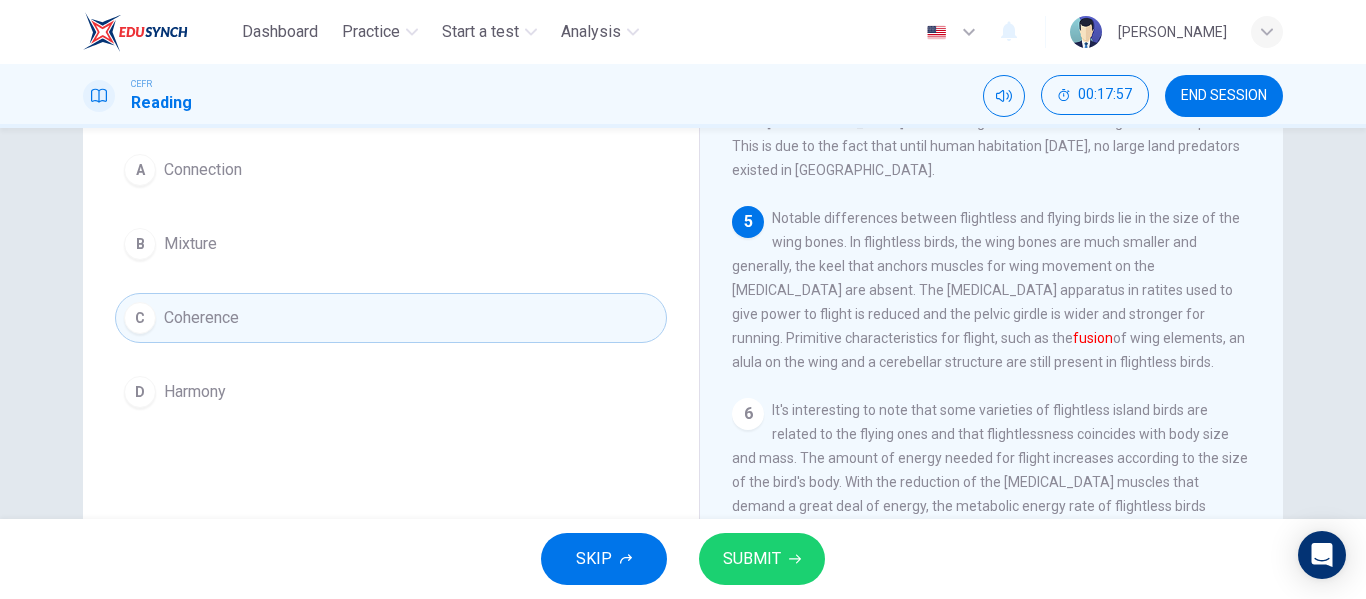 click on "A Connection" at bounding box center (391, 170) 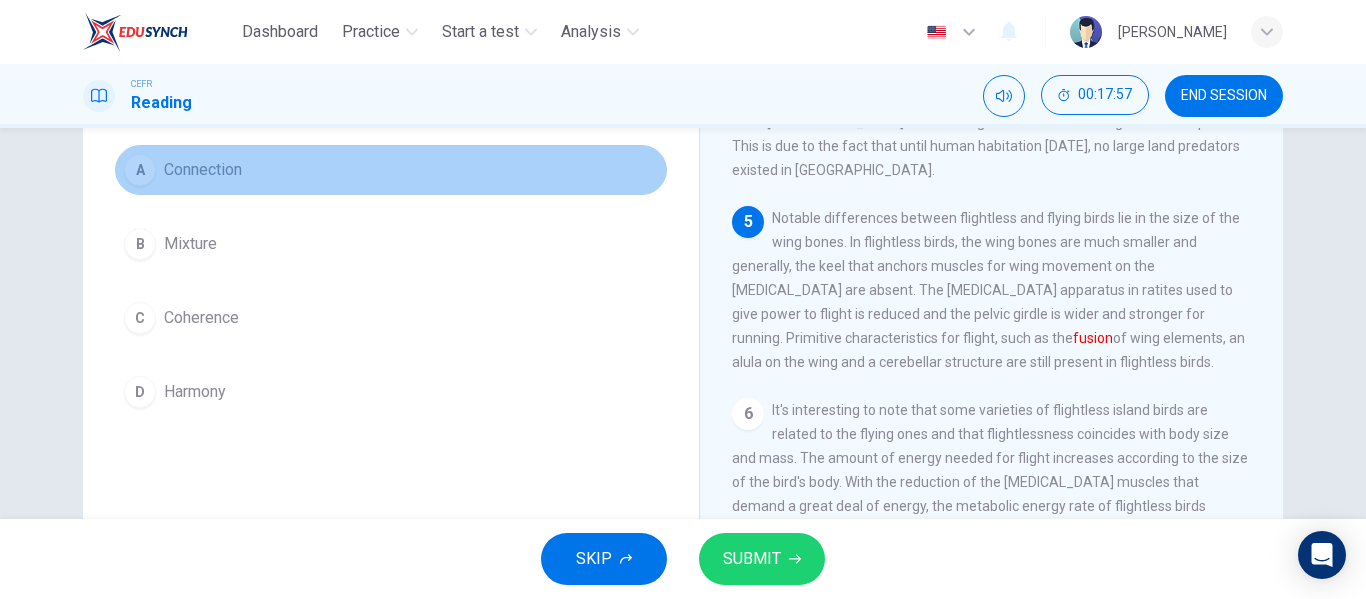 click on "A Connection" at bounding box center [391, 170] 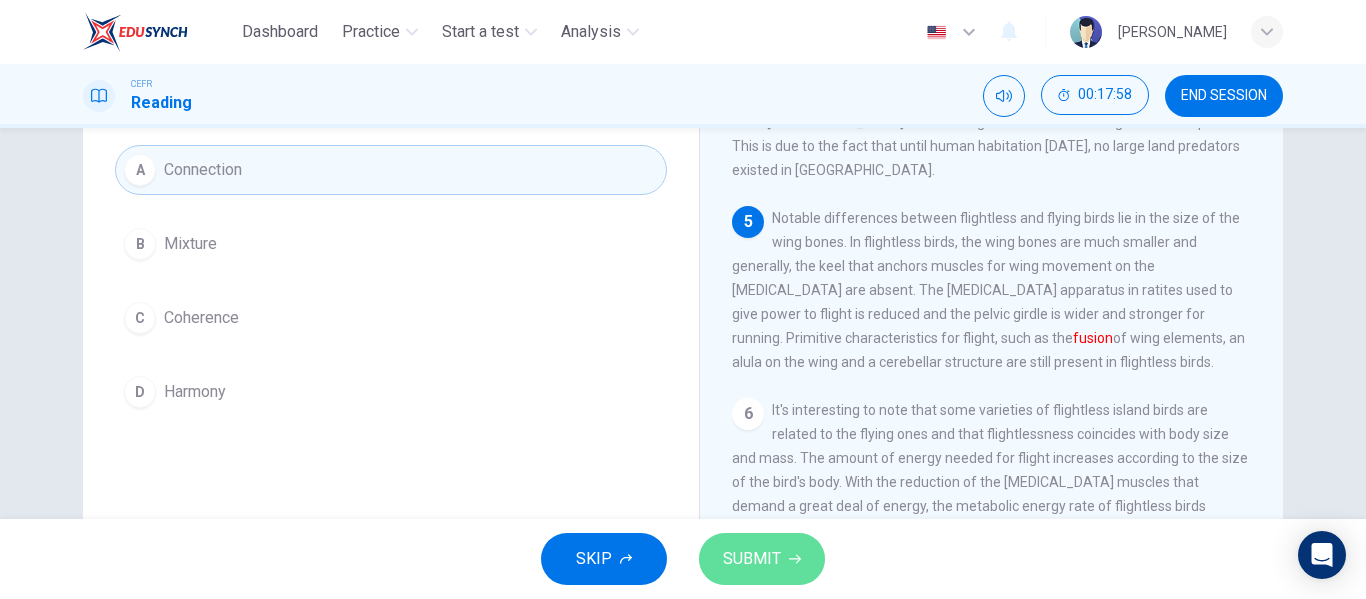 click on "SUBMIT" at bounding box center (752, 559) 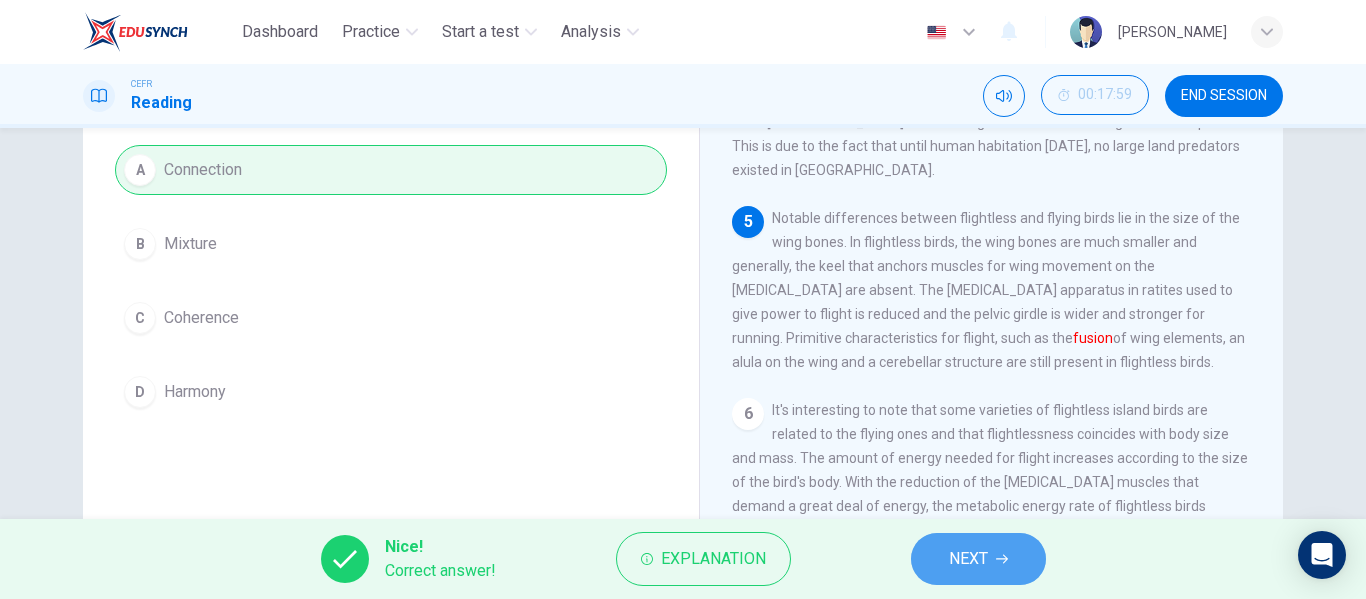 click on "NEXT" at bounding box center (968, 559) 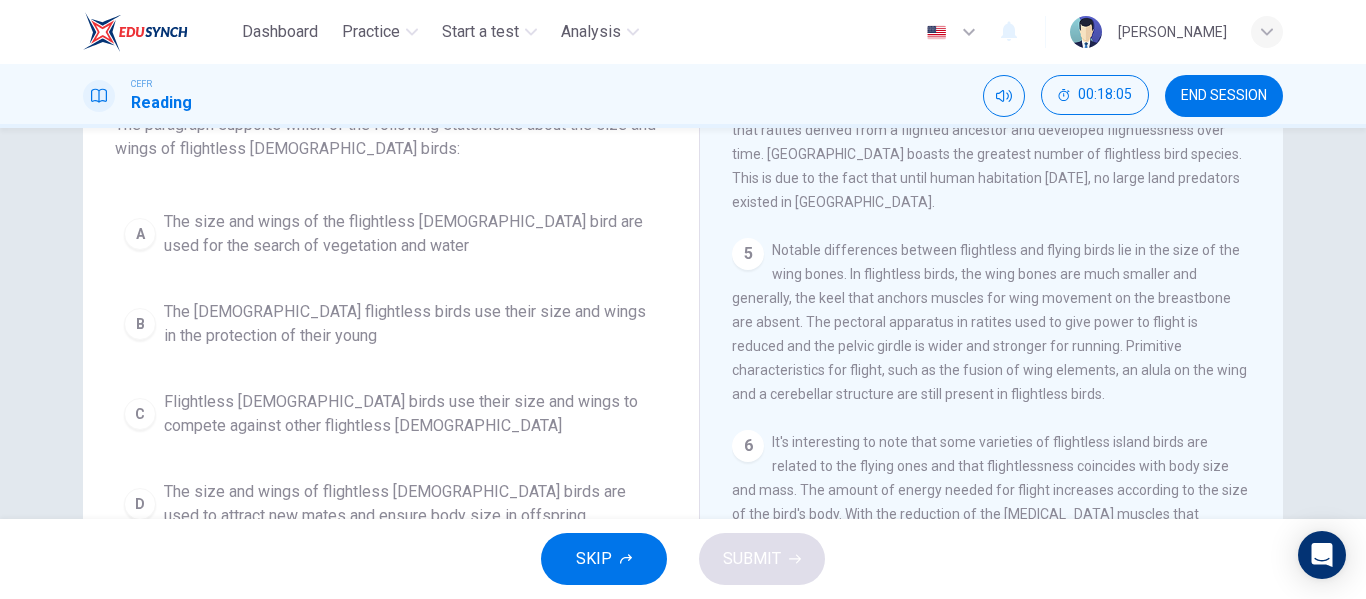 scroll, scrollTop: 154, scrollLeft: 0, axis: vertical 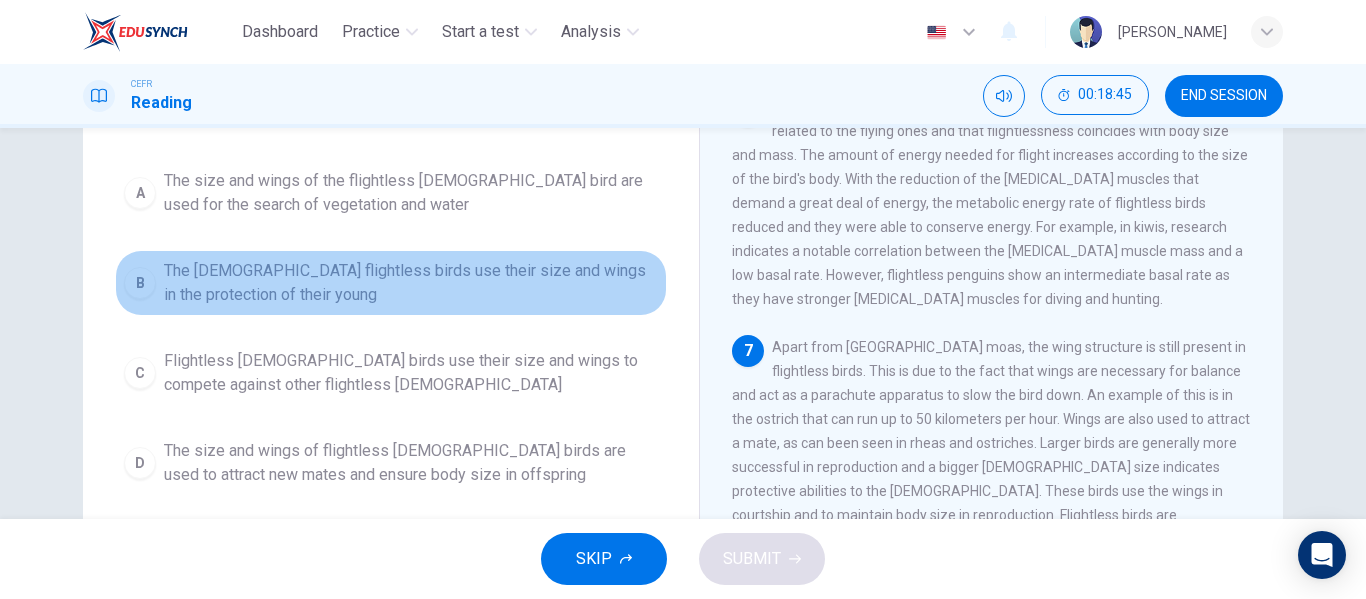 click on "The [DEMOGRAPHIC_DATA] flightless birds use their size and wings in the protection of their young" at bounding box center (411, 283) 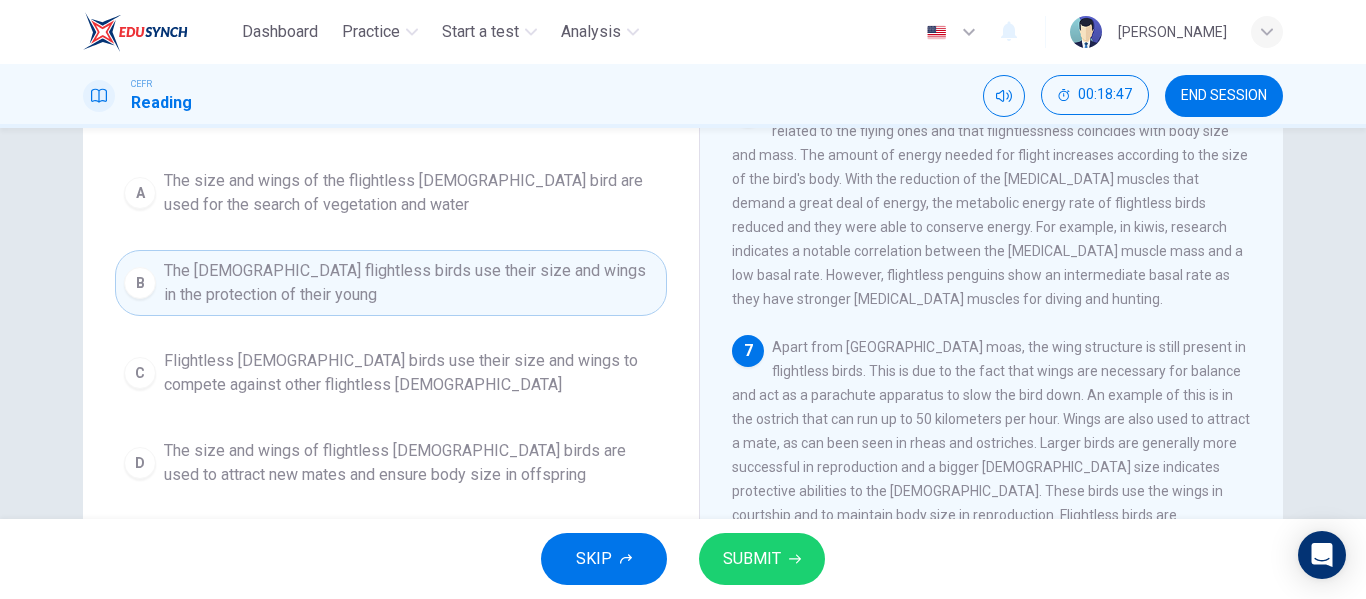 click on "SUBMIT" at bounding box center (752, 559) 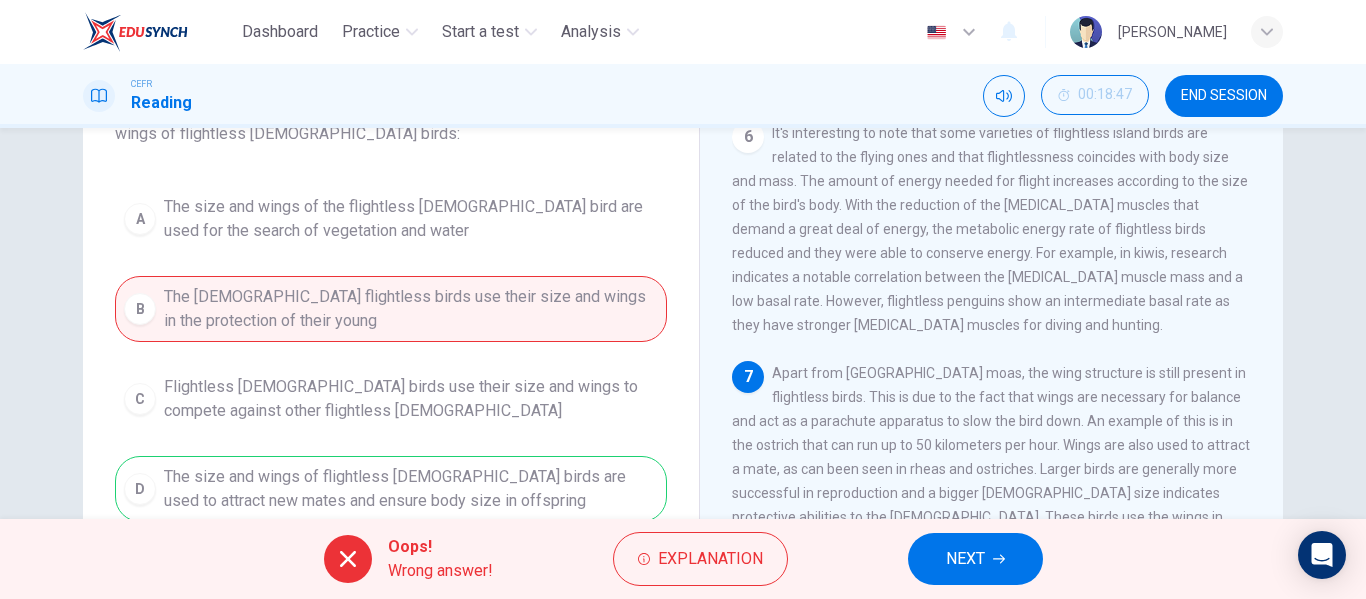 scroll, scrollTop: 210, scrollLeft: 0, axis: vertical 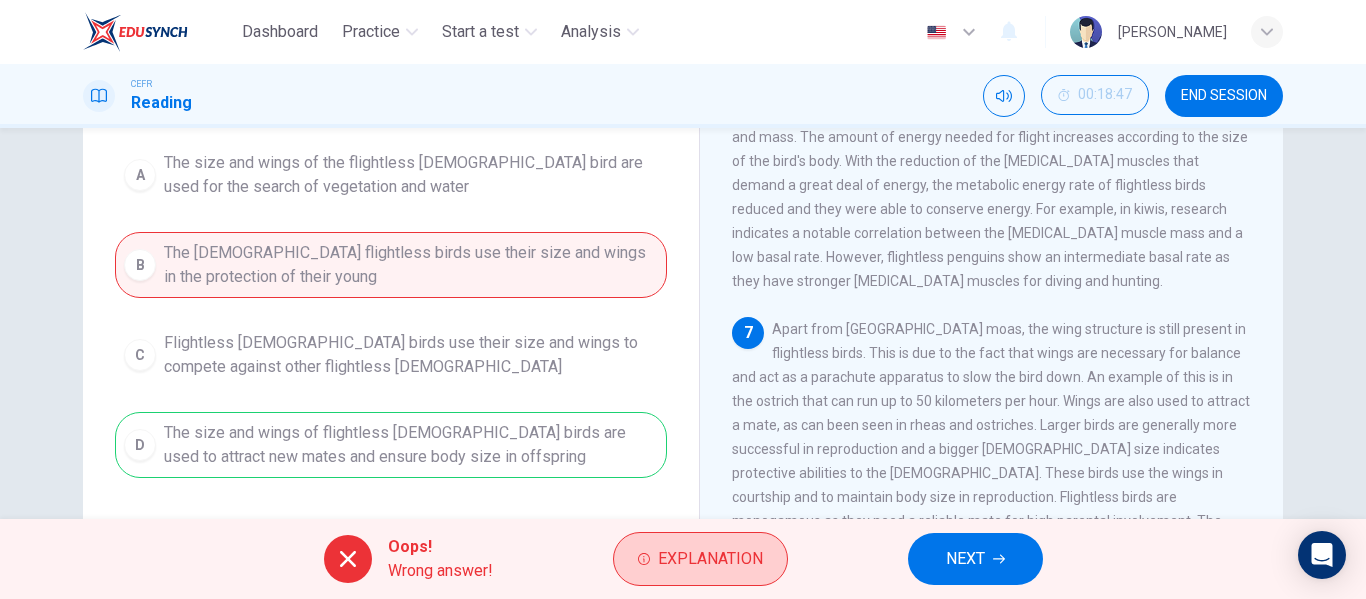 click 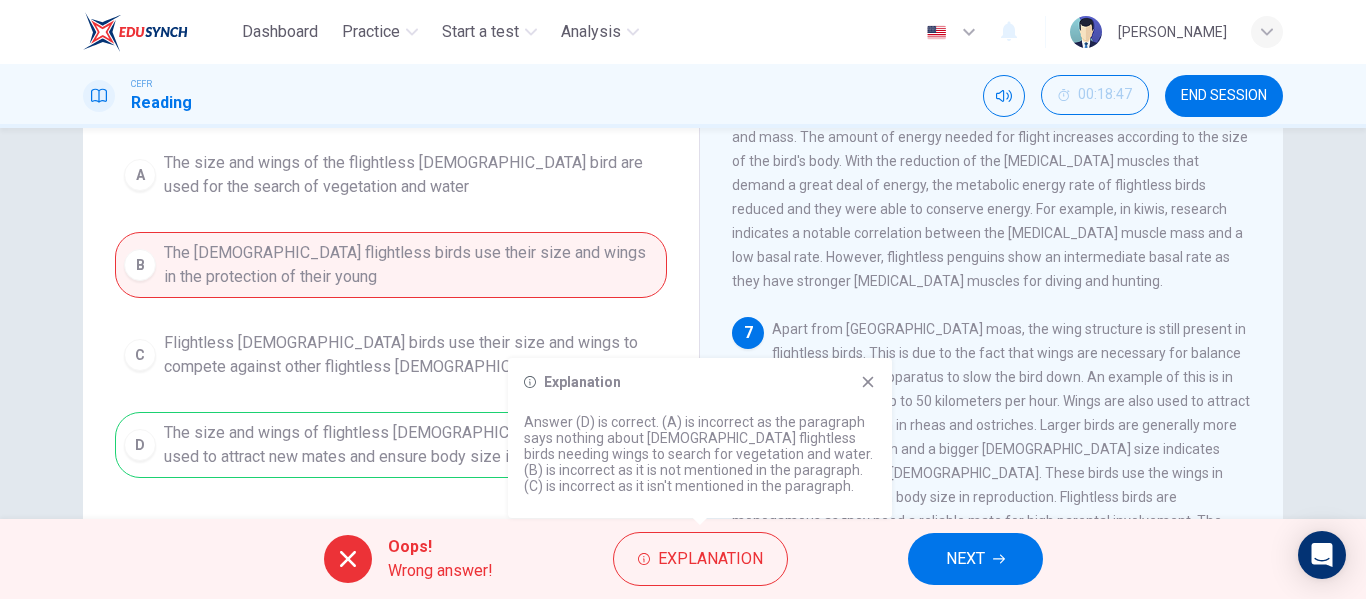 click on "7 Apart from [GEOGRAPHIC_DATA], the wing structure is still present in flightless birds. This is due to the fact that wings are necessary for balance and act as a parachute apparatus to slow the bird down. An example of this is in the ostrich that can run up to 50 kilometers per hour. Wings are also used to attract a mate, as can been seen in rheas and ostriches. Larger birds are generally more successful in reproduction and a bigger [DEMOGRAPHIC_DATA] size indicates protective abilities to the [DEMOGRAPHIC_DATA]. These birds use the wings in courtship and to maintain body size in reproduction. Flightless birds are monogamous as they need a reliable mate for high parental involvement. The [DEMOGRAPHIC_DATA] flightless birds protect the baby birds between 85 and 92 days while the [DEMOGRAPHIC_DATA] birds feed. The [DEMOGRAPHIC_DATA] can survive up to one week without eating and survive off fat storage. Emus can fast up to 56 days." at bounding box center (992, 473) 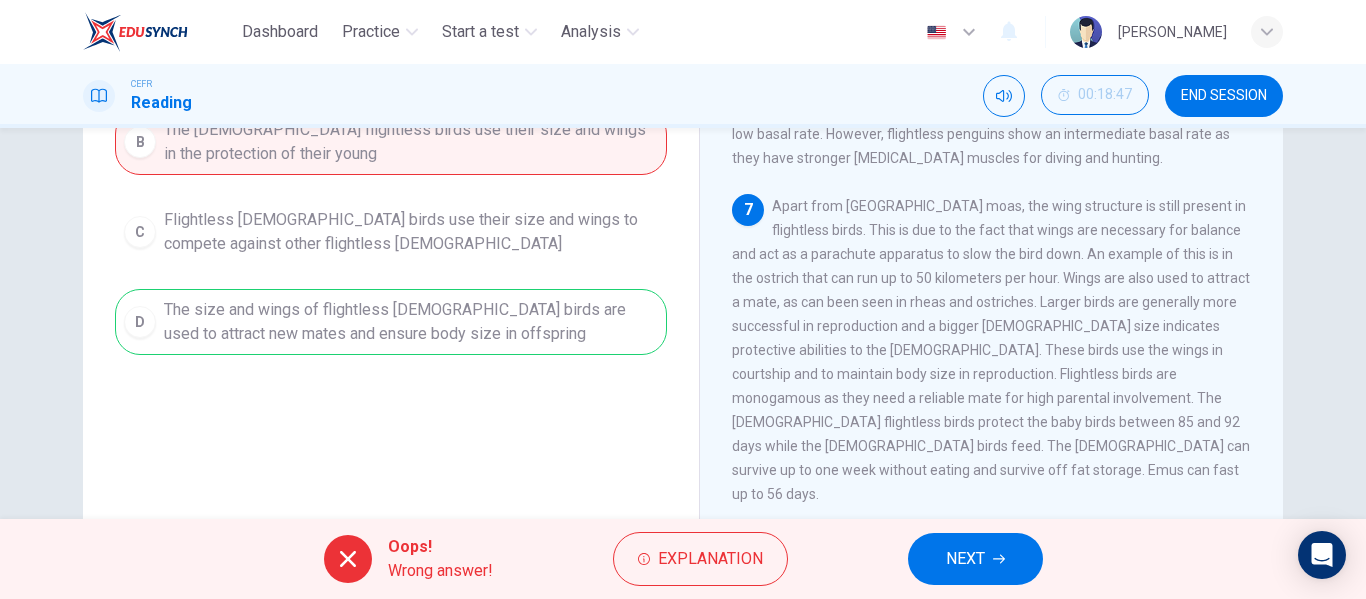 scroll, scrollTop: 336, scrollLeft: 0, axis: vertical 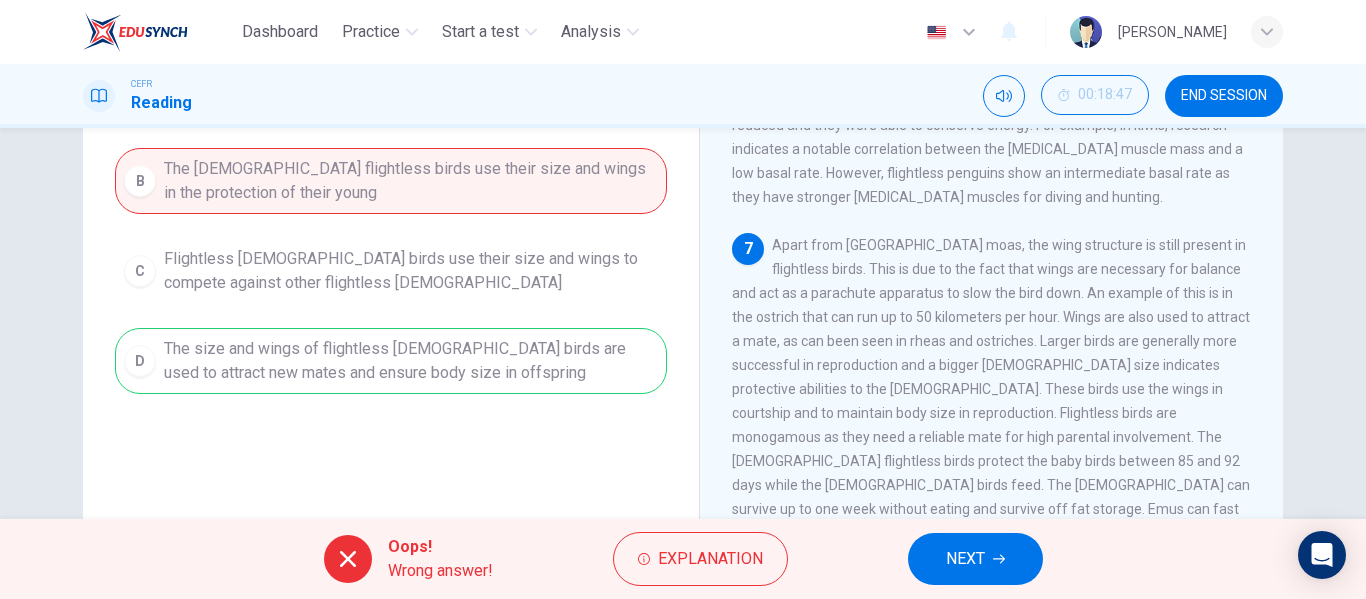 click on "NEXT" at bounding box center [965, 559] 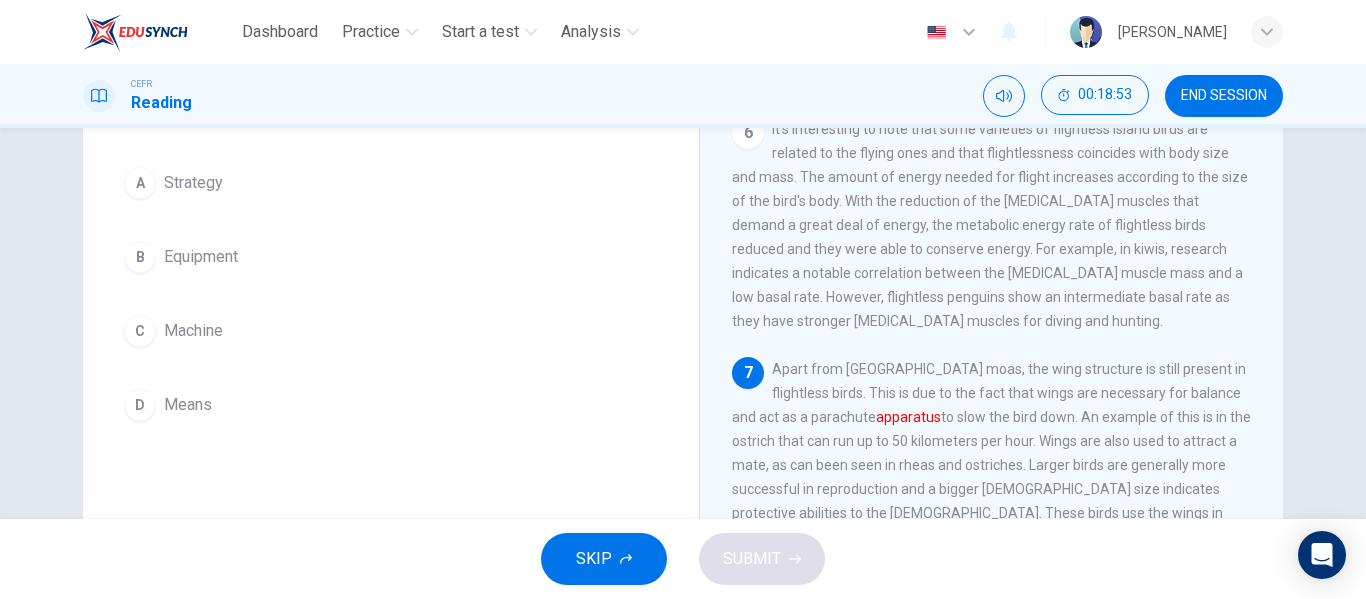 scroll, scrollTop: 167, scrollLeft: 0, axis: vertical 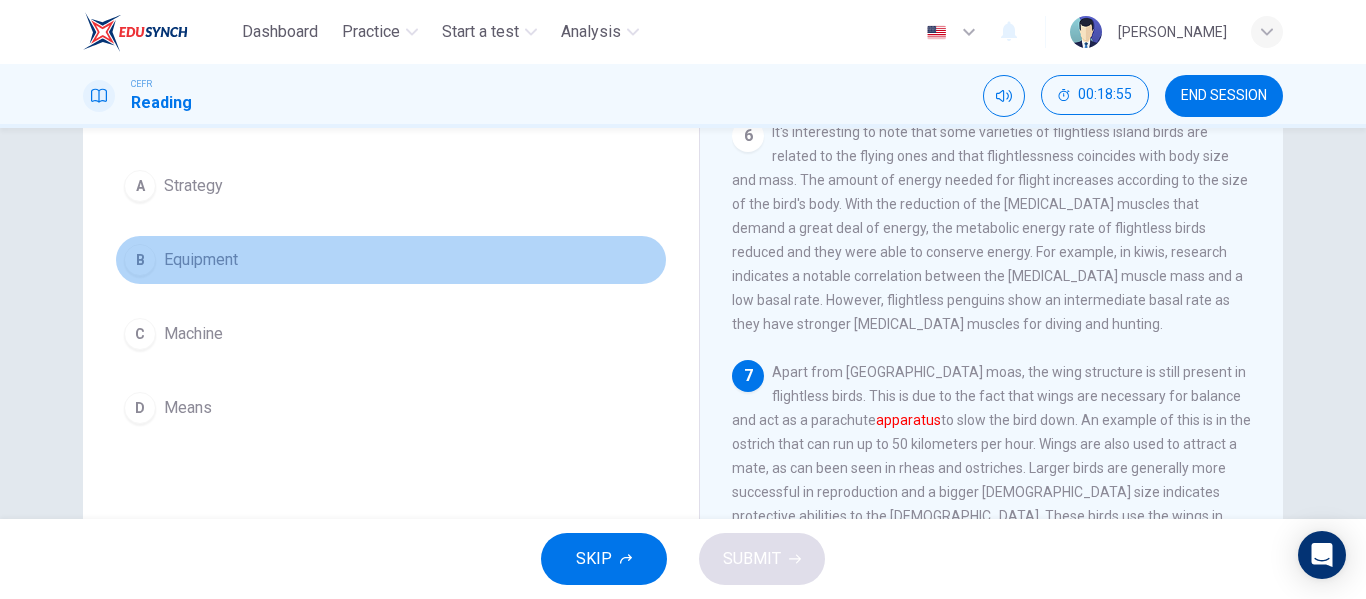 click on "B Equipment" at bounding box center (391, 260) 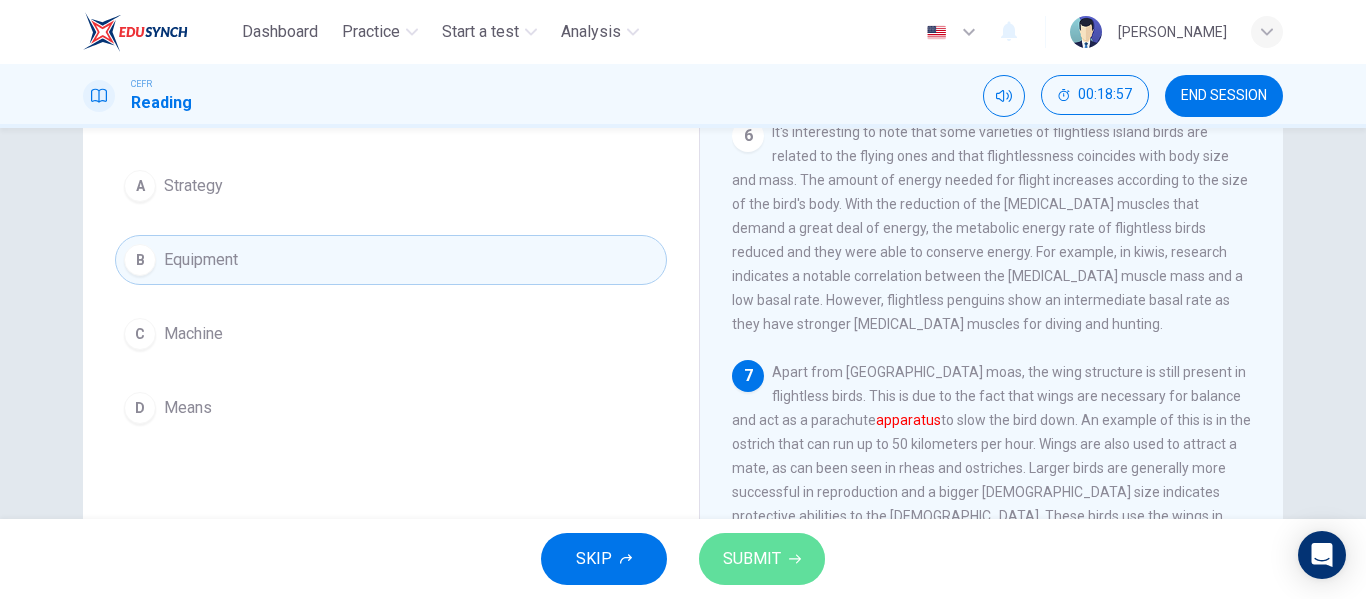 click on "SUBMIT" at bounding box center (762, 559) 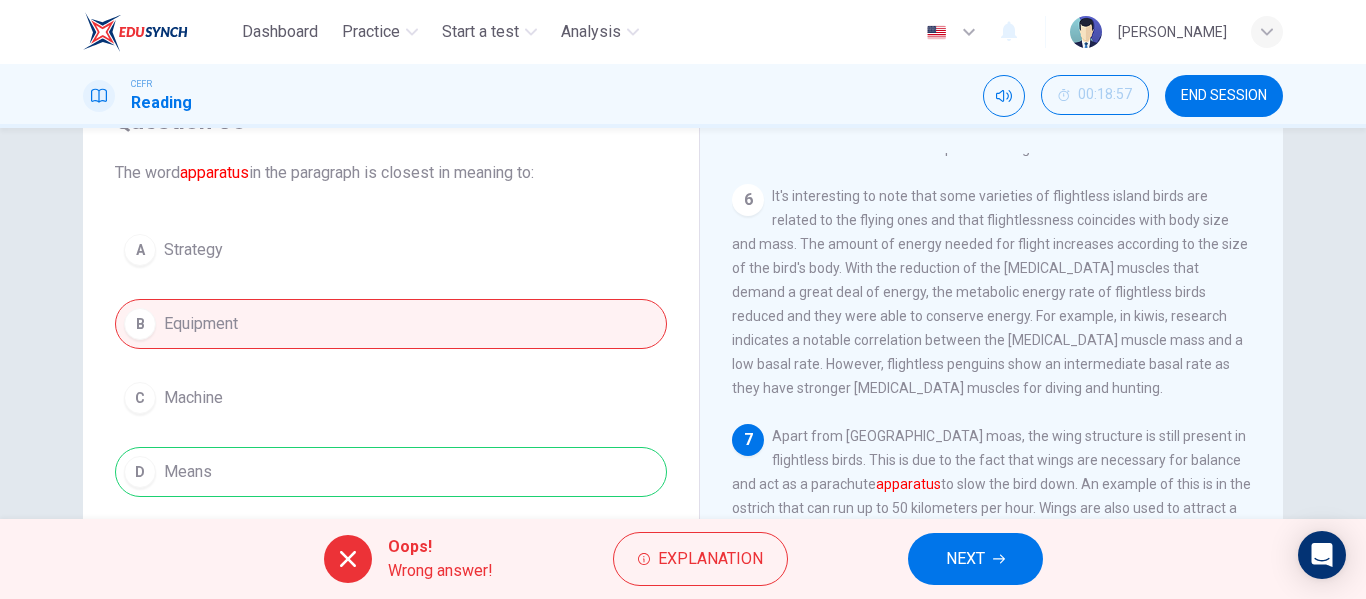scroll, scrollTop: 103, scrollLeft: 0, axis: vertical 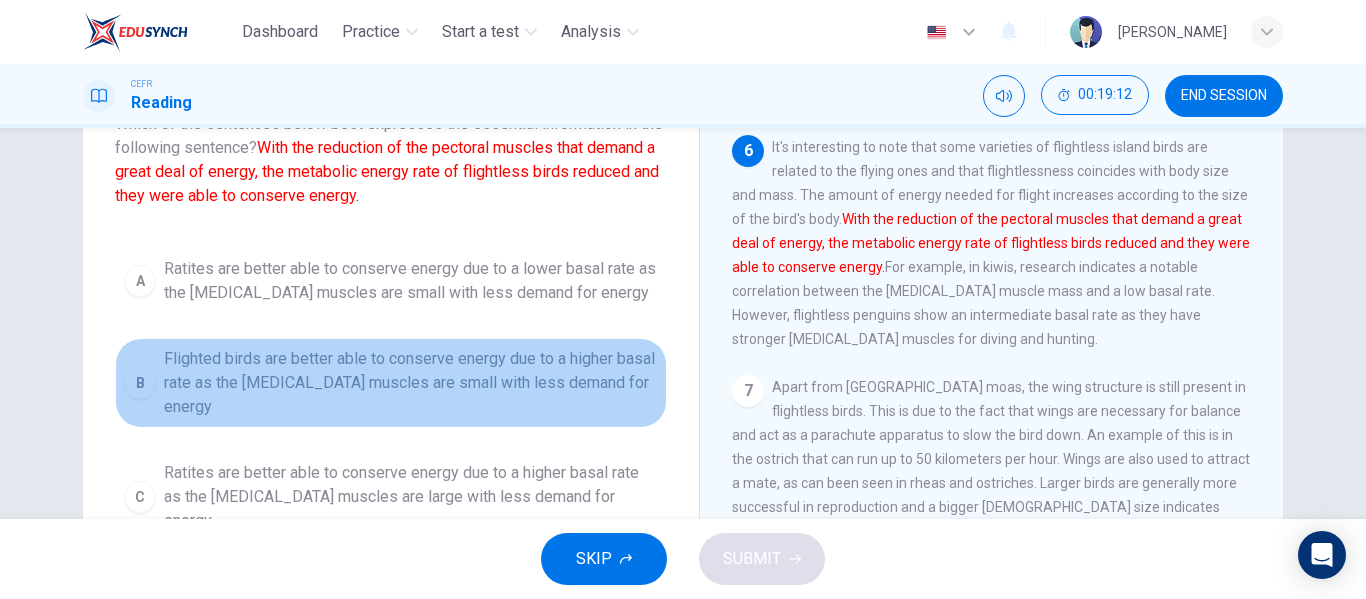 click on "Flighted birds are better able to conserve energy due to a higher basal rate as the [MEDICAL_DATA] muscles are small with less demand for energy" at bounding box center (411, 383) 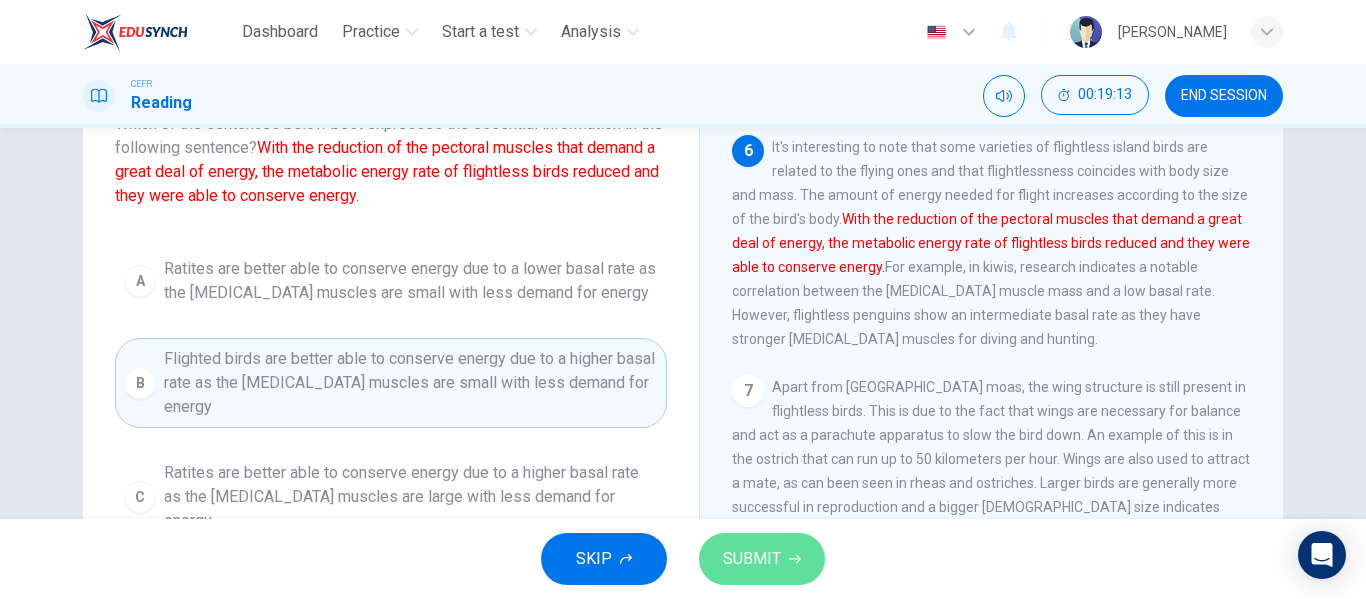click on "SUBMIT" at bounding box center (762, 559) 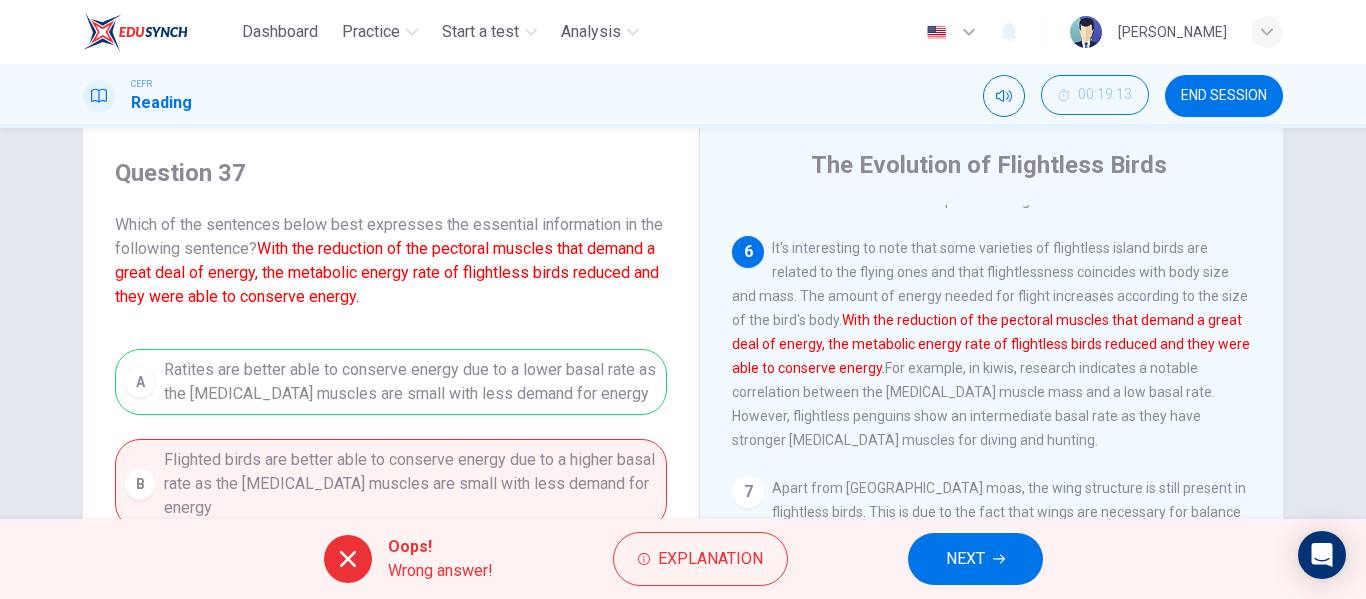 scroll, scrollTop: 50, scrollLeft: 0, axis: vertical 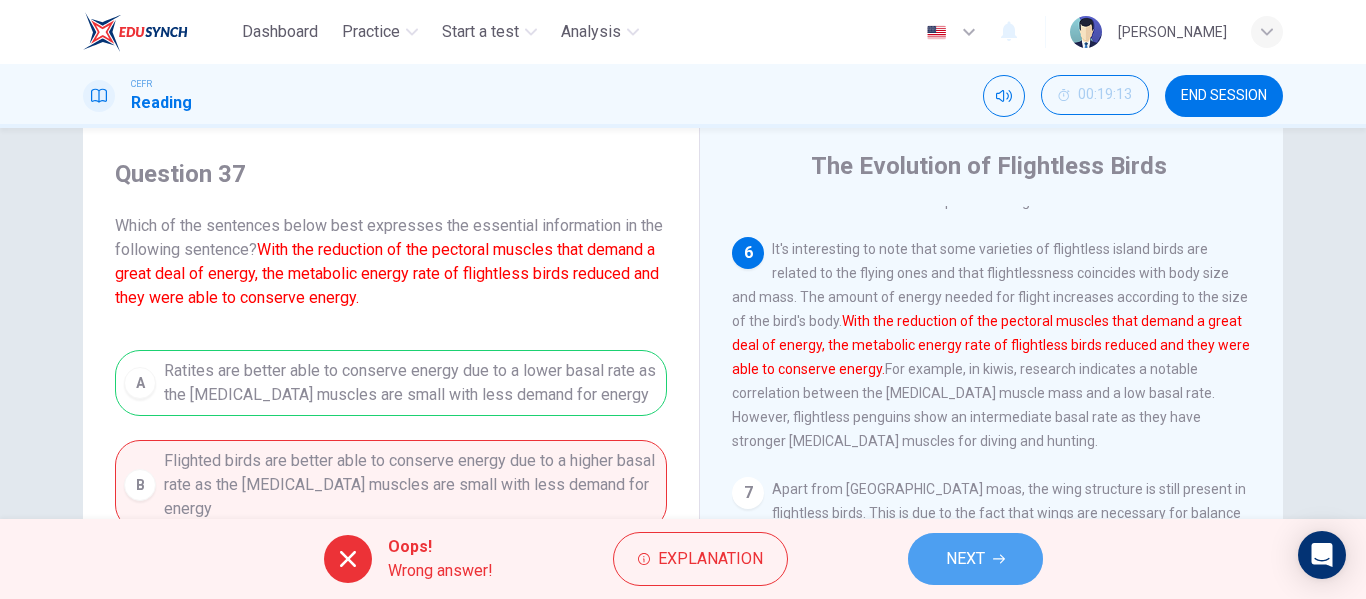 click on "NEXT" at bounding box center [965, 559] 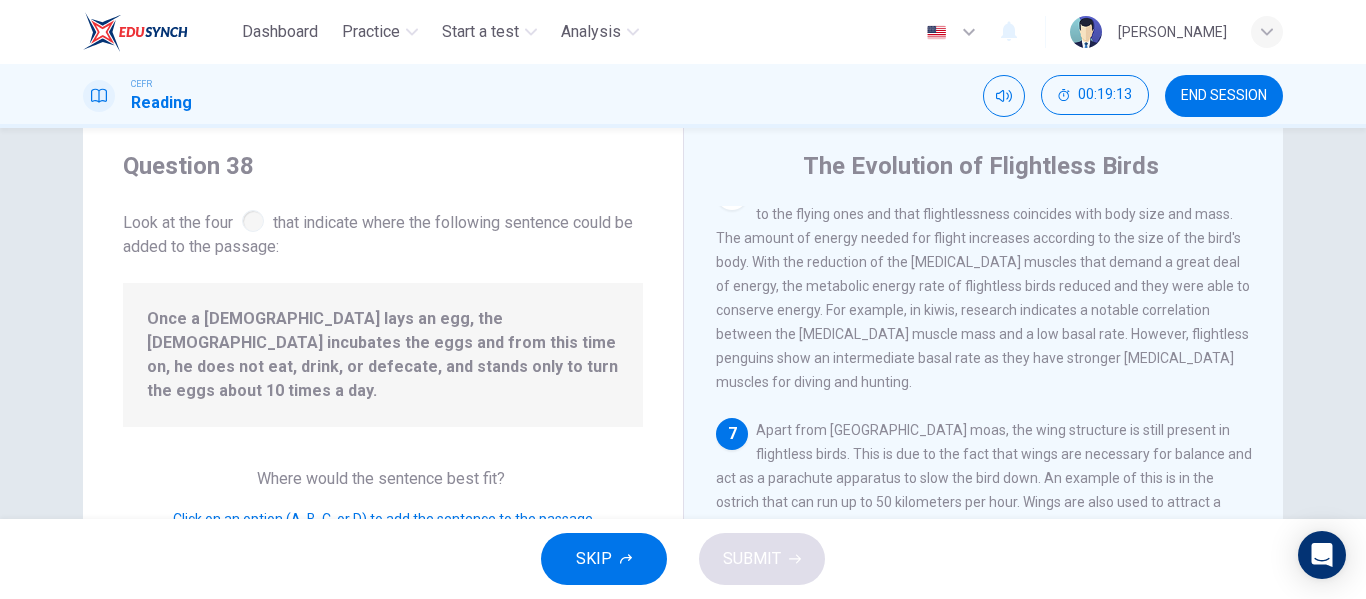 scroll, scrollTop: 1039, scrollLeft: 0, axis: vertical 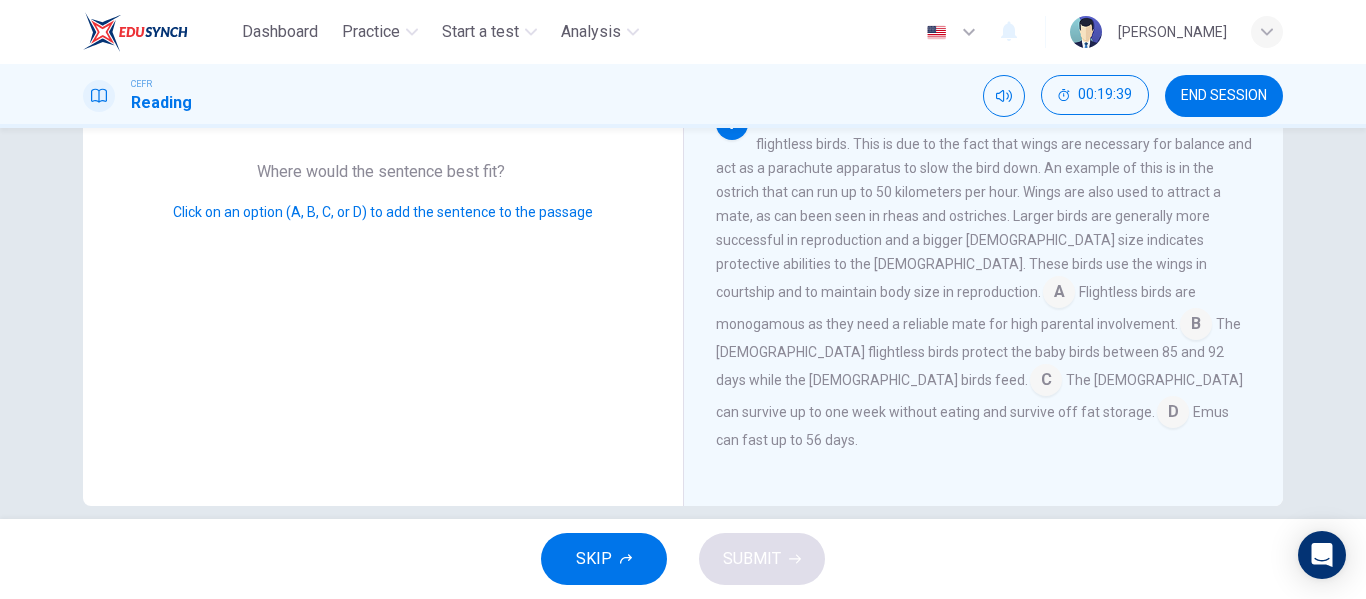 click at bounding box center (1196, 326) 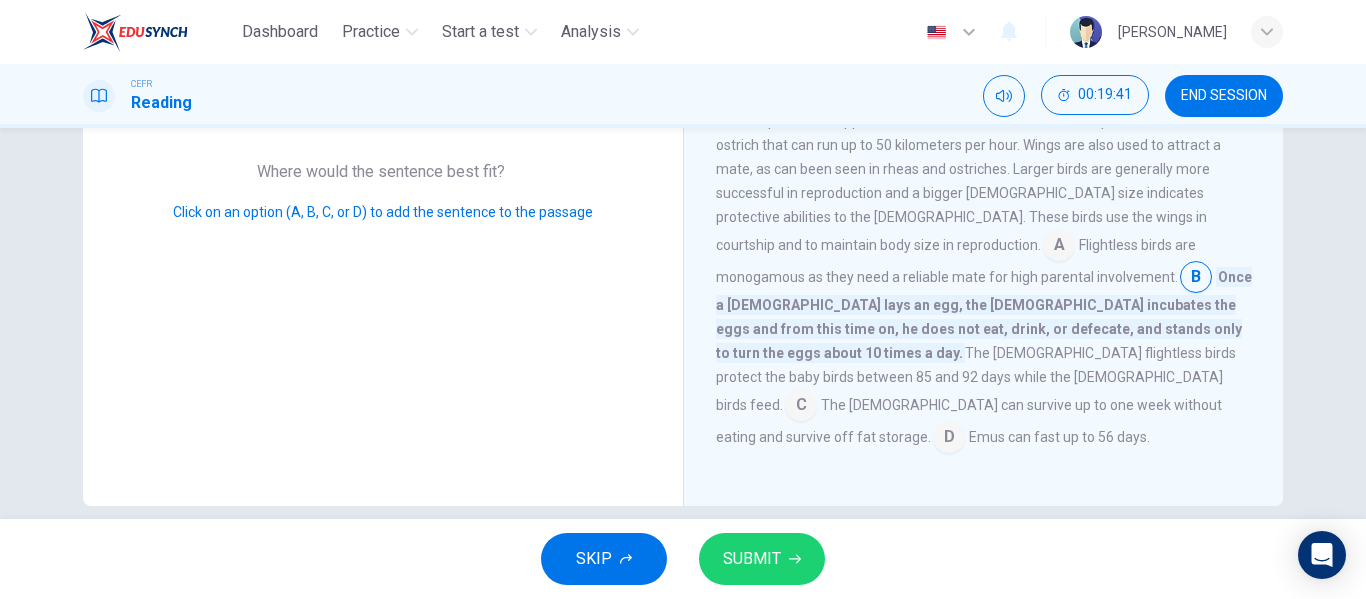 scroll, scrollTop: 1087, scrollLeft: 0, axis: vertical 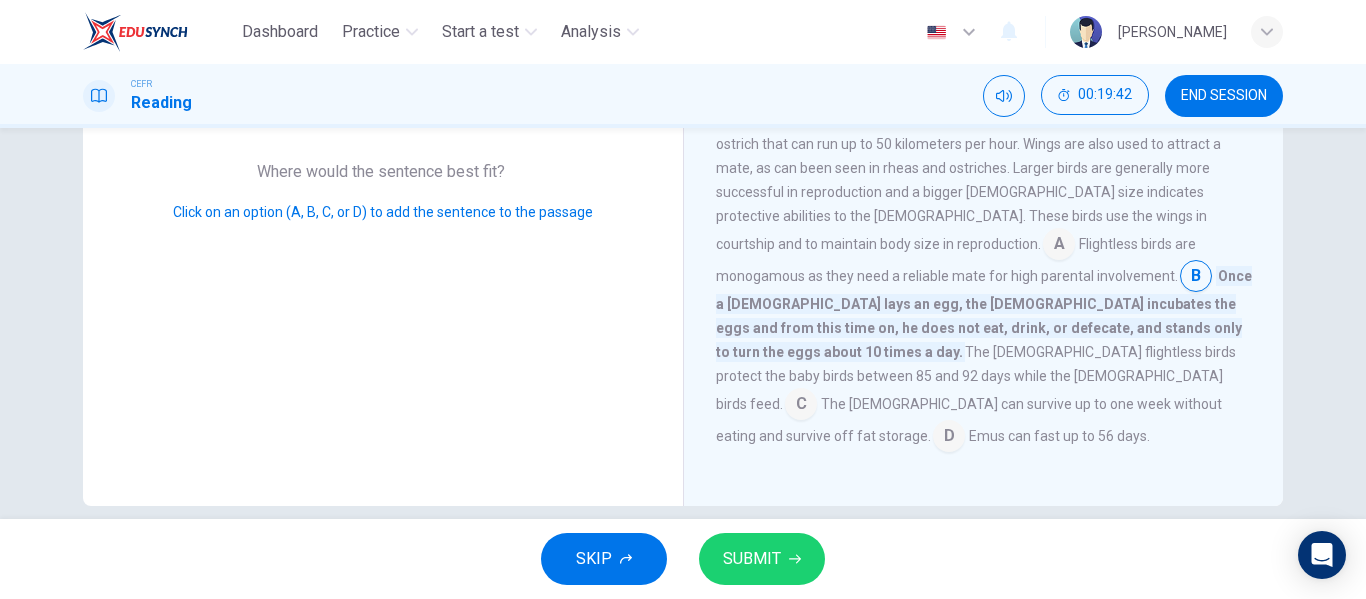 click on "SUBMIT" at bounding box center [752, 559] 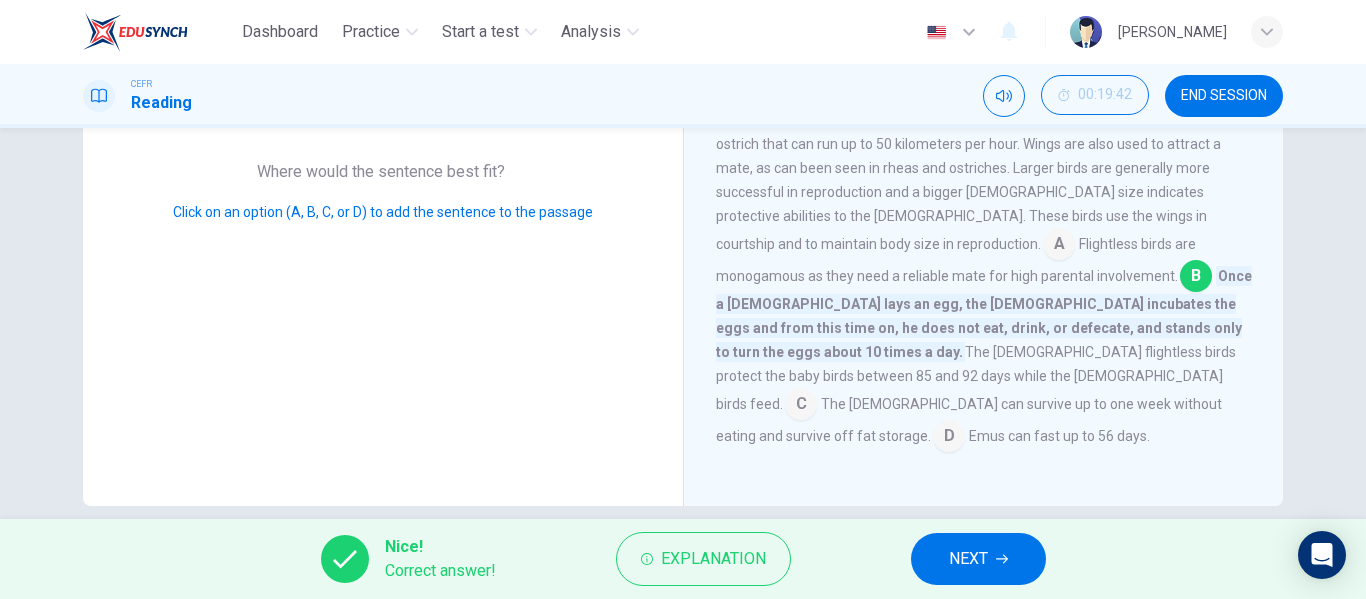click on "NEXT" at bounding box center [968, 559] 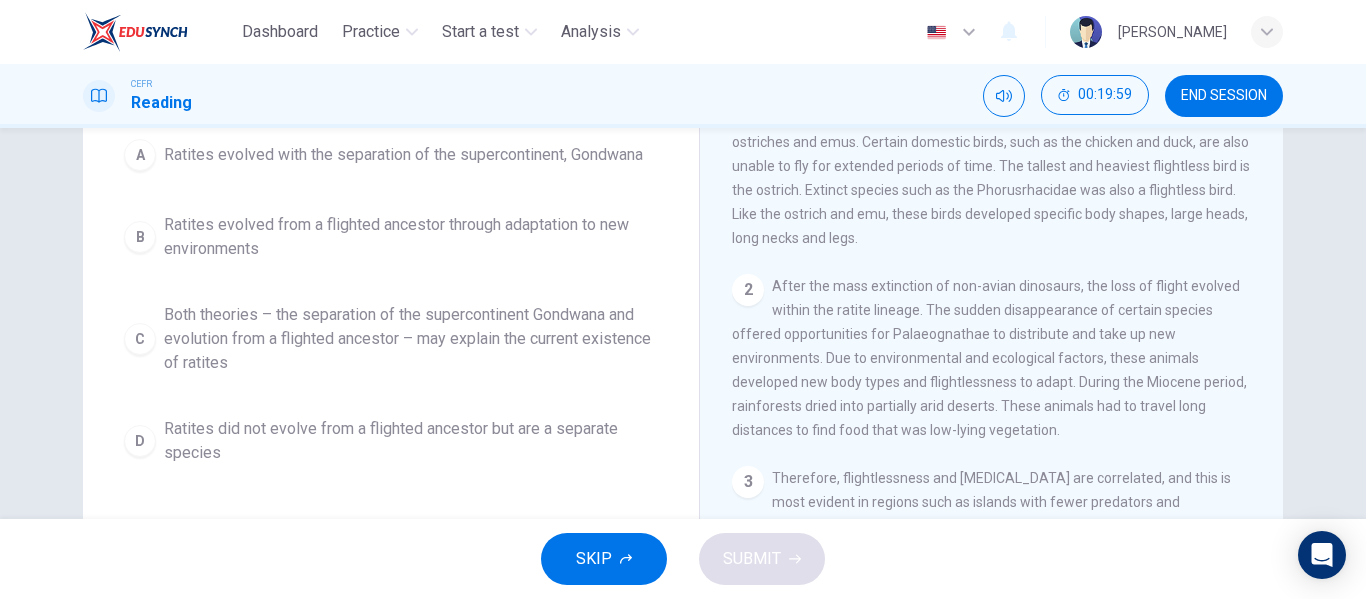 scroll, scrollTop: 223, scrollLeft: 0, axis: vertical 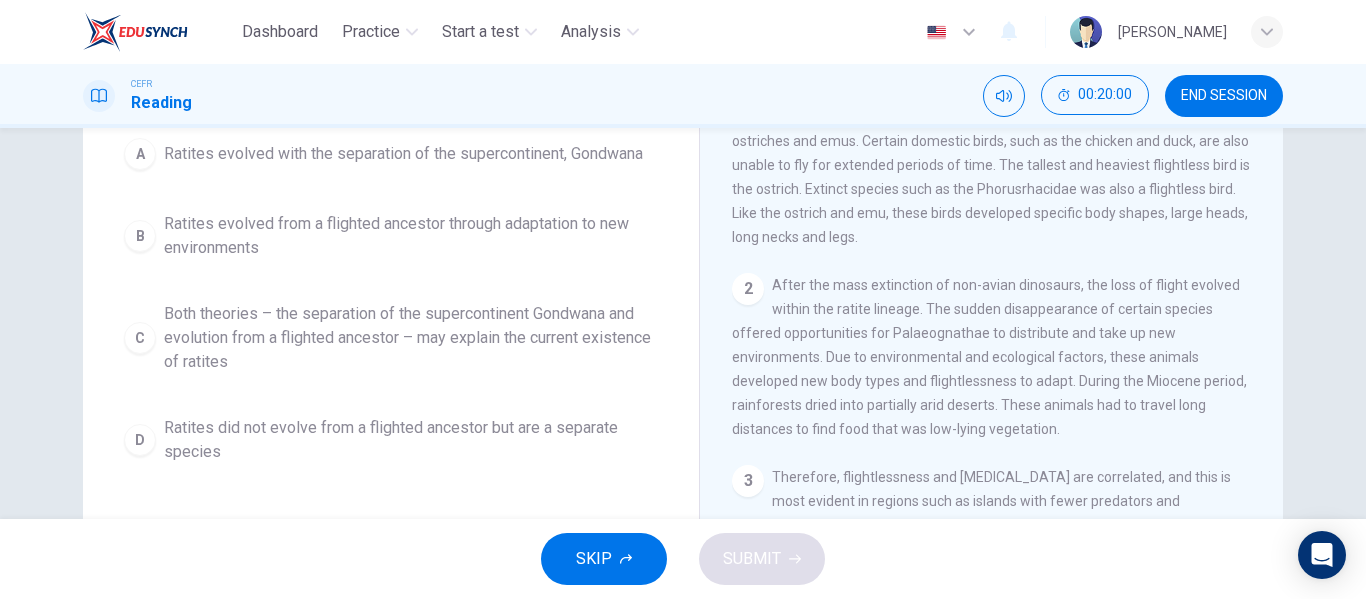 click on "Ratites evolved from a flighted ancestor through adaptation to new environments" at bounding box center [411, 236] 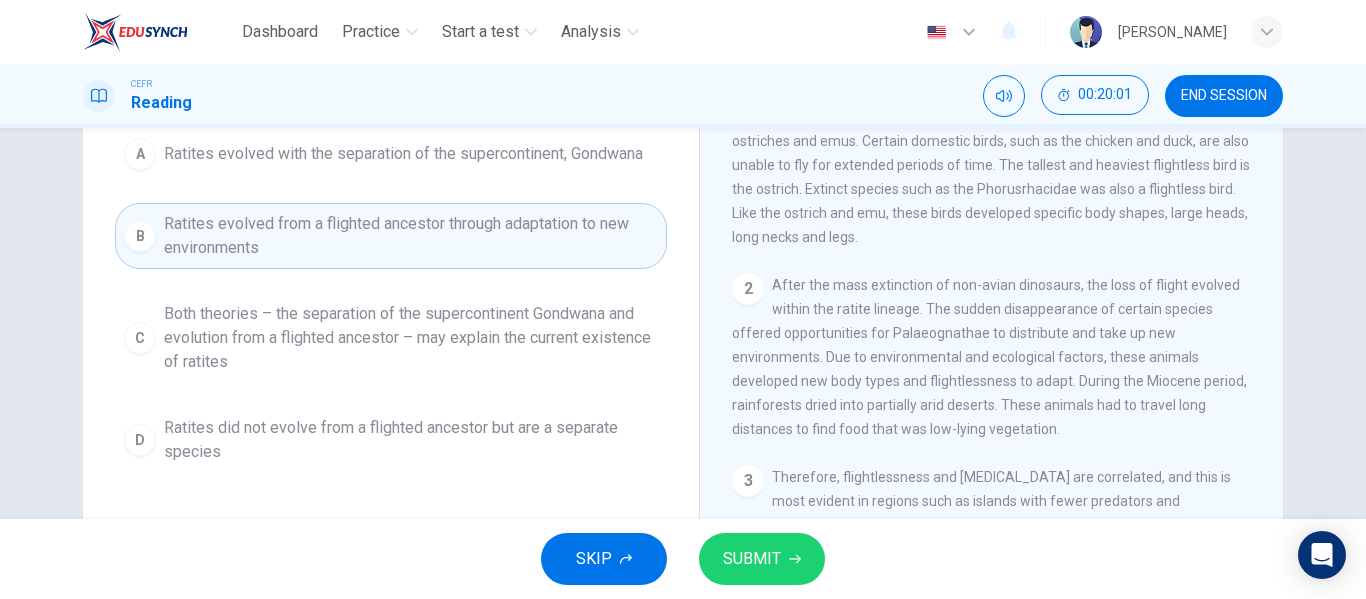 click on "SUBMIT" at bounding box center [752, 559] 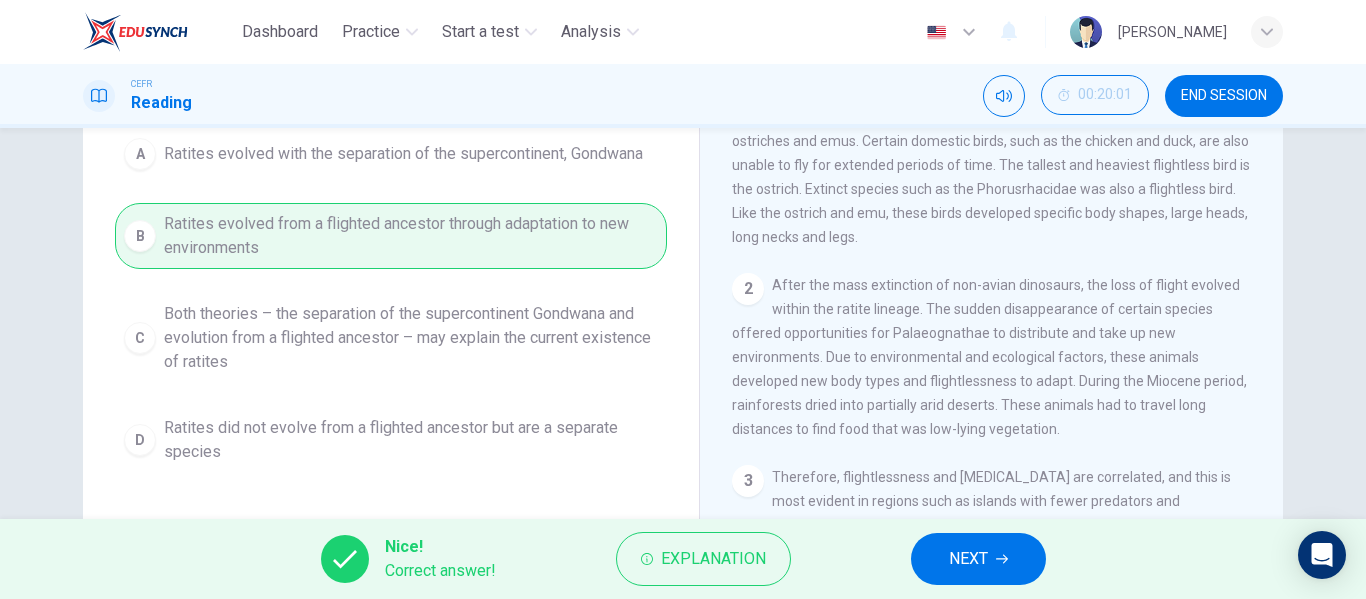 click on "NEXT" at bounding box center [978, 559] 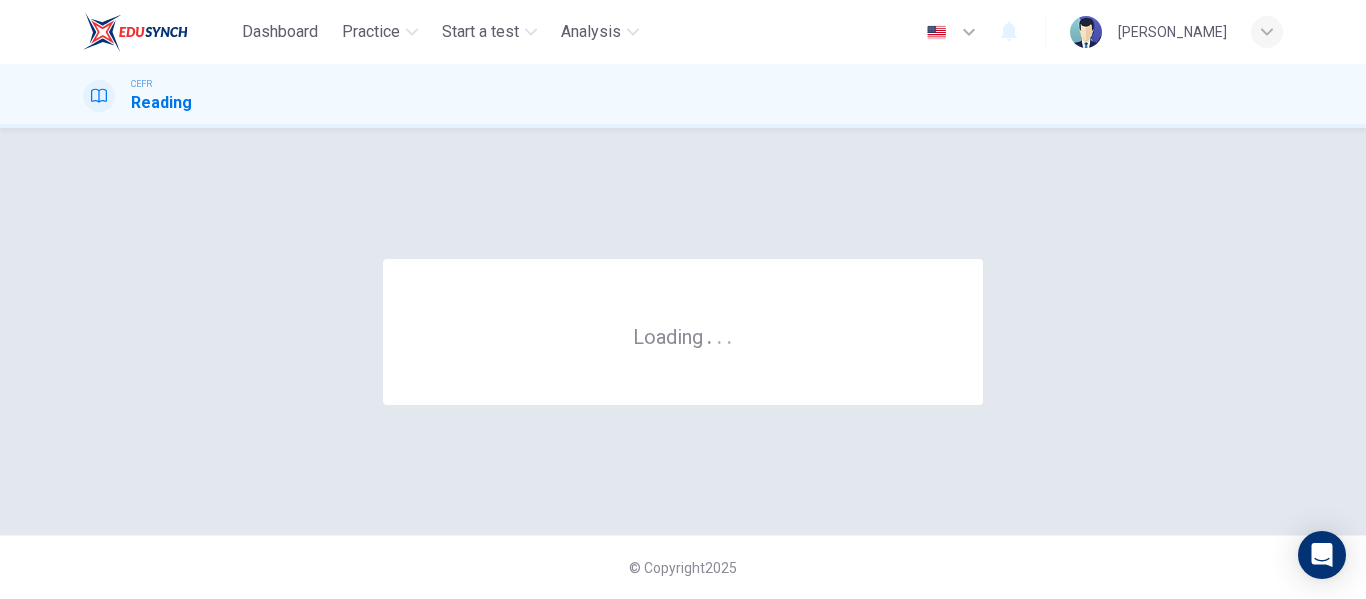 scroll, scrollTop: 0, scrollLeft: 0, axis: both 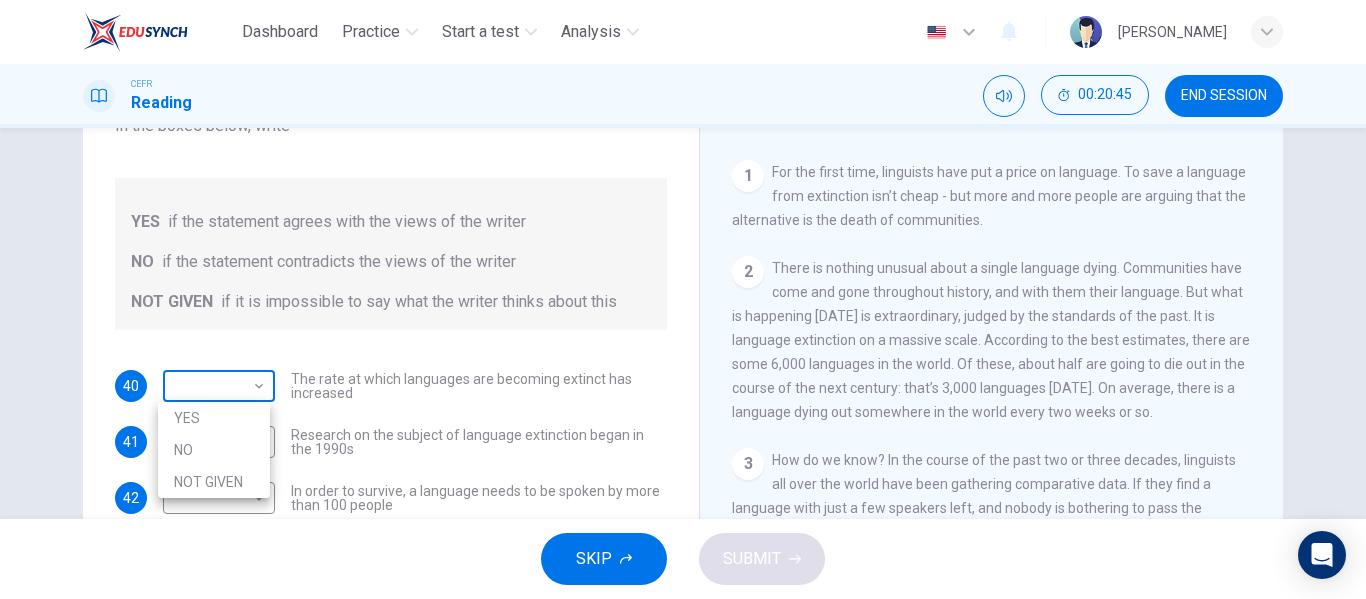 click on "Dashboard Practice Start a test Analysis English en ​ [PERSON_NAME] Reading 00:20:45 END SESSION Questions 40 - 44 Do the following statements agree with the views of the writer in the Passage?  In the boxes below, write YES if the statement agrees with the views of the writer NO if the statement contradicts the views of the writer NOT GIVEN if it is impossible to say what the writer thinks about this 40 ​ ​ The rate at which languages are becoming extinct has increased 41 ​ ​ Research on the subject of language extinction began in the 1990s 42 ​ ​ In order to survive, a language needs to be spoken by more than 100 people 43 ​ ​ Certain parts of the world are more vulnerable than others to language extinction 44 ​ ​ Saving language should be the major concern of any small community whose language is under threat Saving Language CLICK TO ZOOM Click to Zoom 1 2 3 4 5 6 7 8 9 10 11 12 SKIP SUBMIT EduSynch - Online Language Proficiency Testing
Dashboard Practice" at bounding box center [683, 299] 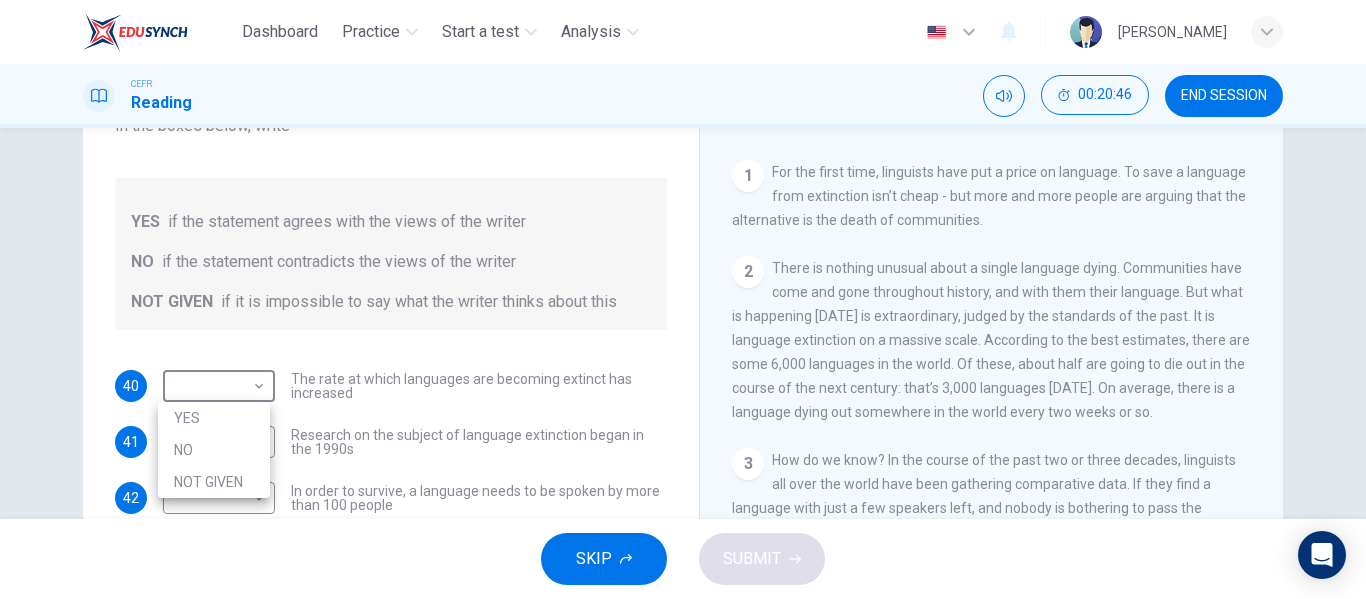click on "YES" at bounding box center [214, 418] 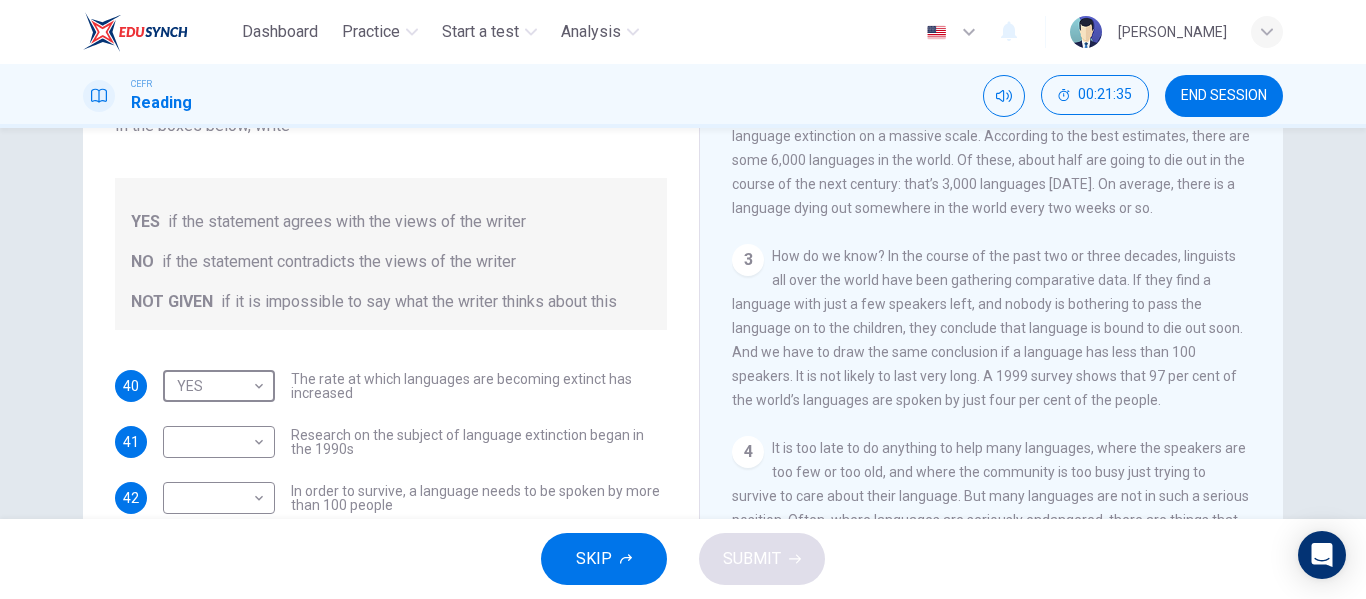 scroll, scrollTop: 525, scrollLeft: 0, axis: vertical 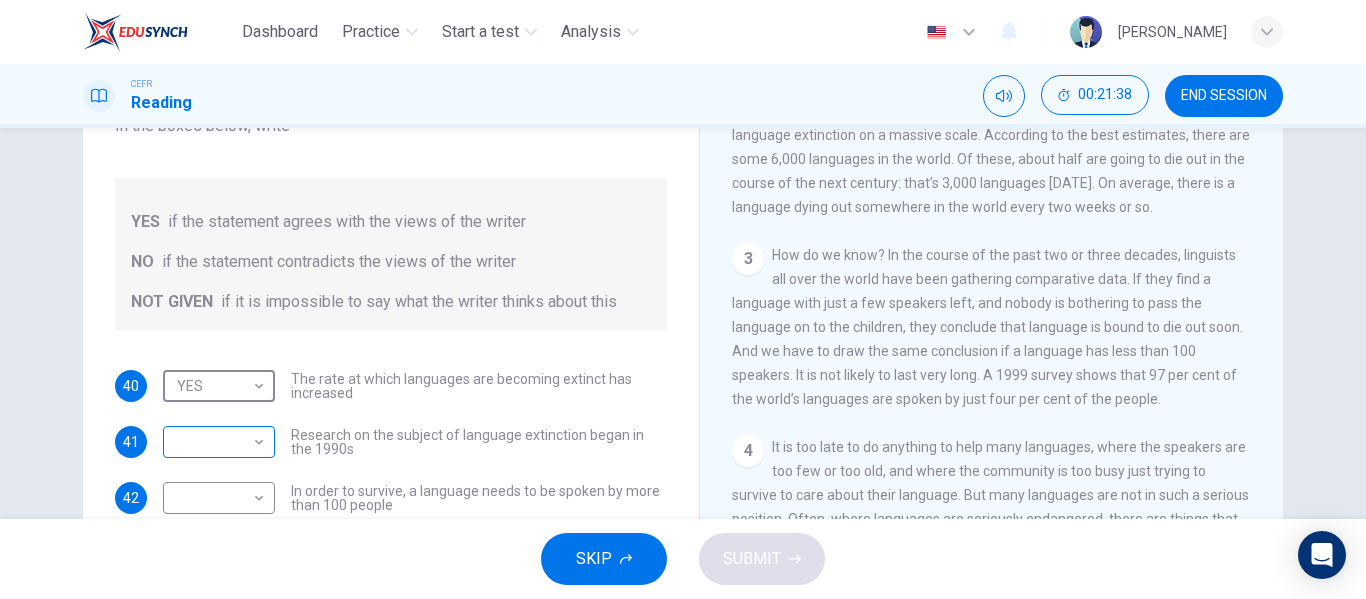 click on "Dashboard Practice Start a test Analysis English en ​ [PERSON_NAME] Reading 00:21:38 END SESSION Questions 40 - 44 Do the following statements agree with the views of the writer in the Passage?  In the boxes below, write YES if the statement agrees with the views of the writer NO if the statement contradicts the views of the writer NOT GIVEN if it is impossible to say what the writer thinks about this 40 YES YES ​ The rate at which languages are becoming extinct has increased 41 ​ ​ Research on the subject of language extinction began in the 1990s 42 ​ ​ In order to survive, a language needs to be spoken by more than 100 people 43 ​ ​ Certain parts of the world are more vulnerable than others to language extinction 44 ​ ​ Saving language should be the major concern of any small community whose language is under threat Saving Language CLICK TO ZOOM Click to Zoom 1 2 3 4 5 6 7 8 9 10 11 12 SKIP SUBMIT EduSynch - Online Language Proficiency Testing
Dashboard 2025" at bounding box center [683, 299] 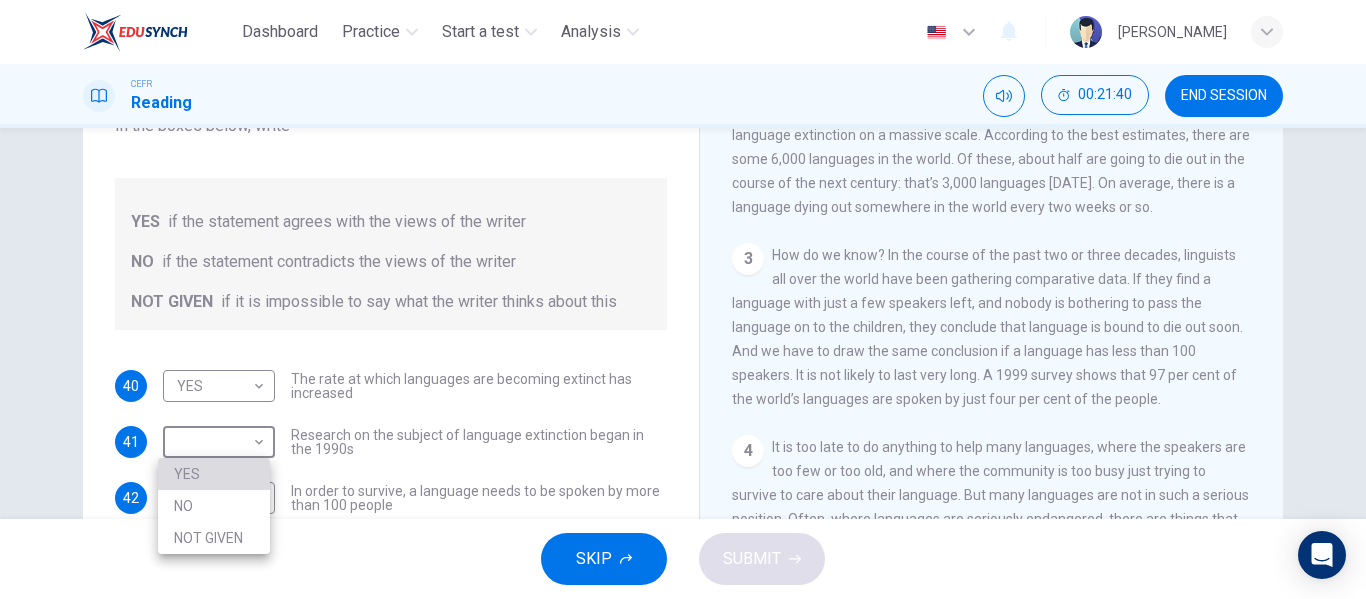 click on "YES" at bounding box center (214, 474) 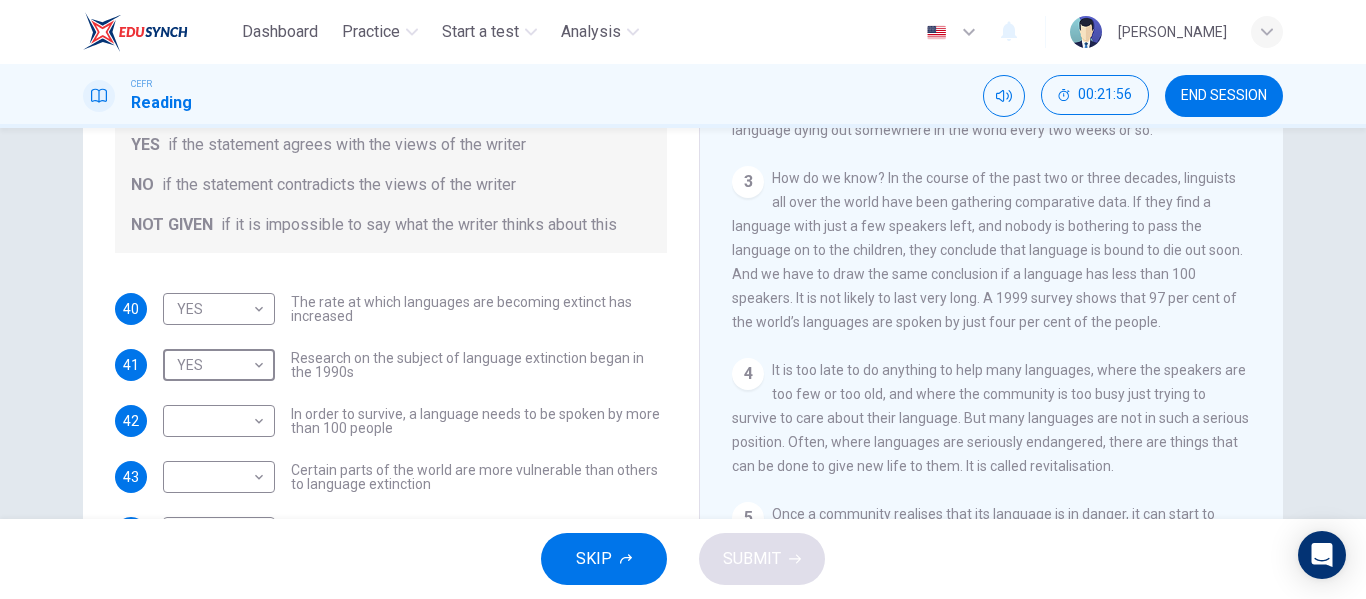 scroll, scrollTop: 274, scrollLeft: 0, axis: vertical 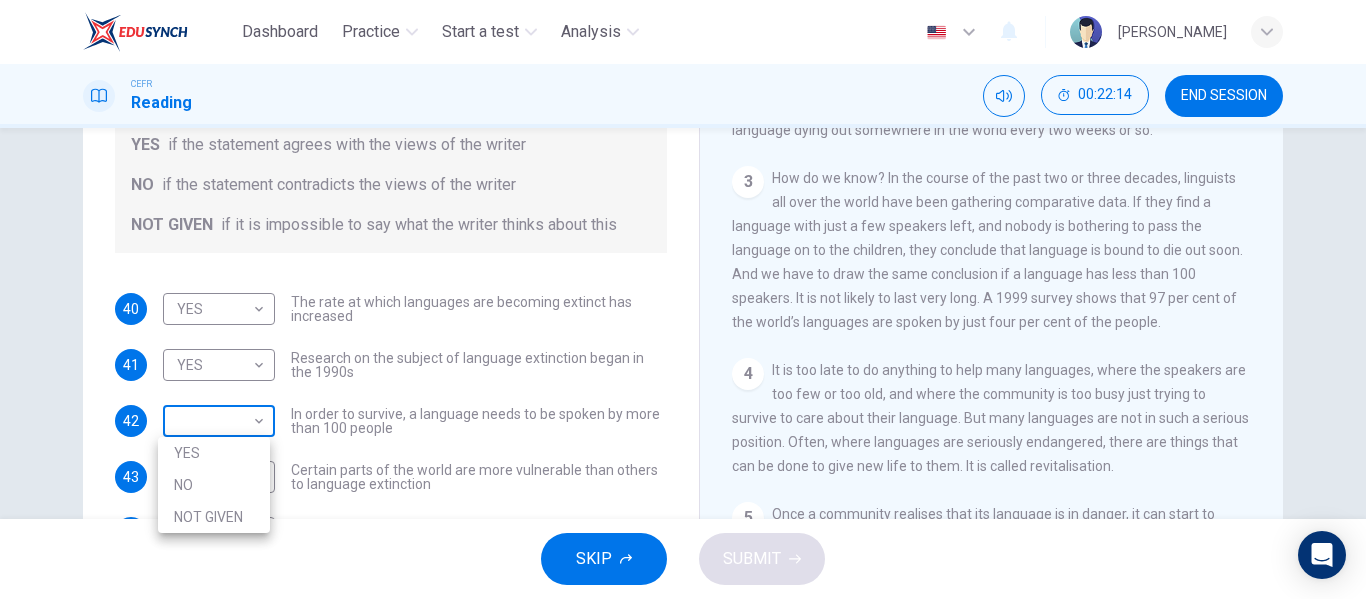 click on "Dashboard Practice Start a test Analysis English en ​ [PERSON_NAME] Reading 00:22:14 END SESSION Questions 40 - 44 Do the following statements agree with the views of the writer in the Passage?  In the boxes below, write YES if the statement agrees with the views of the writer NO if the statement contradicts the views of the writer NOT GIVEN if it is impossible to say what the writer thinks about this 40 YES YES ​ The rate at which languages are becoming extinct has increased 41 YES YES ​ Research on the subject of language extinction began in the 1990s 42 ​ ​ In order to survive, a language needs to be spoken by more than 100 people 43 ​ ​ Certain parts of the world are more vulnerable than others to language extinction 44 ​ ​ Saving language should be the major concern of any small community whose language is under threat Saving Language CLICK TO ZOOM Click to Zoom 1 2 3 4 5 6 7 8 9 10 11 12 SKIP SUBMIT EduSynch - Online Language Proficiency Testing
Dashboard" at bounding box center [683, 299] 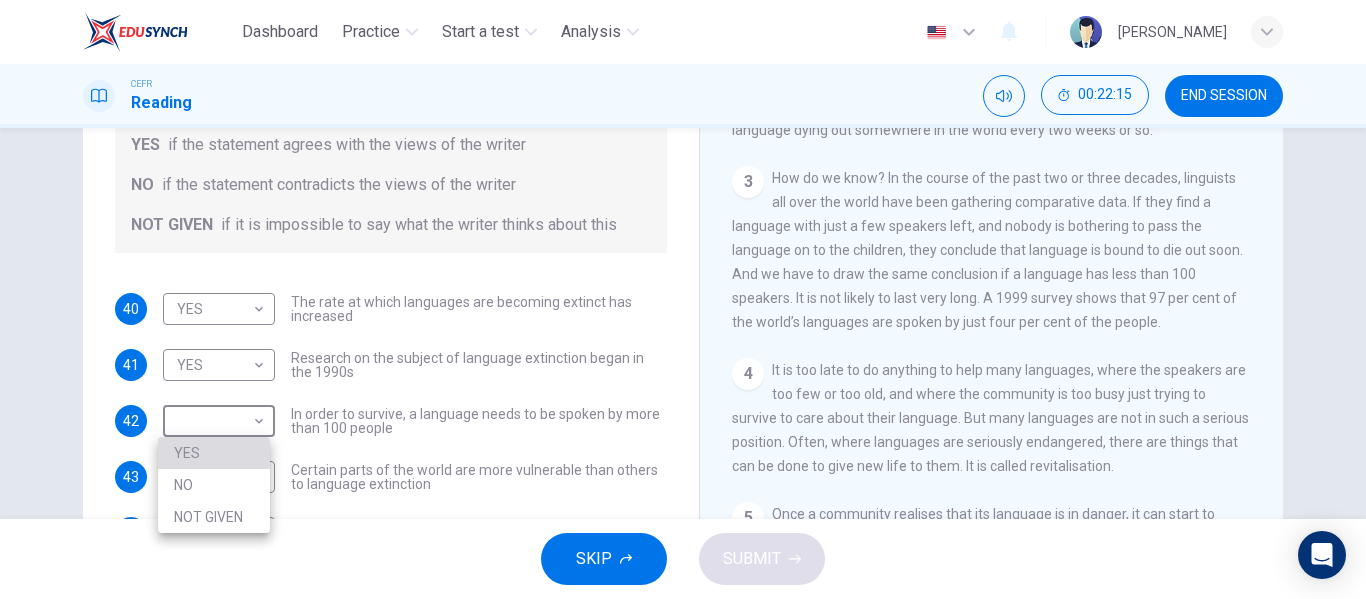 click on "YES" at bounding box center (214, 453) 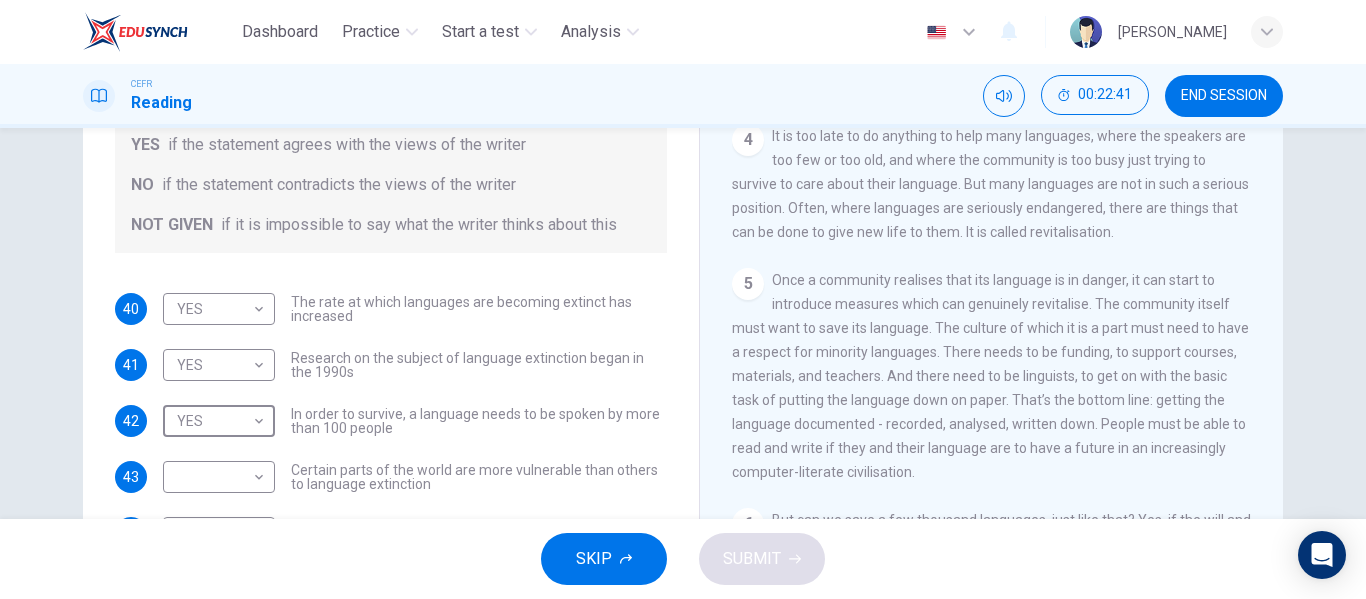 scroll, scrollTop: 818, scrollLeft: 0, axis: vertical 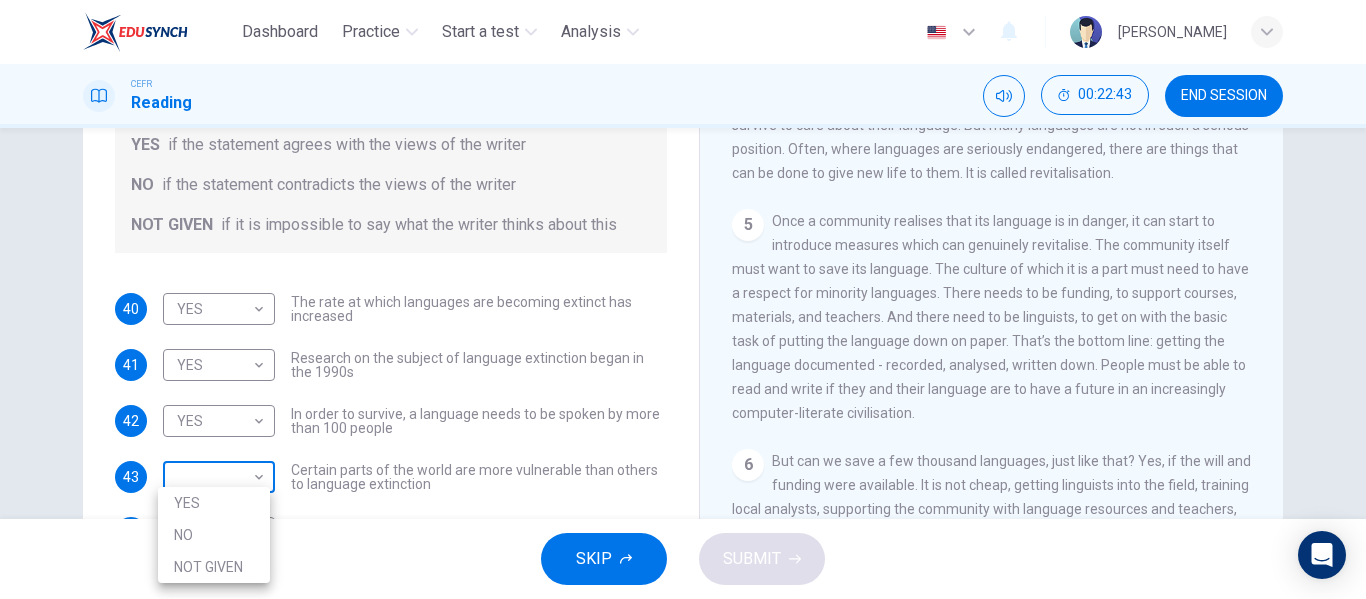 click on "Dashboard Practice Start a test Analysis English en ​ [PERSON_NAME] Reading 00:22:43 END SESSION Questions 40 - 44 Do the following statements agree with the views of the writer in the Passage?  In the boxes below, write YES if the statement agrees with the views of the writer NO if the statement contradicts the views of the writer NOT GIVEN if it is impossible to say what the writer thinks about this 40 YES YES ​ The rate at which languages are becoming extinct has increased 41 YES YES ​ Research on the subject of language extinction began in the 1990s 42 YES YES ​ In order to survive, a language needs to be spoken by more than 100 people 43 ​ ​ Certain parts of the world are more vulnerable than others to language extinction 44 ​ ​ Saving language should be the major concern of any small community whose language is under threat Saving Language CLICK TO ZOOM Click to Zoom 1 2 3 4 5 6 7 8 9 10 11 12 SKIP SUBMIT EduSynch - Online Language Proficiency Testing
2025" at bounding box center (683, 299) 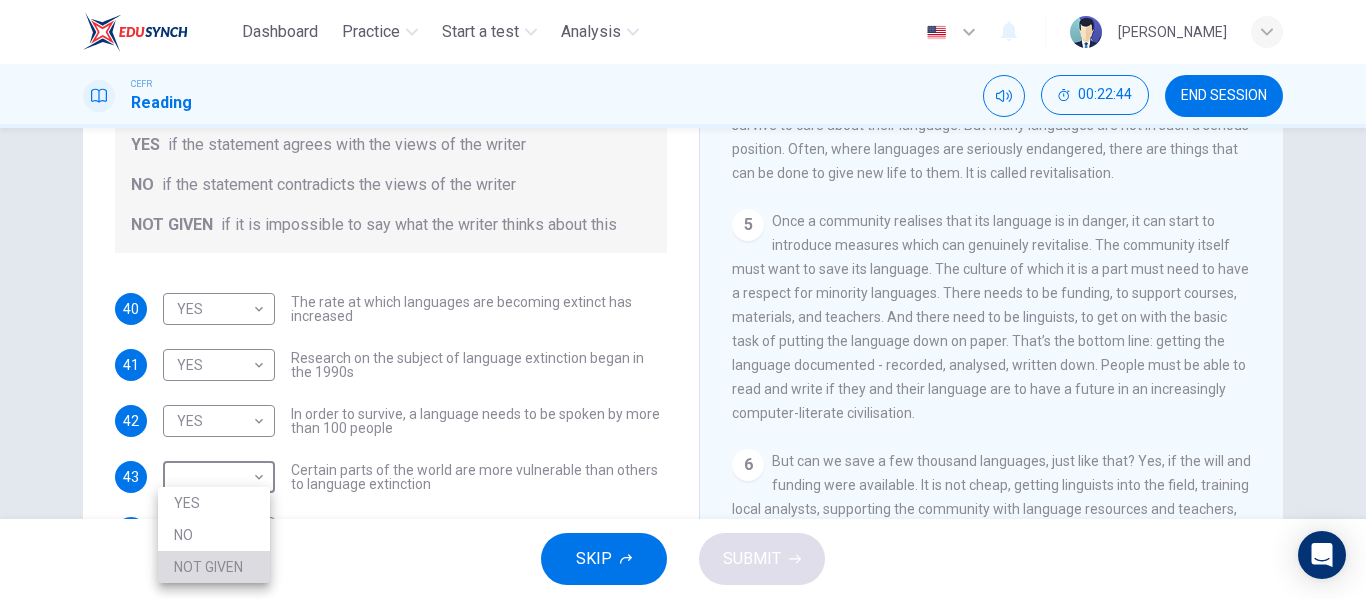 click on "NOT GIVEN" at bounding box center (214, 567) 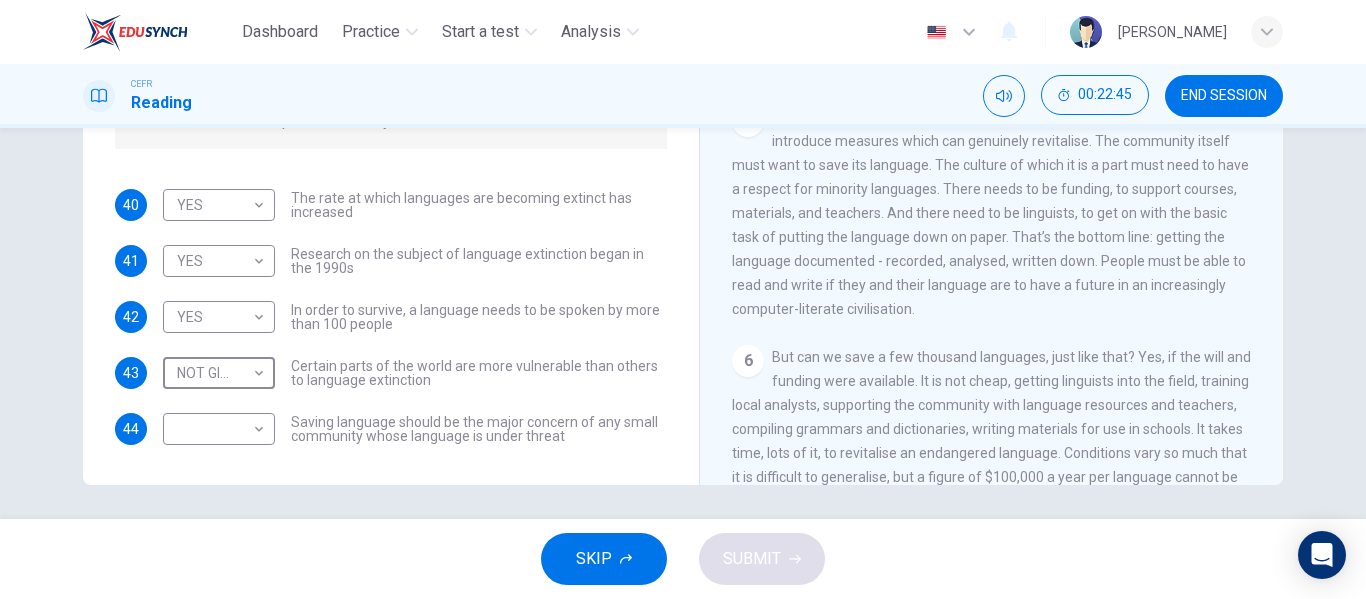 scroll, scrollTop: 377, scrollLeft: 0, axis: vertical 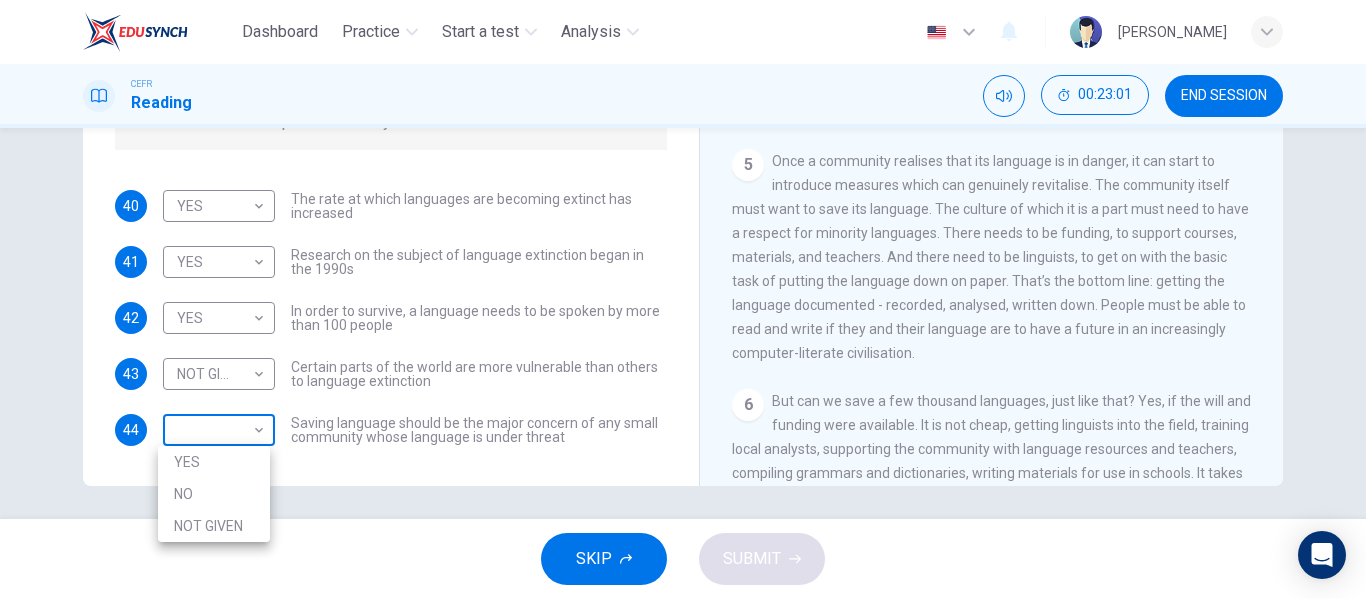 click on "Dashboard Practice Start a test Analysis English en ​ [PERSON_NAME] Reading 00:23:01 END SESSION Questions 40 - 44 Do the following statements agree with the views of the writer in the Passage?  In the boxes below, write YES if the statement agrees with the views of the writer NO if the statement contradicts the views of the writer NOT GIVEN if it is impossible to say what the writer thinks about this 40 YES YES ​ The rate at which languages are becoming extinct has increased 41 YES YES ​ Research on the subject of language extinction began in the 1990s 42 YES YES ​ In order to survive, a language needs to be spoken by more than 100 people 43 NOT GIVEN NOT GIVEN ​ Certain parts of the world are more vulnerable than others to language extinction 44 ​ ​ Saving language should be the major concern of any small community whose language is under threat Saving Language CLICK TO ZOOM Click to Zoom 1 2 3 4 5 6 7 8 9 10 11 12 SKIP SUBMIT
Dashboard Practice Start a test 2025" at bounding box center [683, 299] 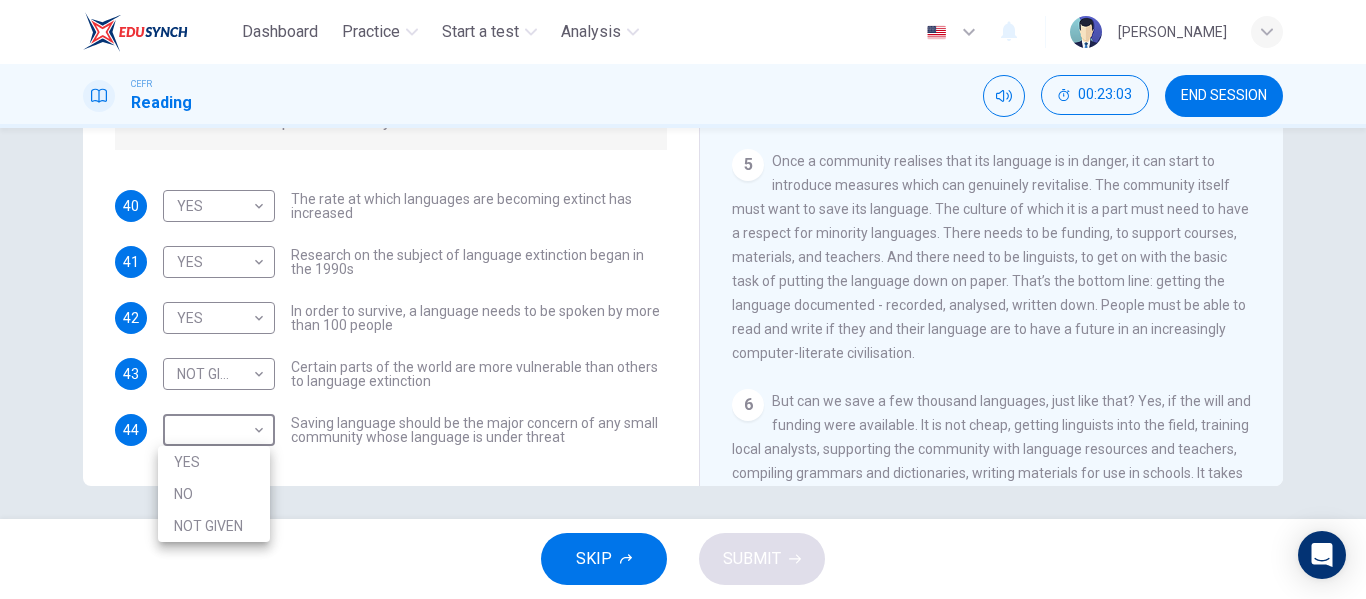 click at bounding box center (683, 299) 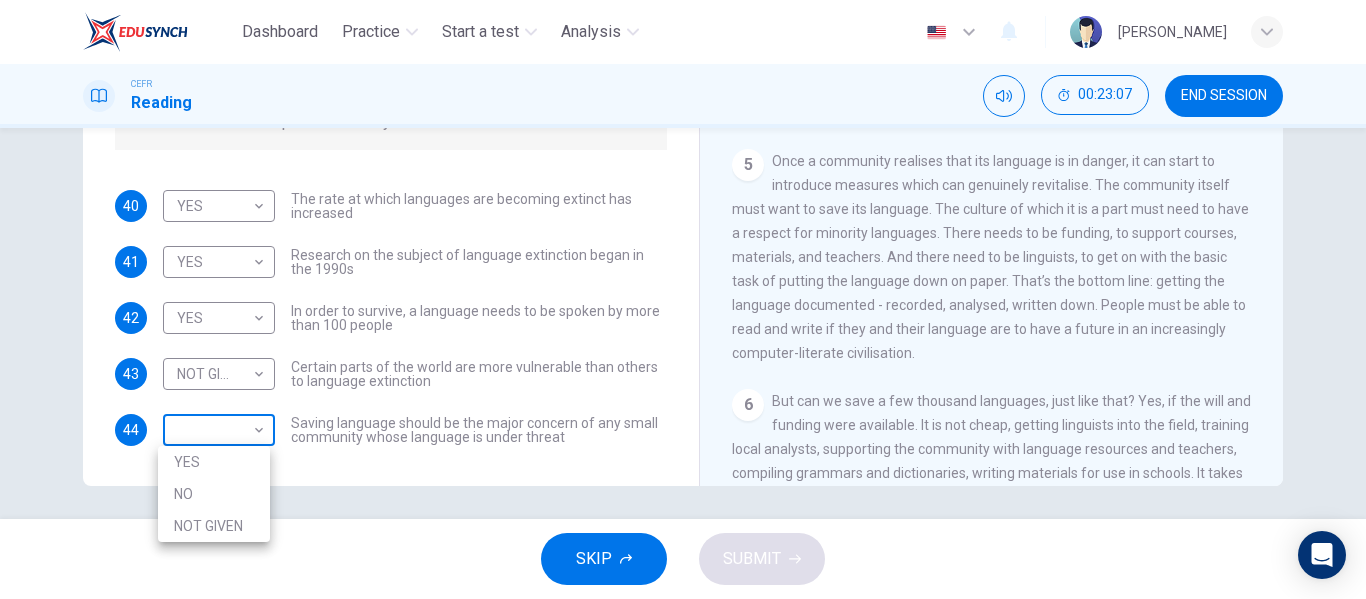click on "Dashboard Practice Start a test Analysis English en ​ [PERSON_NAME] Reading 00:23:07 END SESSION Questions 40 - 44 Do the following statements agree with the views of the writer in the Passage?  In the boxes below, write YES if the statement agrees with the views of the writer NO if the statement contradicts the views of the writer NOT GIVEN if it is impossible to say what the writer thinks about this 40 YES YES ​ The rate at which languages are becoming extinct has increased 41 YES YES ​ Research on the subject of language extinction began in the 1990s 42 YES YES ​ In order to survive, a language needs to be spoken by more than 100 people 43 NOT GIVEN NOT GIVEN ​ Certain parts of the world are more vulnerable than others to language extinction 44 ​ ​ Saving language should be the major concern of any small community whose language is under threat Saving Language CLICK TO ZOOM Click to Zoom 1 2 3 4 5 6 7 8 9 10 11 12 SKIP SUBMIT
Dashboard Practice Start a test 2025" at bounding box center (683, 299) 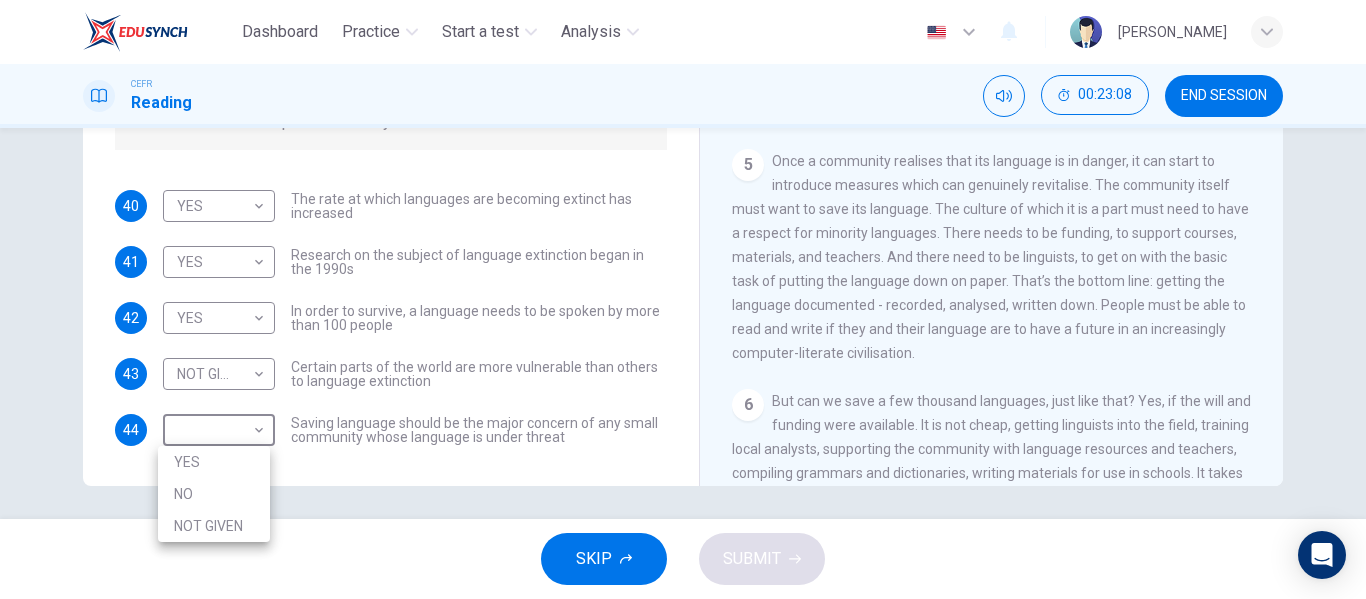 click on "YES" at bounding box center [214, 462] 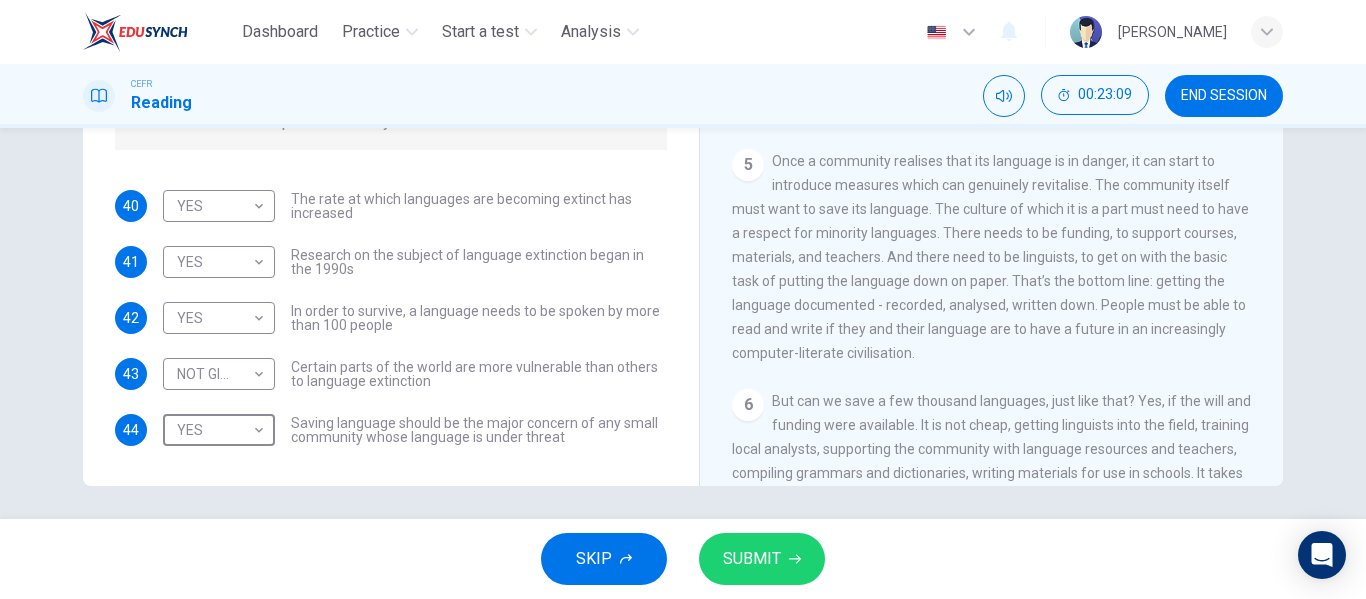 click on "SUBMIT" at bounding box center [752, 559] 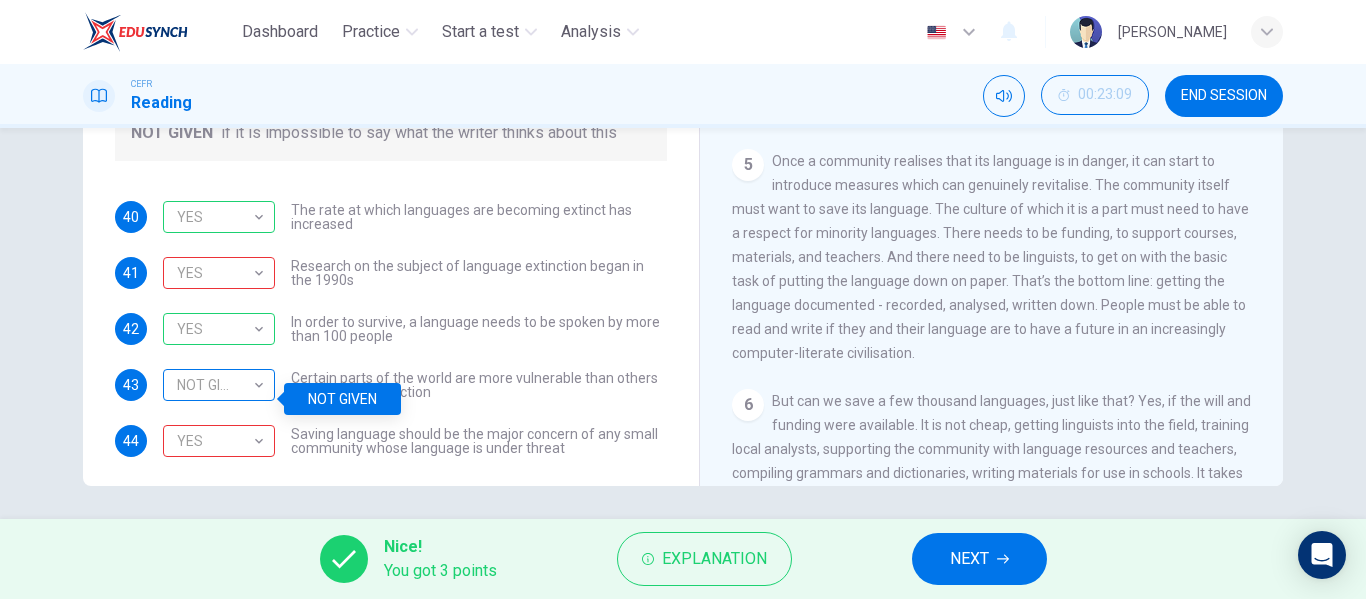 scroll, scrollTop: 0, scrollLeft: 0, axis: both 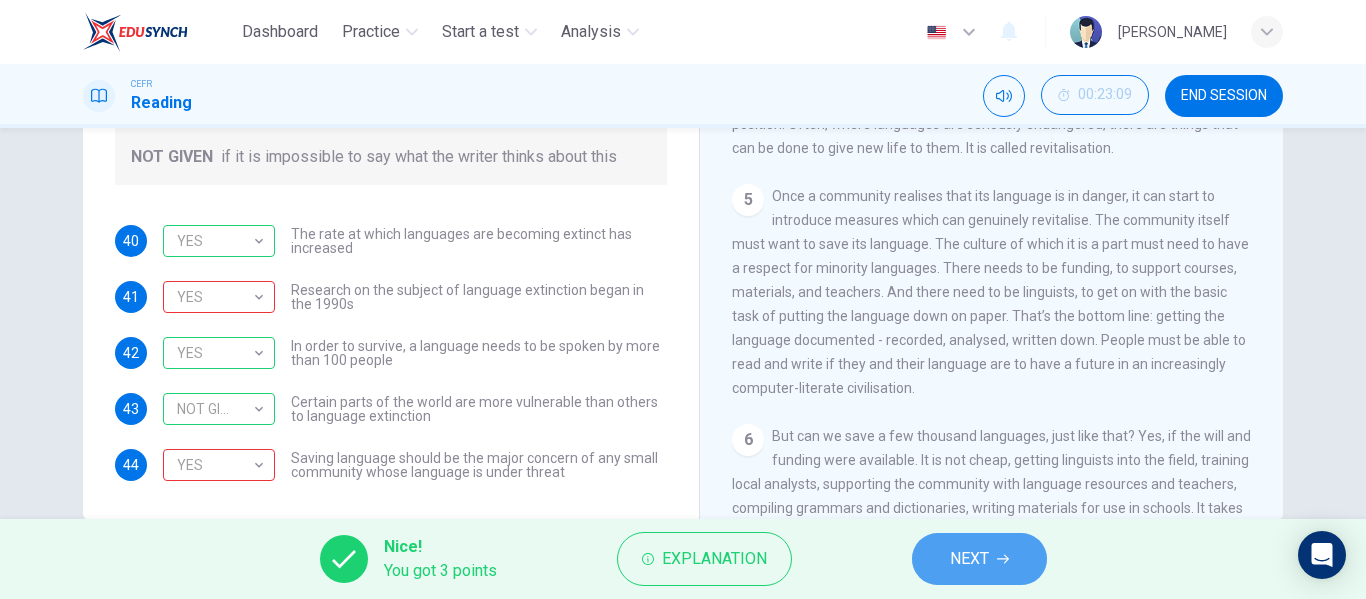 click on "NEXT" at bounding box center [969, 559] 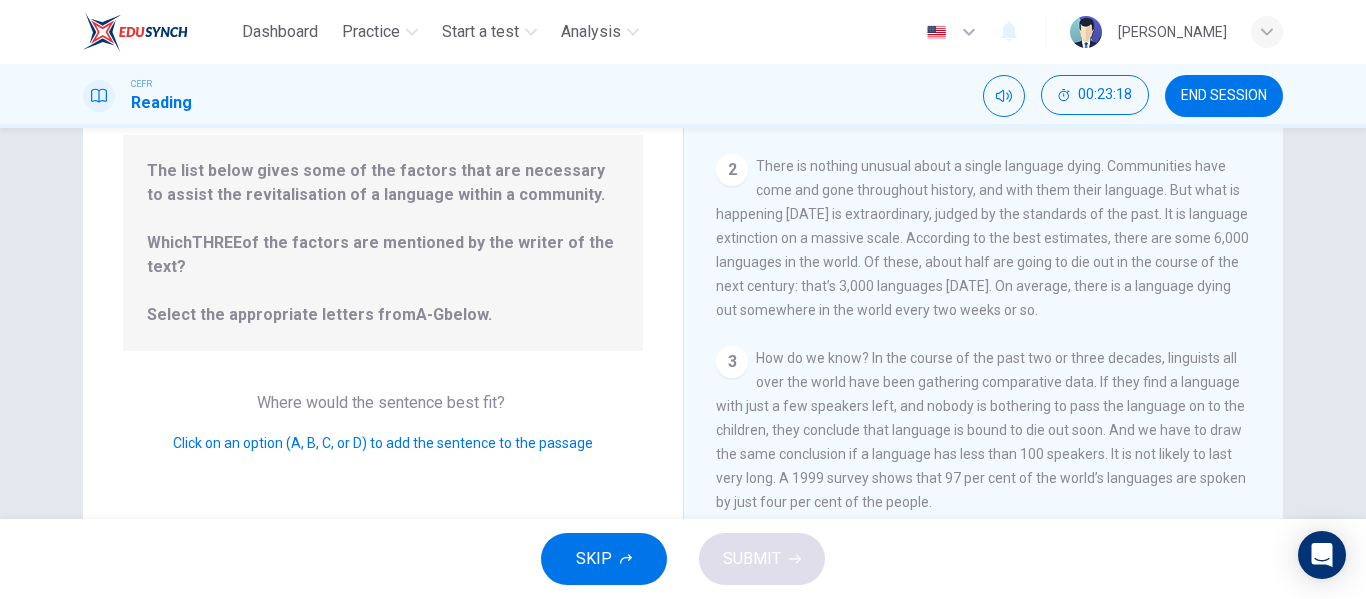 scroll, scrollTop: 200, scrollLeft: 0, axis: vertical 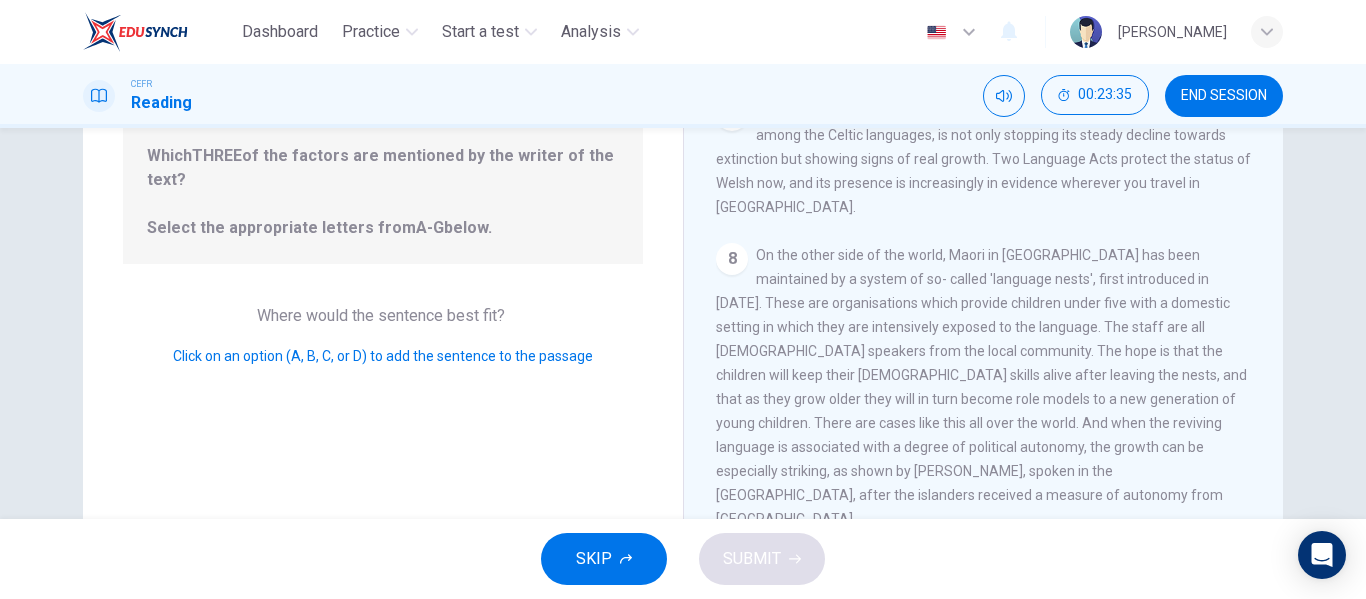 click on "On the other side of the world, Maori in [GEOGRAPHIC_DATA] has been maintained by a system of so- called 'language nests', first introduced in [DATE]. These are organisations which provide children under five with a domestic setting in which they are intensively exposed to the language. The staff are all [DEMOGRAPHIC_DATA] speakers from the local community. The hope is that the children will keep their [DEMOGRAPHIC_DATA] skills alive after leaving the nests, and that as they grow older they will in turn become role models to a new generation of young children. There are cases like this all over the world. And when the reviving language is associated with a degree of political autonomy, the growth can be especially striking, as shown by [PERSON_NAME], spoken in the [GEOGRAPHIC_DATA], after the islanders
received a measure of autonomy from [GEOGRAPHIC_DATA]." at bounding box center [981, 387] 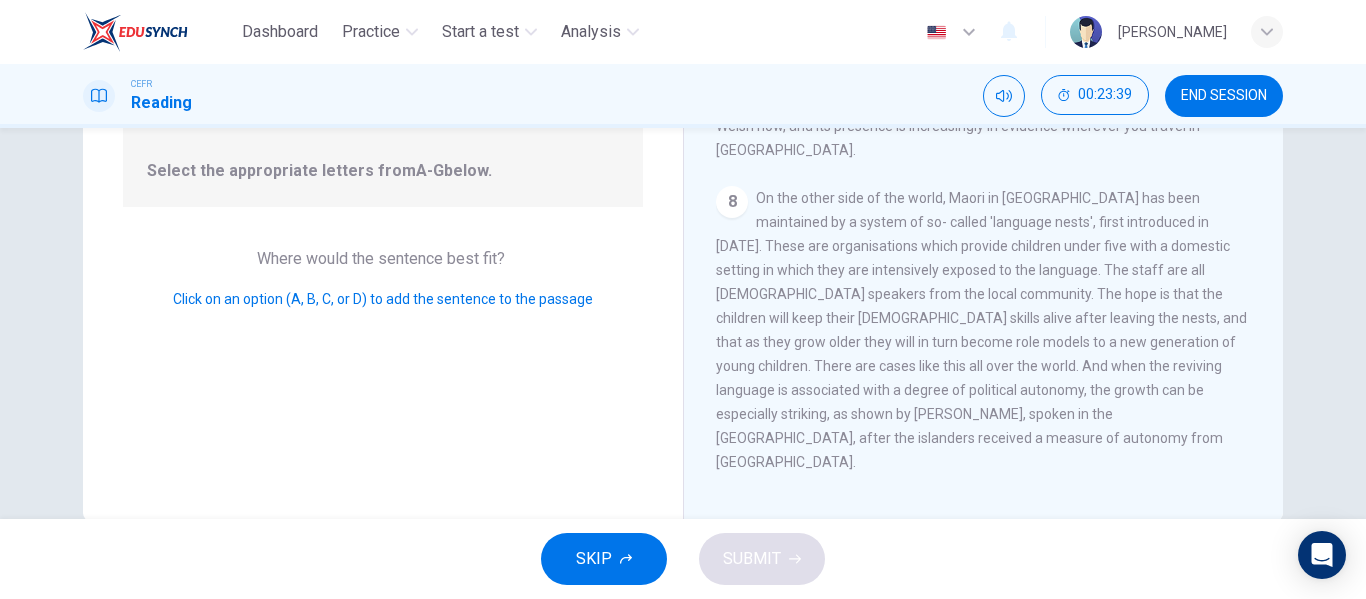 scroll, scrollTop: 347, scrollLeft: 0, axis: vertical 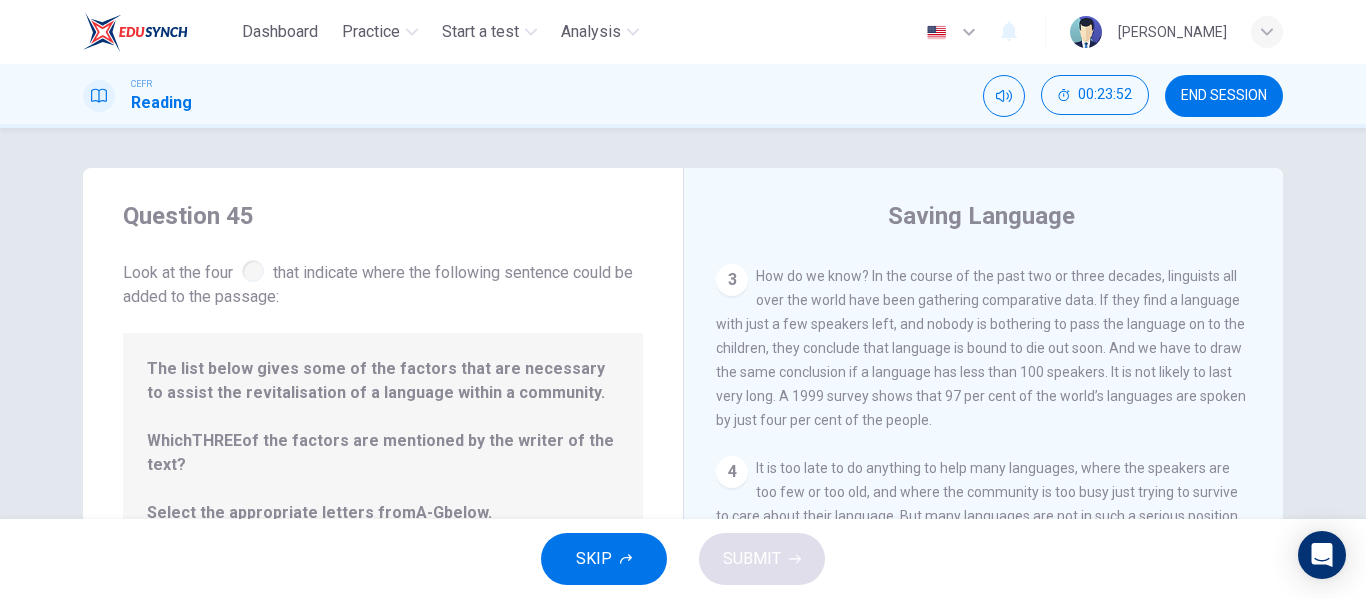click on "The list below gives some of the factors that are necessary to assist the revitalisation of a language within a community.
Which  THREE  of the factors are mentioned by the writer of the text?
Select the appropriate letters from  A-G  below." at bounding box center [383, 441] 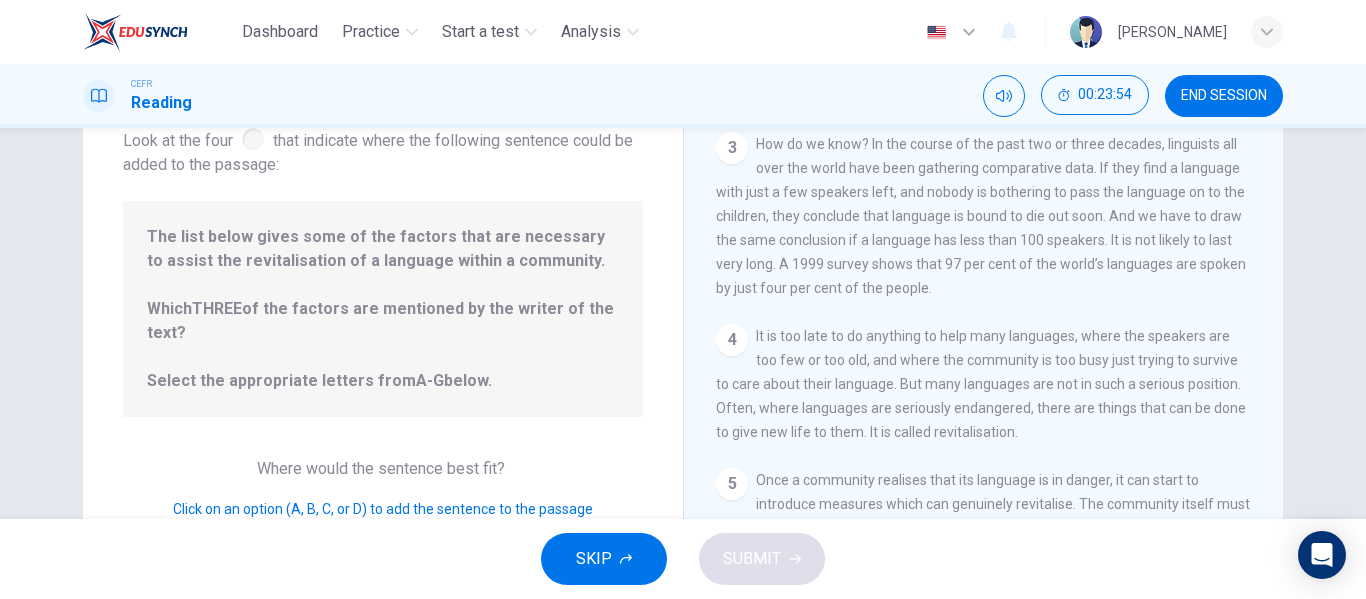 scroll, scrollTop: 264, scrollLeft: 0, axis: vertical 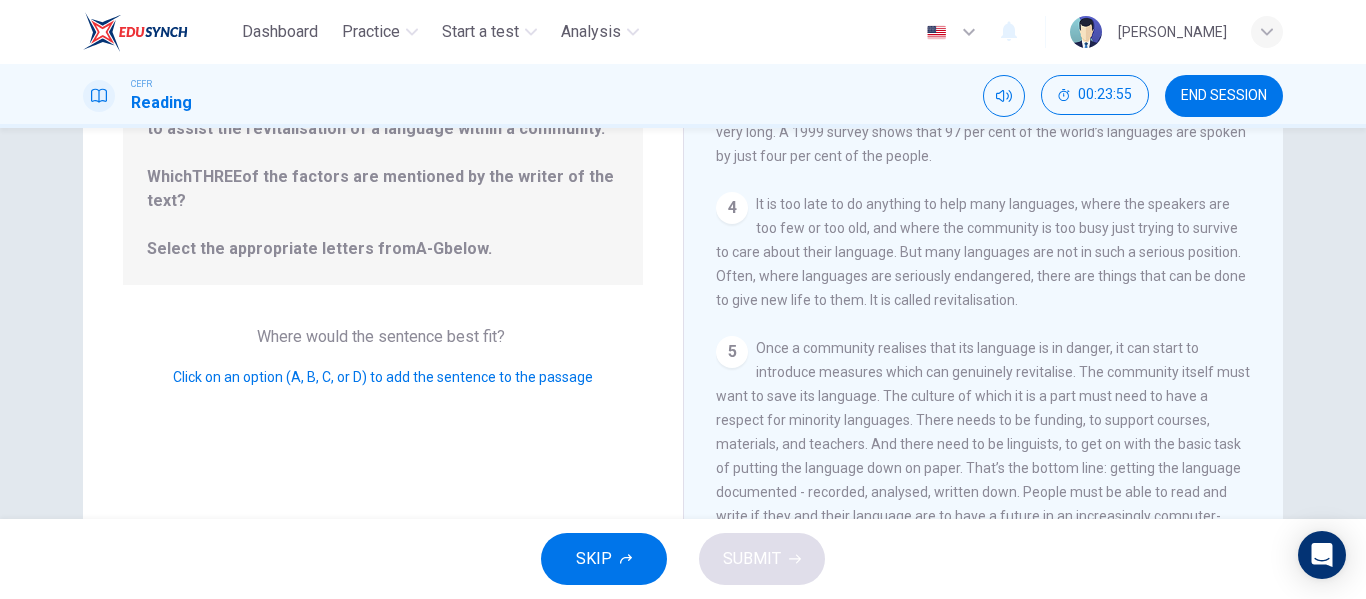 click on "Click on an option (A, B, C, or D) to add the sentence to the passage" at bounding box center [383, 377] 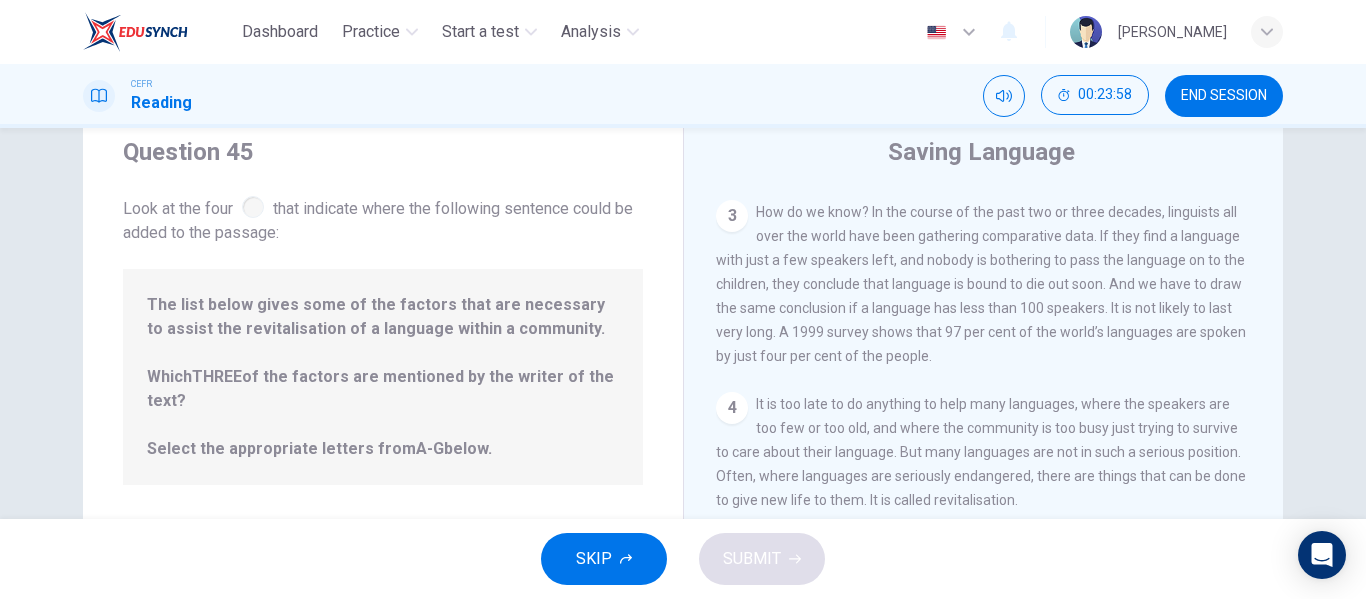 scroll, scrollTop: 63, scrollLeft: 0, axis: vertical 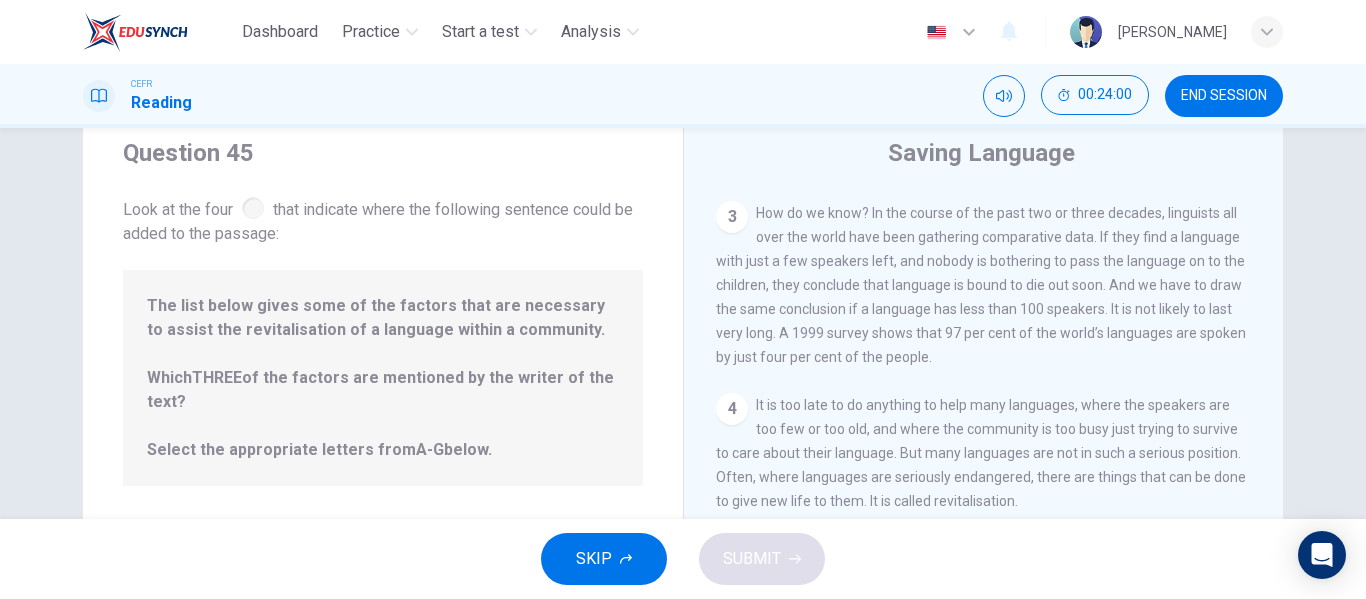 click on "The list below gives some of the factors that are necessary to assist the revitalisation of a language within a community.
Which  THREE  of the factors are mentioned by the writer of the text?
Select the appropriate letters from  A-G  below." at bounding box center [383, 378] 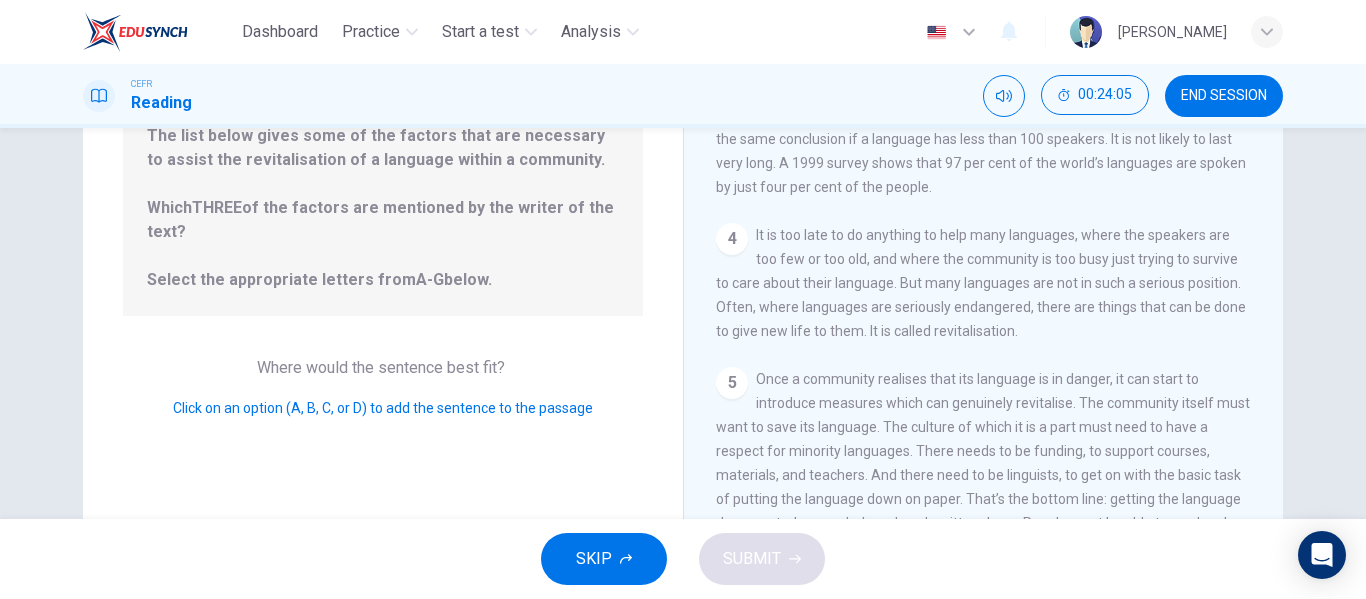 scroll, scrollTop: 384, scrollLeft: 0, axis: vertical 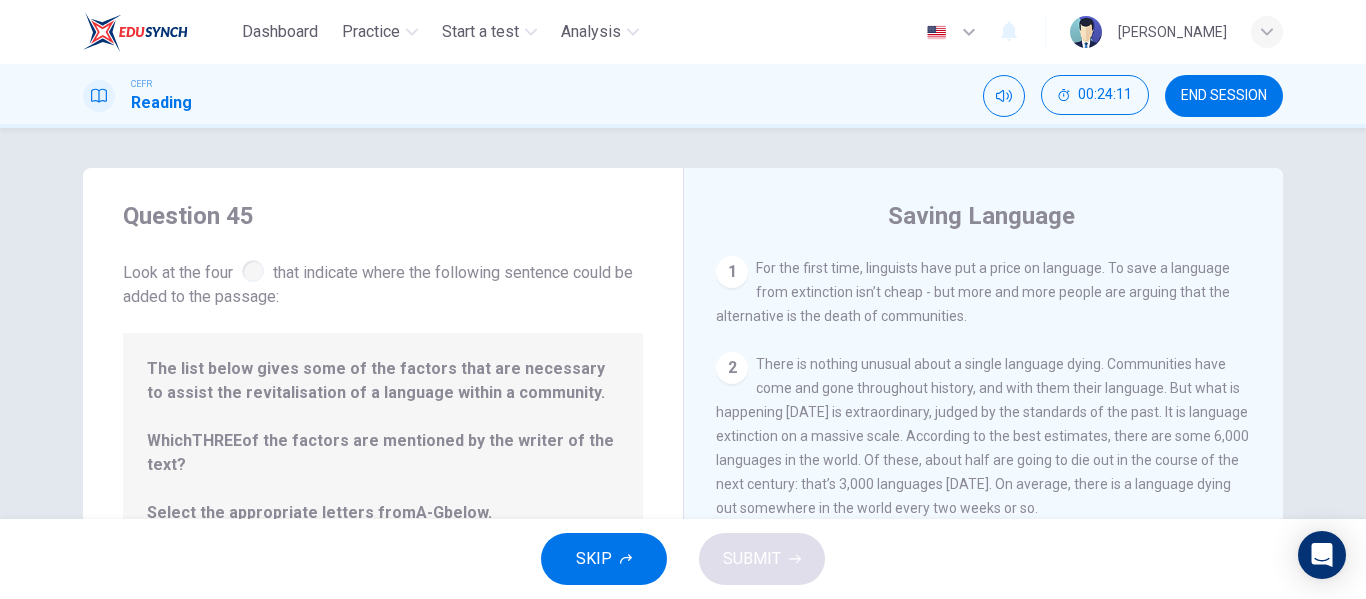 click at bounding box center [253, 271] 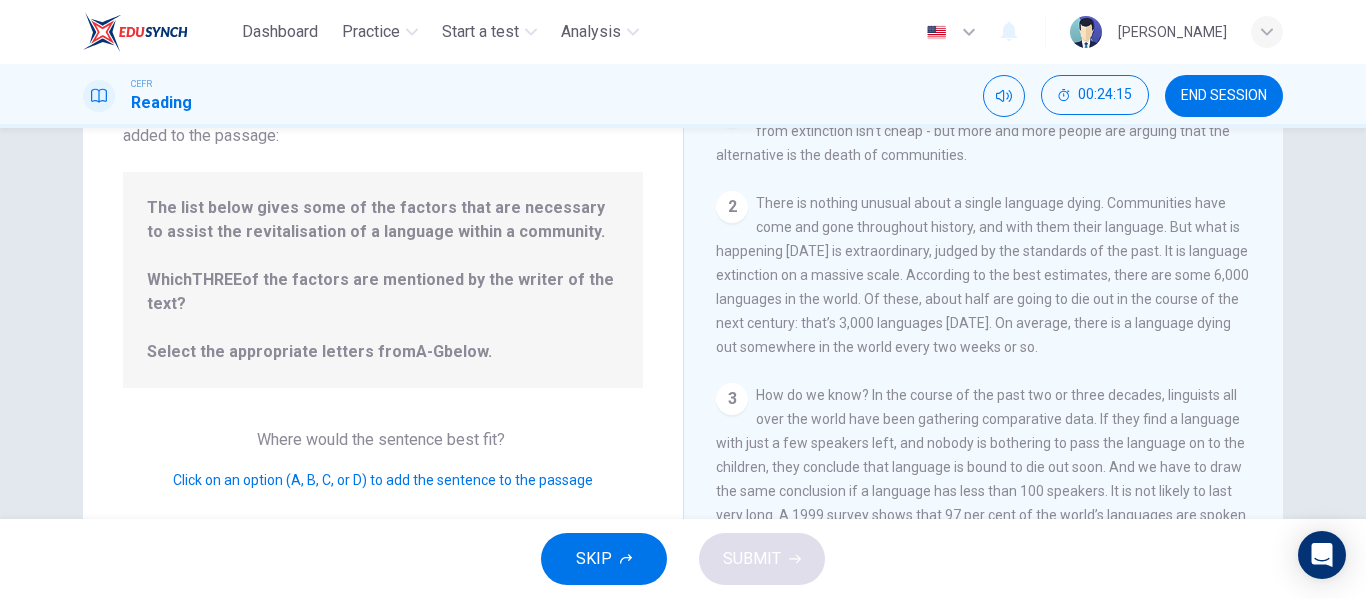 scroll, scrollTop: 162, scrollLeft: 0, axis: vertical 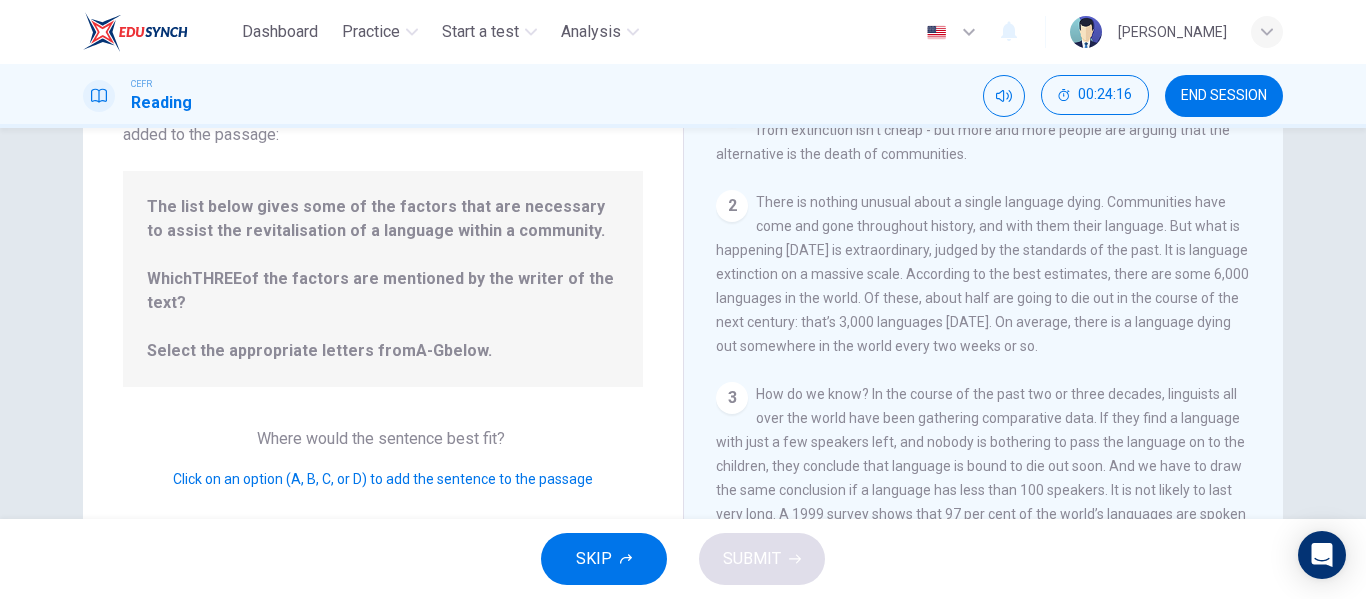 click on "Click on an option (A, B, C, or D) to add the sentence to the passage" at bounding box center (383, 479) 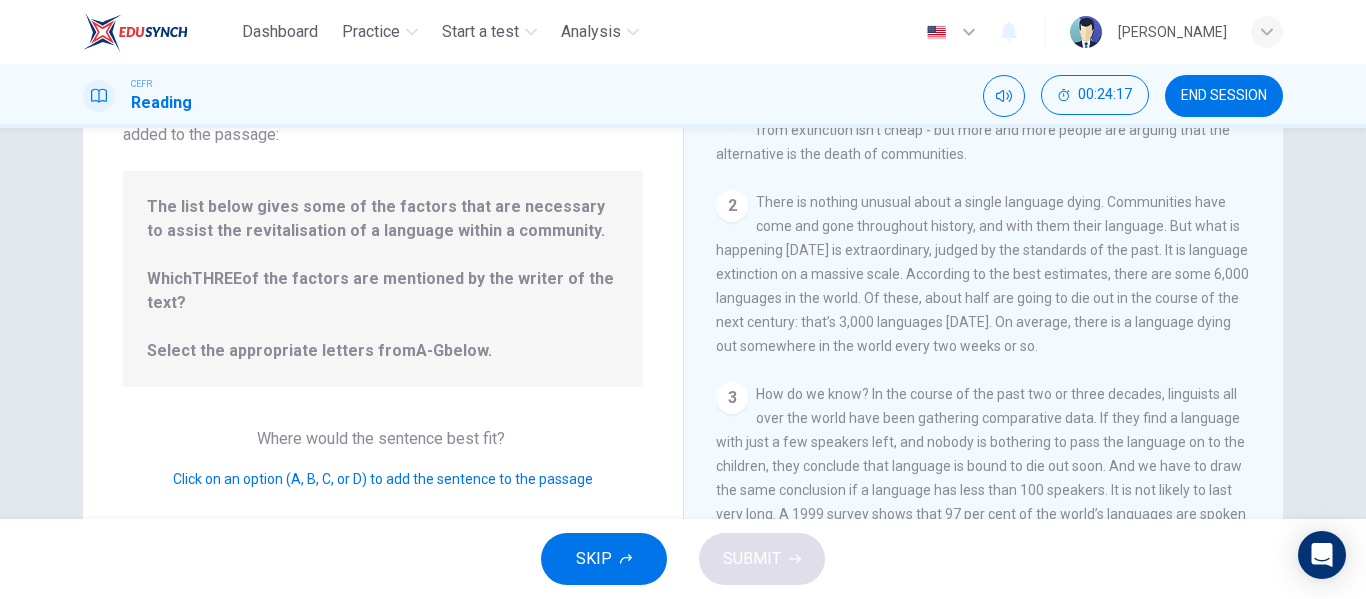 click 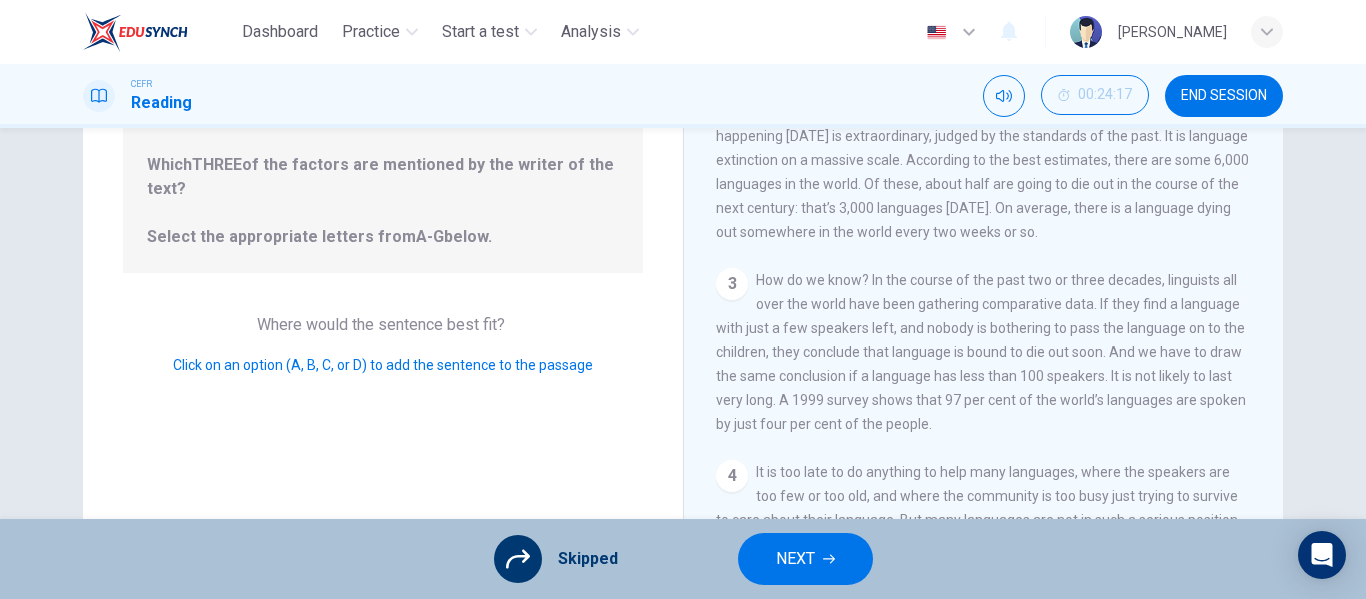 scroll, scrollTop: 384, scrollLeft: 0, axis: vertical 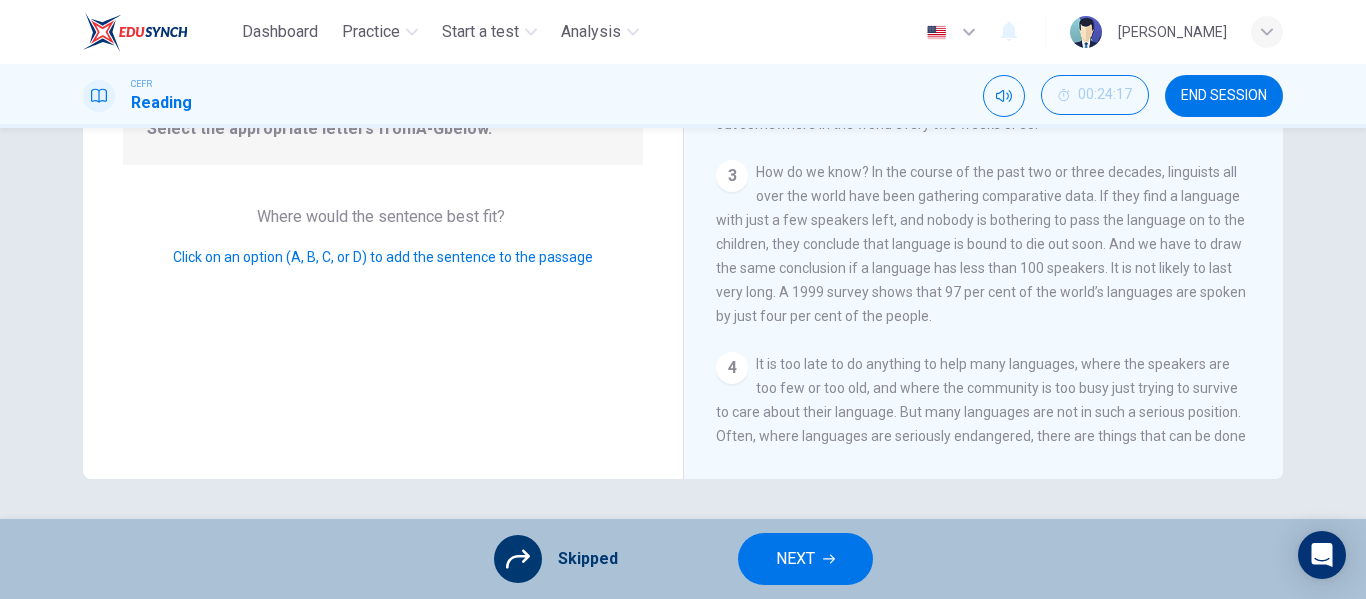 click on "NEXT" at bounding box center (795, 559) 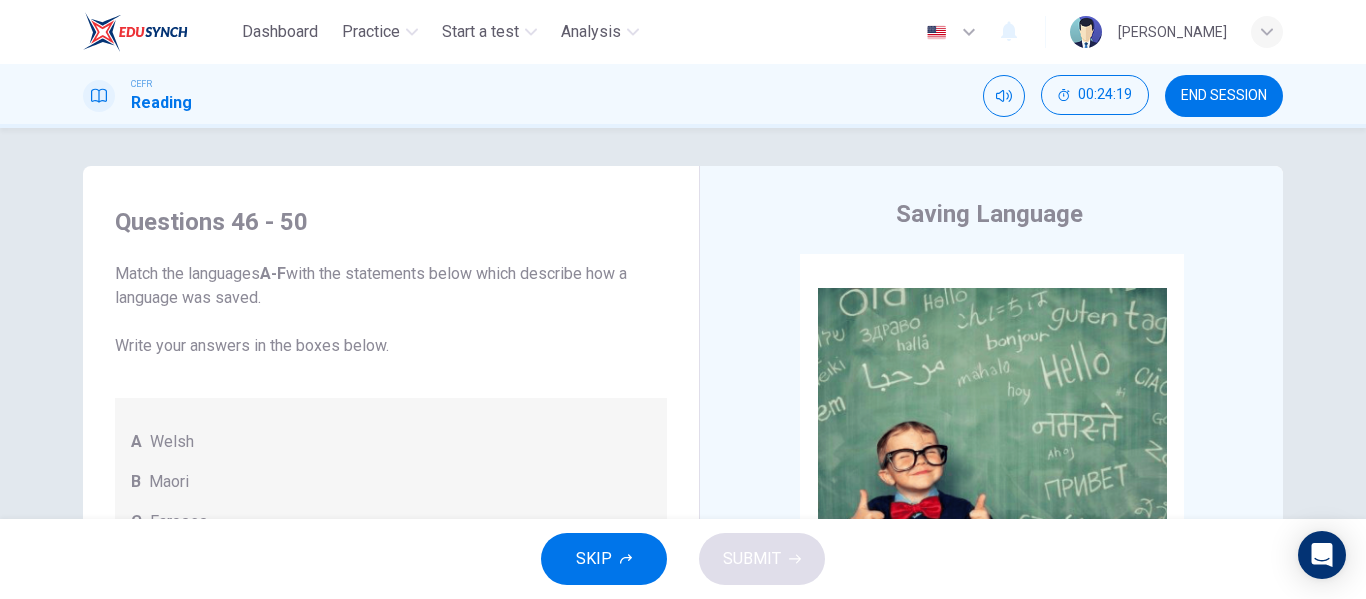 scroll, scrollTop: 1, scrollLeft: 0, axis: vertical 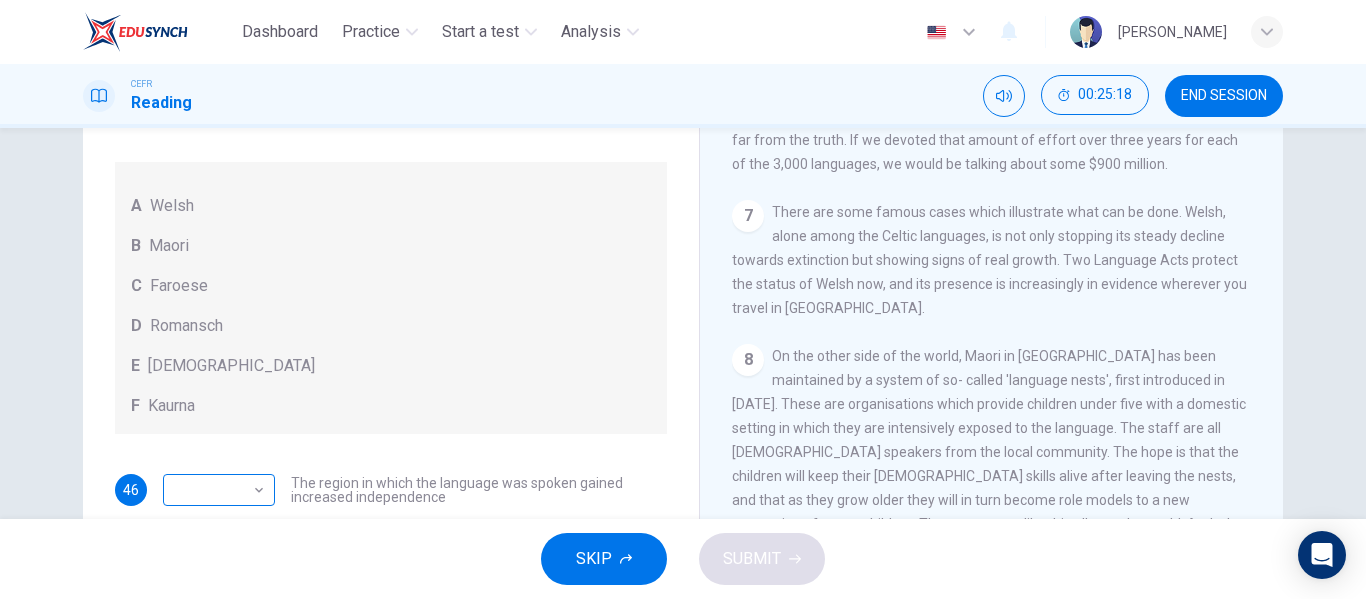 click on "Dashboard Practice Start a test Analysis English en ​ [PERSON_NAME] Reading 00:25:18 END SESSION Questions 46 - 50 Match the languages  A-F  with the statements below which describe how a language was saved.
Write your answers in the boxes below. A Welsh B Maori C Faroese D Romansch E Ainu F Kaurna 46 ​ ​ The region in which the language was spoken gained increased independence 47 ​ ​ People were encouraged to view the language with less prejudice 48 ​ ​ Language immersion programmes were set up for sectors of the population 49 ​ ​ A merger of different varieties of the language took place 50 ​ ​ Written samples of the language permitted its revitalisation Saving Language CLICK TO ZOOM Click to Zoom 1 For the first time, linguists have put a price on language. To save a language from extinction isn’t cheap - but more and more people are arguing that the alternative is the death of communities. 2 3 4 5 6 7 8 9 10 11 12 SKIP SUBMIT
Dashboard Practice 2025" at bounding box center (683, 299) 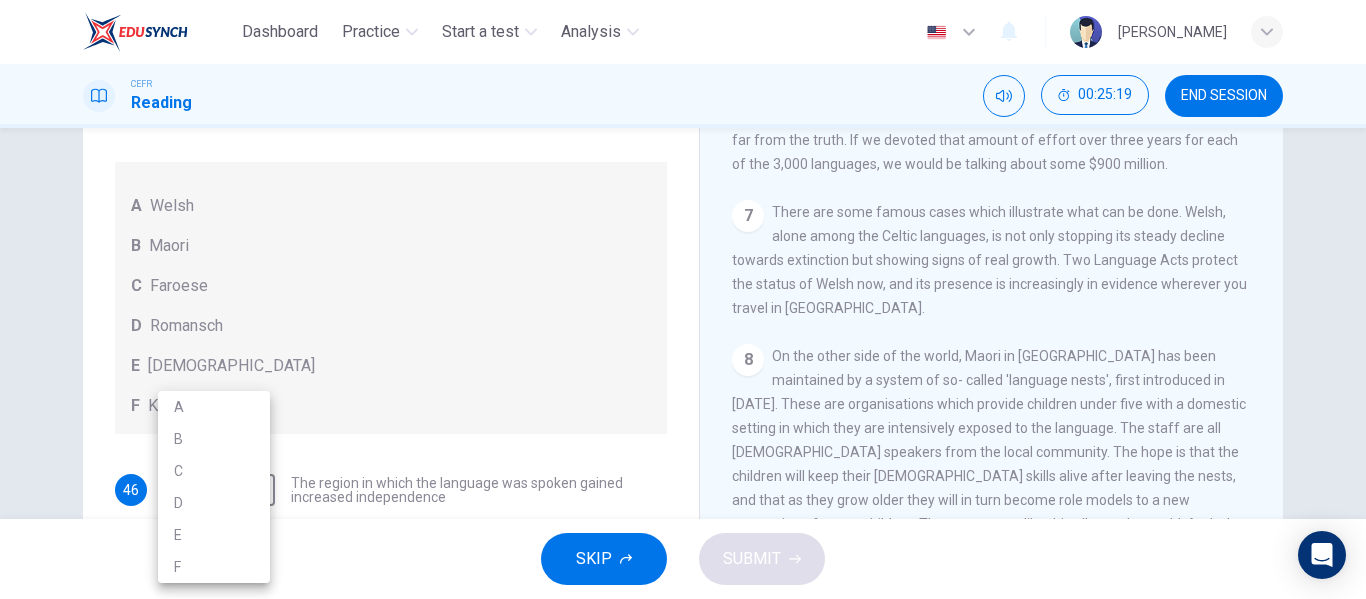 click on "A" at bounding box center (214, 407) 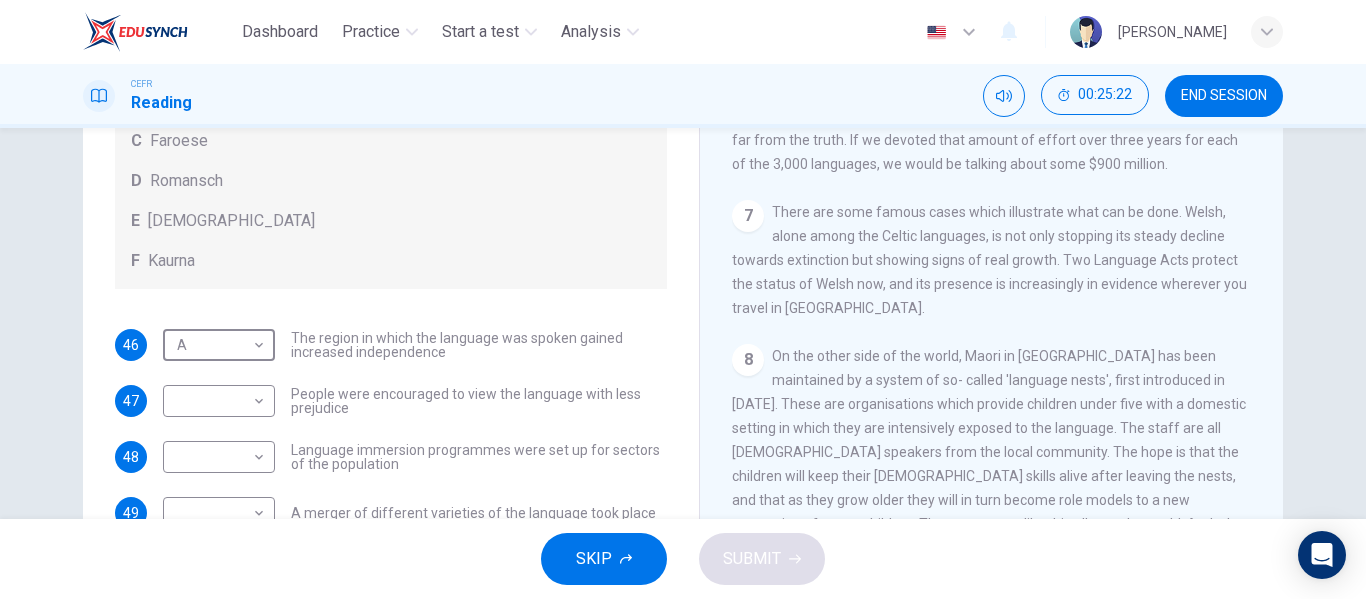 scroll, scrollTop: 145, scrollLeft: 0, axis: vertical 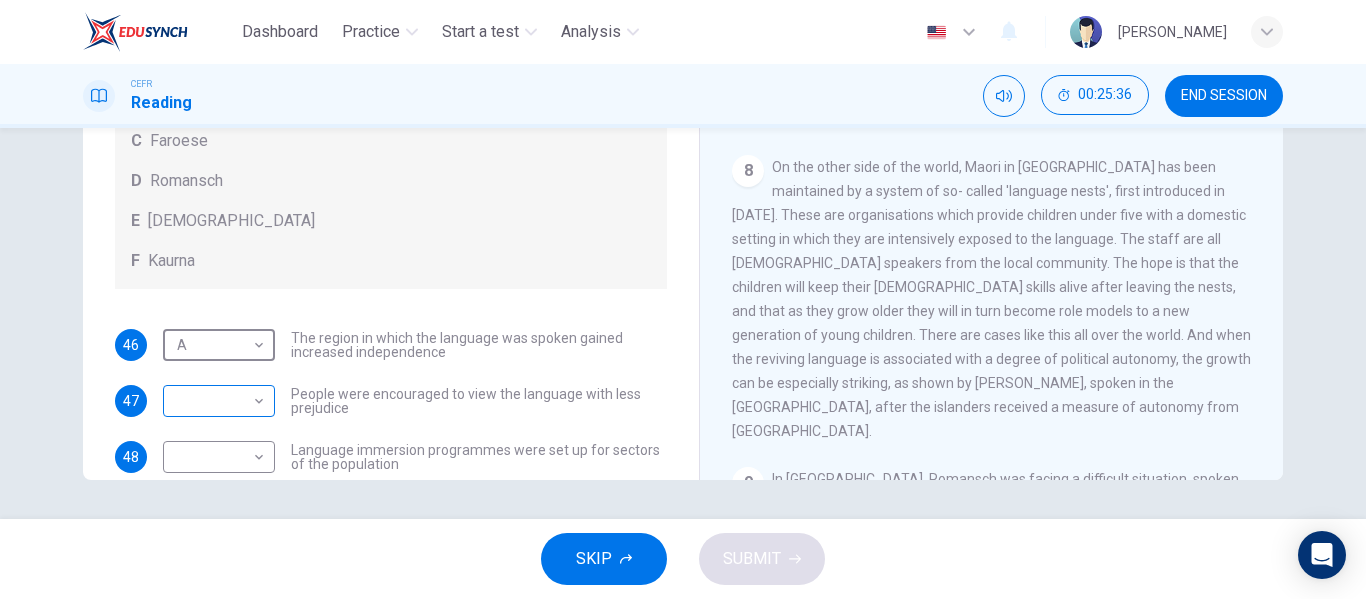 click on "Dashboard Practice Start a test Analysis English en ​ [PERSON_NAME] Reading 00:25:36 END SESSION Questions 46 - 50 Match the languages  A-F  with the statements below which describe how a language was saved.
Write your answers in the boxes below. A Welsh B Maori C Faroese D Romansch E Ainu F Kaurna 46 A A ​ The region in which the language was spoken gained increased independence 47 ​ ​ People were encouraged to view the language with less prejudice 48 ​ ​ Language immersion programmes were set up for sectors of the population 49 ​ ​ A merger of different varieties of the language took place 50 ​ ​ Written samples of the language permitted its revitalisation Saving Language CLICK TO ZOOM Click to Zoom 1 For the first time, linguists have put a price on language. To save a language from extinction isn’t cheap - but more and more people are arguing that the alternative is the death of communities. 2 3 4 5 6 7 8 9 10 11 12 SKIP SUBMIT
Dashboard Practice 2025" at bounding box center (683, 299) 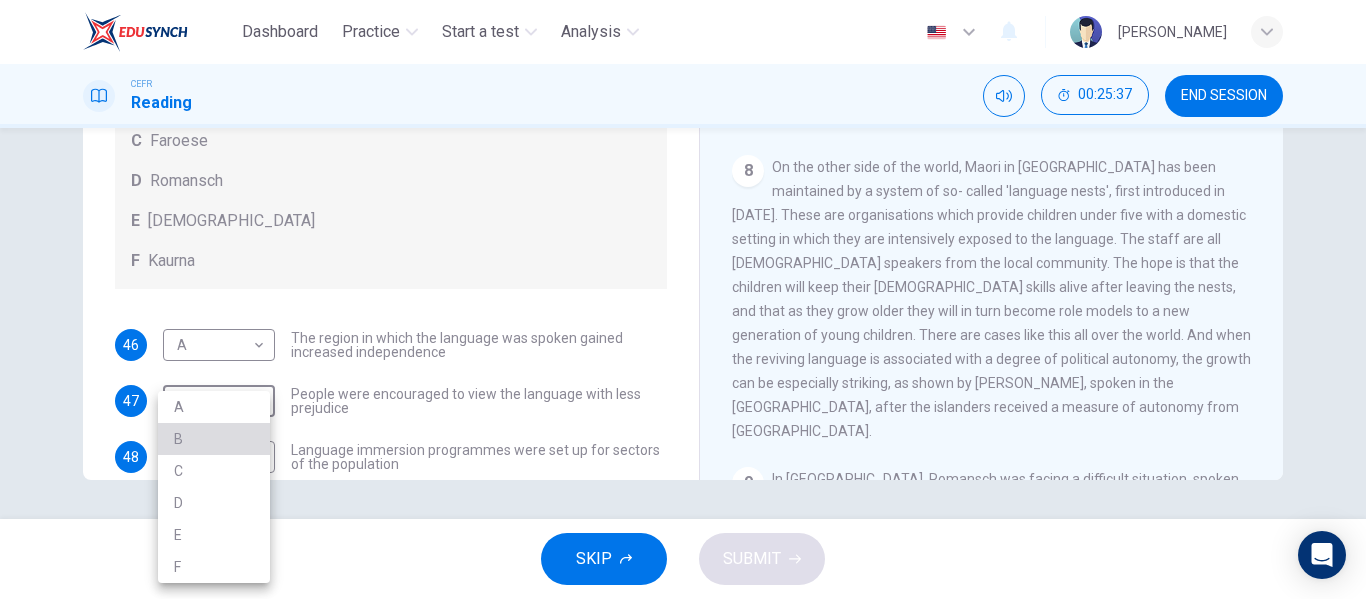 click on "B" at bounding box center (214, 439) 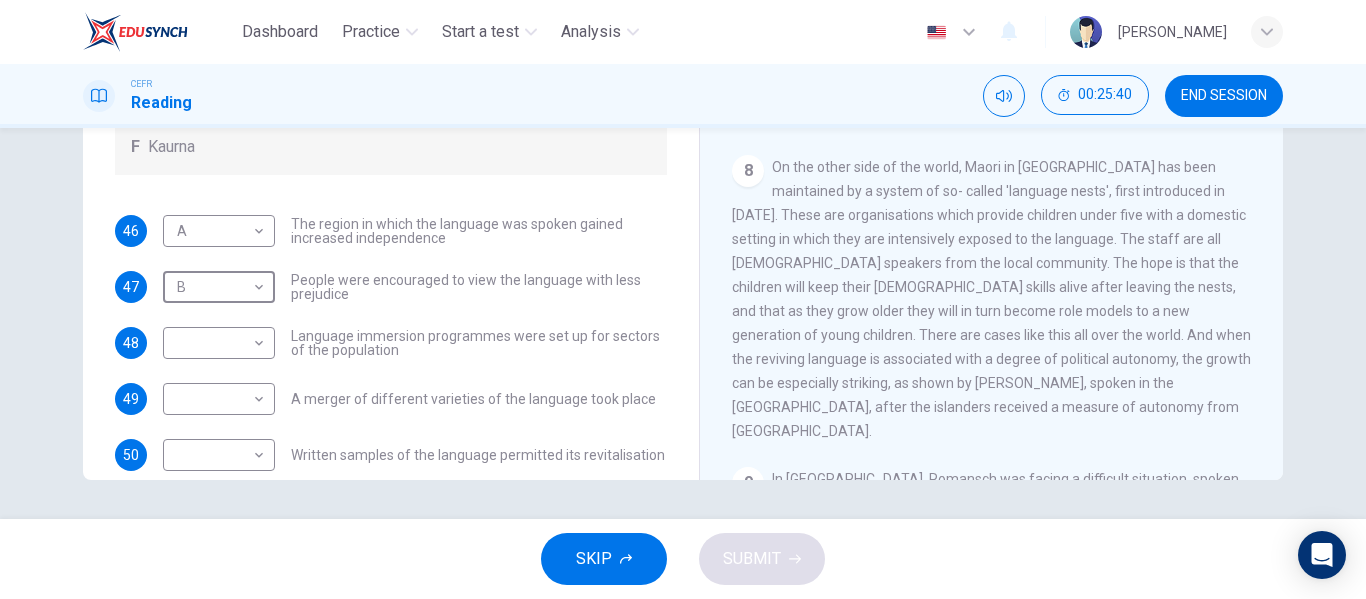 scroll, scrollTop: 114, scrollLeft: 0, axis: vertical 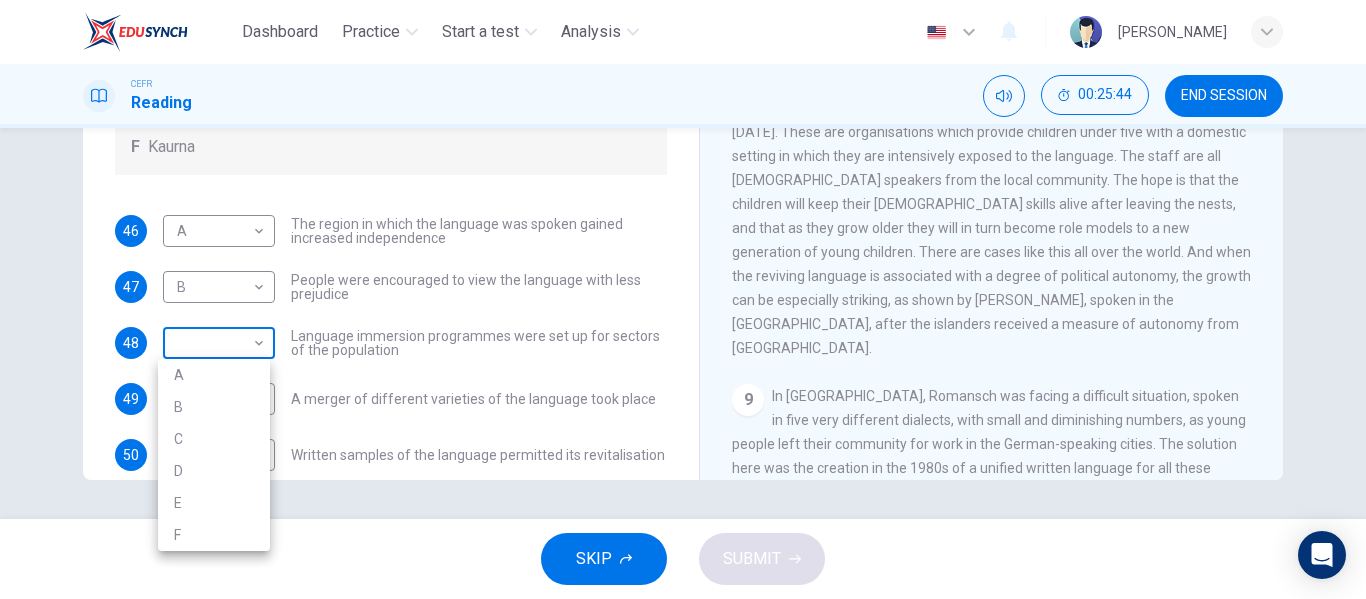 click on "Dashboard Practice Start a test Analysis English en ​ [PERSON_NAME] Reading 00:25:44 END SESSION Questions 46 - 50 Match the languages  A-F  with the statements below which describe how a language was saved.
Write your answers in the boxes below. A Welsh B Maori C Faroese D Romansch E Ainu F Kaurna 46 A A ​ The region in which the language was spoken gained increased independence 47 B B ​ People were encouraged to view the language with less prejudice 48 ​ ​ Language immersion programmes were set up for sectors of the population 49 ​ ​ A merger of different varieties of the language took place 50 ​ ​ Written samples of the language permitted its revitalisation Saving Language CLICK TO ZOOM Click to Zoom 1 For the first time, linguists have put a price on language. To save a language from extinction isn’t cheap - but more and more people are arguing that the alternative is the death of communities. 2 3 4 5 6 7 8 9 10 11 12 SKIP SUBMIT
Dashboard Practice 2025 A" at bounding box center (683, 299) 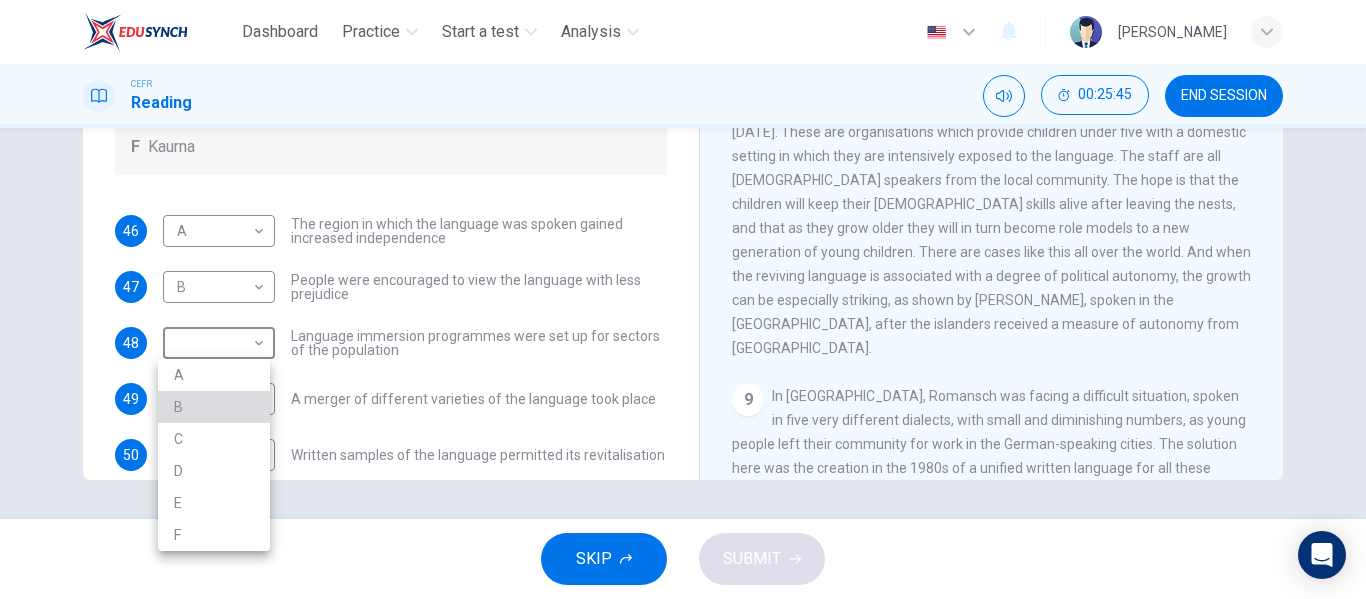 click on "B" at bounding box center (214, 407) 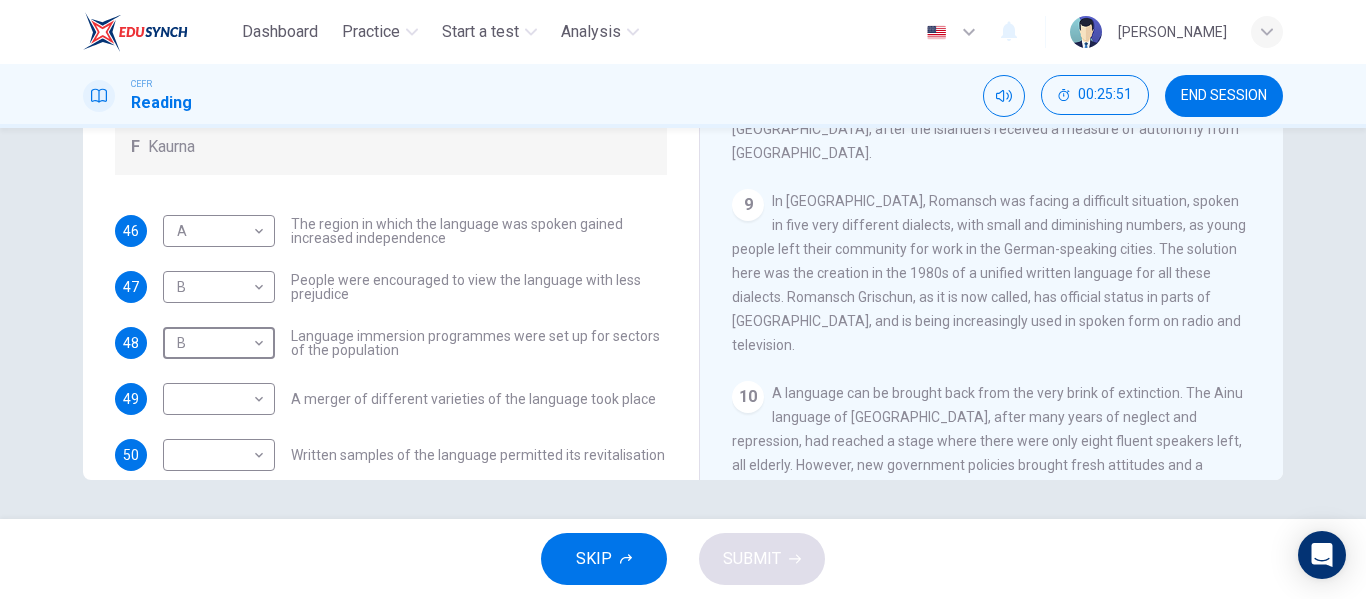 scroll, scrollTop: 1642, scrollLeft: 0, axis: vertical 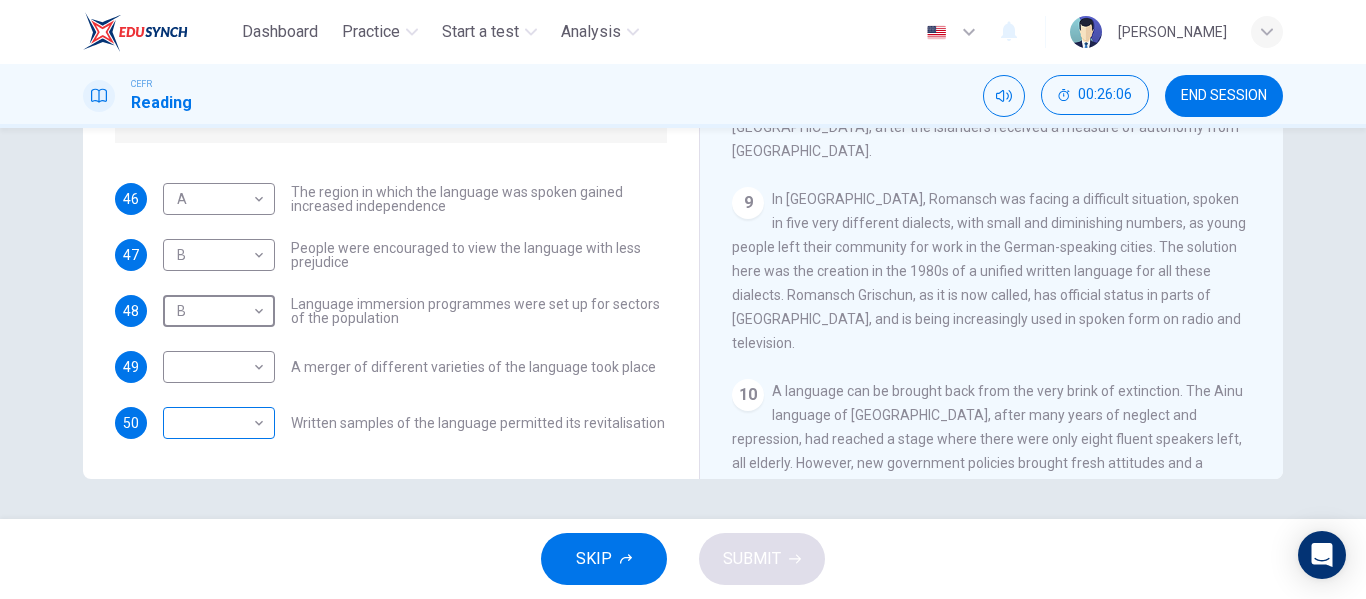 click on "Dashboard Practice Start a test Analysis English en ​ [PERSON_NAME] Reading 00:26:06 END SESSION Questions 46 - 50 Match the languages  A-F  with the statements below which describe how a language was saved.
Write your answers in the boxes below. A Welsh B Maori C Faroese D Romansch E Ainu F Kaurna 46 A A ​ The region in which the language was spoken gained increased independence 47 B B ​ People were encouraged to view the language with less prejudice 48 B B ​ Language immersion programmes were set up for sectors of the population 49 ​ ​ A merger of different varieties of the language took place 50 ​ ​ Written samples of the language permitted its revitalisation Saving Language CLICK TO ZOOM Click to Zoom 1 For the first time, linguists have put a price on language. To save a language from extinction isn’t cheap - but more and more people are arguing that the alternative is the death of communities. 2 3 4 5 6 7 8 9 10 11 12 SKIP SUBMIT
Dashboard Practice 2025" at bounding box center [683, 299] 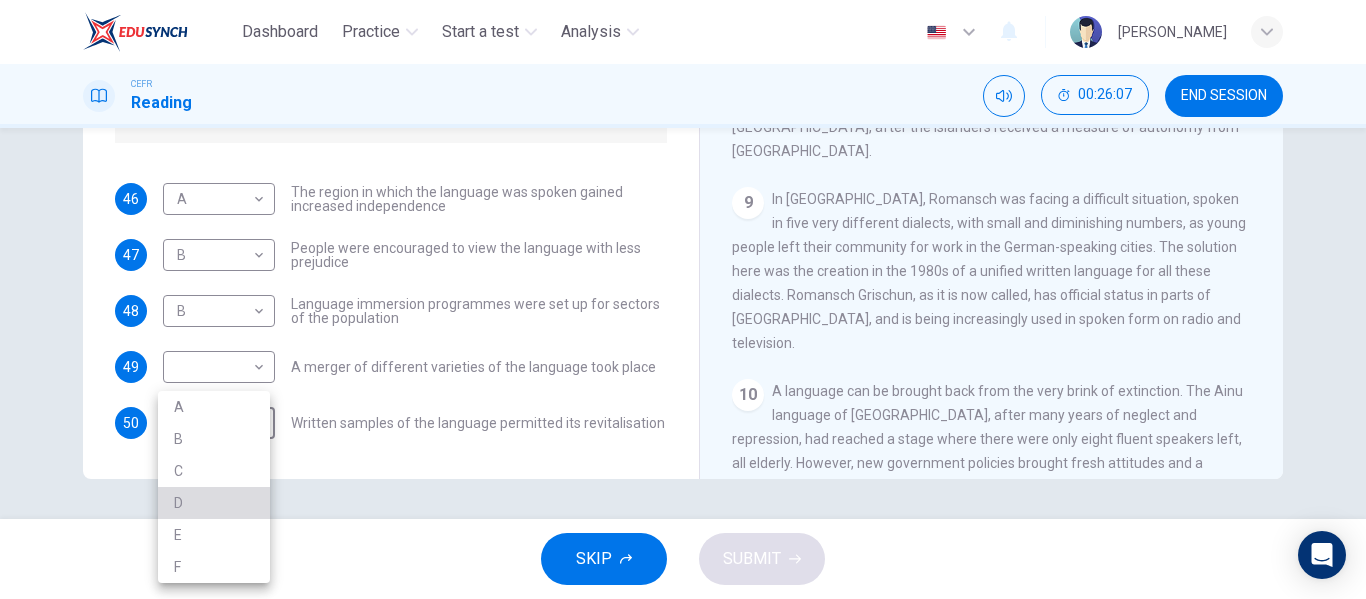 click on "D" at bounding box center (214, 503) 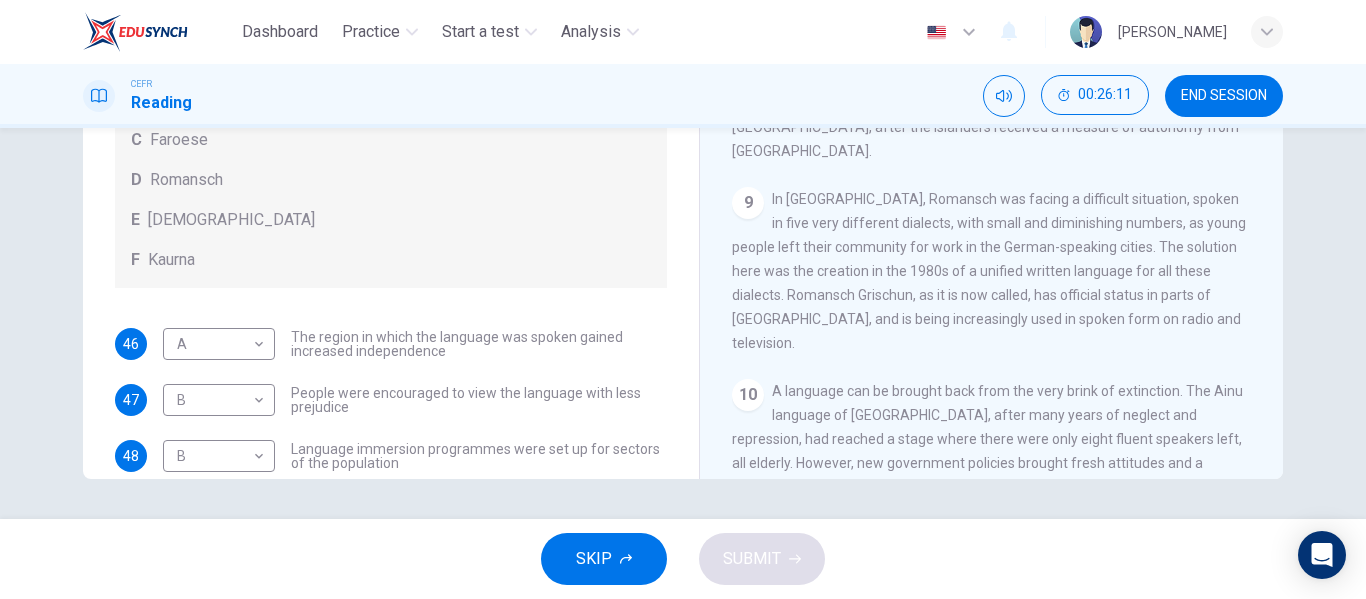 scroll, scrollTop: 145, scrollLeft: 0, axis: vertical 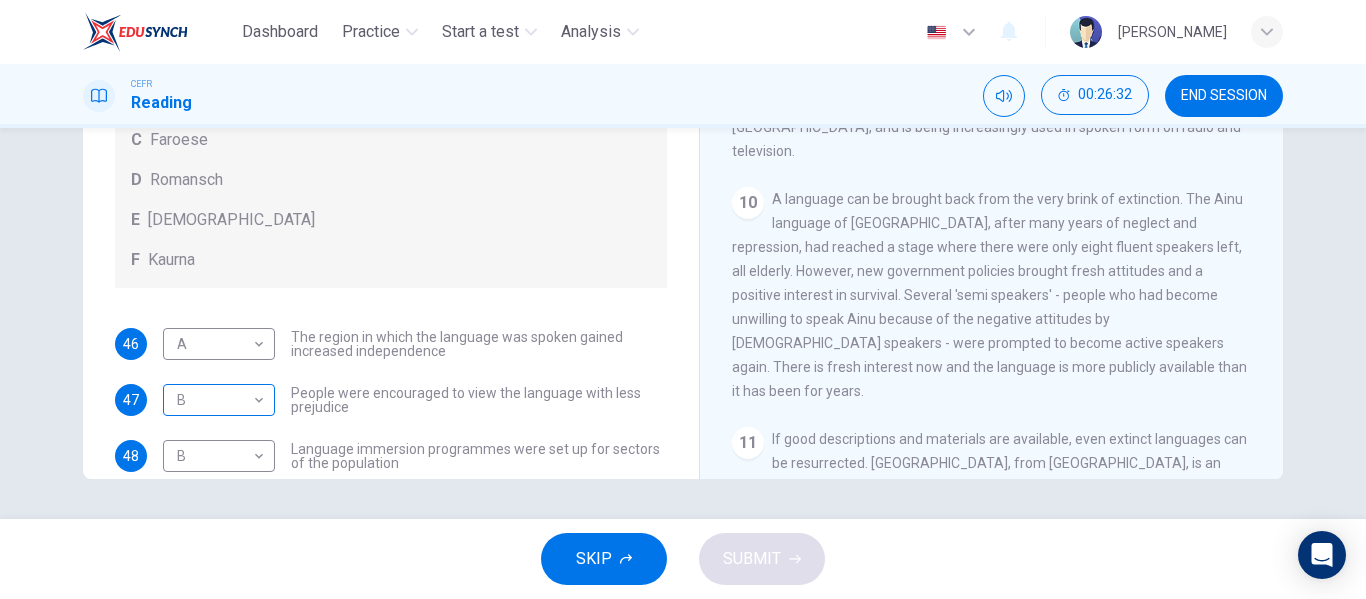 click on "Dashboard Practice Start a test Analysis English en ​ [PERSON_NAME] Reading 00:26:32 END SESSION Questions 46 - 50 Match the languages  A-F  with the statements below which describe how a language was saved.
Write your answers in the boxes below. A Welsh B Maori C Faroese D Romansch E Ainu F Kaurna 46 A A ​ The region in which the language was spoken gained increased independence 47 B B ​ People were encouraged to view the language with less prejudice 48 B B ​ Language immersion programmes were set up for sectors of the population 49 ​ ​ A merger of different varieties of the language took place 50 D D ​ Written samples of the language permitted its revitalisation Saving Language CLICK TO ZOOM Click to Zoom 1 For the first time, linguists have put a price on language. To save a language from extinction isn’t cheap - but more and more people are arguing that the alternative is the death of communities. 2 3 4 5 6 7 8 9 10 11 12 SKIP SUBMIT
Dashboard Practice 2025" at bounding box center (683, 299) 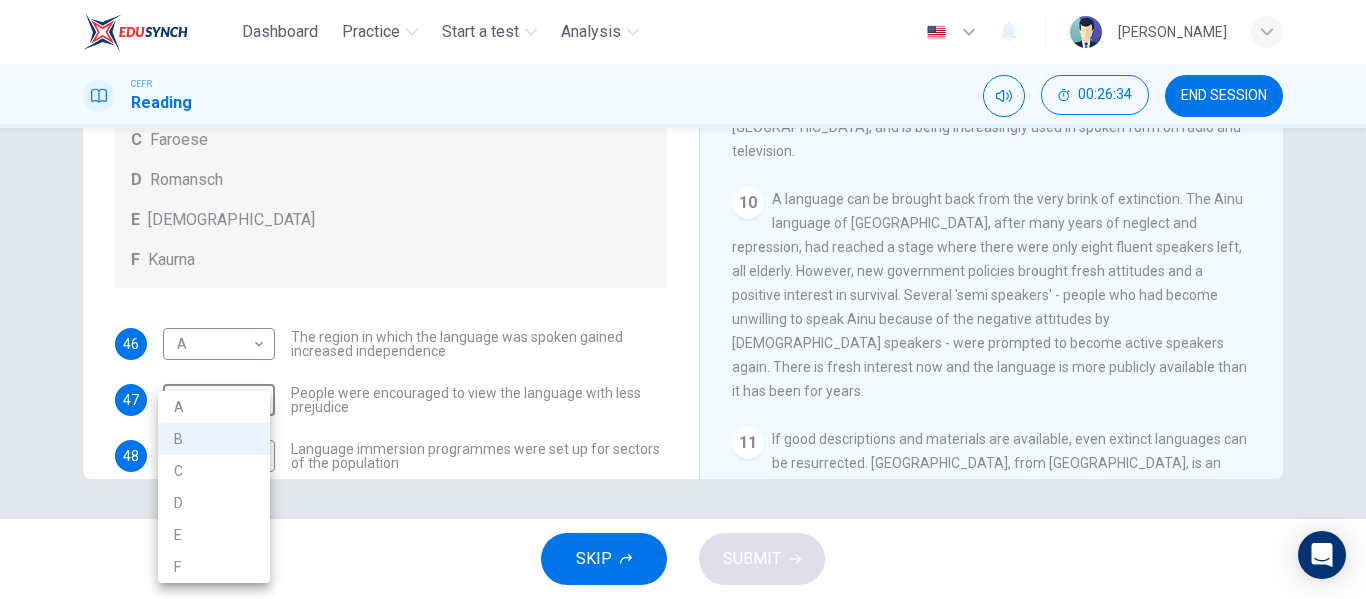 click on "E" at bounding box center (214, 535) 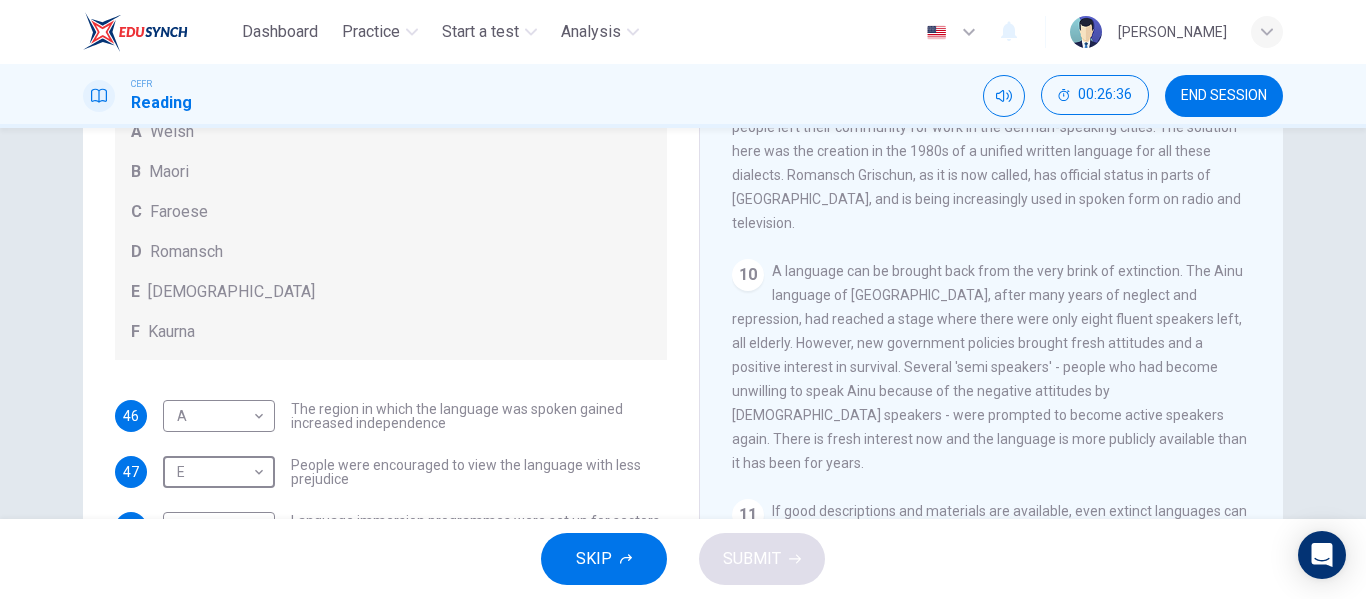 scroll, scrollTop: 384, scrollLeft: 0, axis: vertical 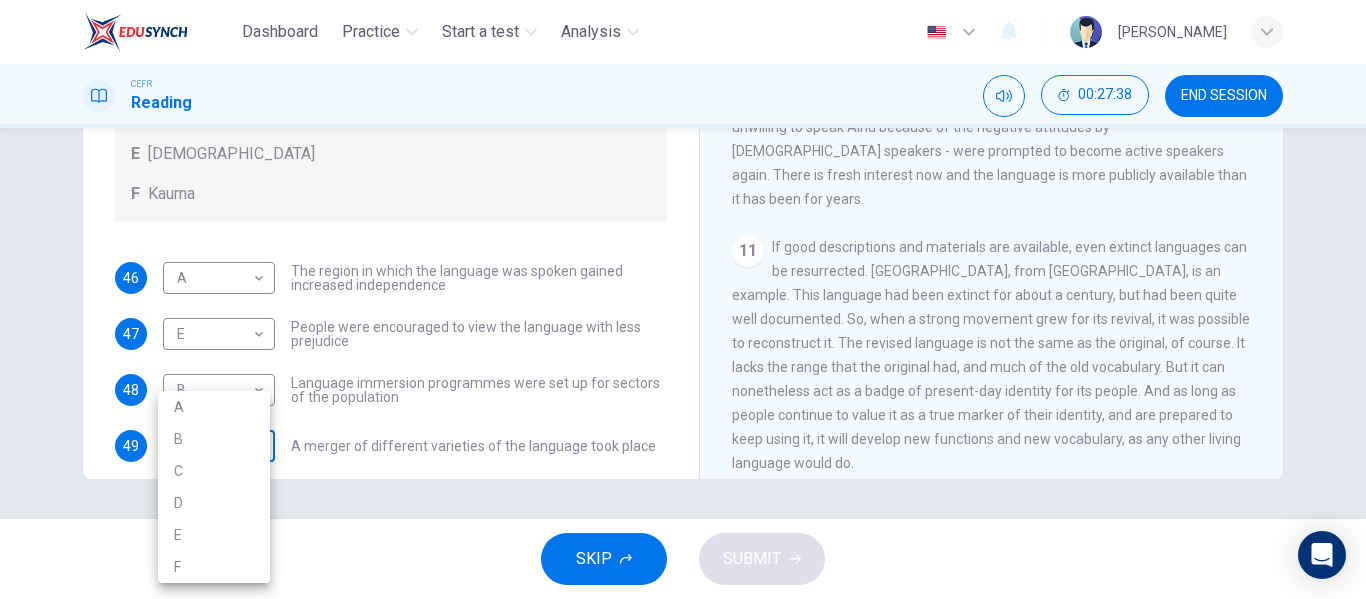 click on "Dashboard Practice Start a test Analysis English en ​ [PERSON_NAME] Reading 00:27:38 END SESSION Questions 46 - 50 Match the languages  A-F  with the statements below which describe how a language was saved.
Write your answers in the boxes below. A Welsh B Maori C Faroese D Romansch E Ainu F Kaurna 46 A A ​ The region in which the language was spoken gained increased independence 47 E E ​ People were encouraged to view the language with less prejudice 48 B B ​ Language immersion programmes were set up for sectors of the population 49 ​ ​ A merger of different varieties of the language took place 50 D D ​ Written samples of the language permitted its revitalisation Saving Language CLICK TO ZOOM Click to Zoom 1 For the first time, linguists have put a price on language. To save a language from extinction isn’t cheap - but more and more people are arguing that the alternative is the death of communities. 2 3 4 5 6 7 8 9 10 11 12 SKIP SUBMIT
Dashboard Practice 2025 A" at bounding box center [683, 299] 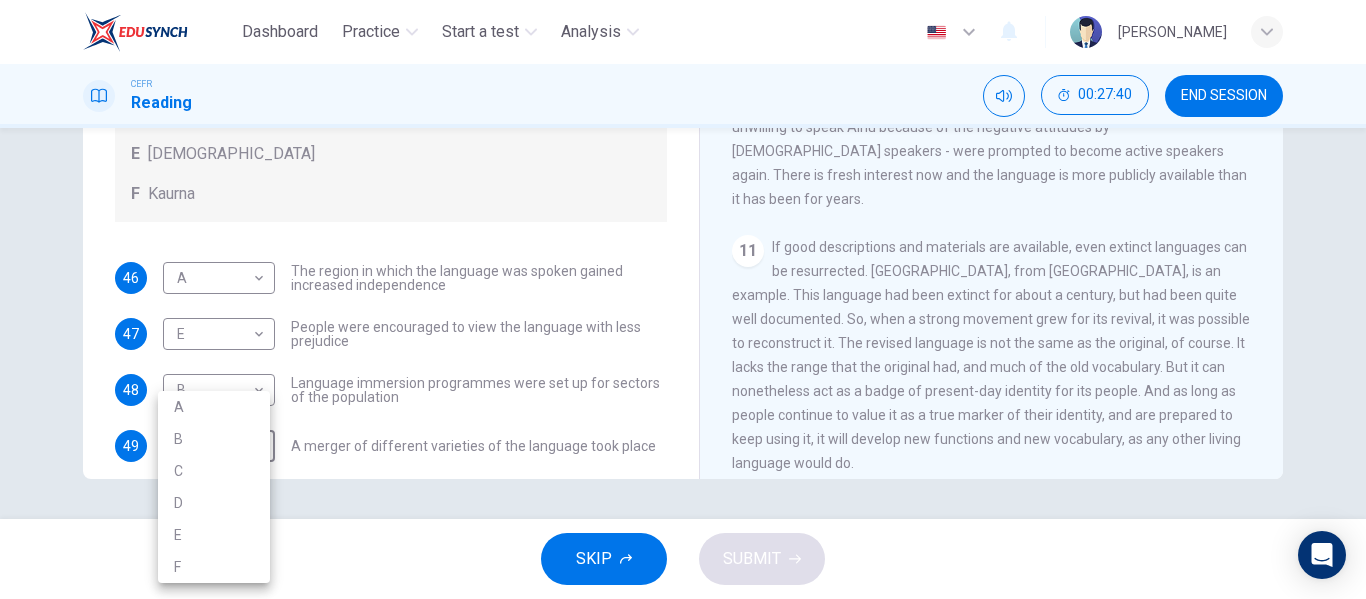 click on "F" at bounding box center [214, 567] 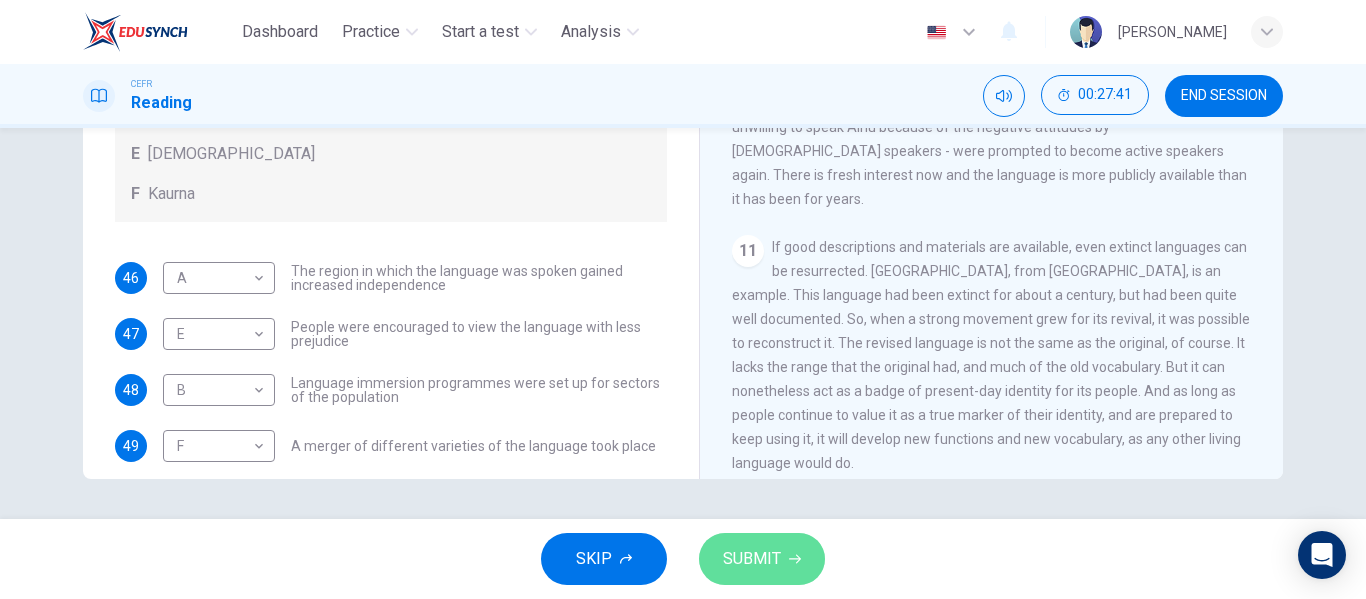 click on "SUBMIT" at bounding box center [752, 559] 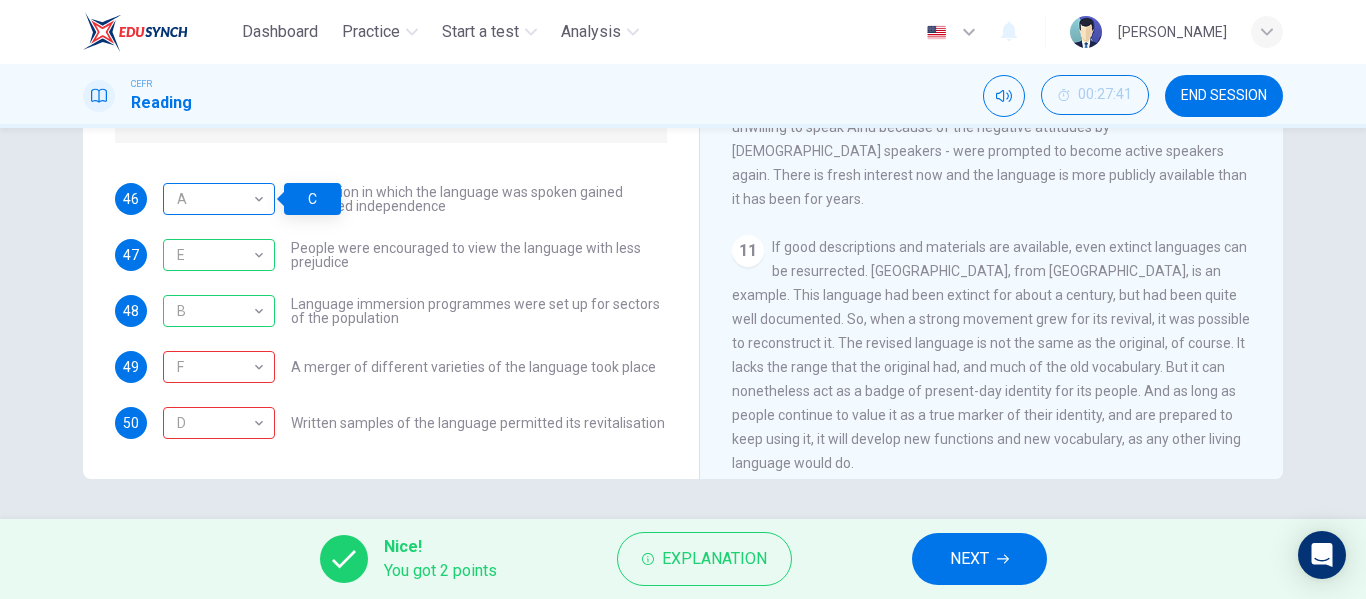 scroll, scrollTop: 0, scrollLeft: 0, axis: both 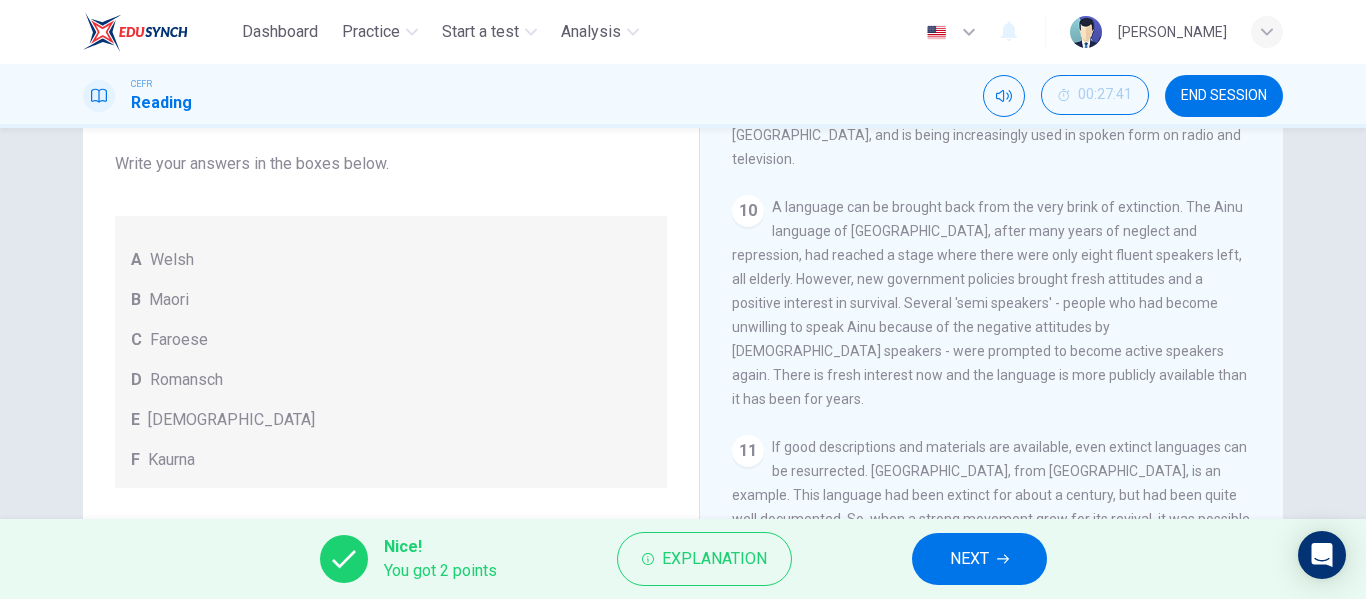 click on "NEXT" at bounding box center [969, 559] 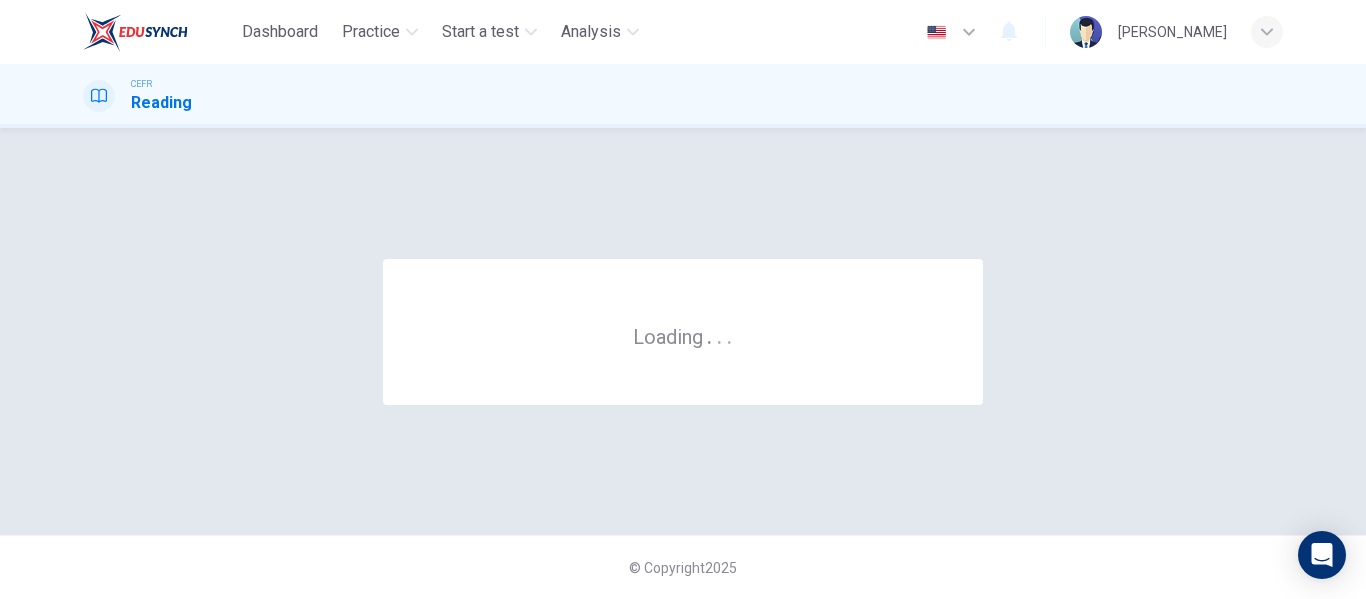 scroll, scrollTop: 0, scrollLeft: 0, axis: both 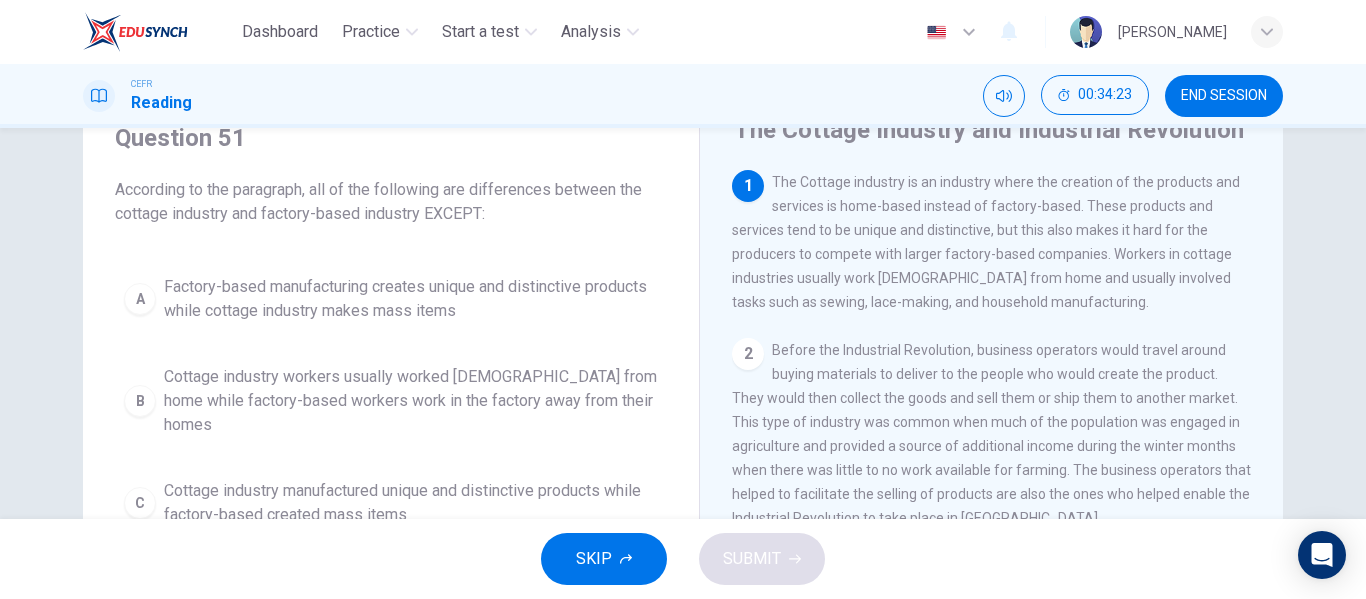click on "Cottage industry workers usually worked [DEMOGRAPHIC_DATA] from home while factory-based workers work in the factory away from their homes" at bounding box center (411, 401) 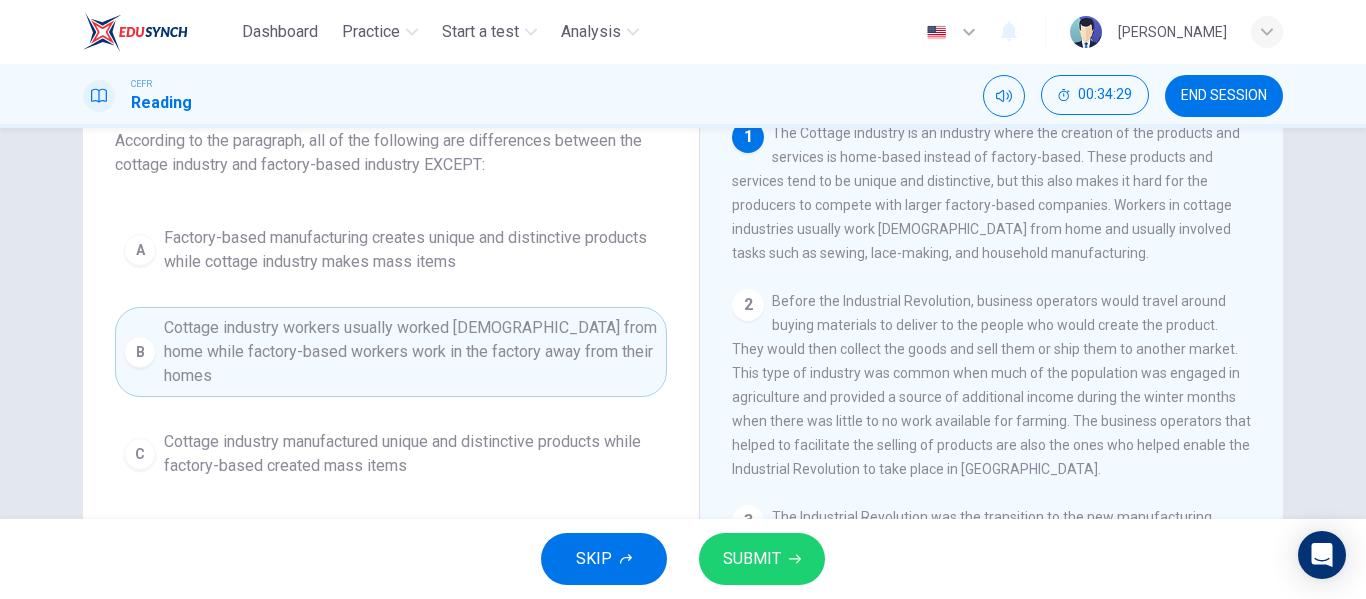 scroll, scrollTop: 122, scrollLeft: 0, axis: vertical 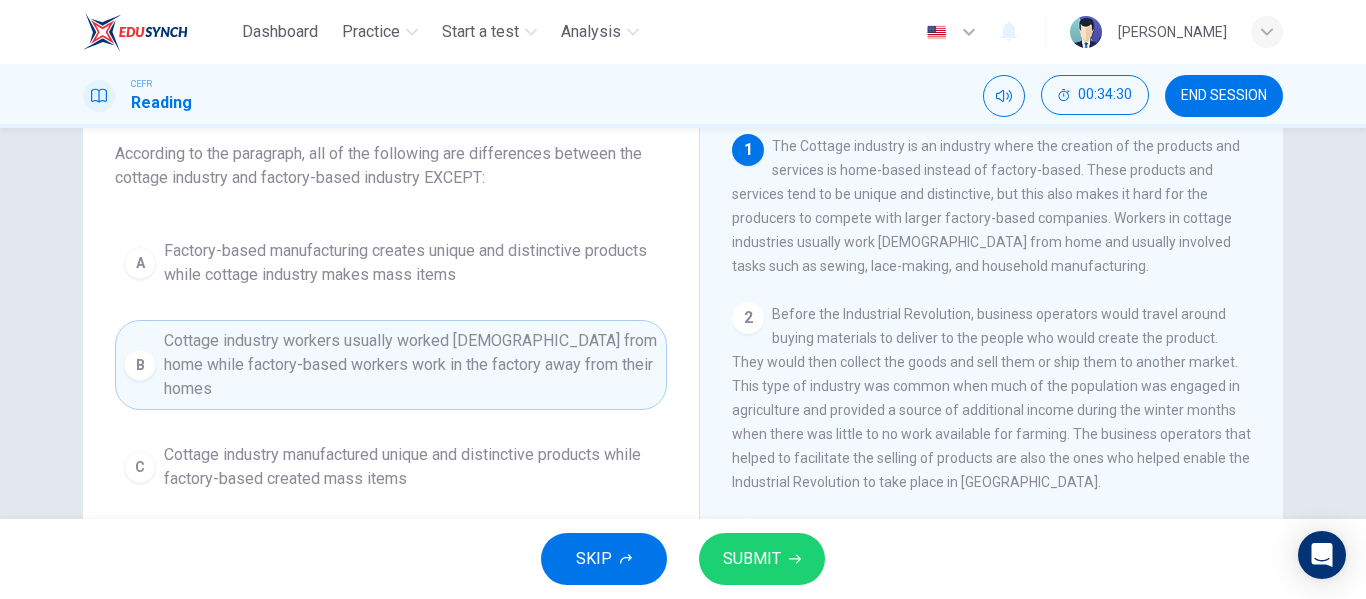 click on "SUBMIT" at bounding box center [752, 559] 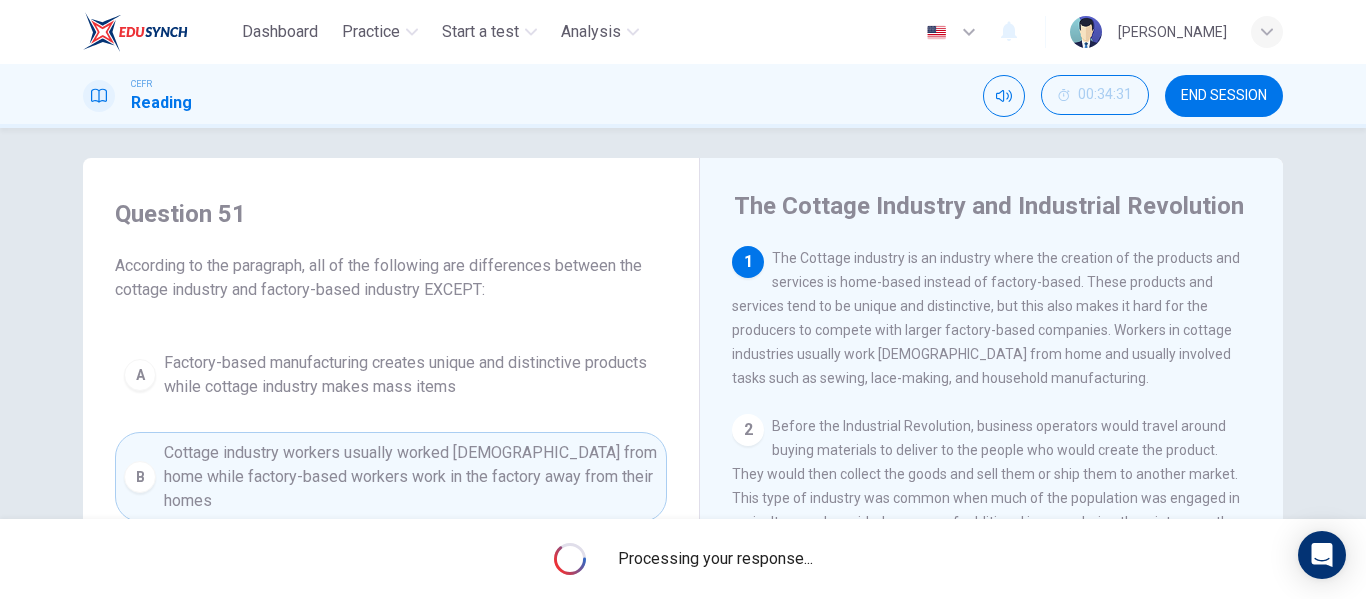 scroll, scrollTop: 10, scrollLeft: 0, axis: vertical 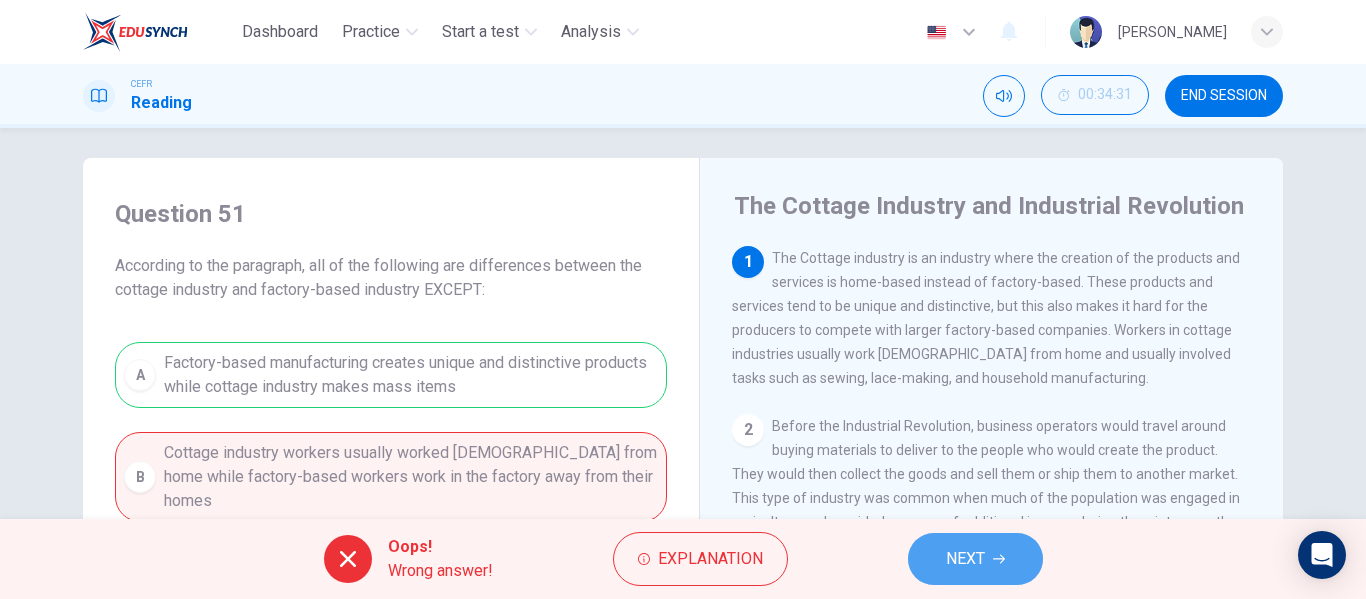 click on "NEXT" at bounding box center [975, 559] 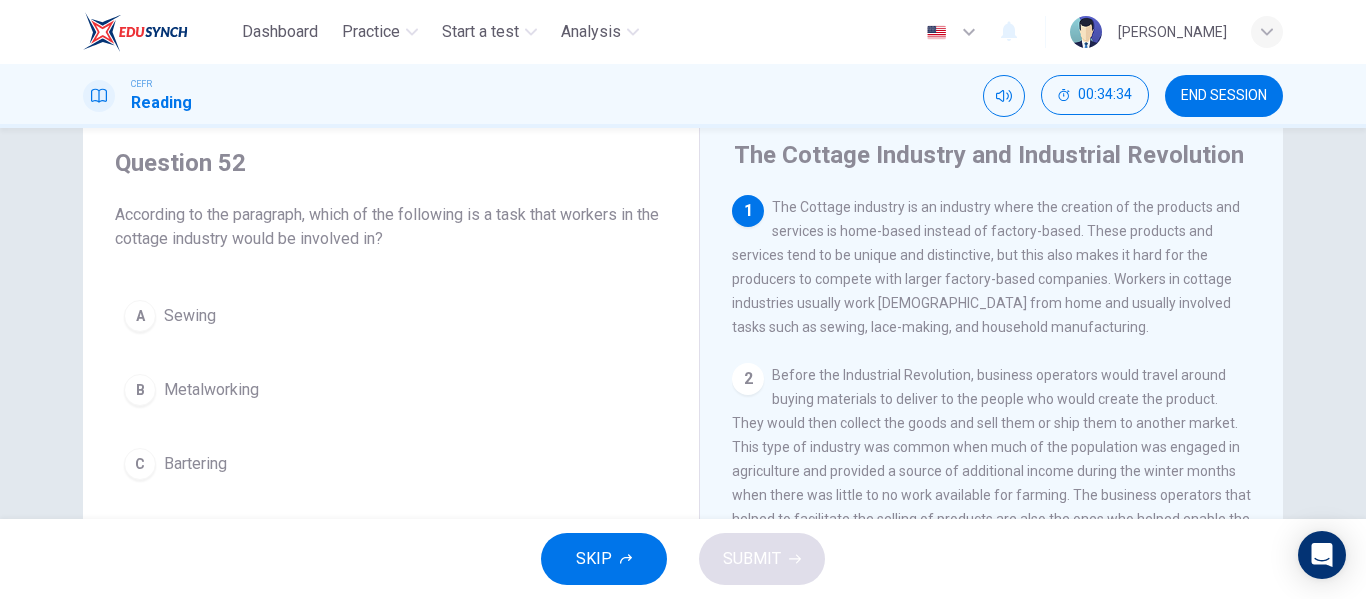 scroll, scrollTop: 62, scrollLeft: 0, axis: vertical 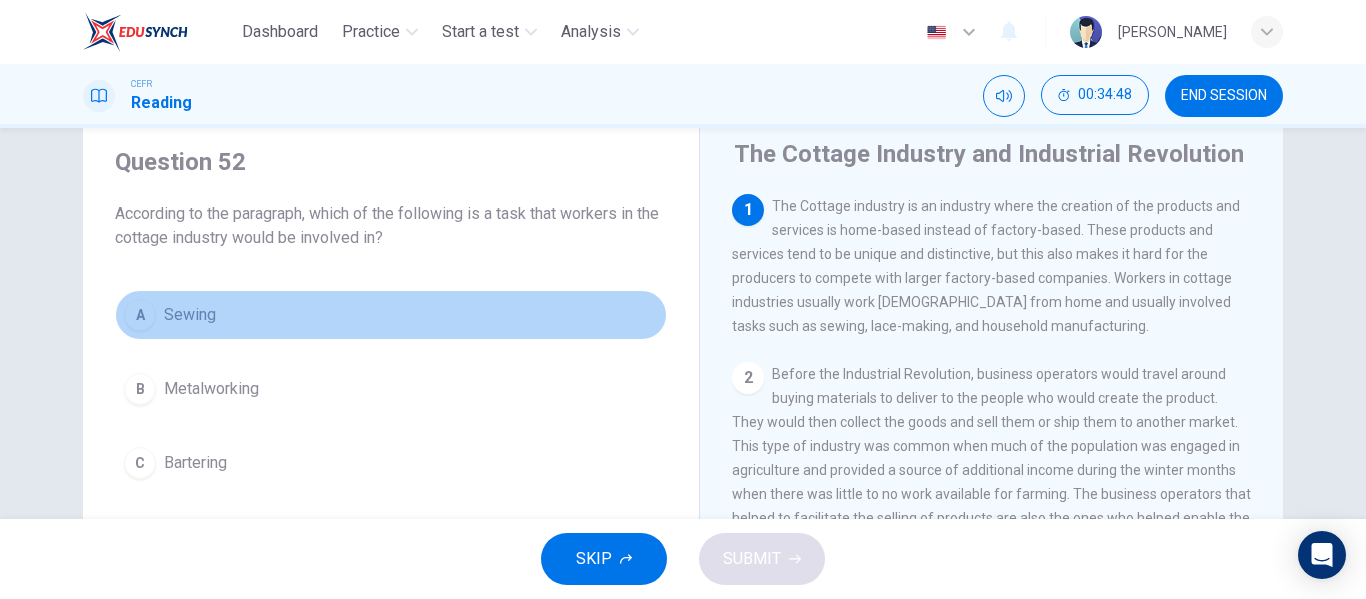 click on "A Sewing" at bounding box center (391, 315) 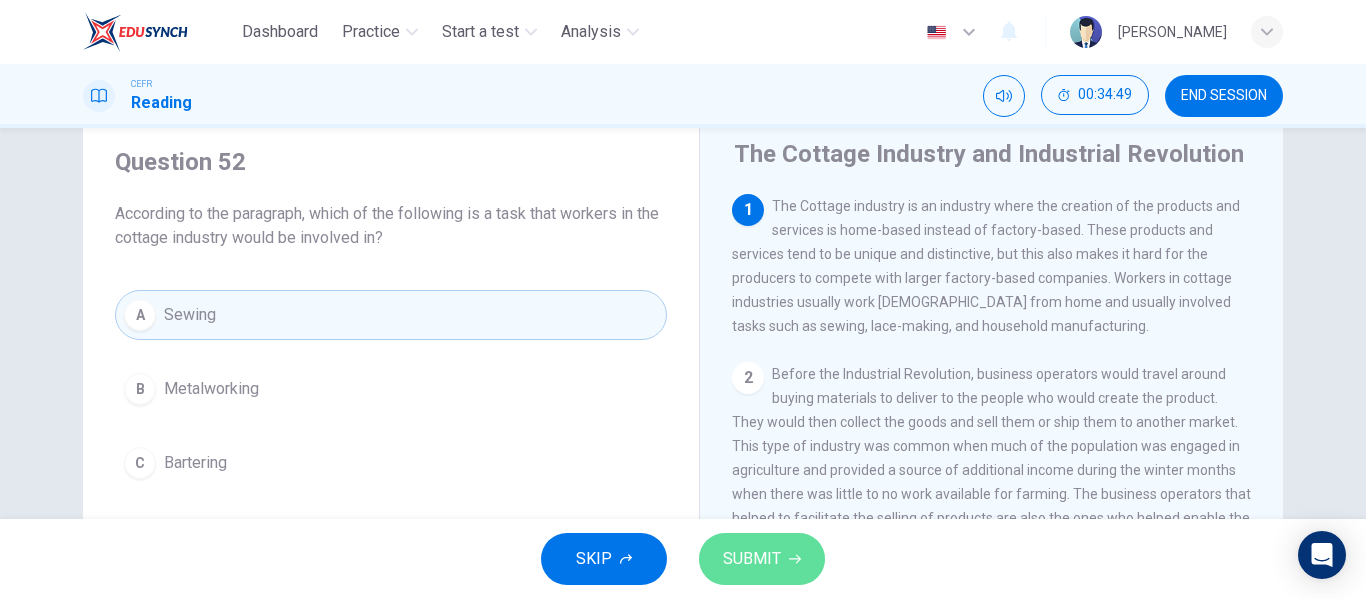 click on "SUBMIT" at bounding box center (752, 559) 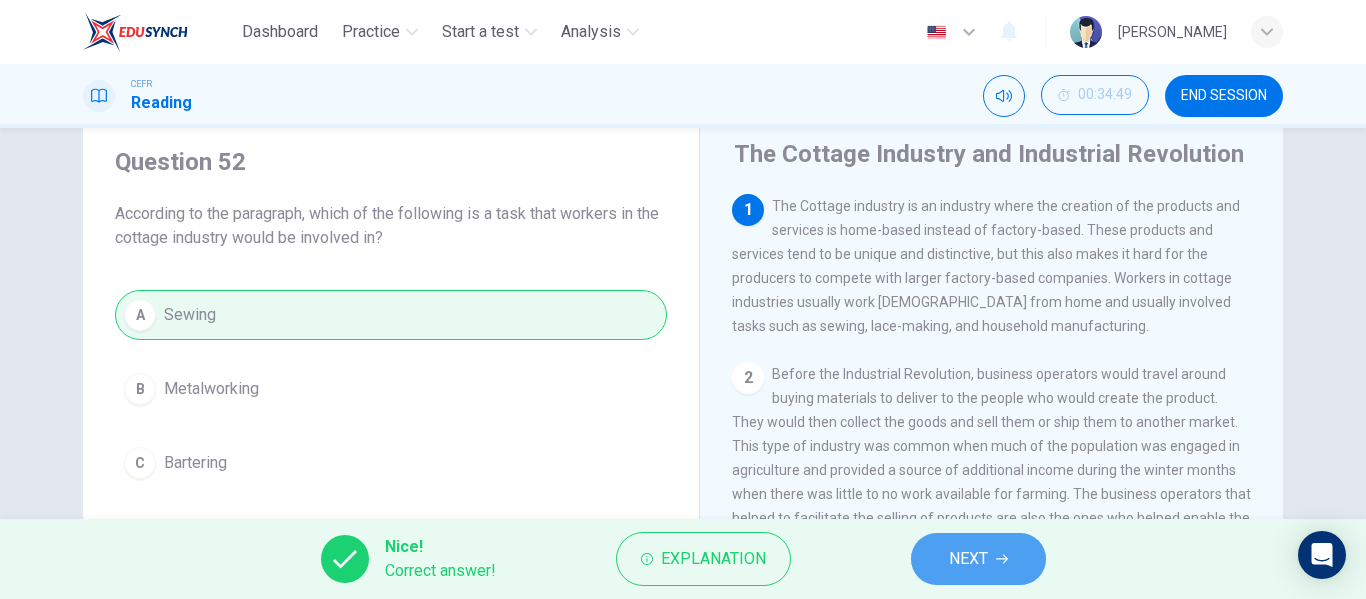 click on "NEXT" at bounding box center (968, 559) 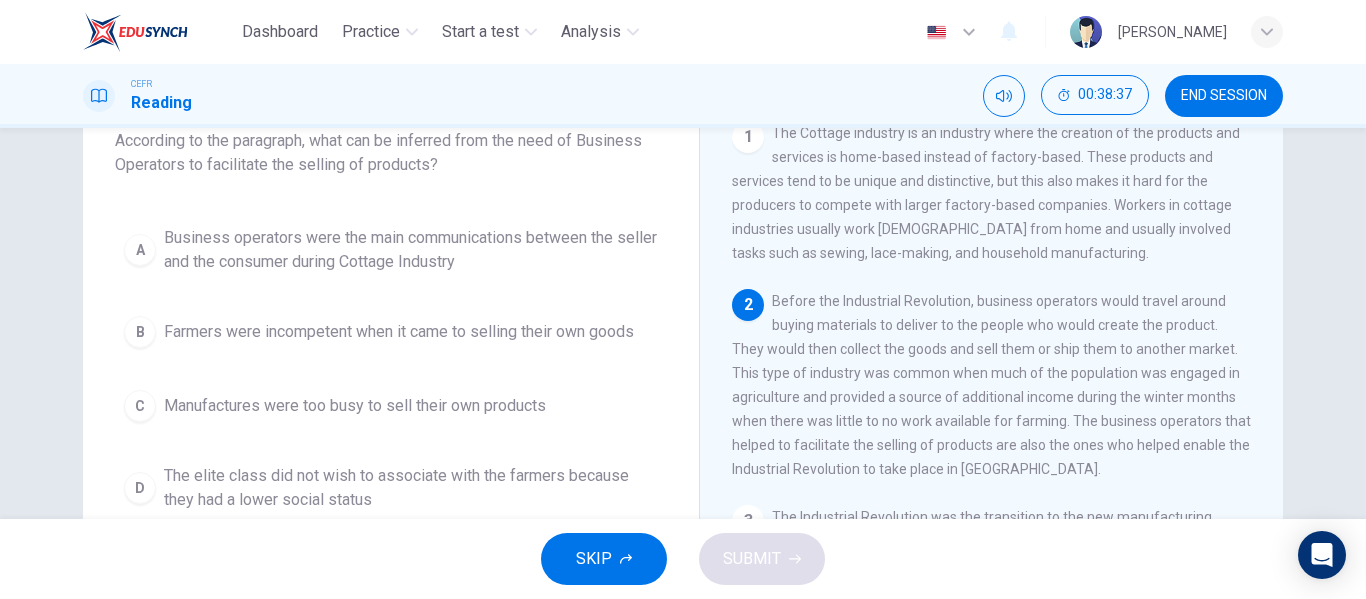 scroll, scrollTop: 134, scrollLeft: 0, axis: vertical 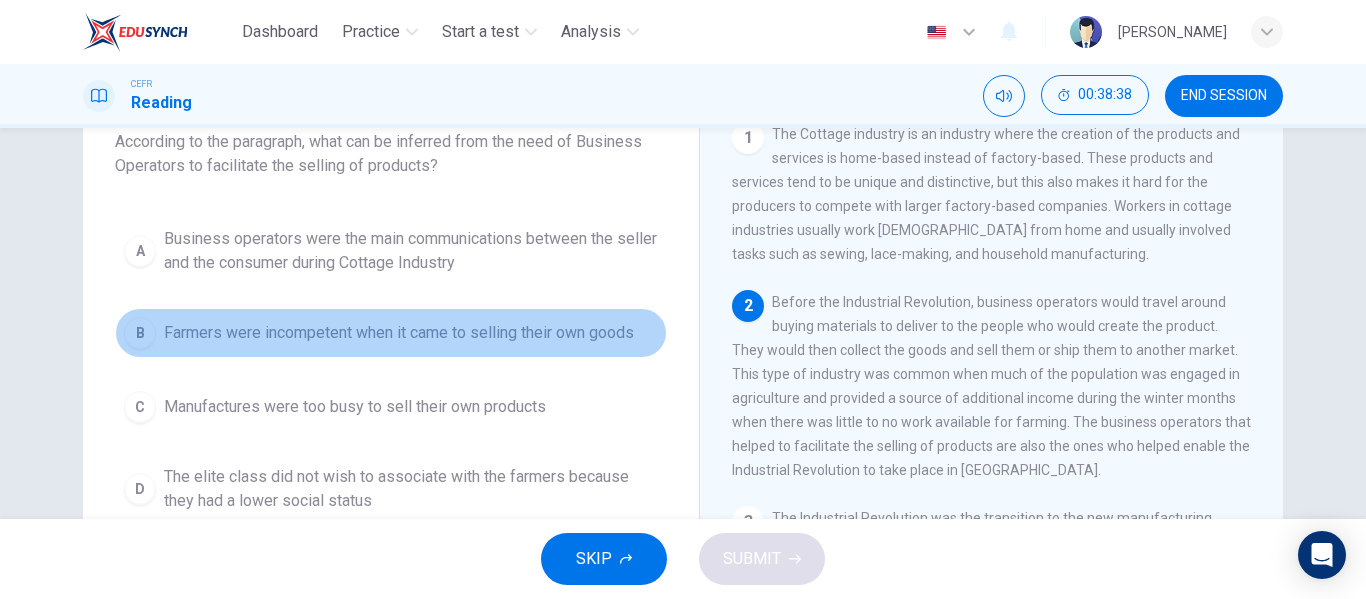 click on "Farmers were incompetent when it came to selling their own goods" at bounding box center (399, 333) 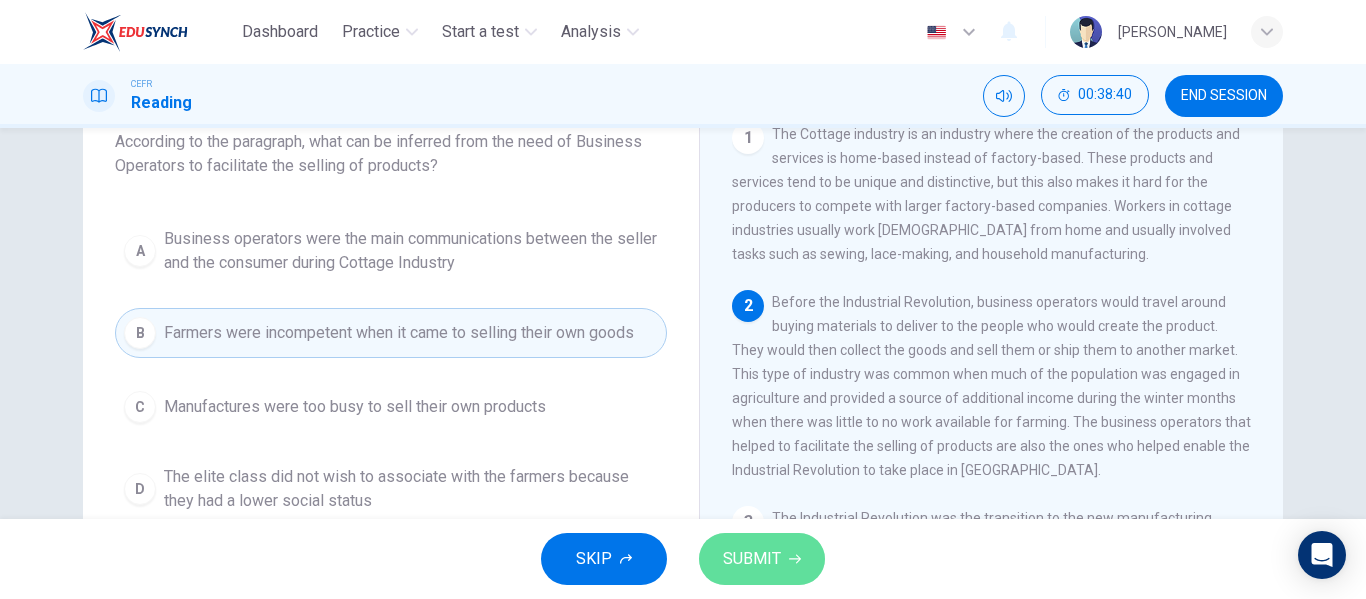 click on "SUBMIT" at bounding box center [752, 559] 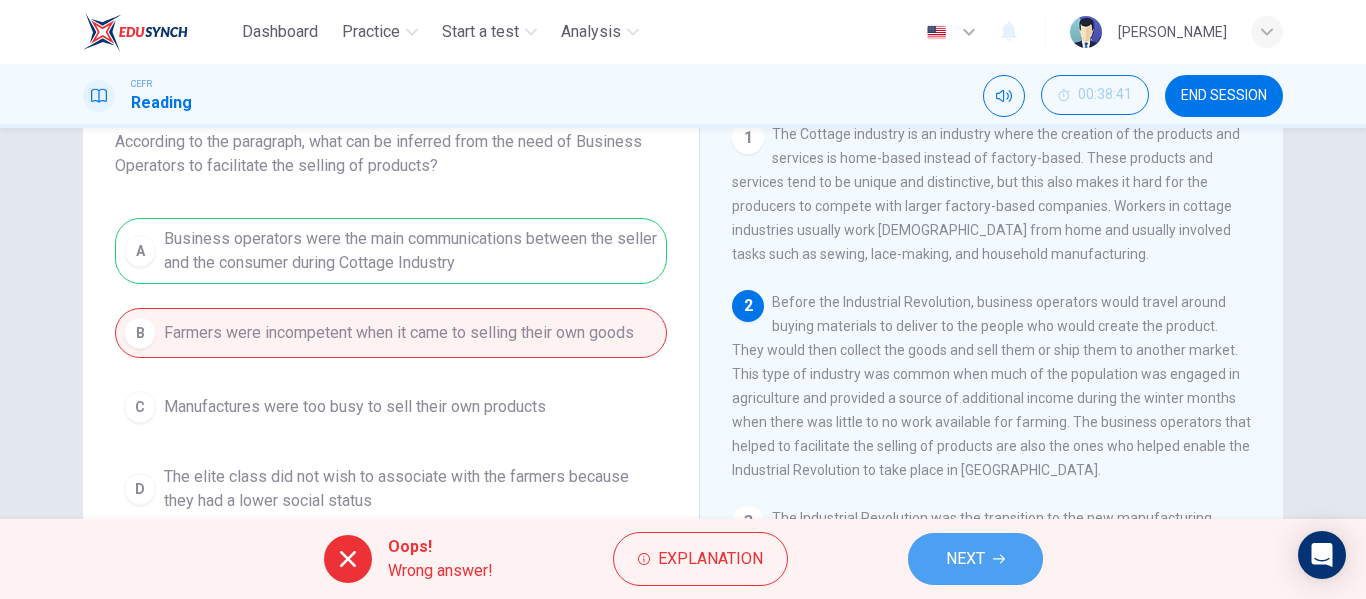 click on "NEXT" at bounding box center [975, 559] 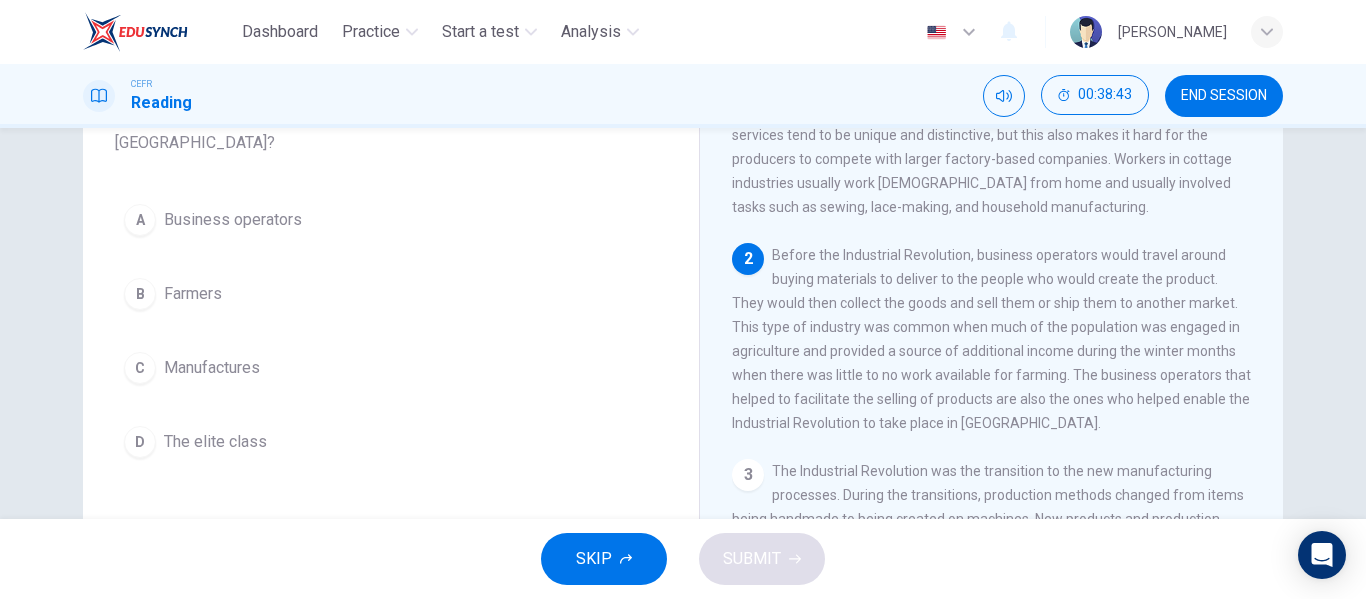 scroll, scrollTop: 180, scrollLeft: 0, axis: vertical 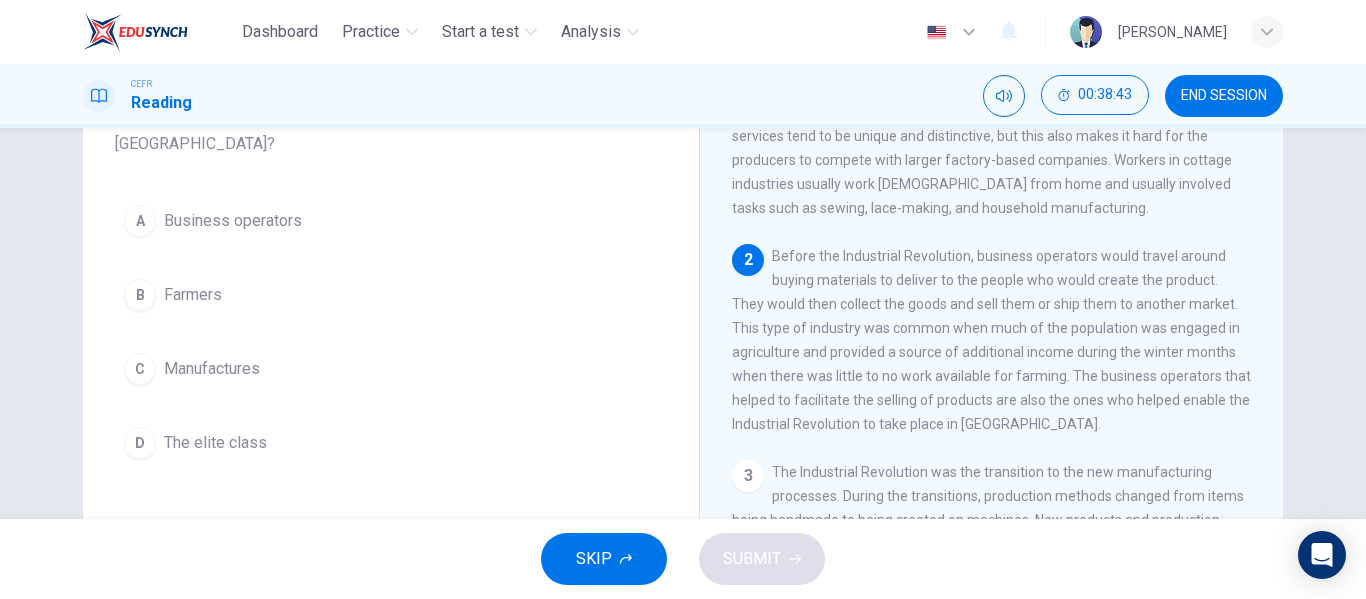 click on "Manufactures" at bounding box center [212, 369] 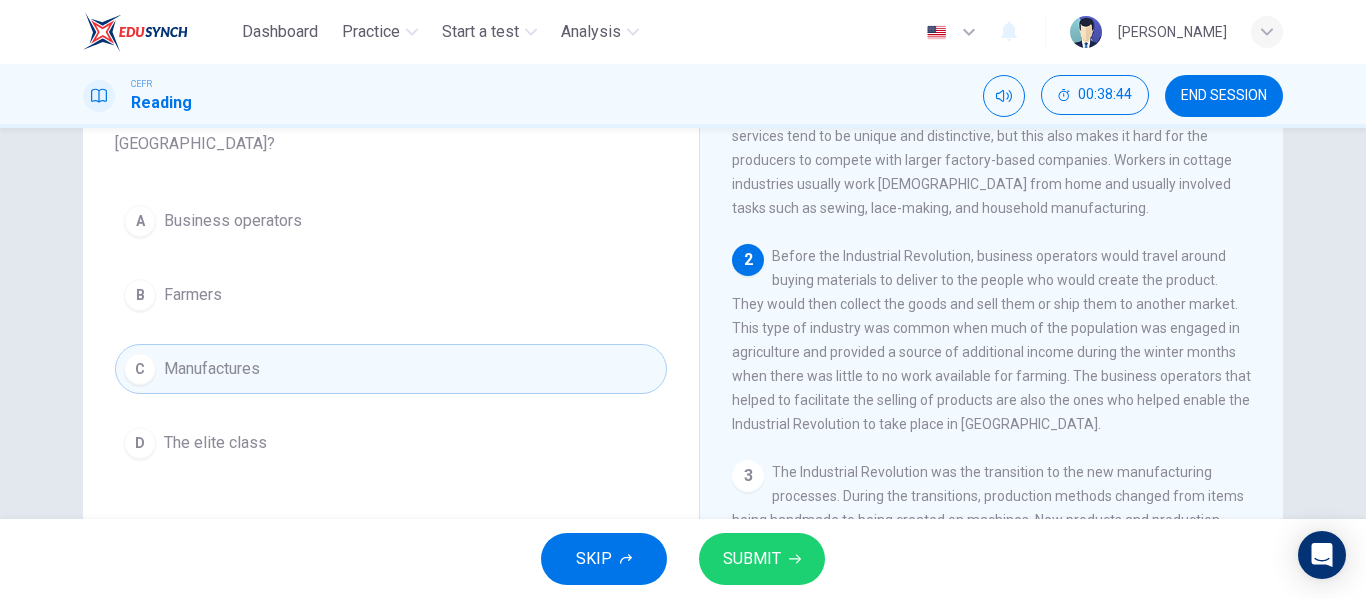 click on "SUBMIT" at bounding box center (752, 559) 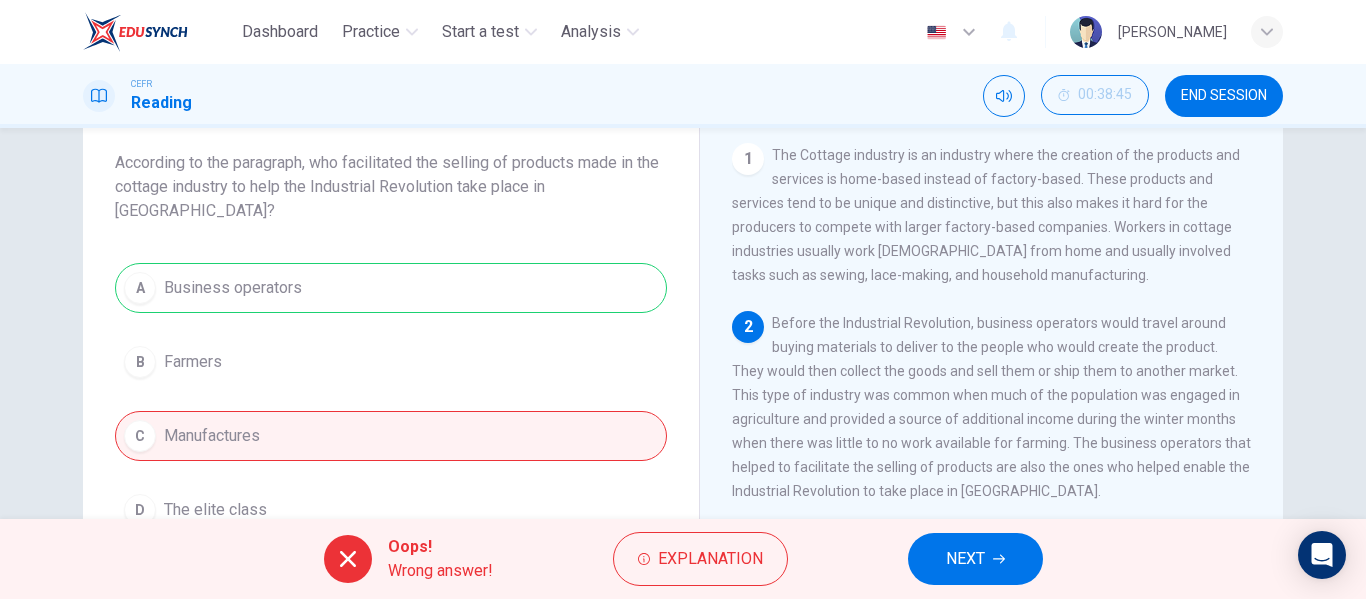 scroll, scrollTop: 109, scrollLeft: 0, axis: vertical 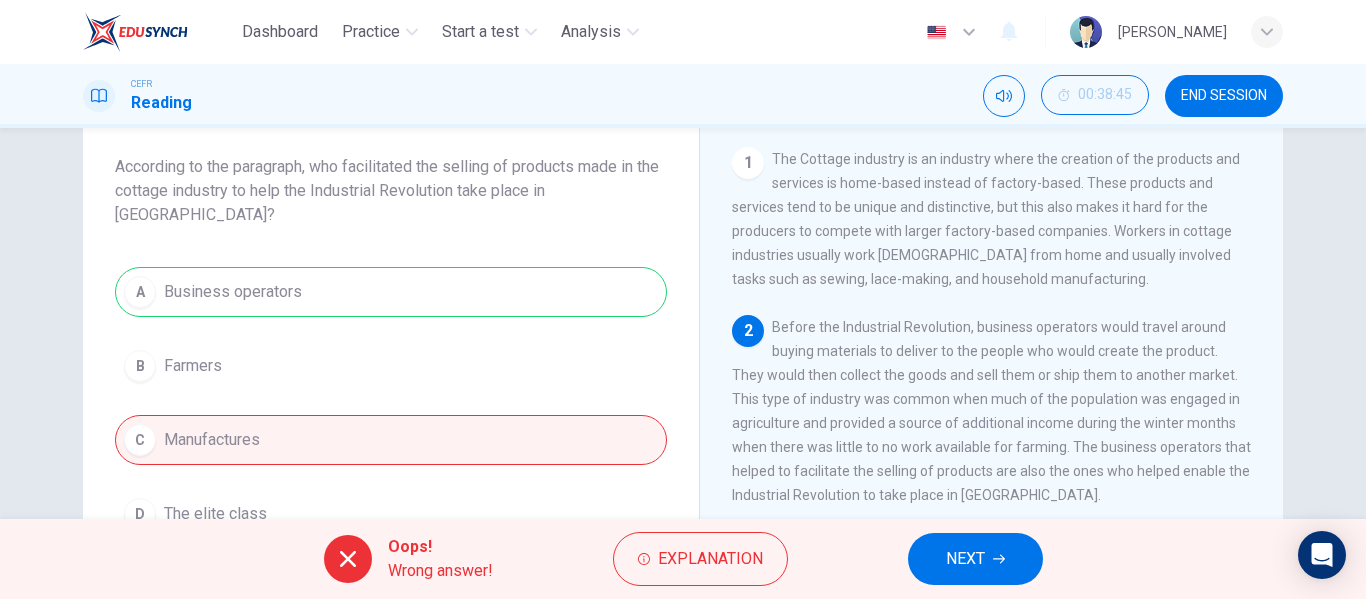 click on "NEXT" at bounding box center (975, 559) 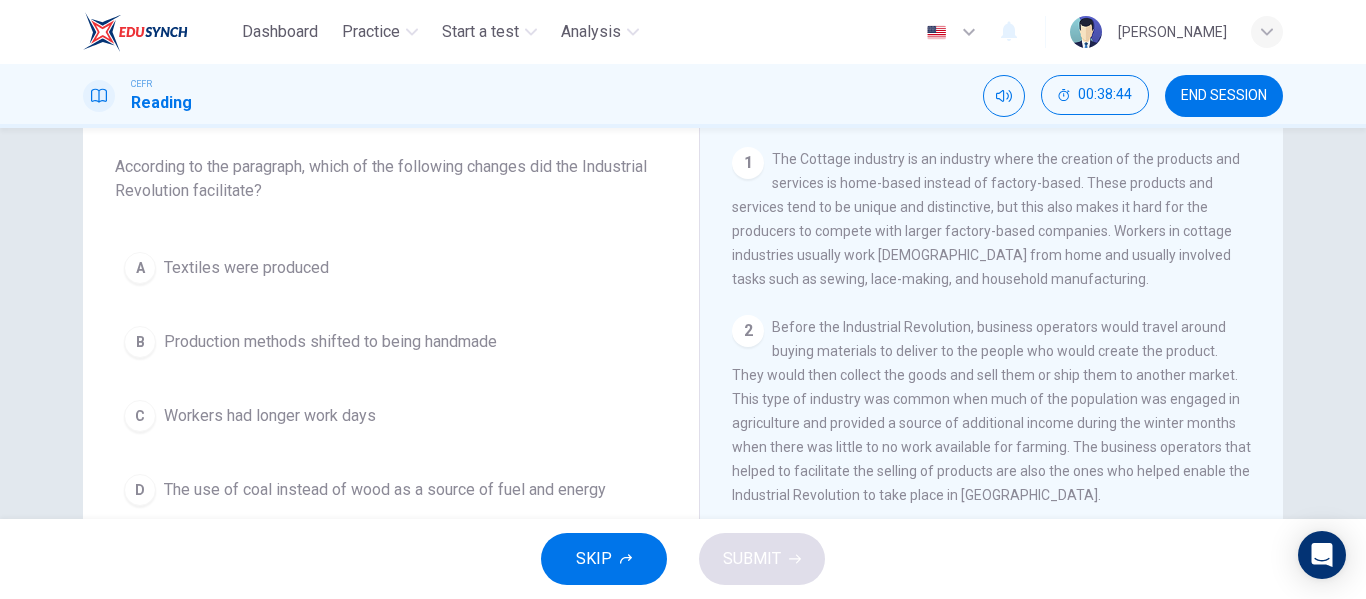 scroll, scrollTop: 22, scrollLeft: 0, axis: vertical 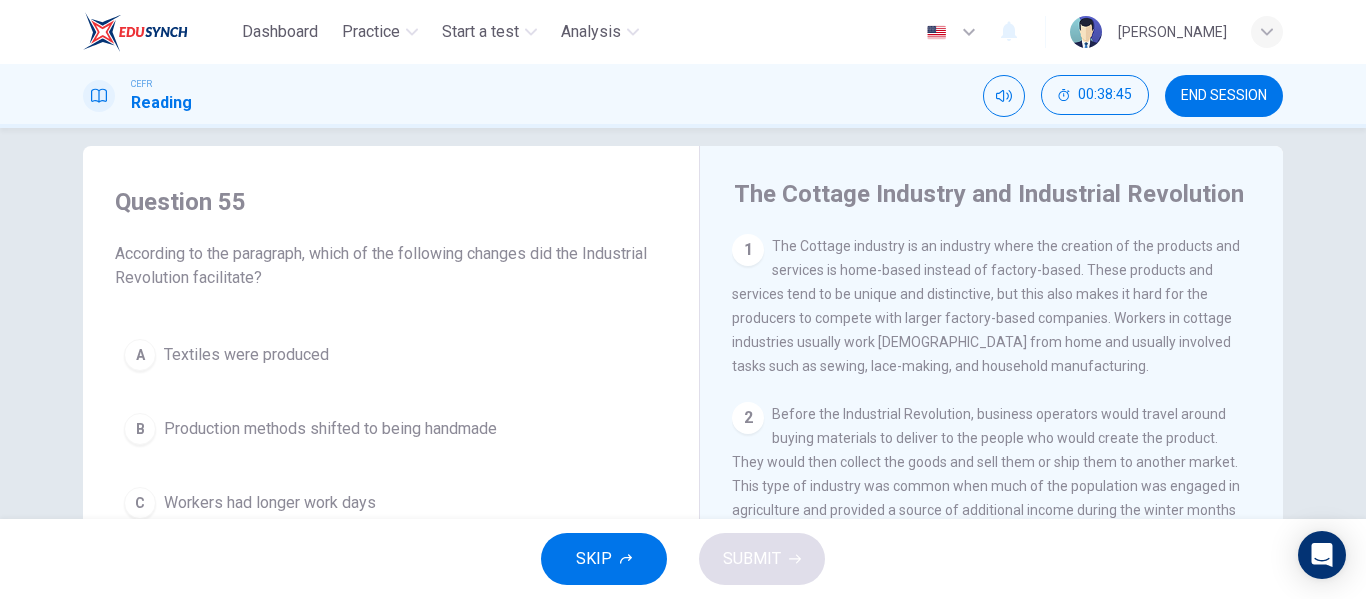 click on "Production methods shifted to being handmade" at bounding box center [330, 429] 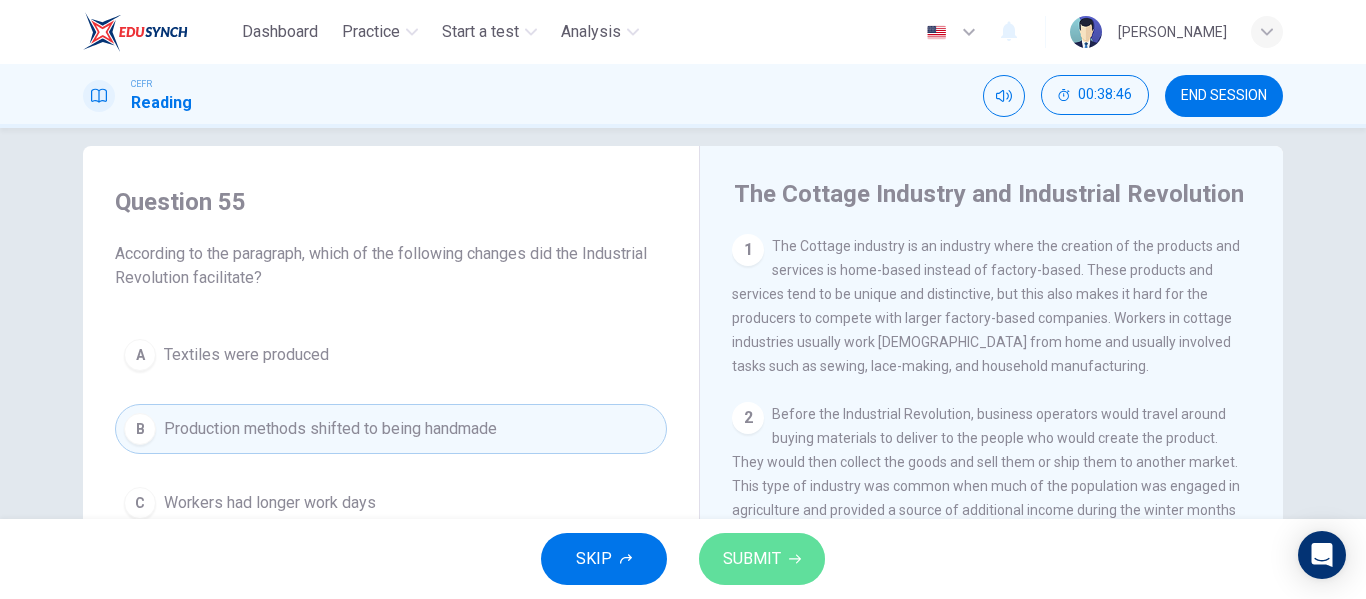 click on "SUBMIT" at bounding box center [752, 559] 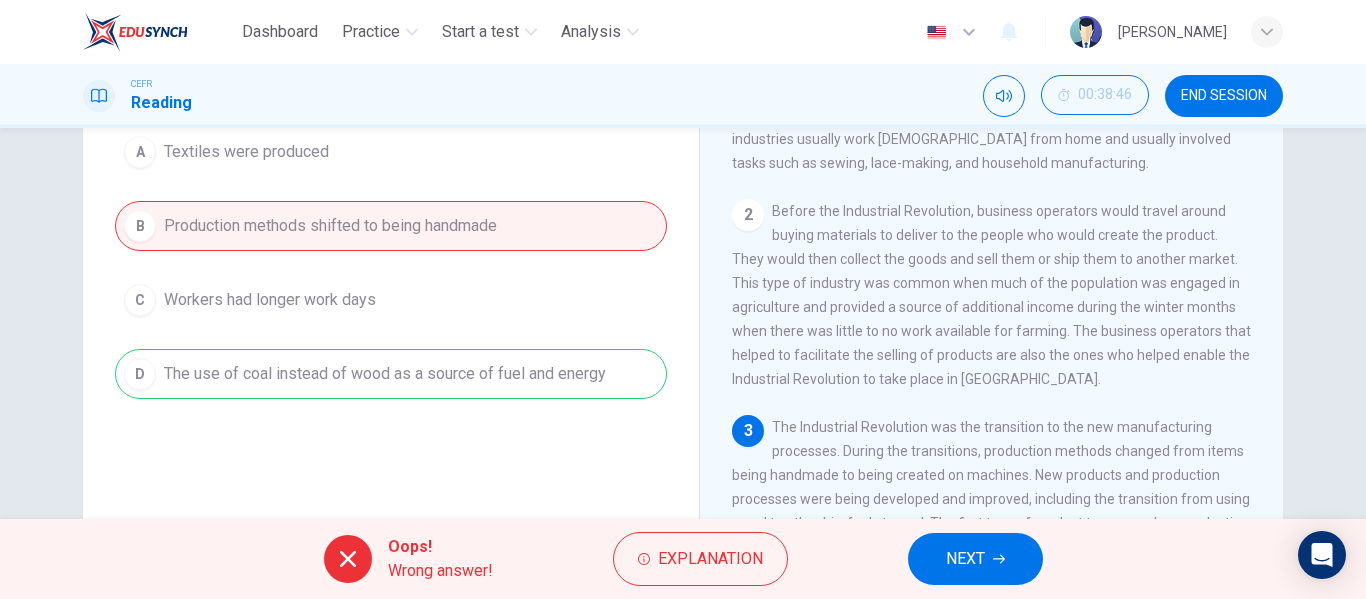 scroll, scrollTop: 223, scrollLeft: 0, axis: vertical 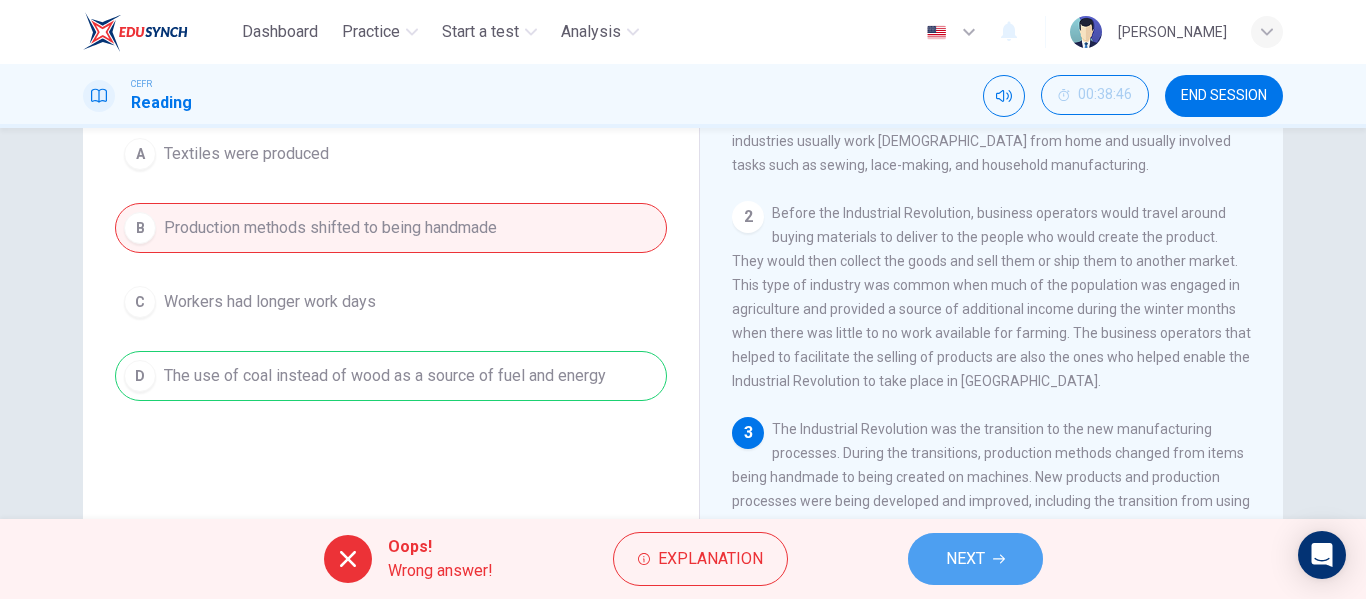 click on "NEXT" at bounding box center (975, 559) 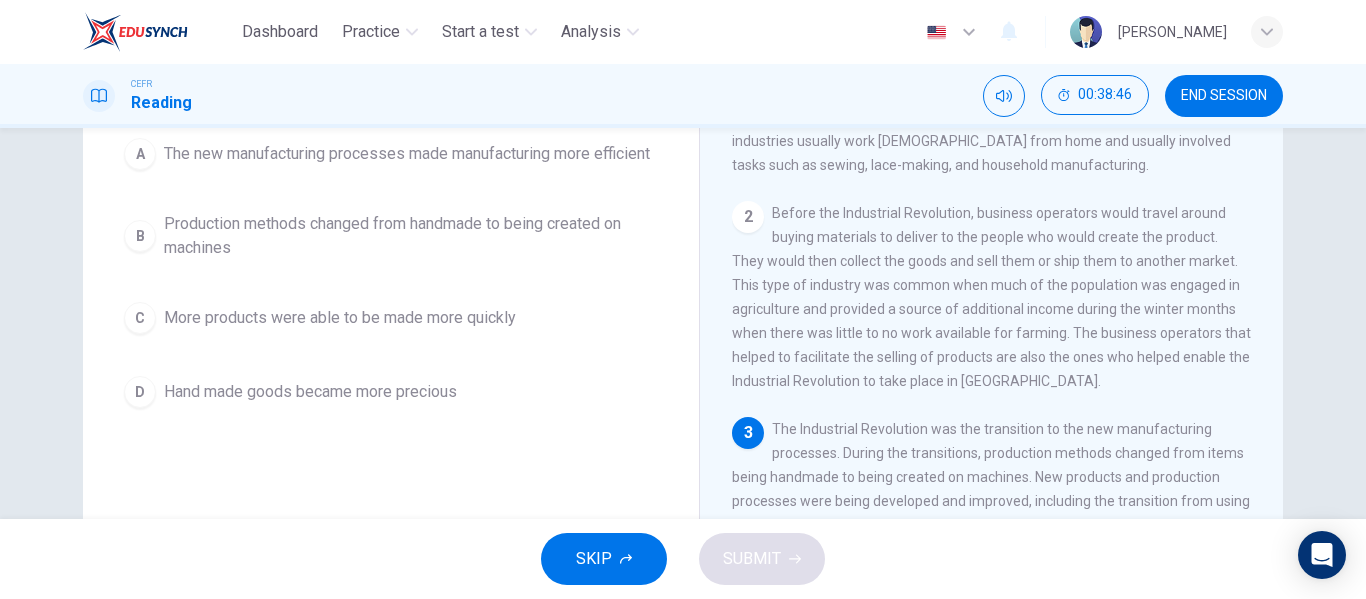 scroll, scrollTop: 186, scrollLeft: 0, axis: vertical 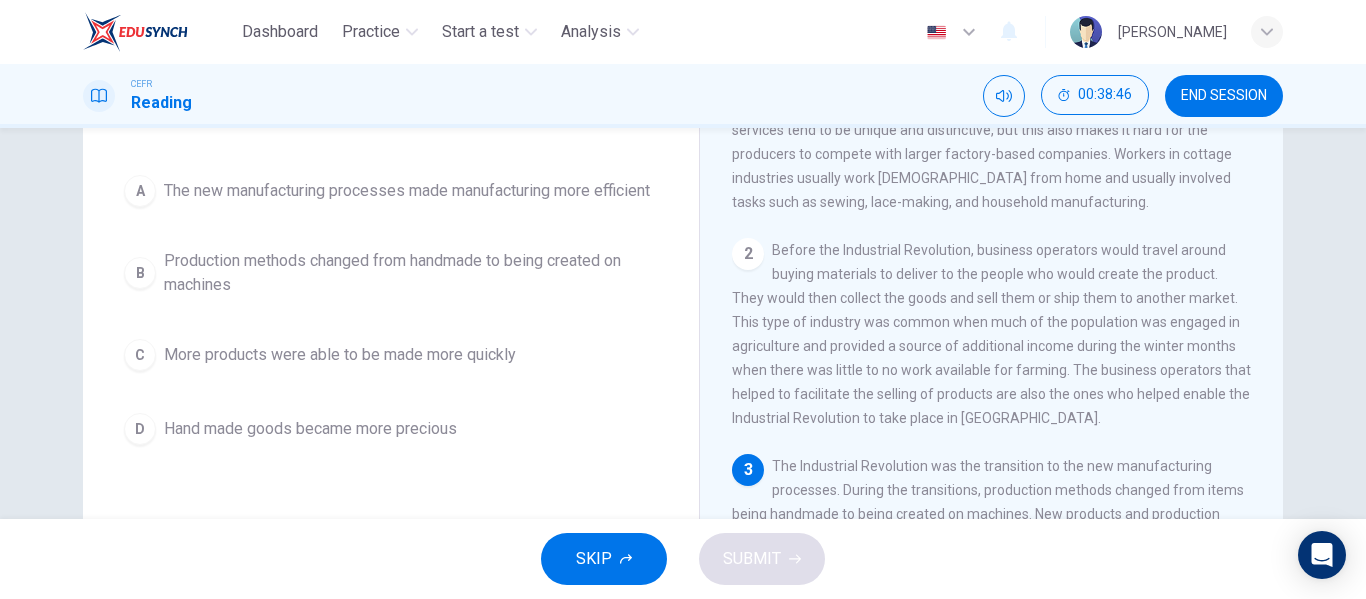 click on "A The new manufacturing processes made manufacturing more efficient B Production methods changed from handmade to being created on machines C More products were able to be made more quickly D Hand made goods became more precious" at bounding box center (391, 310) 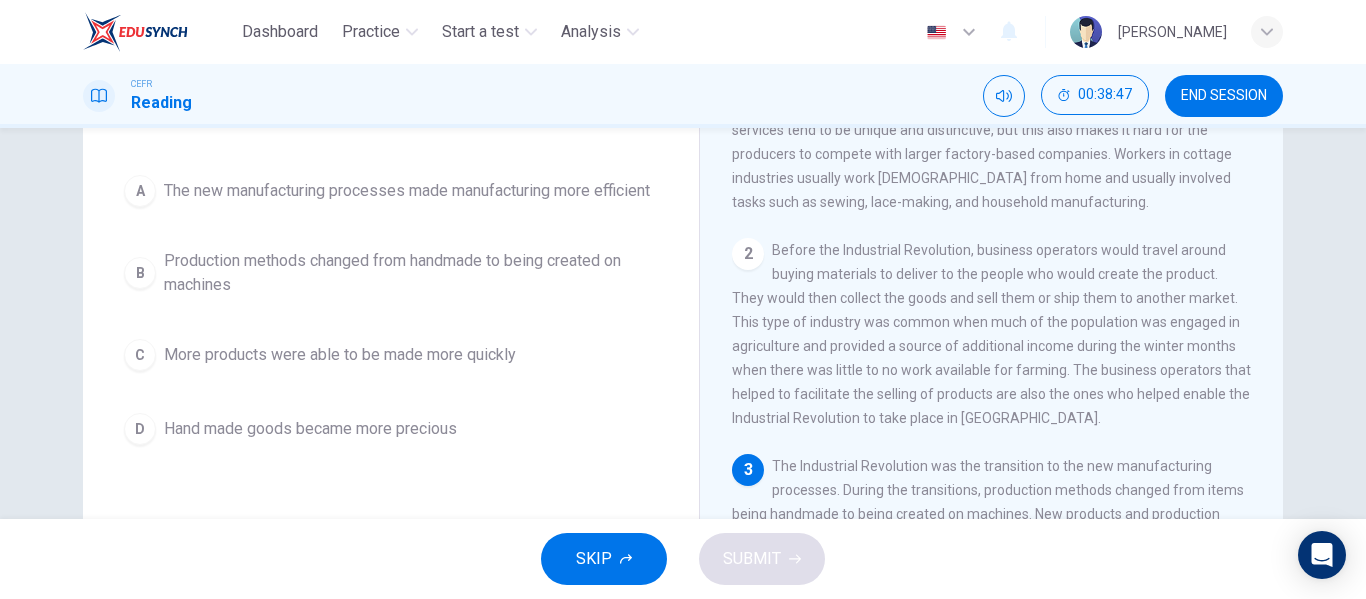 click on "A The new manufacturing processes made manufacturing more efficient B Production methods changed from handmade to being created on machines C More products were able to be made more quickly D Hand made goods became more precious" at bounding box center (391, 310) 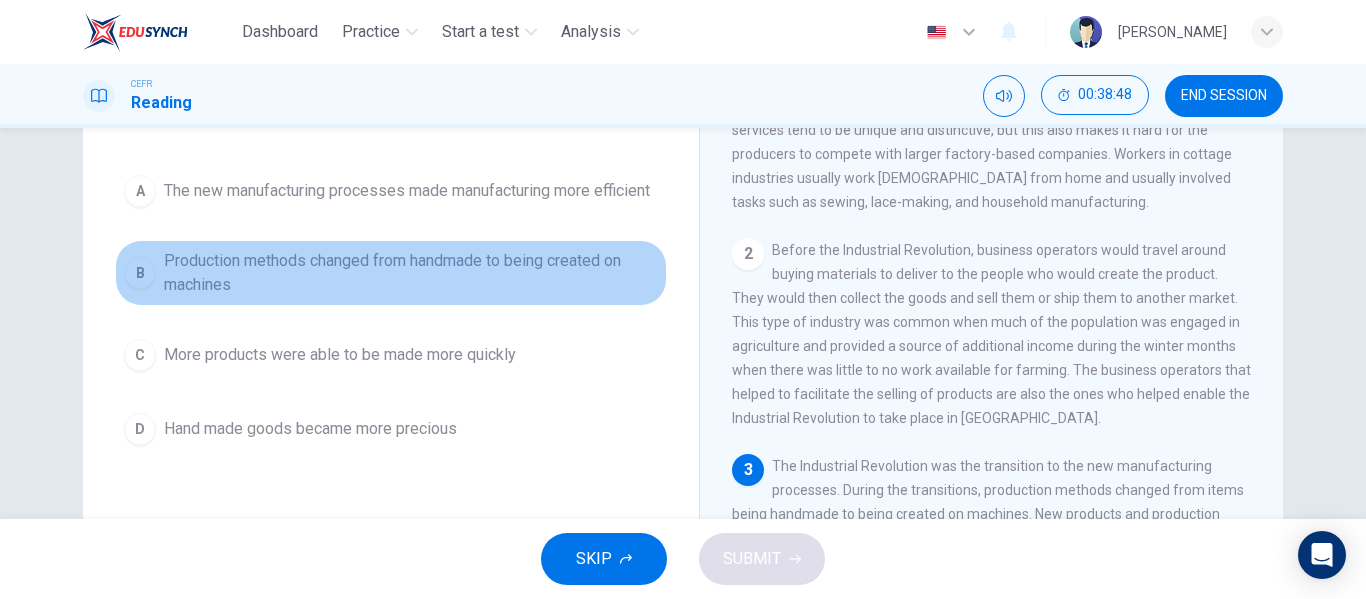 click on "Production methods changed from handmade to being created on machines" at bounding box center (411, 273) 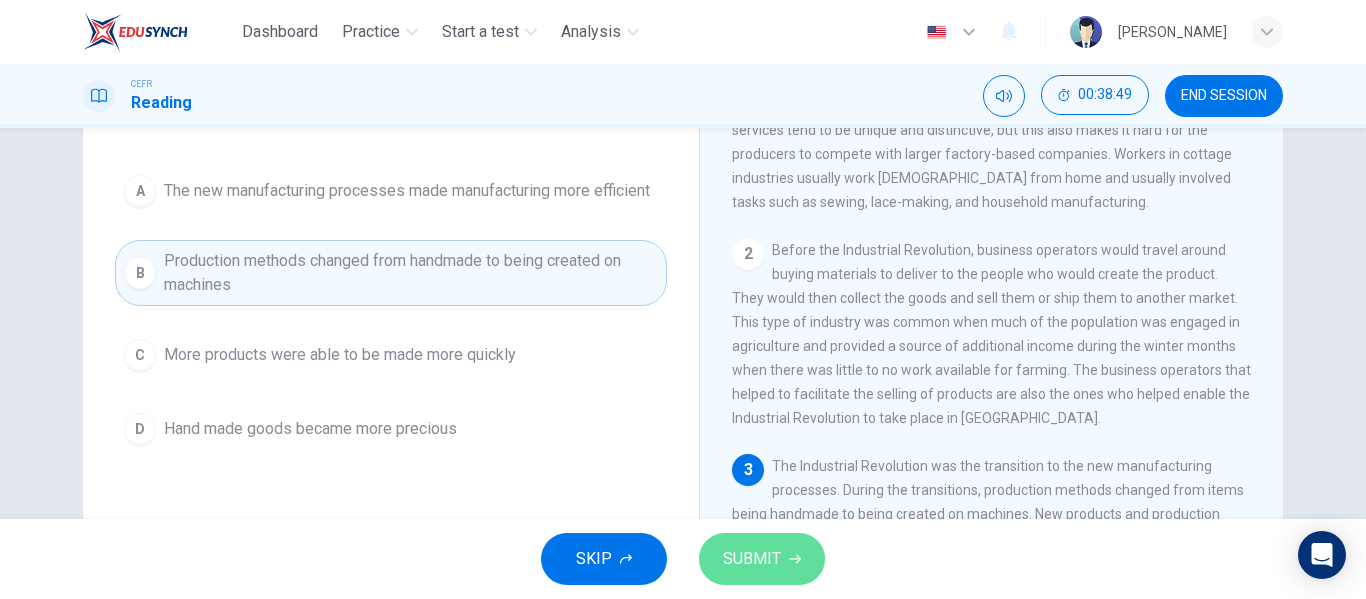 click on "SUBMIT" at bounding box center [762, 559] 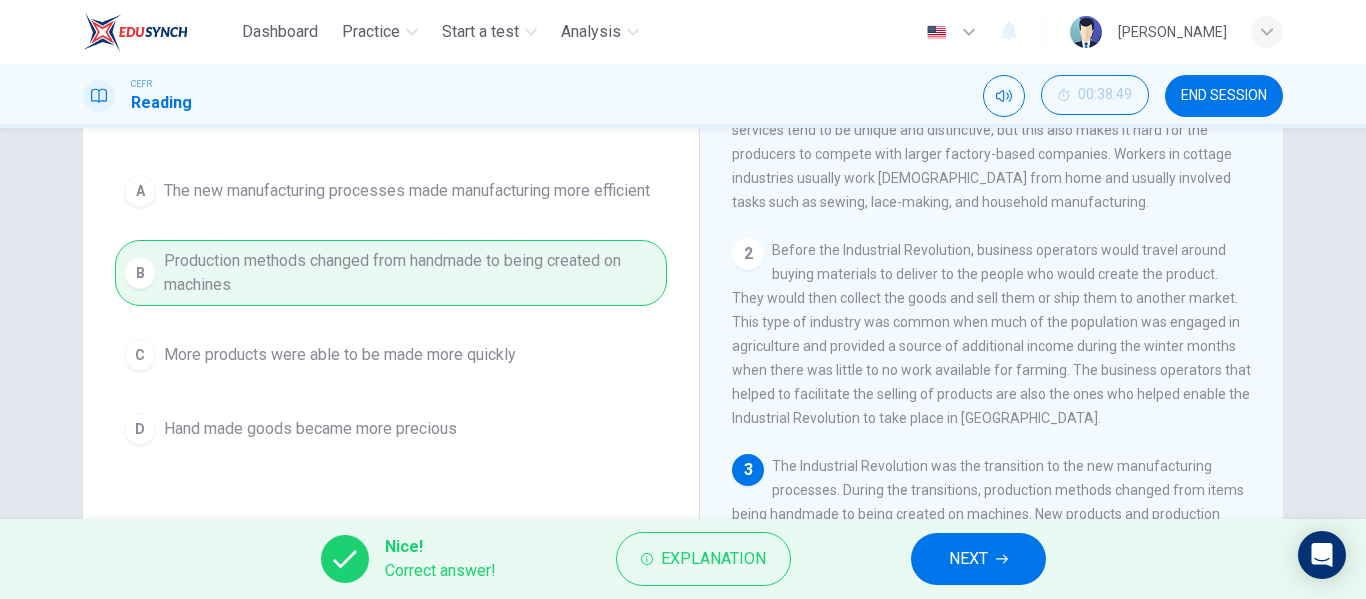 click on "NEXT" at bounding box center [968, 559] 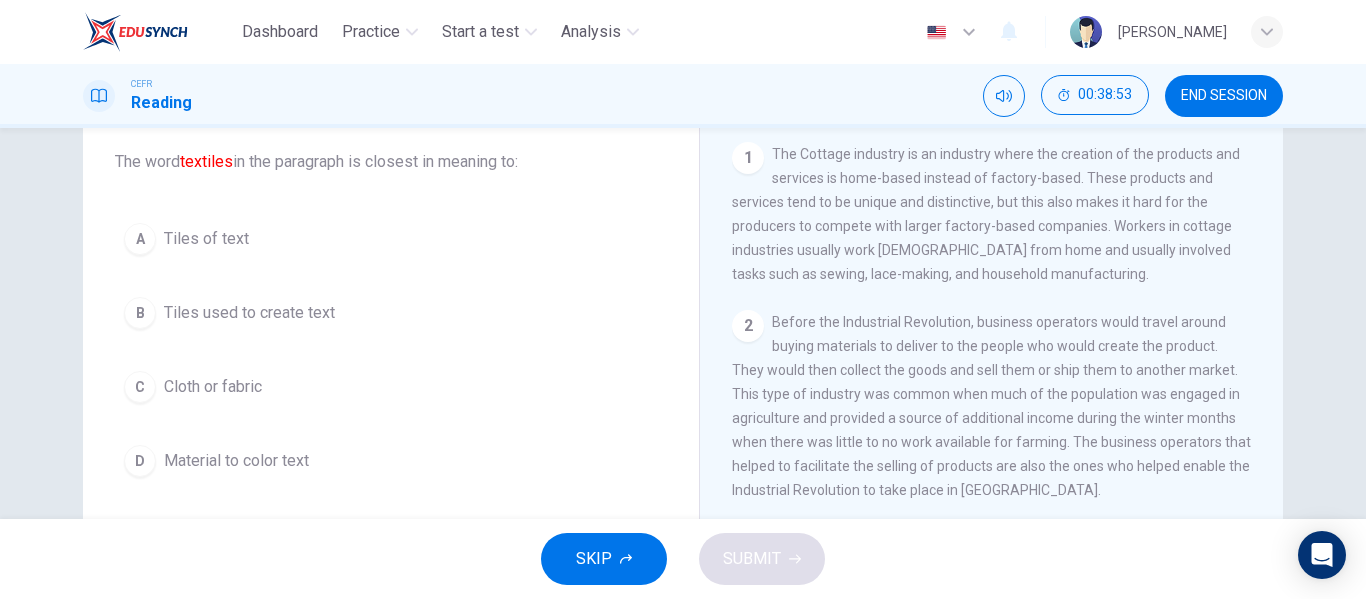 scroll, scrollTop: 110, scrollLeft: 0, axis: vertical 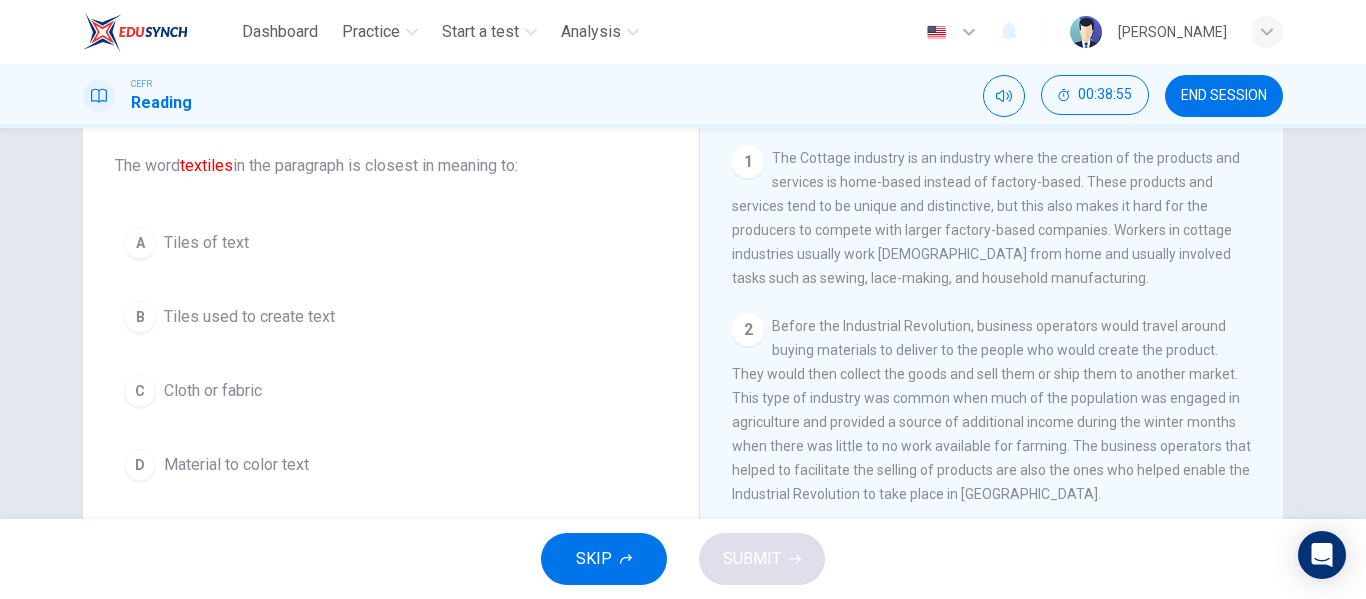 click on "Cloth or fabric" at bounding box center [213, 391] 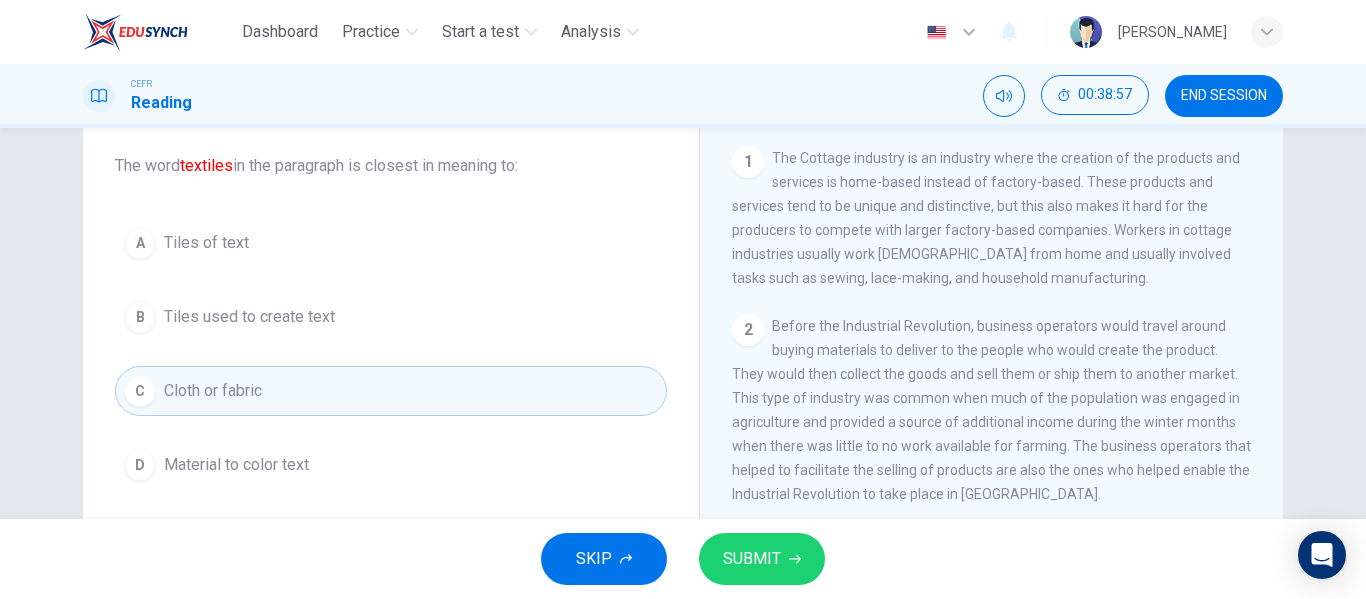 click on "SUBMIT" at bounding box center (752, 559) 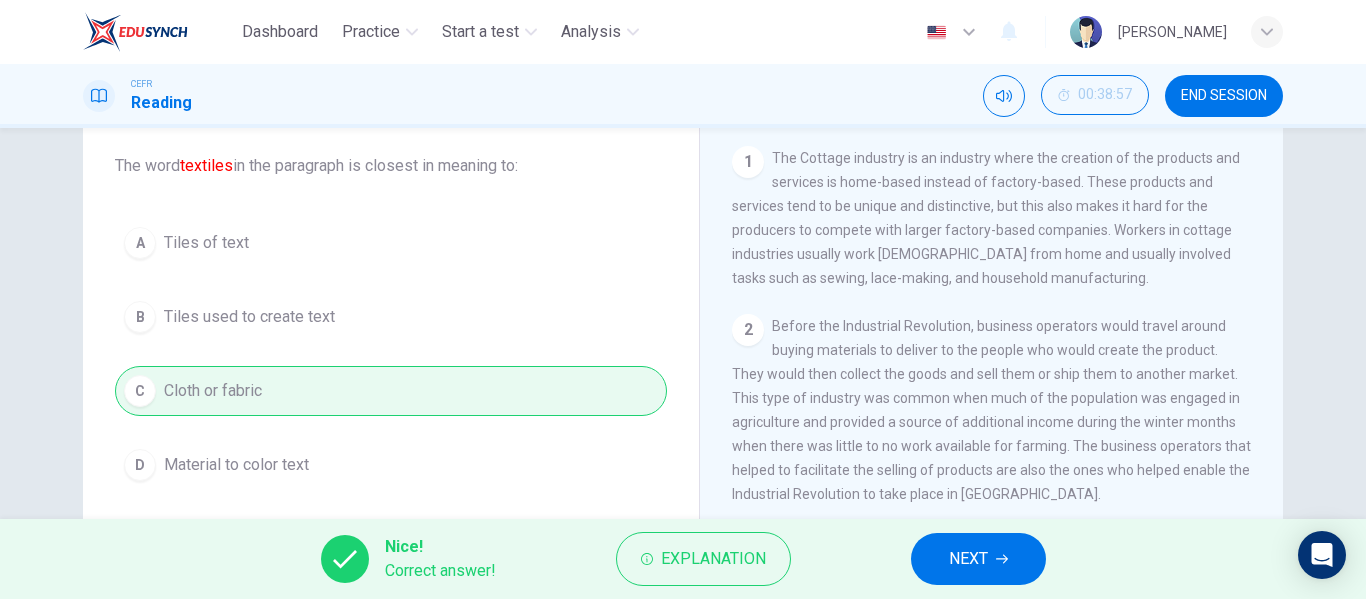 click on "NEXT" at bounding box center (978, 559) 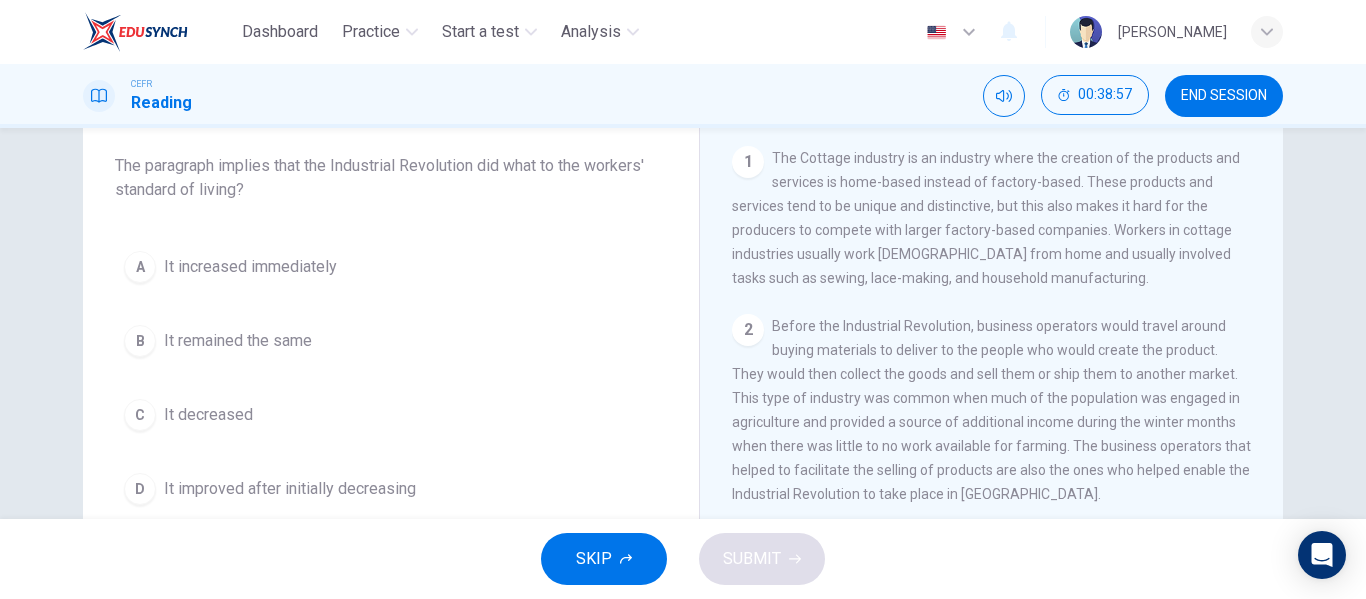click on "It remained the same" at bounding box center (238, 341) 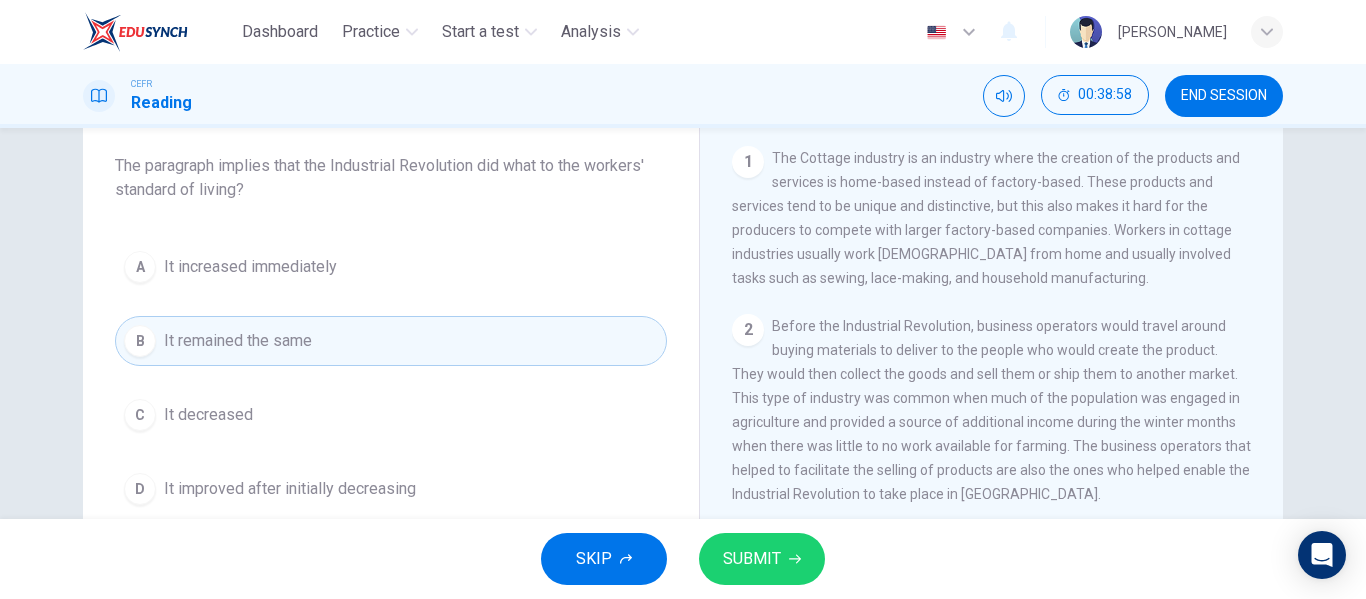 click on "SUBMIT" at bounding box center [752, 559] 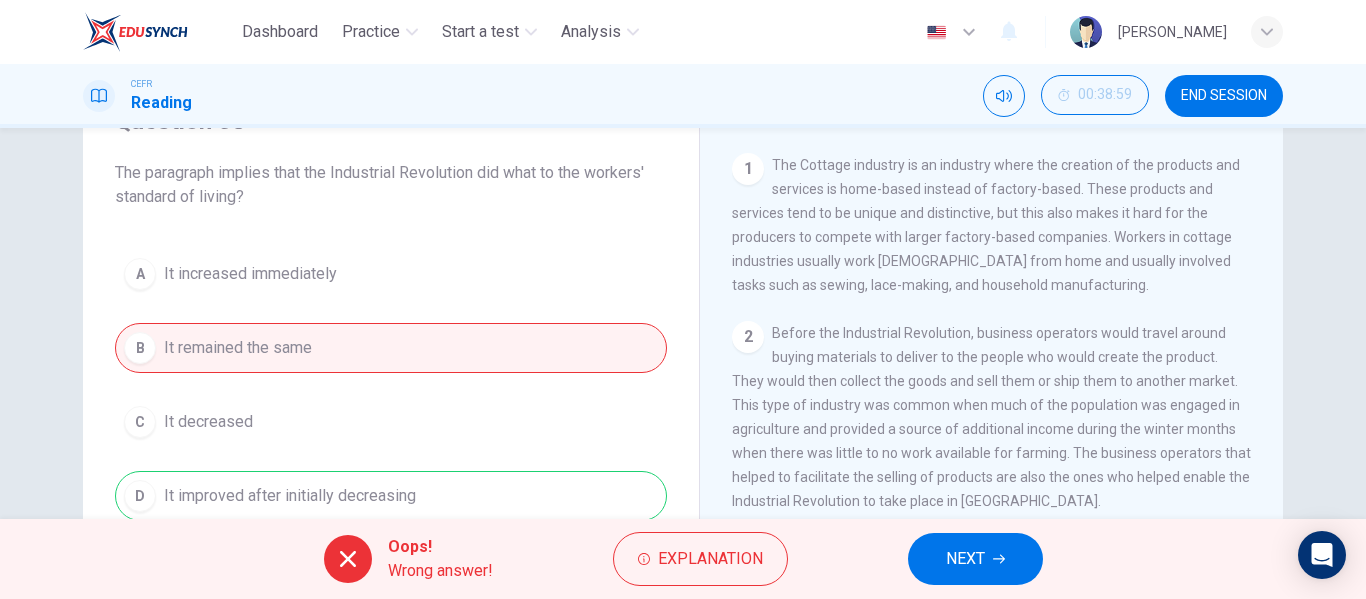 scroll, scrollTop: 144, scrollLeft: 0, axis: vertical 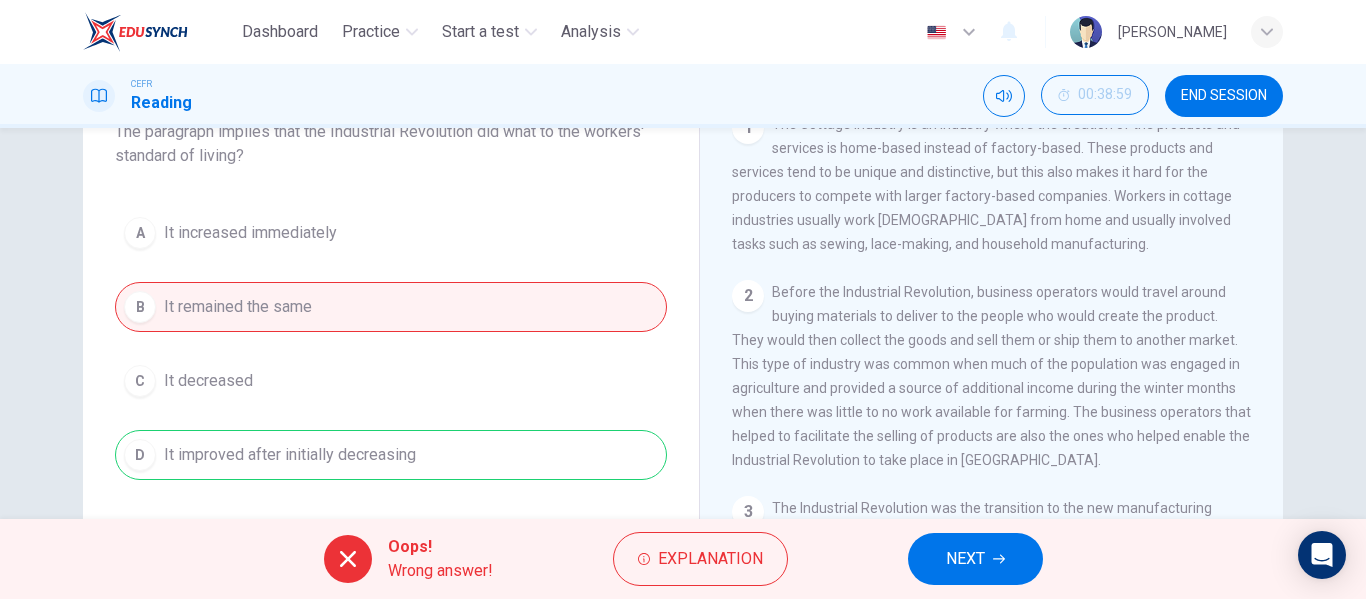 click on "NEXT" at bounding box center (975, 559) 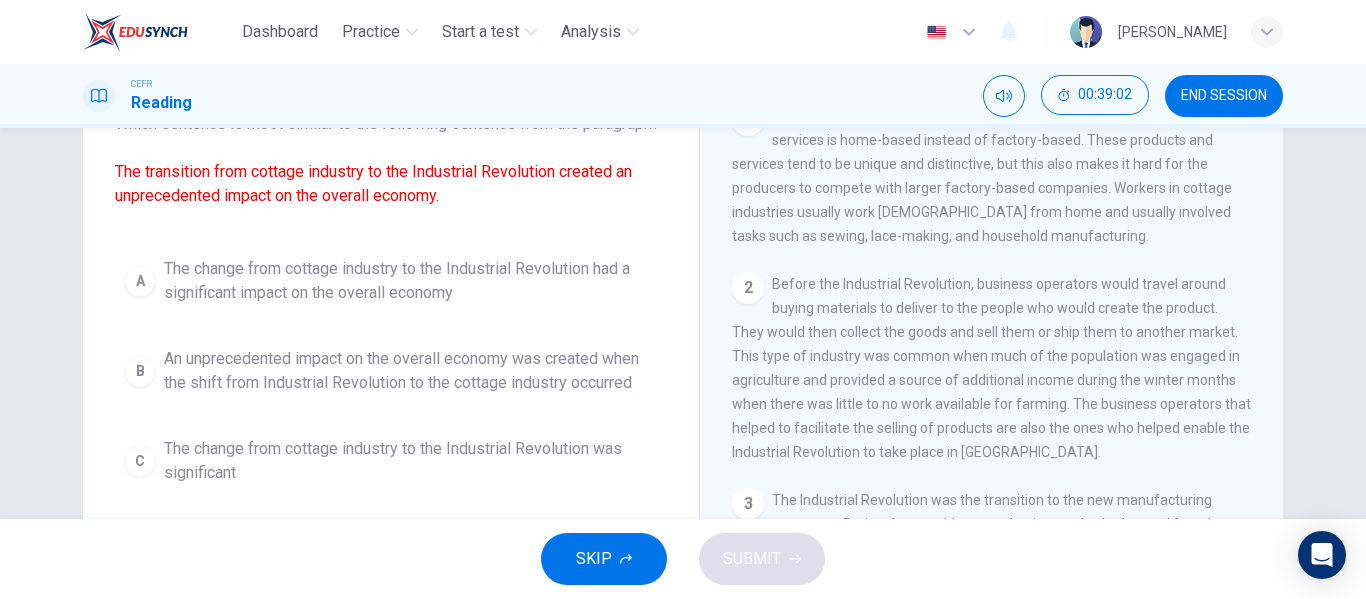 scroll, scrollTop: 153, scrollLeft: 0, axis: vertical 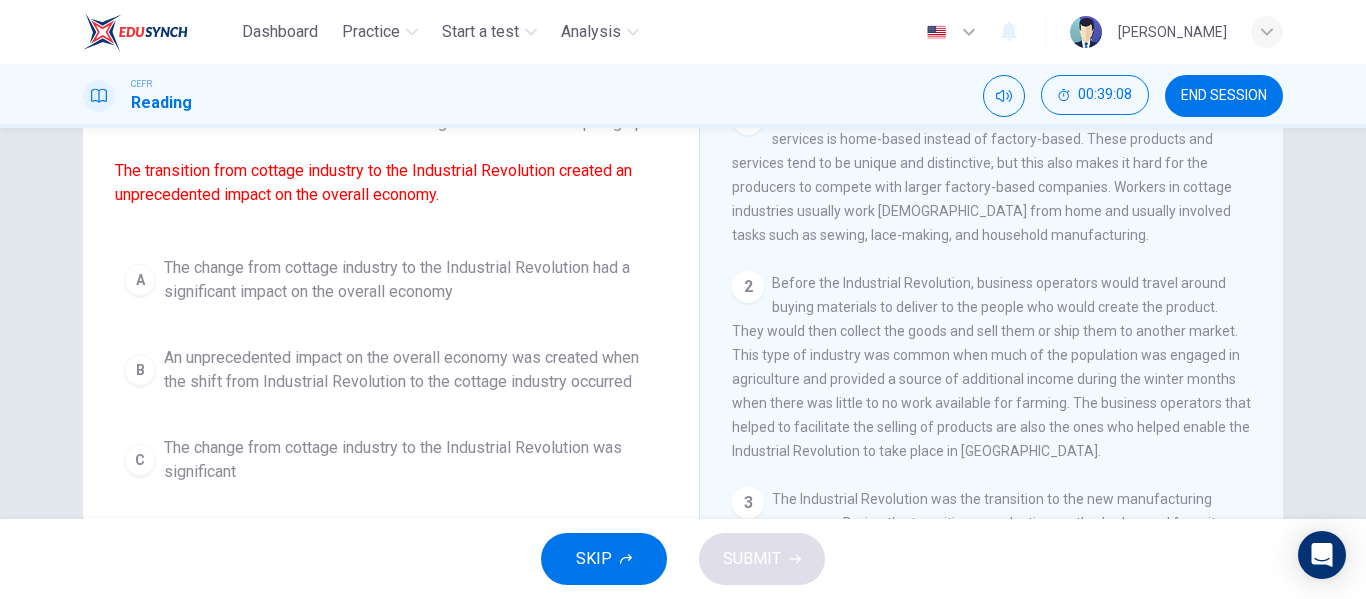 click on "The change from cottage industry to the Industrial Revolution had a significant impact on the overall economy" at bounding box center (411, 280) 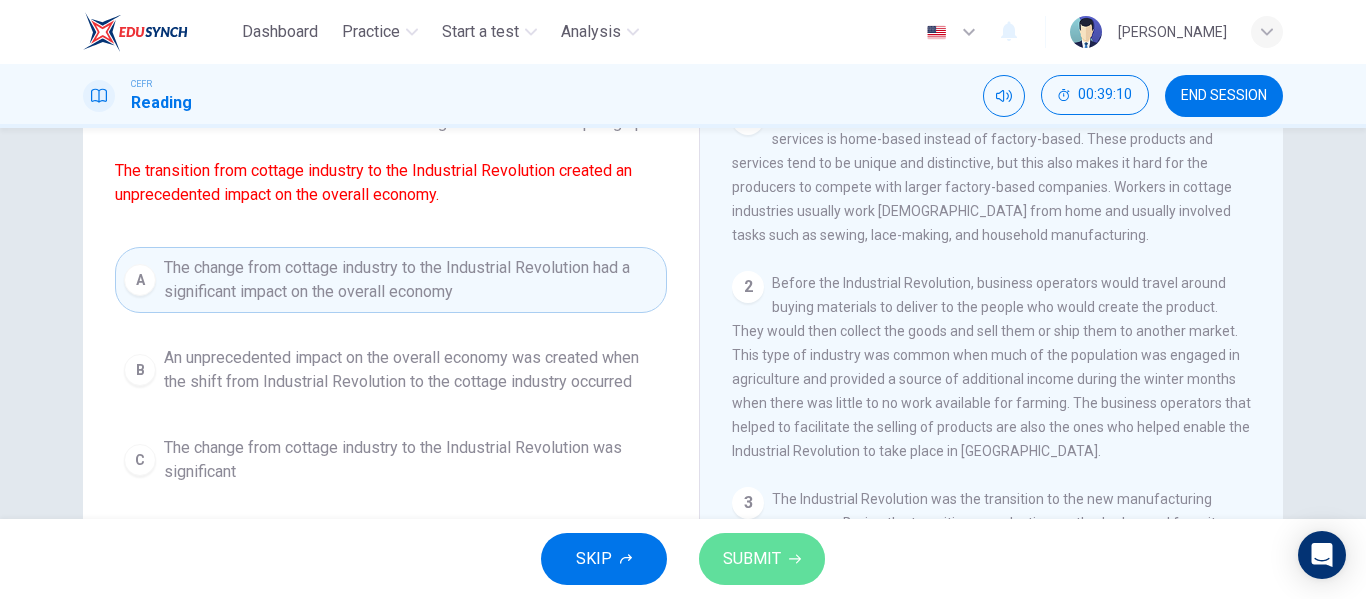 click on "SUBMIT" at bounding box center [752, 559] 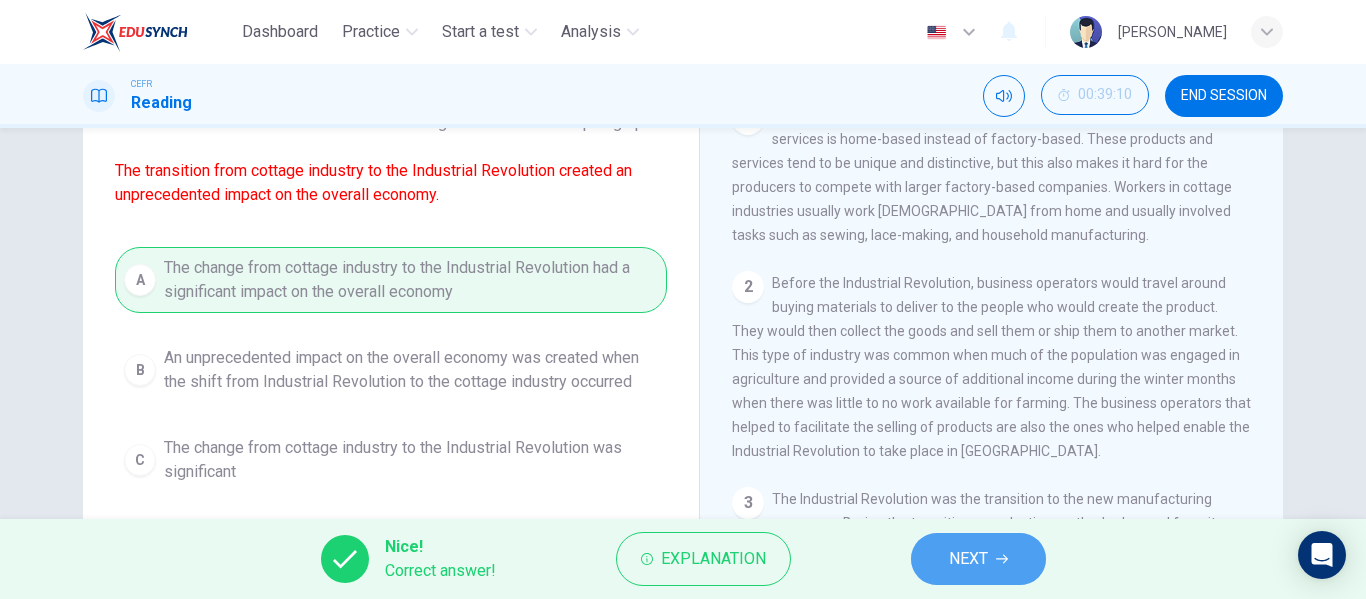 click on "NEXT" at bounding box center [968, 559] 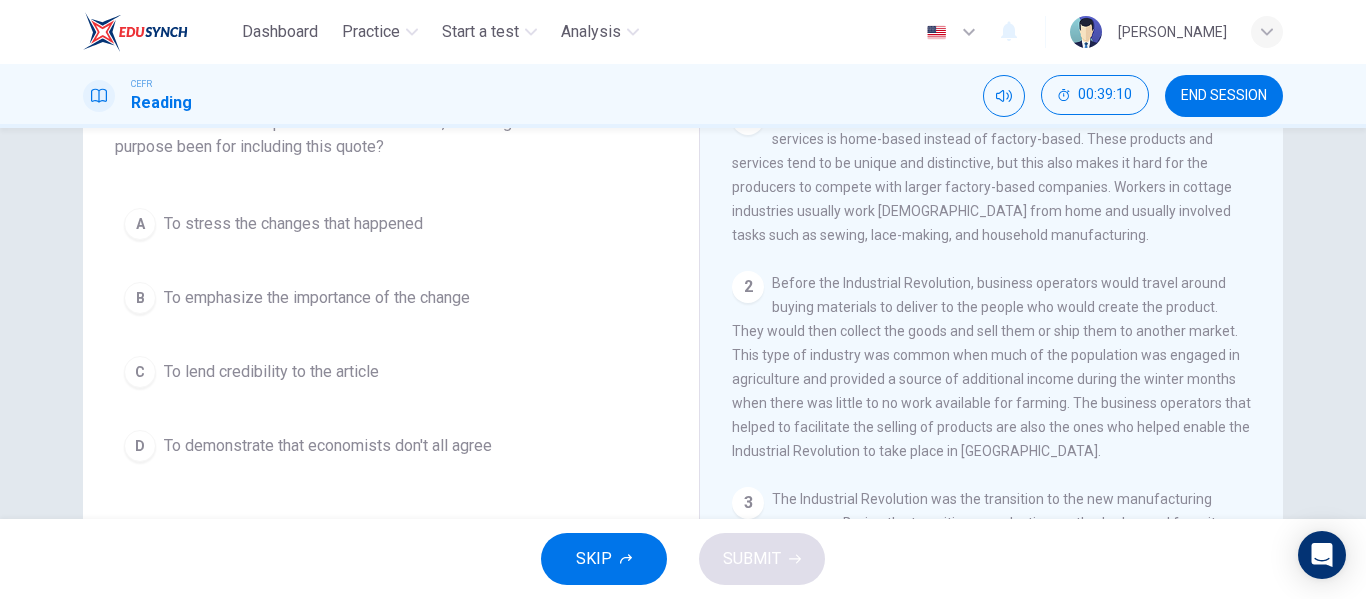 scroll, scrollTop: 48, scrollLeft: 0, axis: vertical 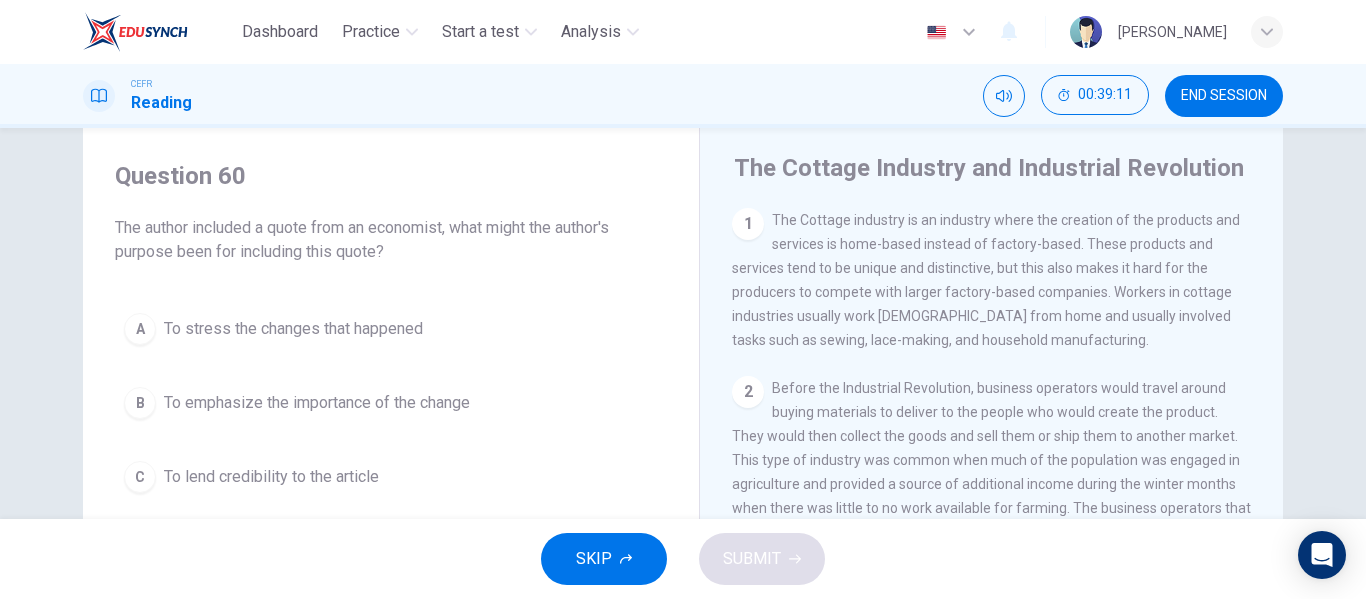 click on "B To emphasize the importance of the change" at bounding box center [391, 403] 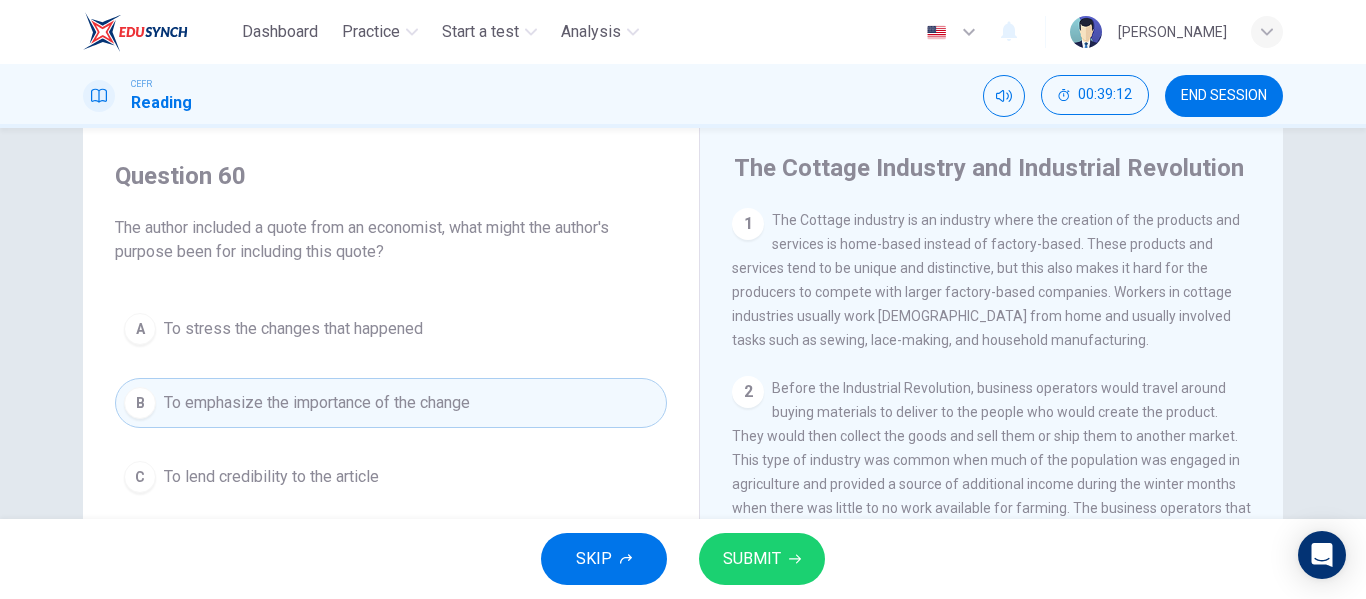 click on "SUBMIT" at bounding box center [762, 559] 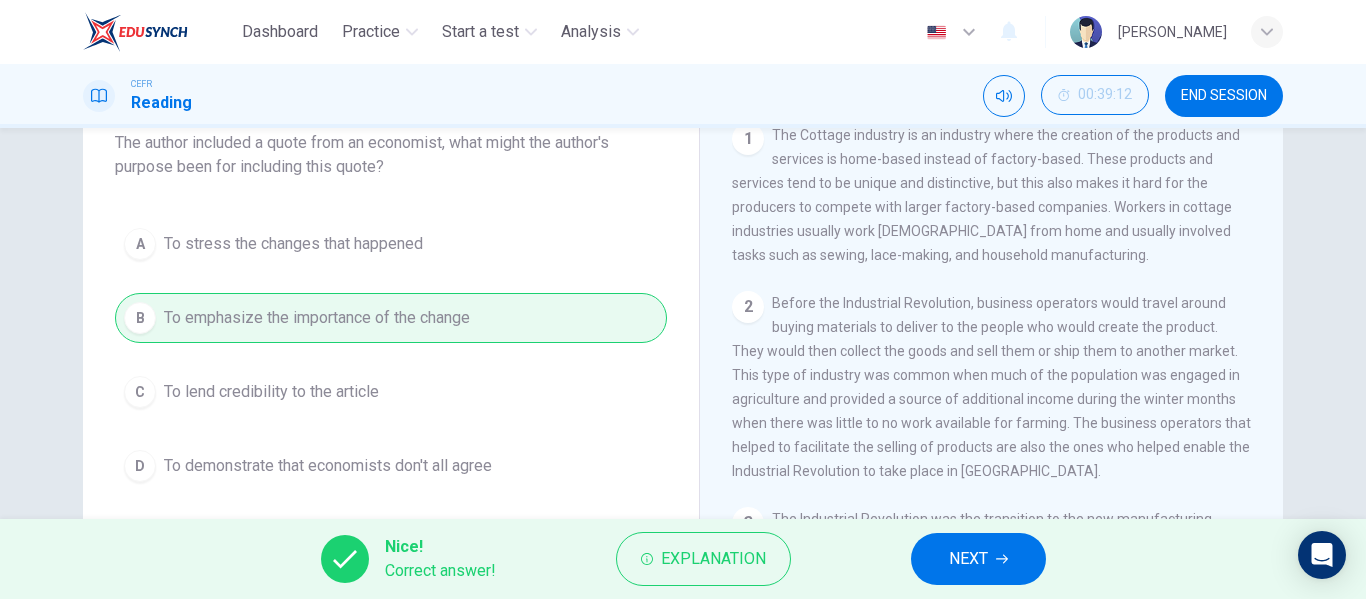 scroll, scrollTop: 134, scrollLeft: 0, axis: vertical 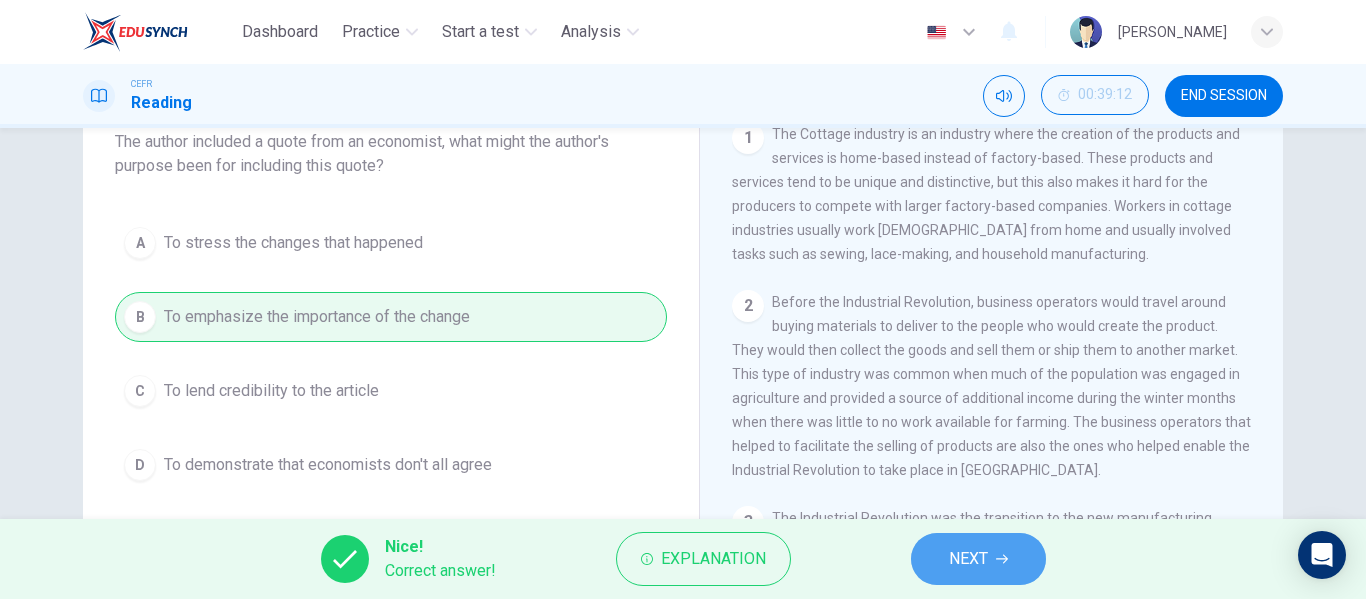 click 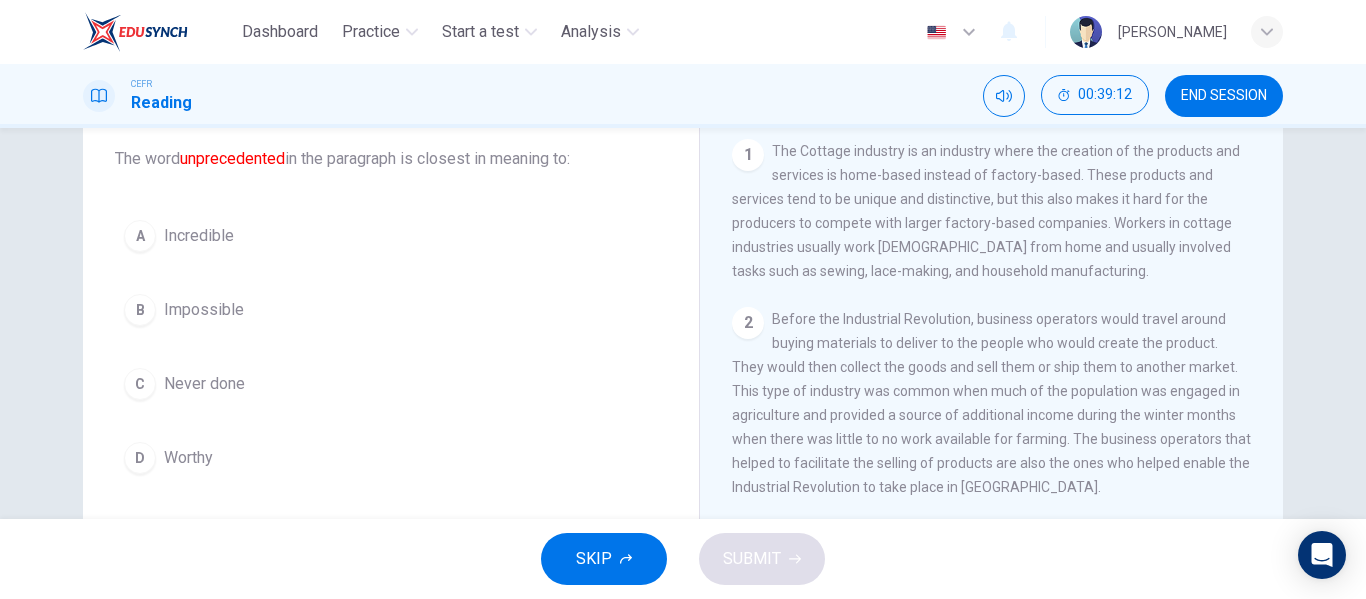 scroll, scrollTop: 116, scrollLeft: 0, axis: vertical 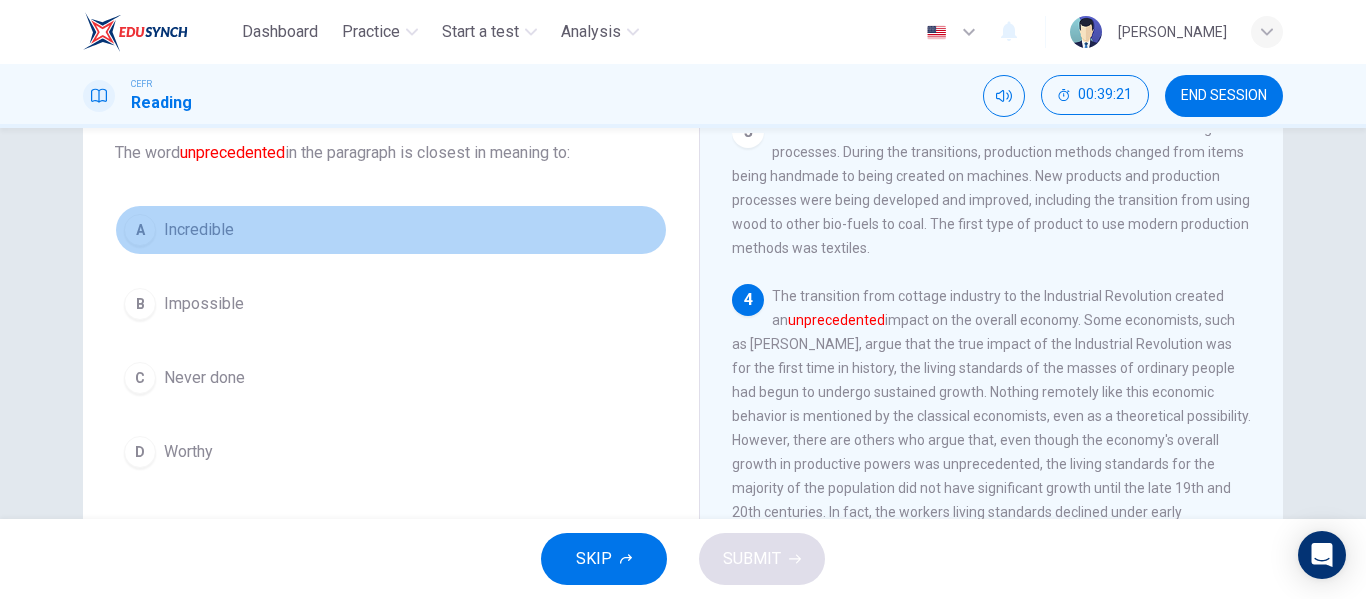 click on "A Incredible" at bounding box center (391, 230) 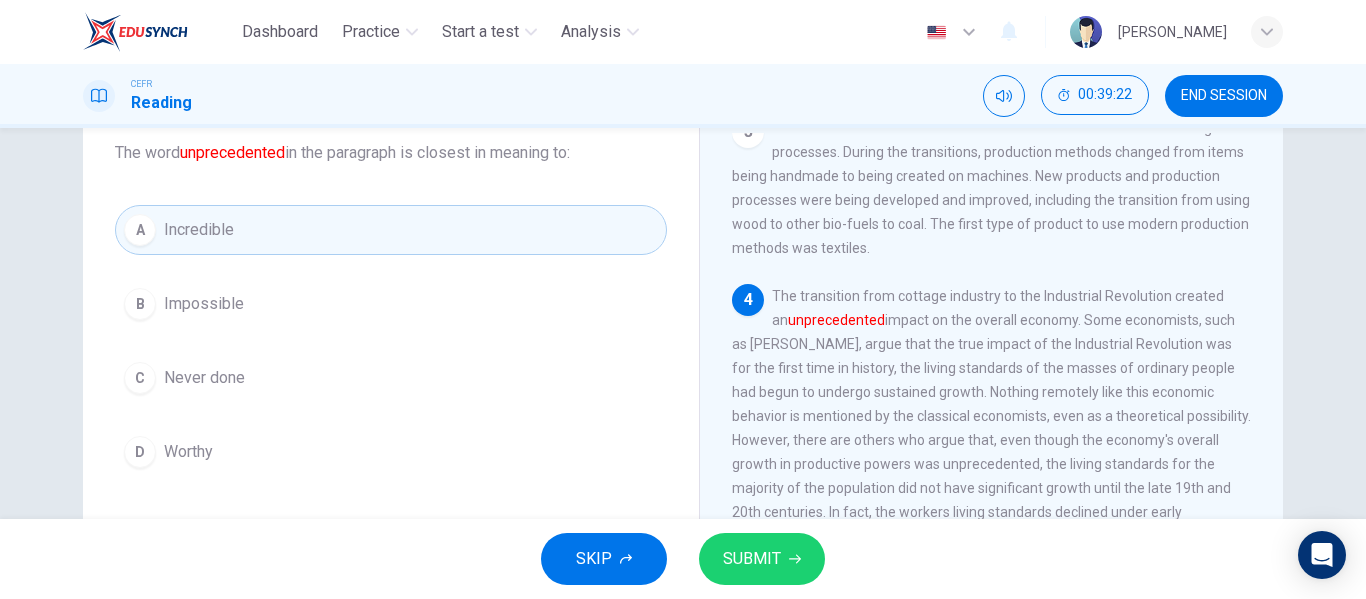 click on "SUBMIT" at bounding box center (762, 559) 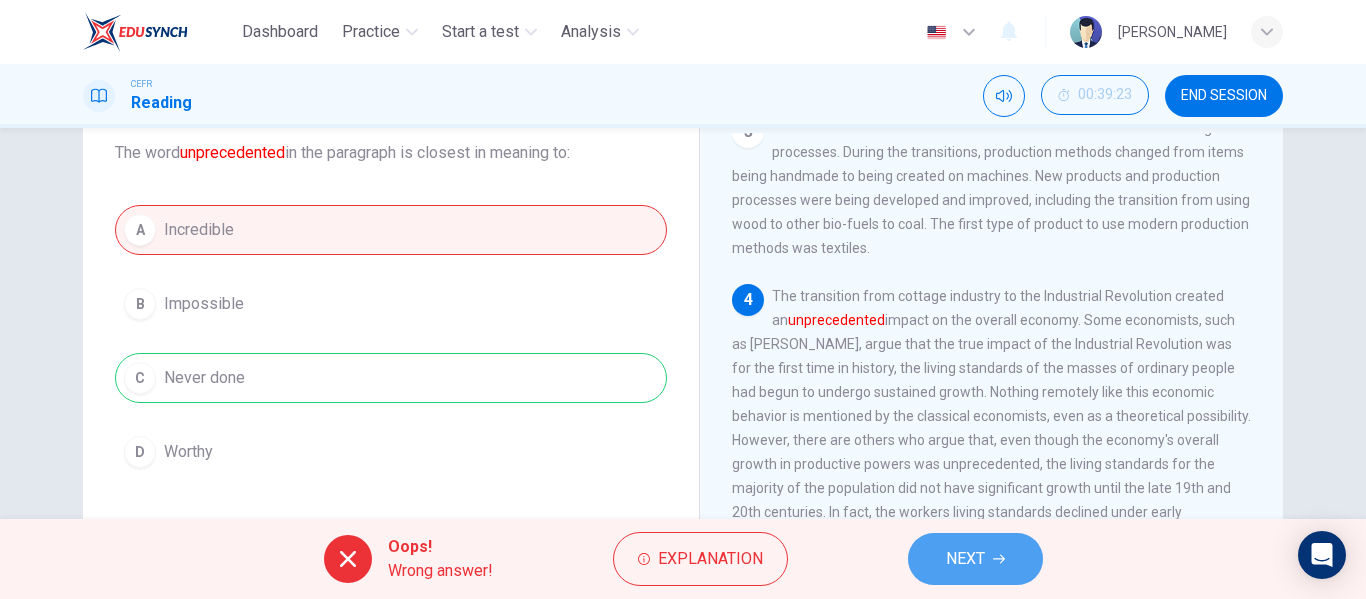 click on "NEXT" at bounding box center [965, 559] 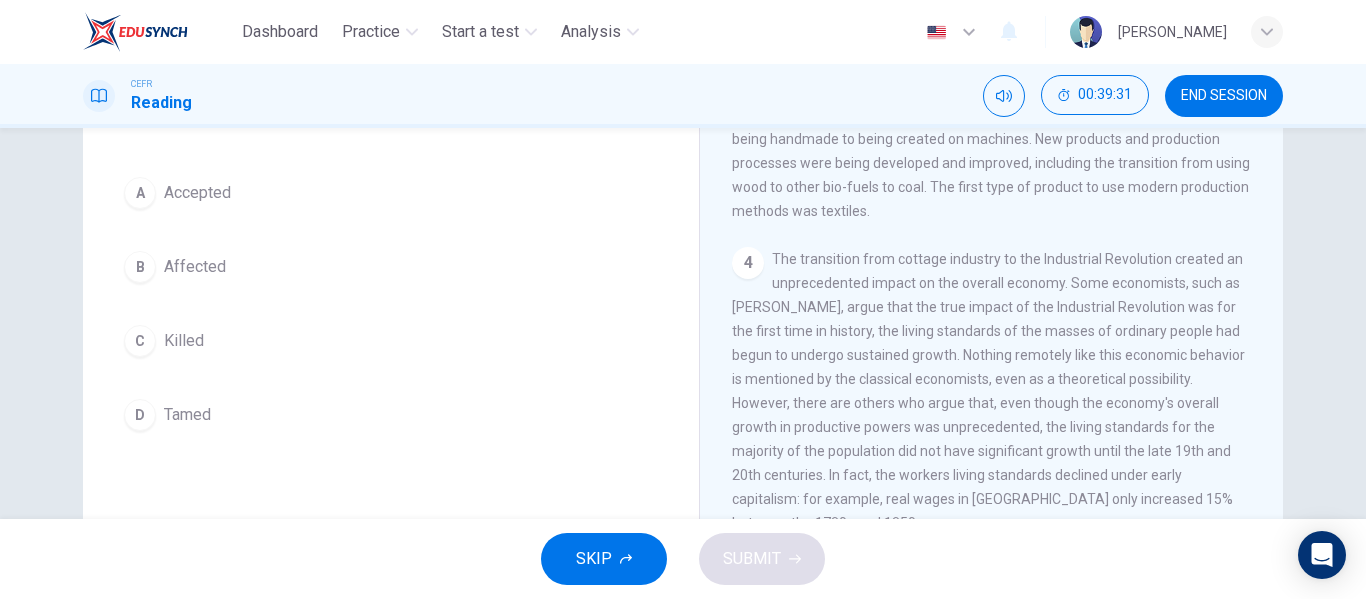 scroll, scrollTop: 159, scrollLeft: 0, axis: vertical 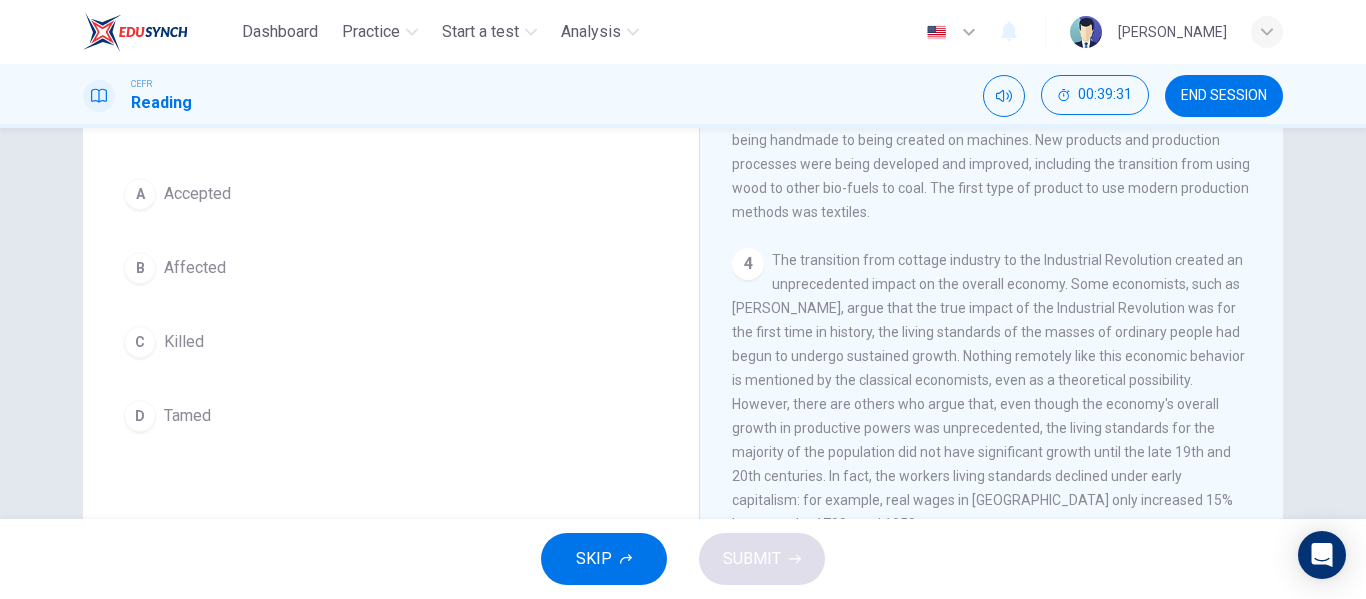 click on "B Affected" at bounding box center [391, 268] 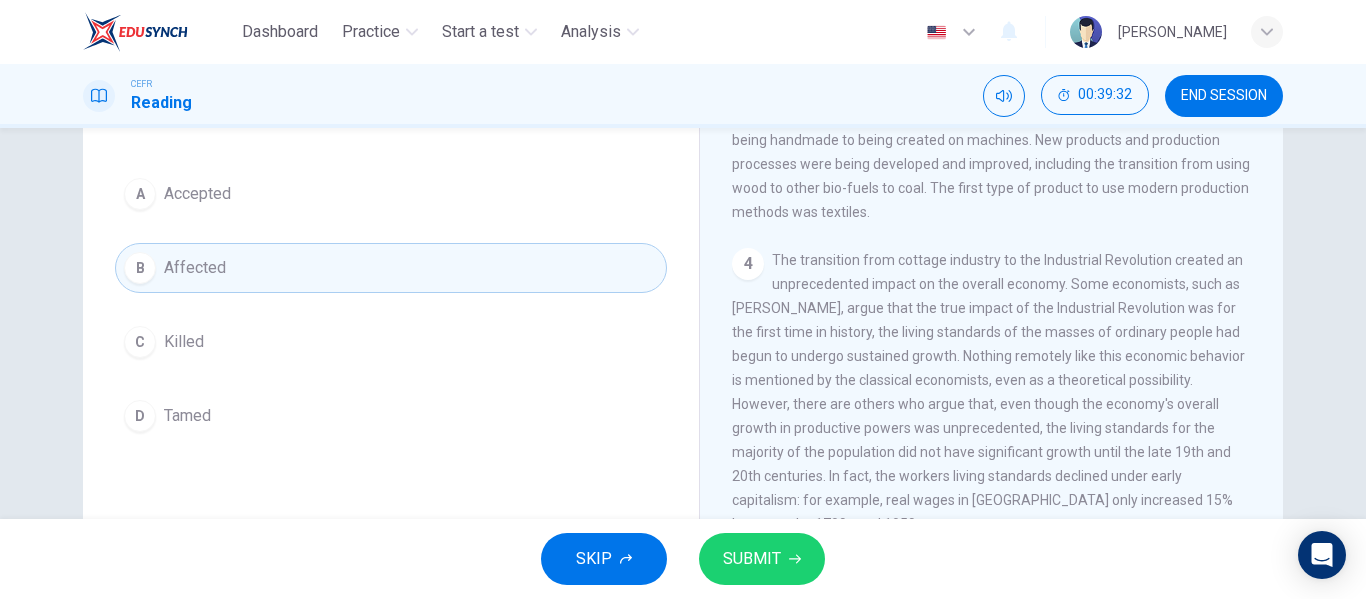 click on "SUBMIT" at bounding box center (762, 559) 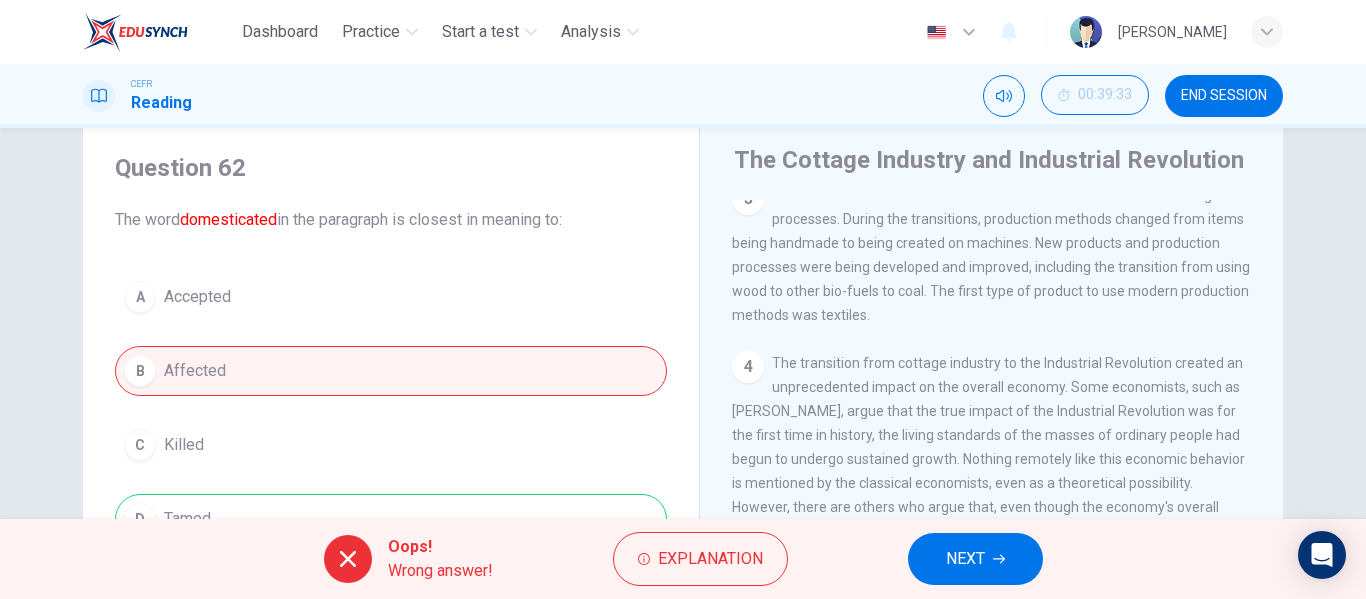 scroll, scrollTop: 60, scrollLeft: 0, axis: vertical 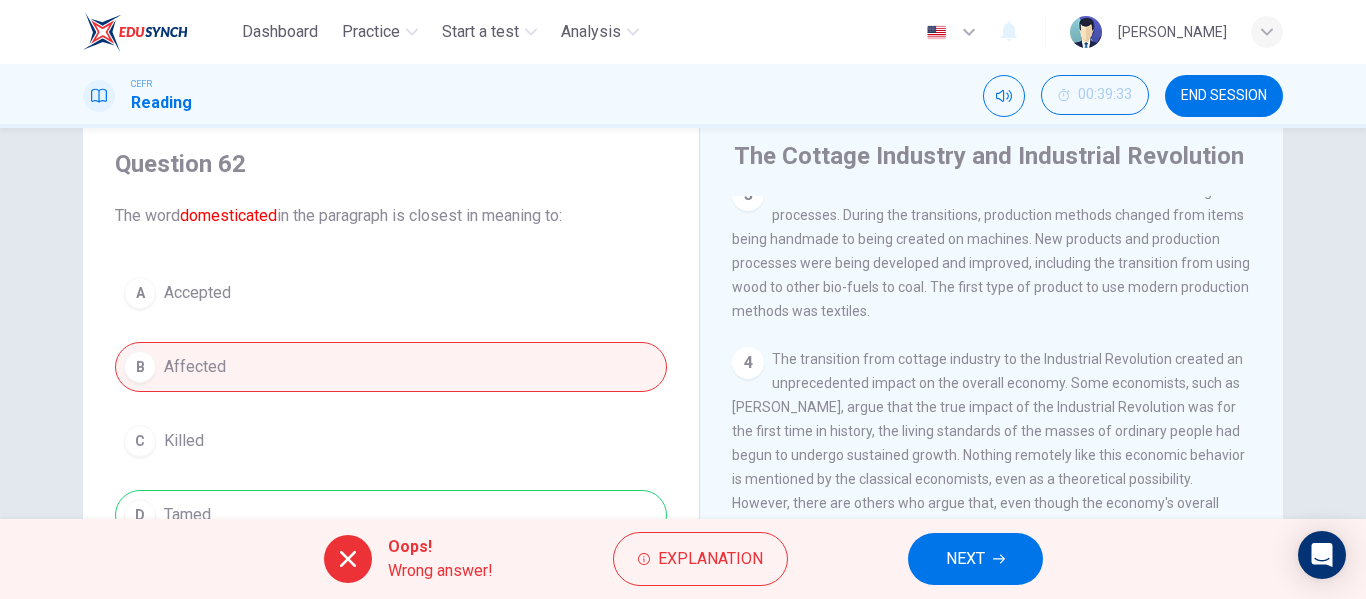 click on "NEXT" at bounding box center (965, 559) 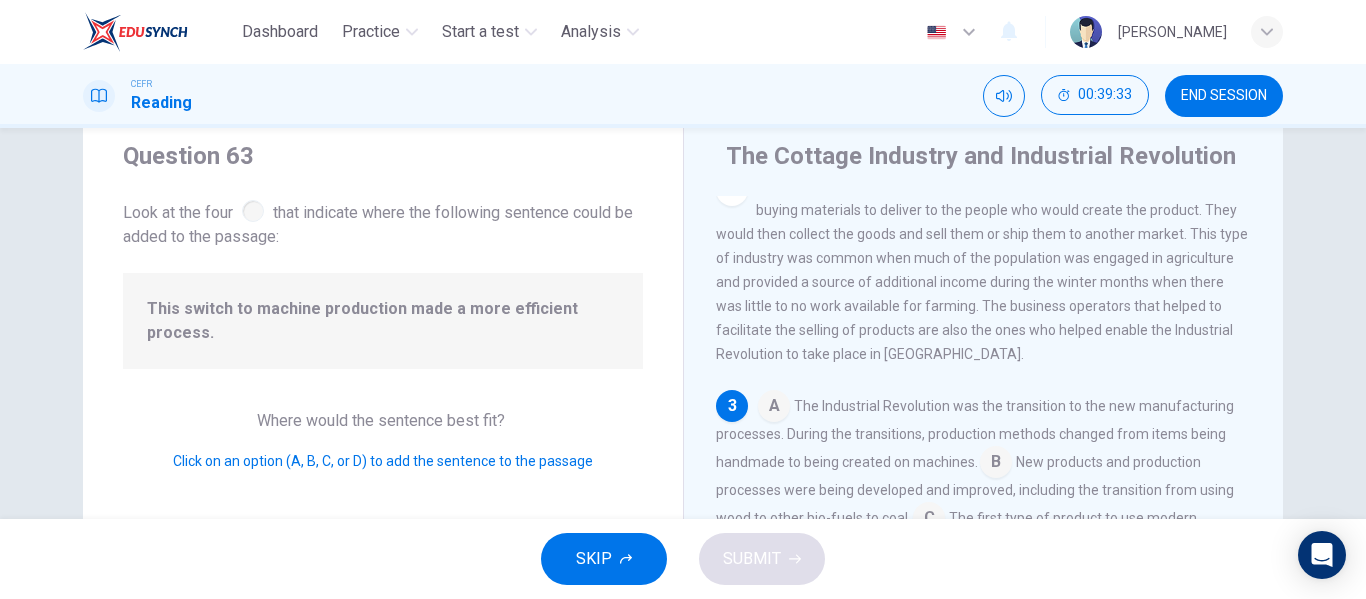 scroll, scrollTop: 199, scrollLeft: 0, axis: vertical 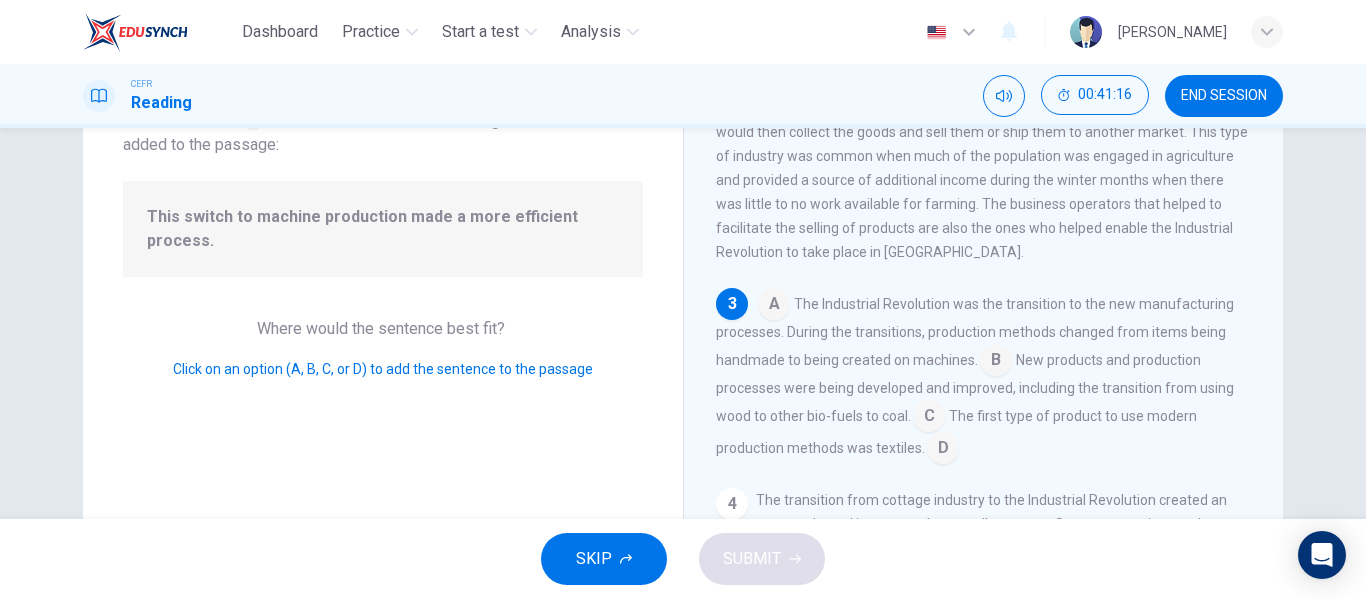 click at bounding box center (943, 450) 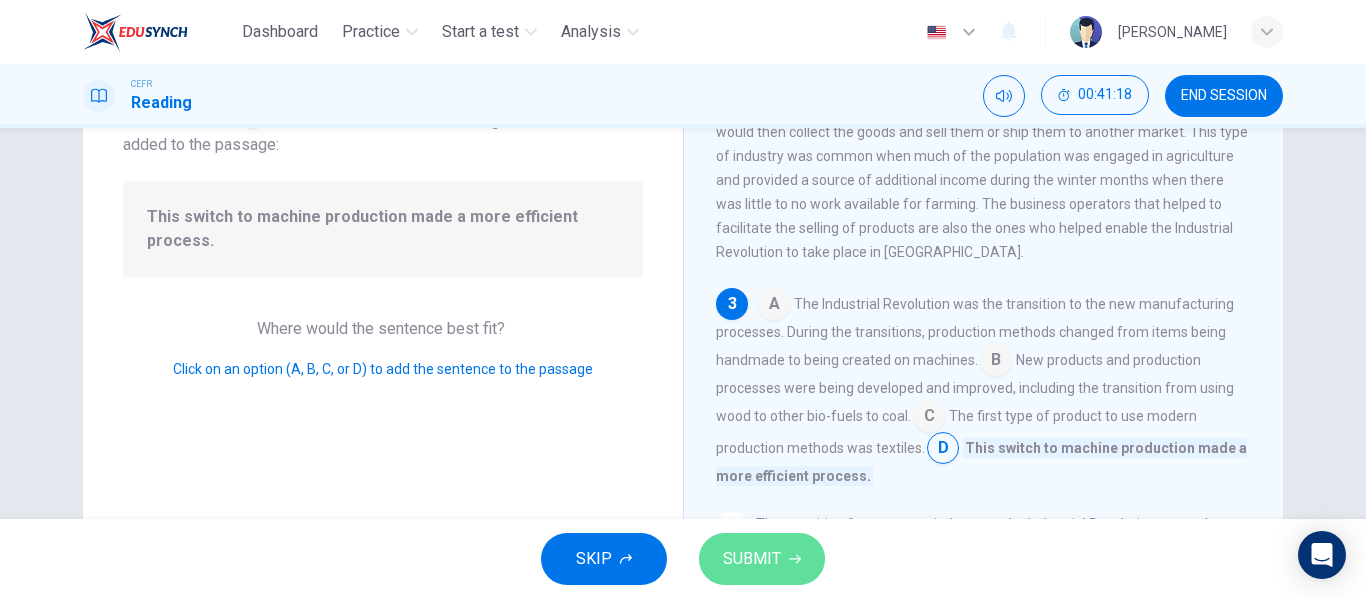 click on "SUBMIT" at bounding box center [752, 559] 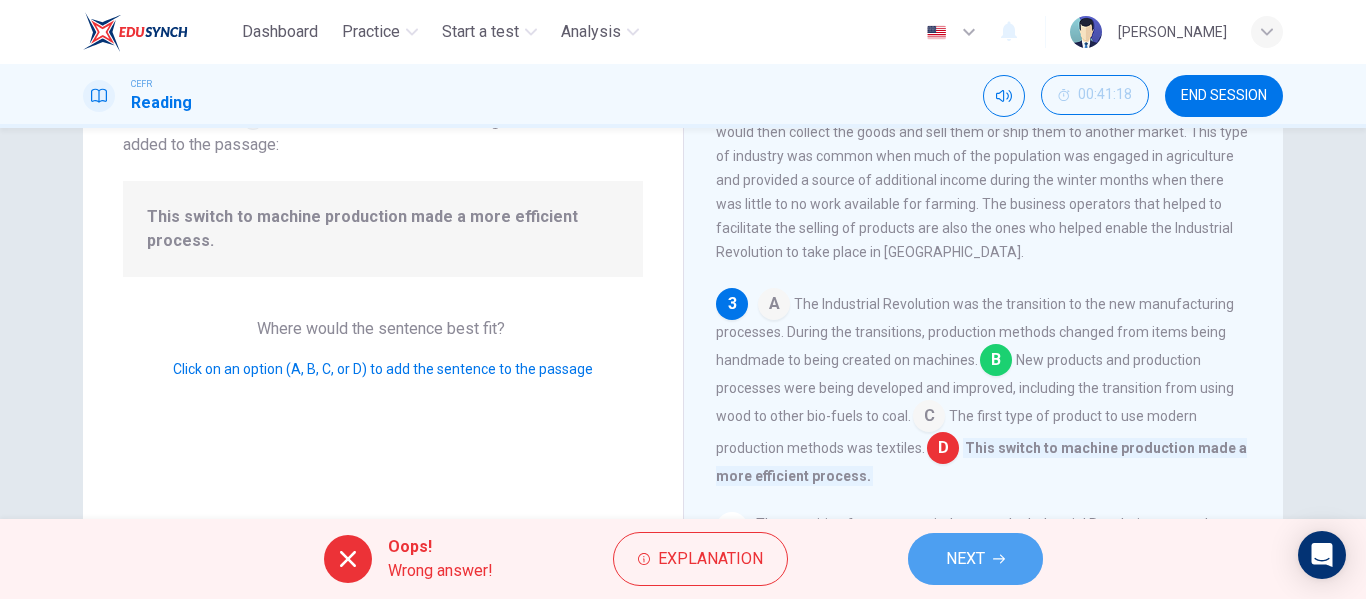 click on "NEXT" at bounding box center [965, 559] 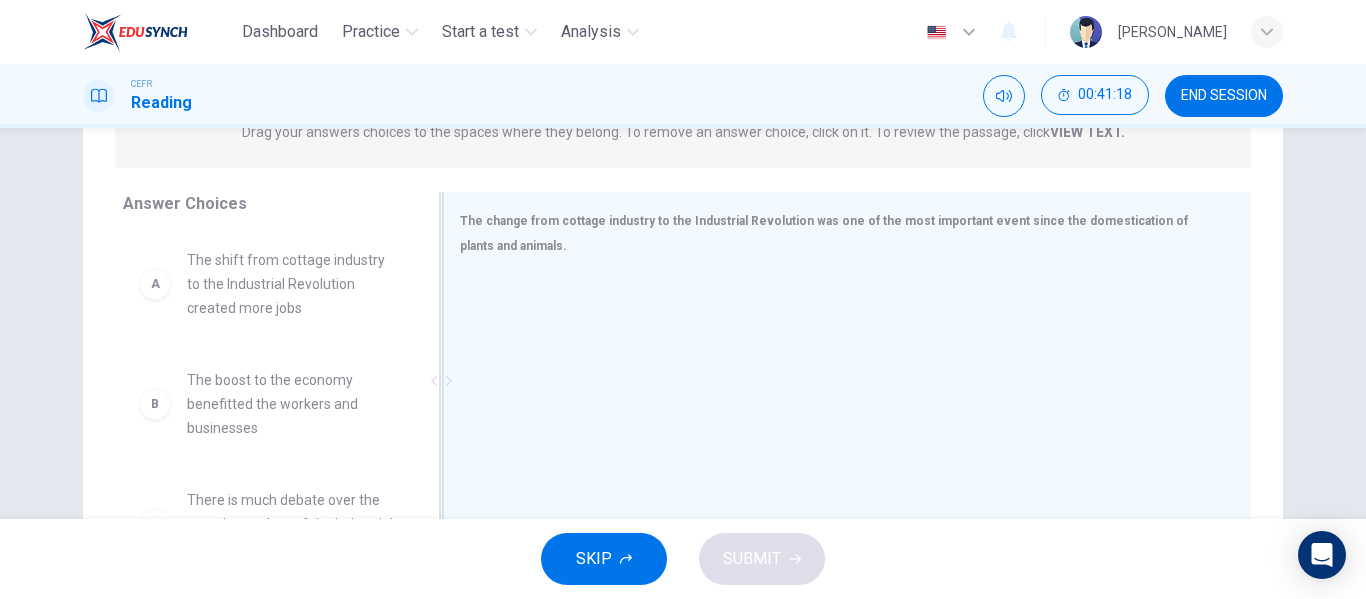 scroll, scrollTop: 282, scrollLeft: 0, axis: vertical 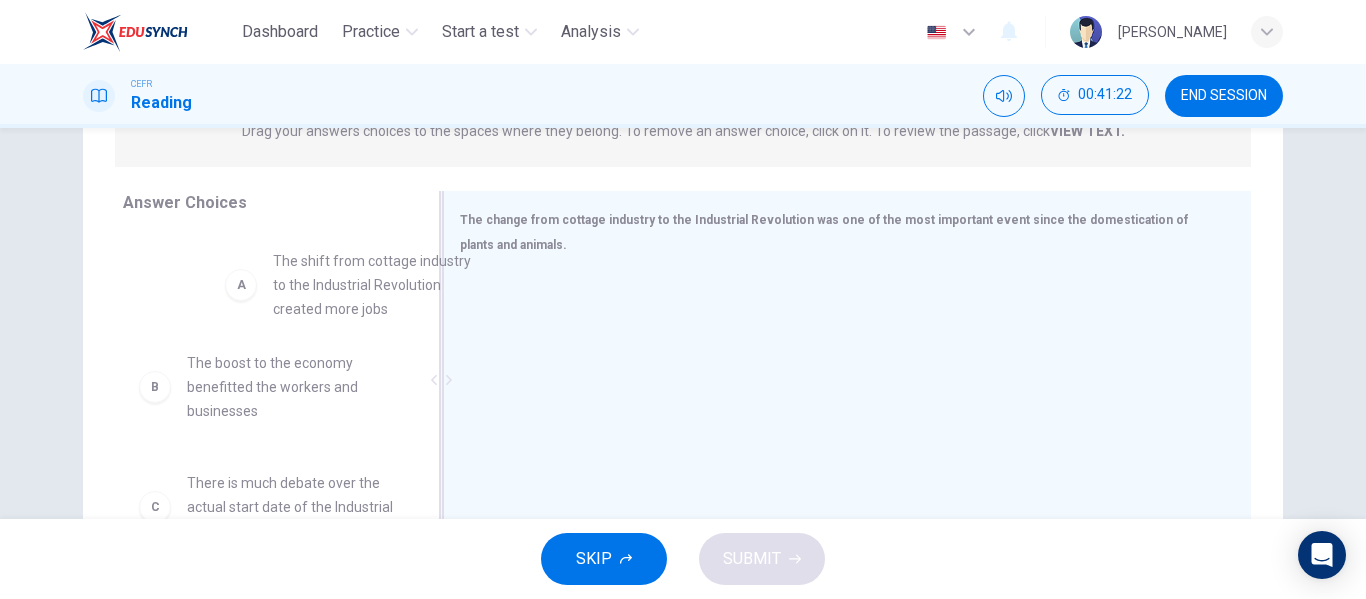 drag, startPoint x: 274, startPoint y: 322, endPoint x: 537, endPoint y: 319, distance: 263.01712 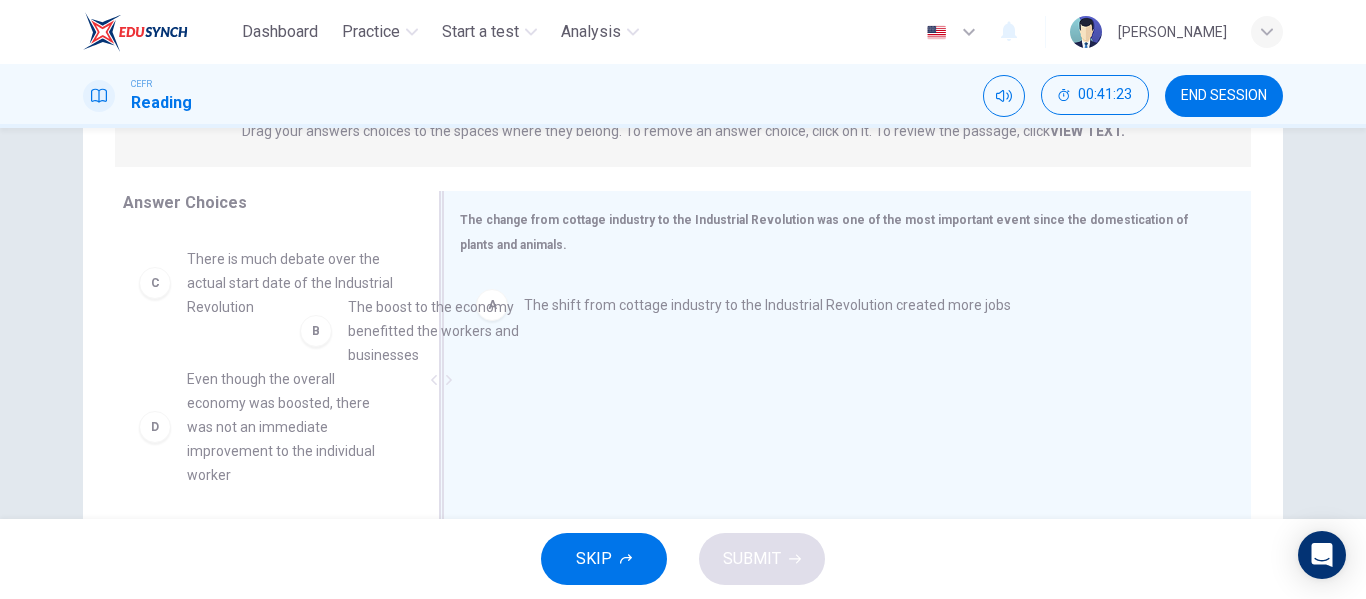 drag, startPoint x: 324, startPoint y: 328, endPoint x: 568, endPoint y: 408, distance: 256.78006 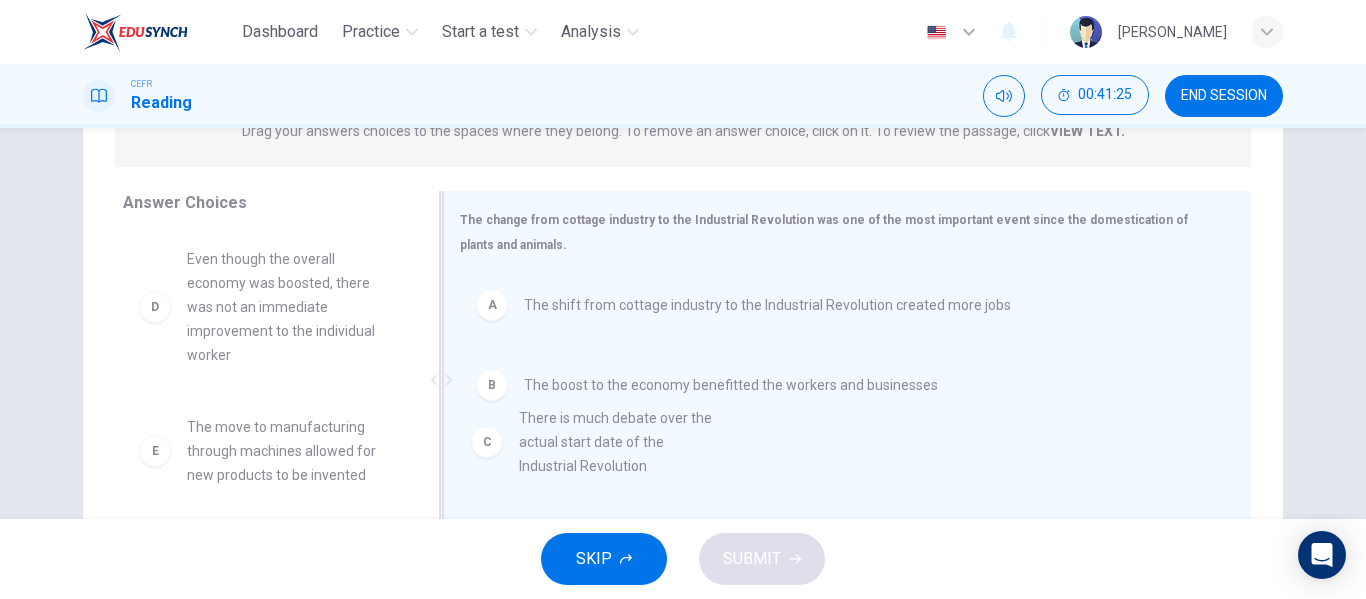 drag, startPoint x: 224, startPoint y: 334, endPoint x: 576, endPoint y: 495, distance: 387.07236 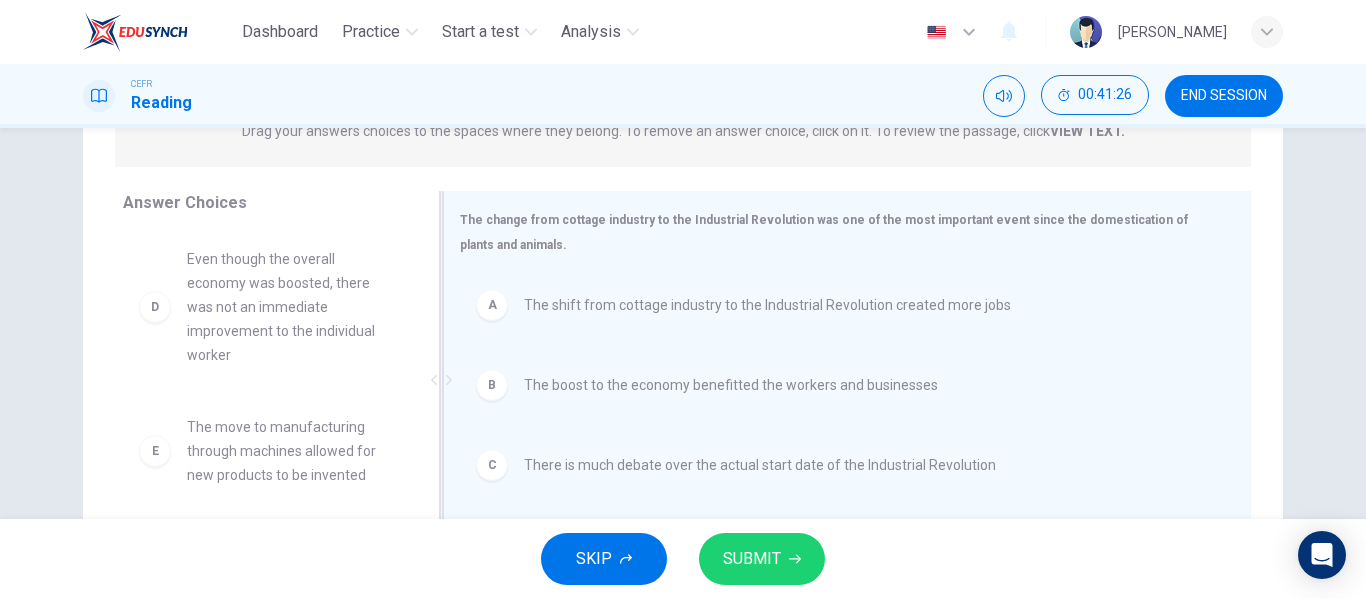 scroll, scrollTop: 384, scrollLeft: 0, axis: vertical 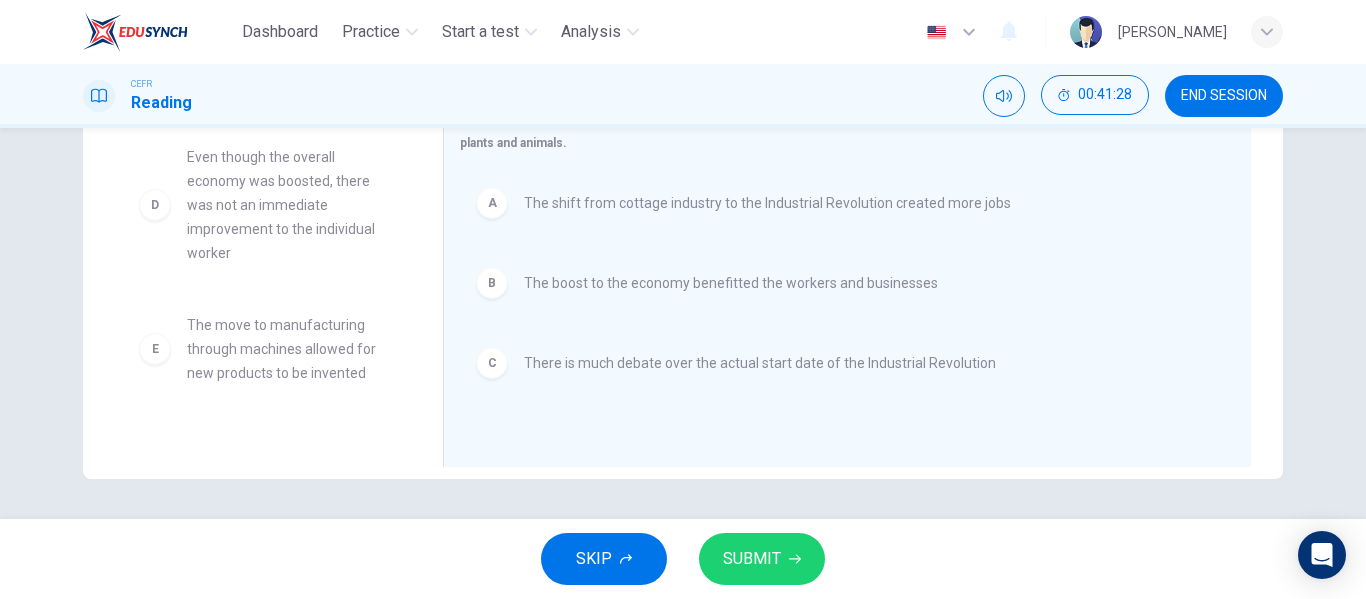 click on "SUBMIT" at bounding box center (752, 559) 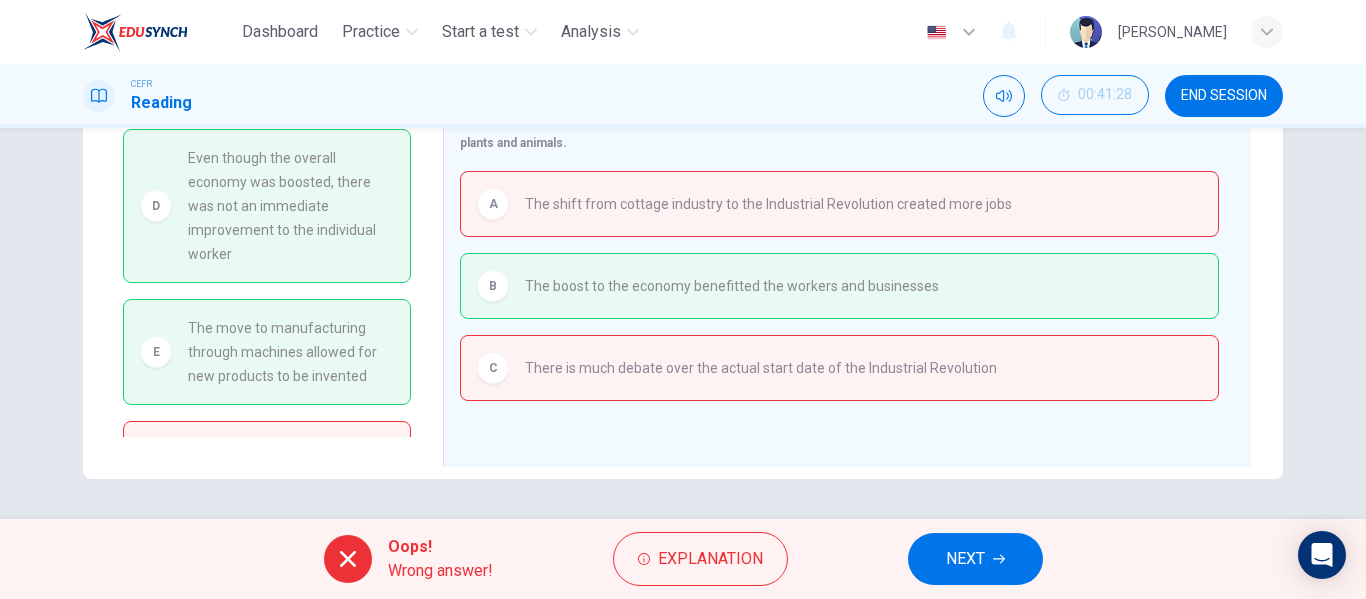 click on "NEXT" at bounding box center [975, 559] 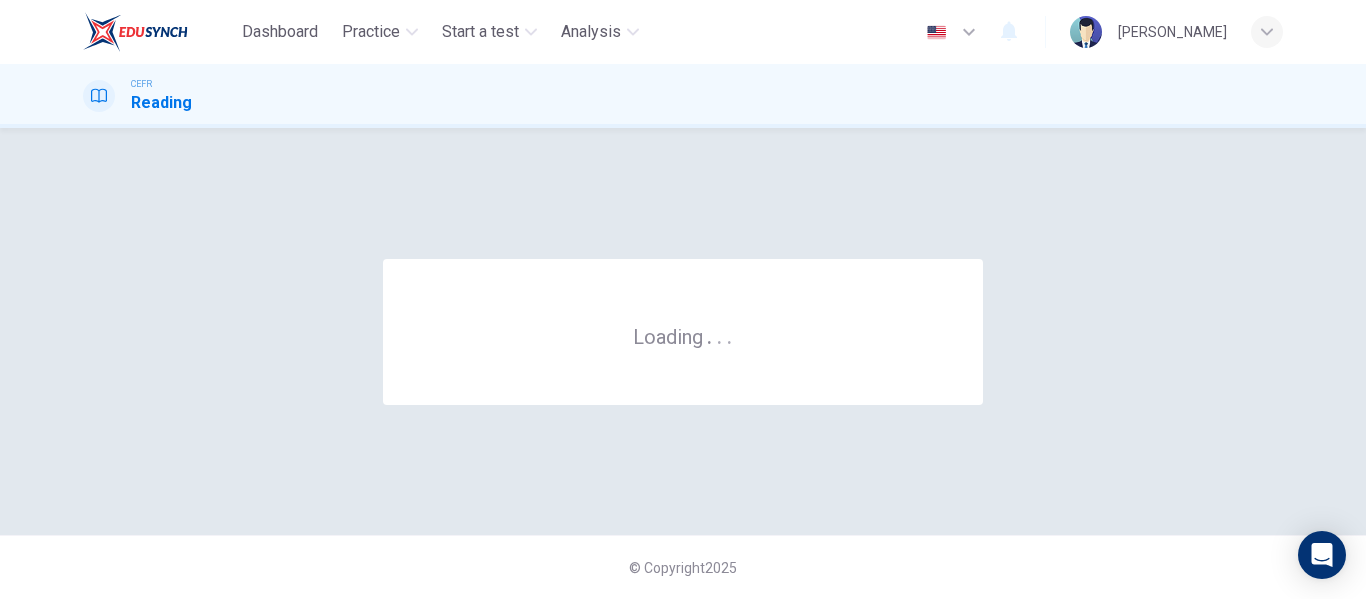 scroll, scrollTop: 0, scrollLeft: 0, axis: both 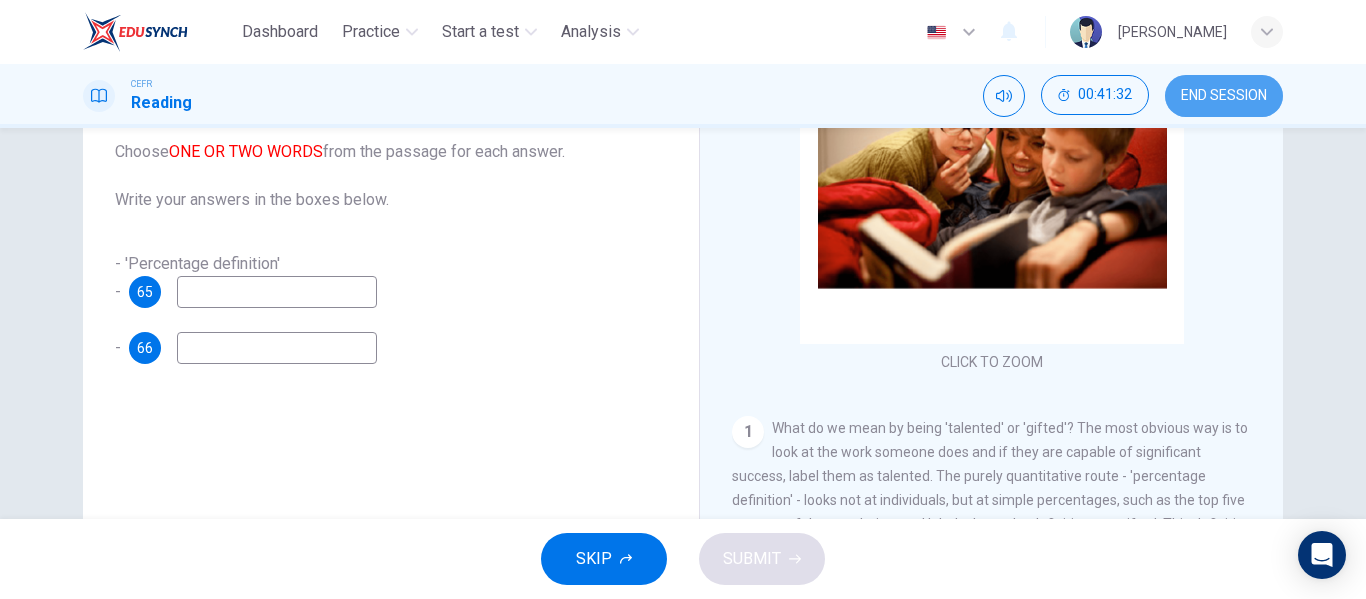 click on "END SESSION" at bounding box center [1224, 96] 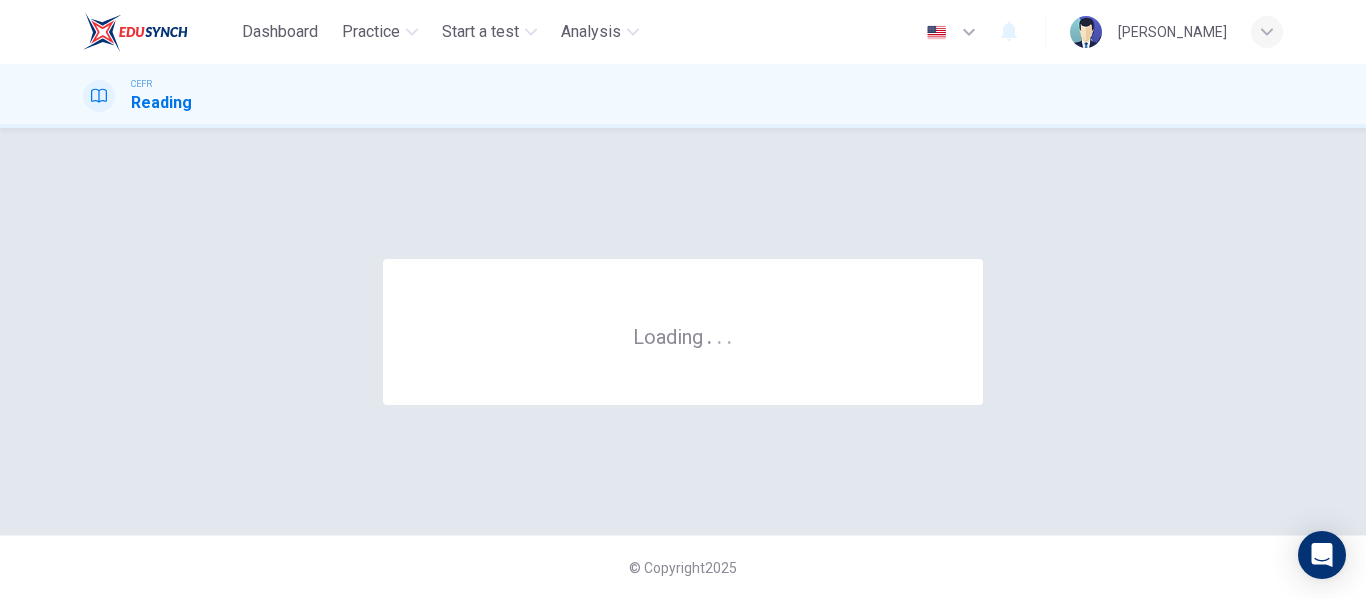 scroll, scrollTop: 0, scrollLeft: 0, axis: both 